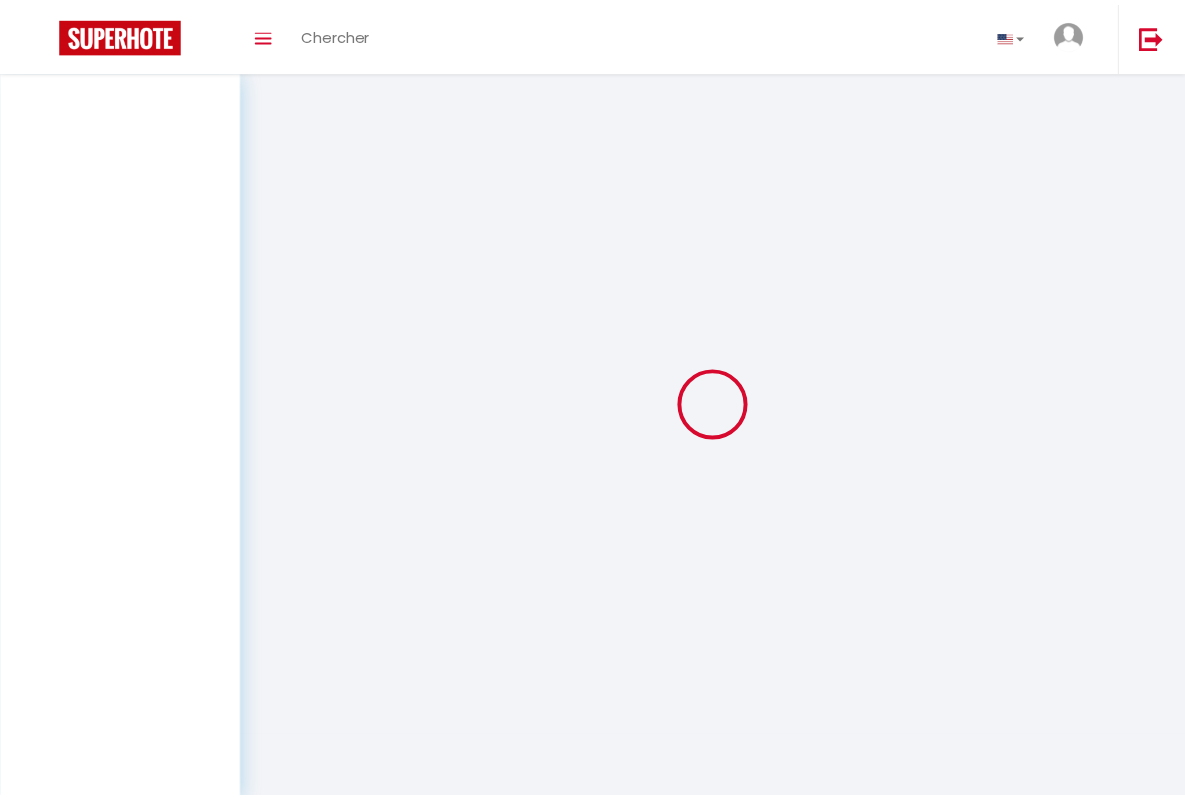 scroll, scrollTop: 0, scrollLeft: 0, axis: both 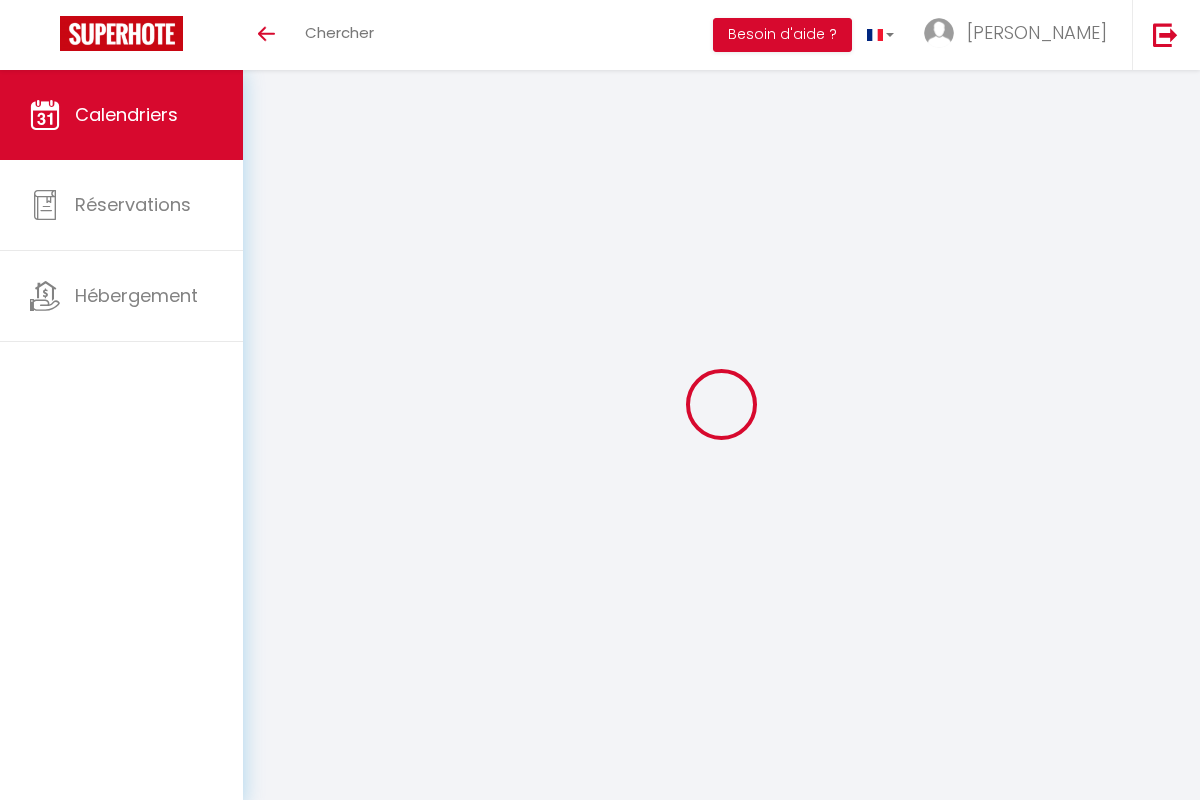 select 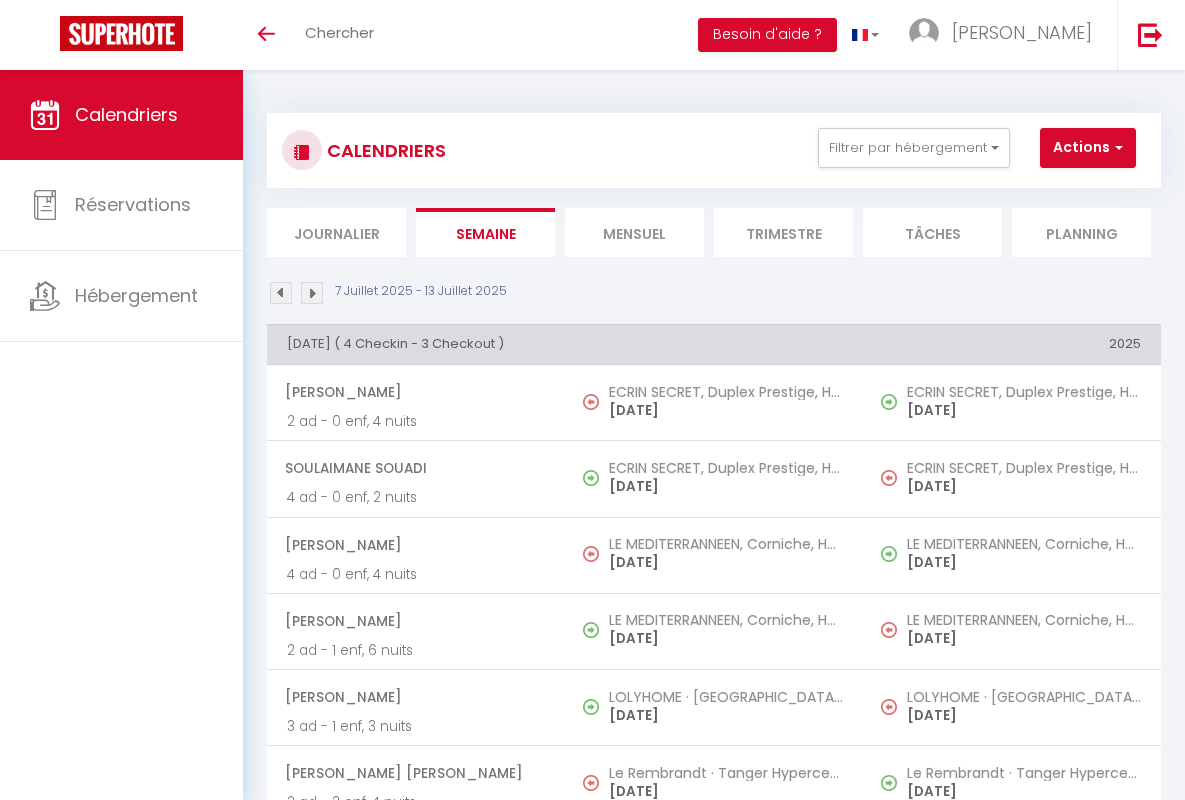 select 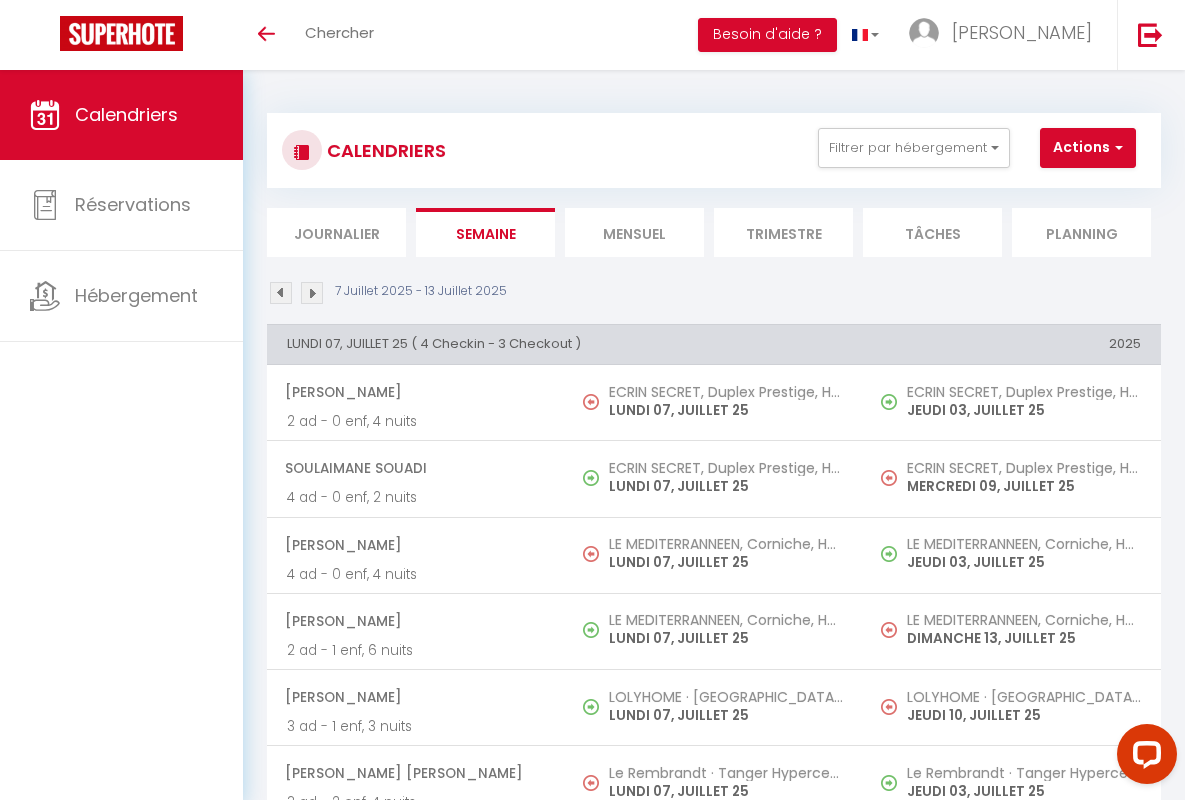 scroll, scrollTop: 0, scrollLeft: 0, axis: both 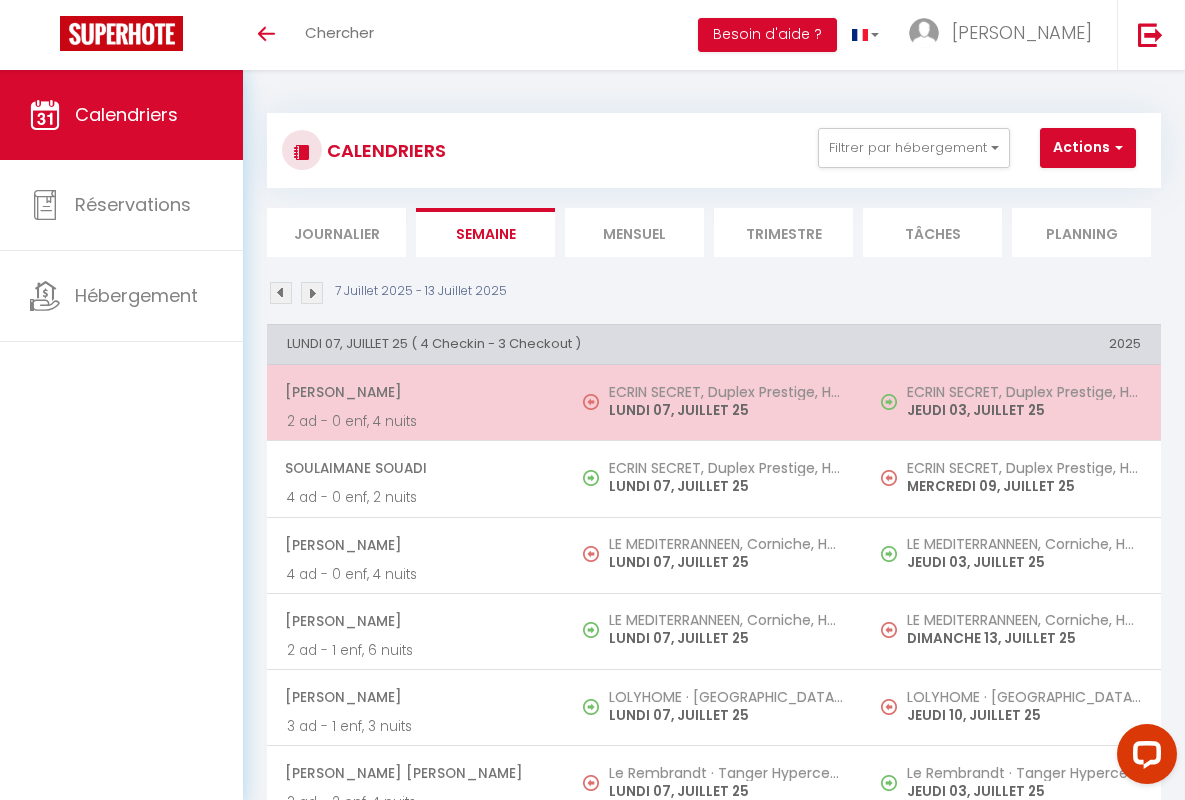 click on "[PERSON_NAME]" at bounding box center (415, 392) 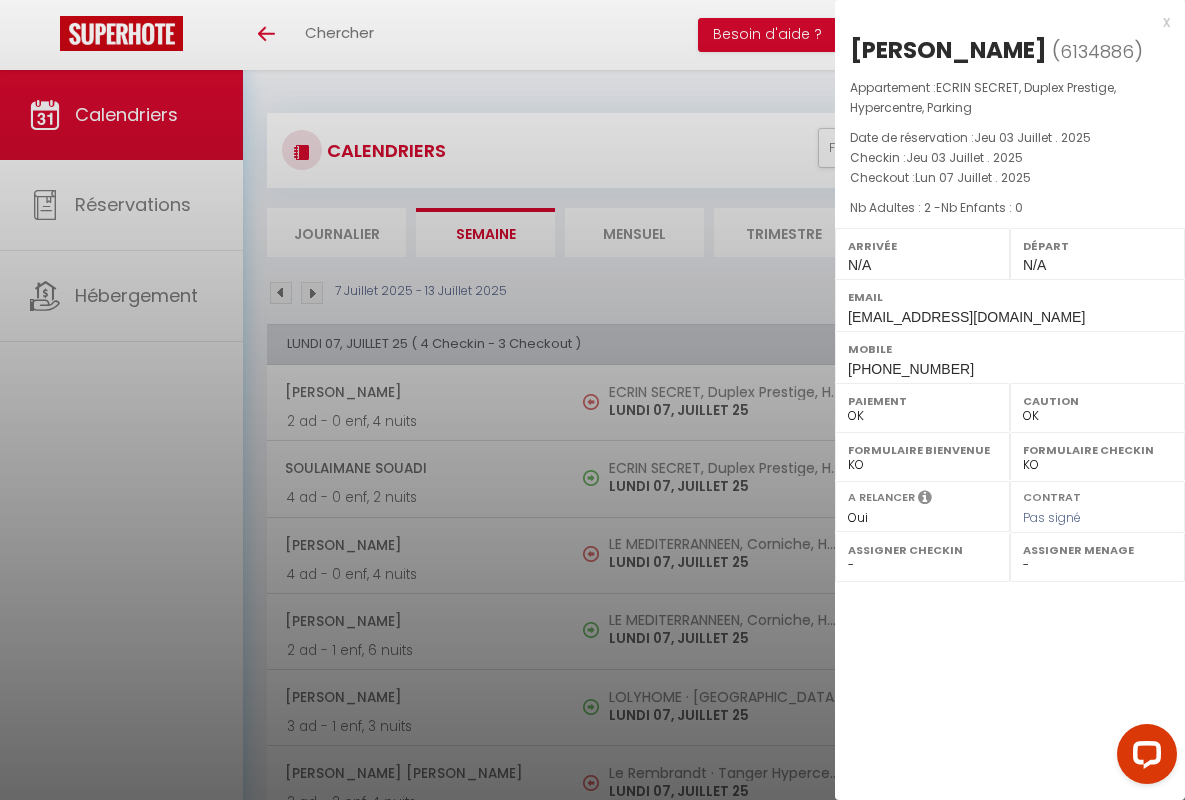 click on "x" at bounding box center (1002, 22) 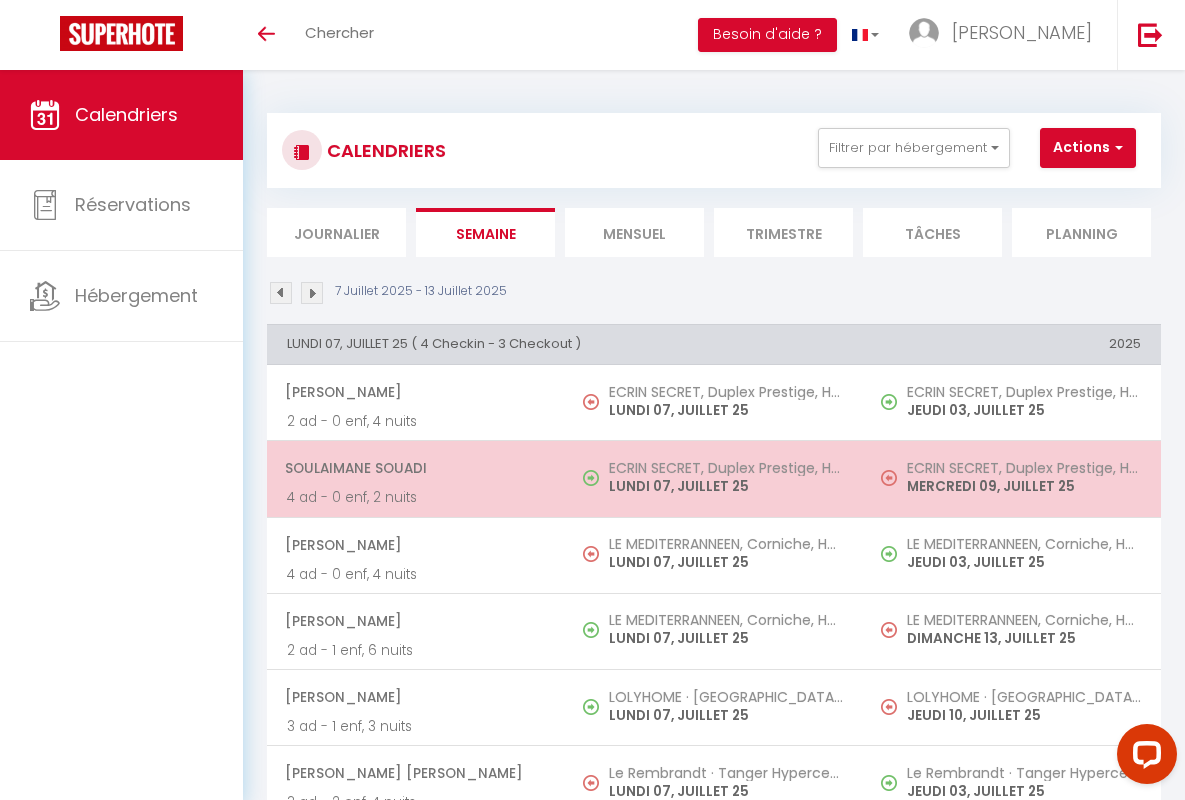 click on "Soulaimane Souadi" at bounding box center [415, 468] 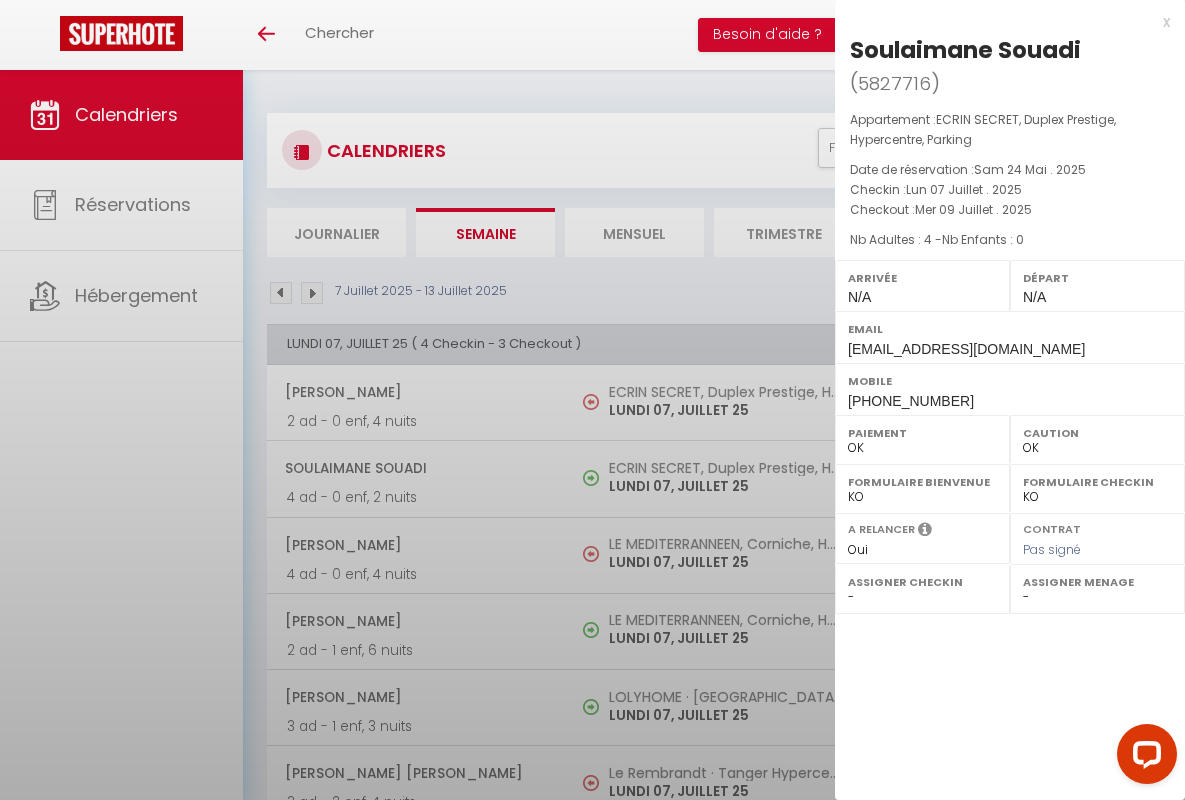 click on "x" at bounding box center (1002, 22) 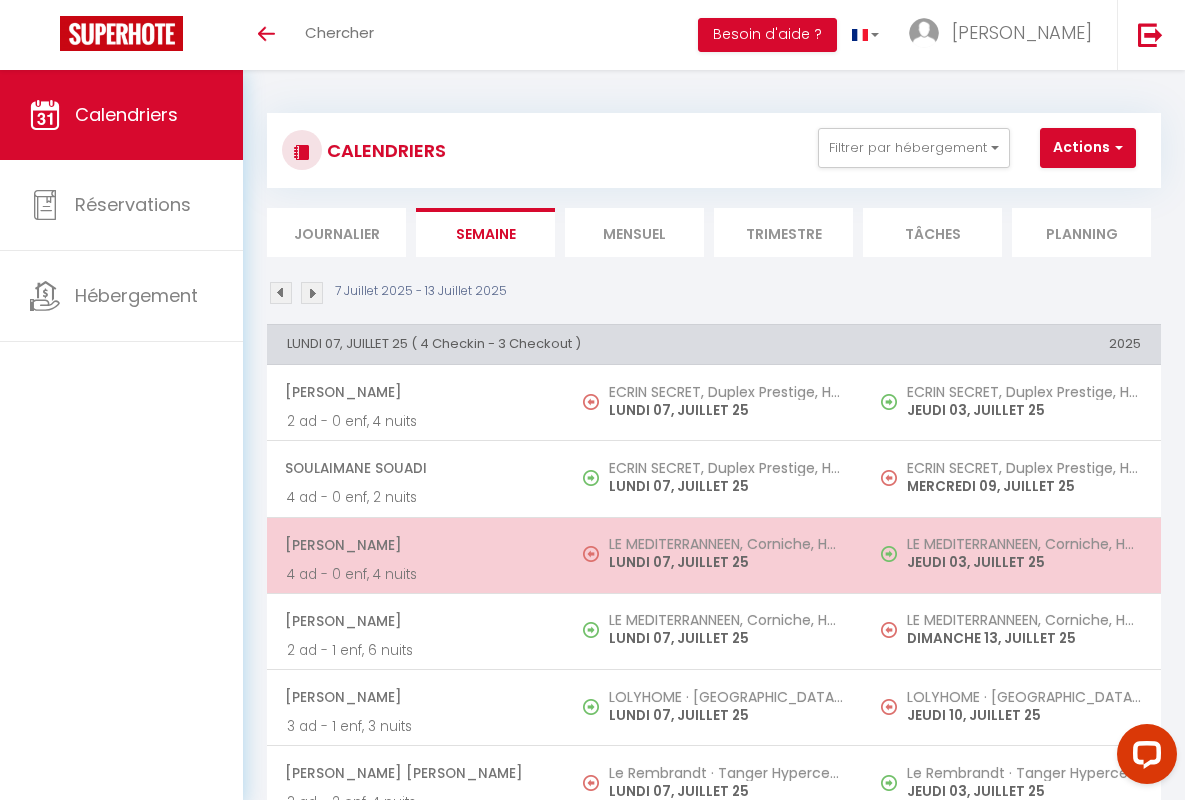 click on "[PERSON_NAME]" at bounding box center (415, 545) 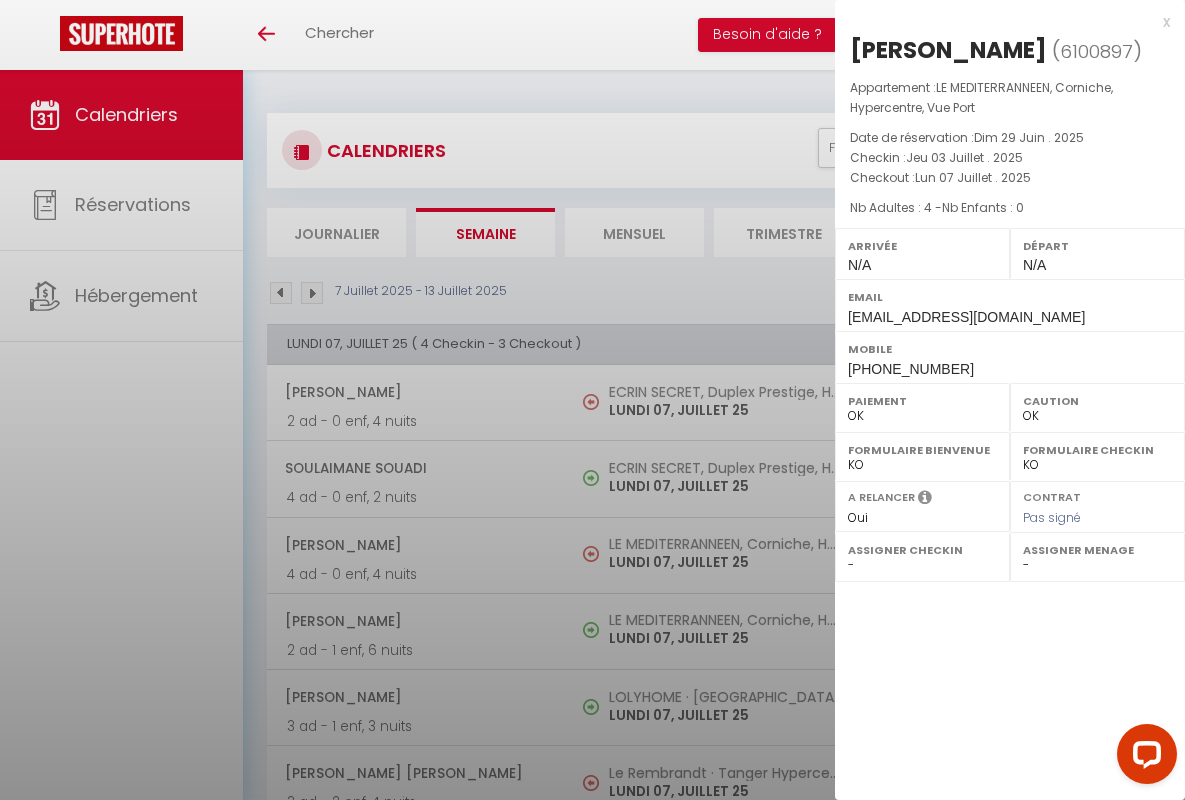 click on "x" at bounding box center [1002, 22] 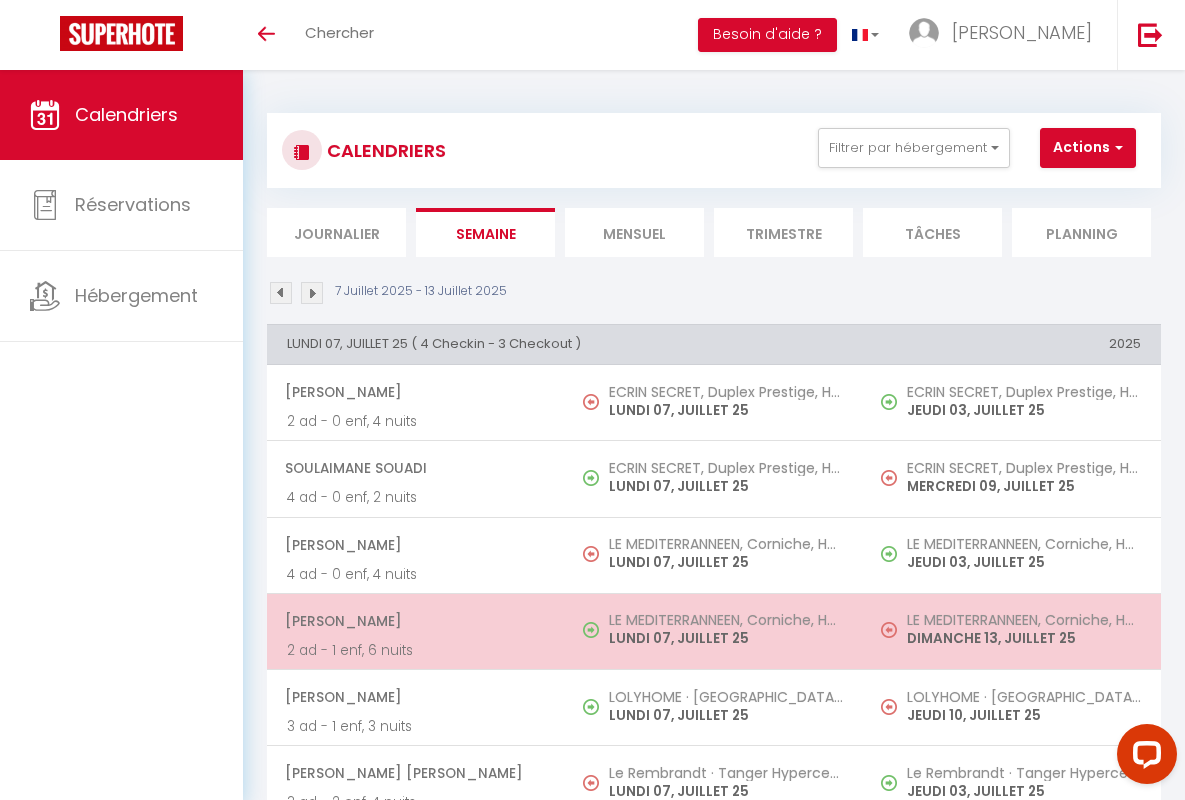 click on "[PERSON_NAME]" at bounding box center [415, 621] 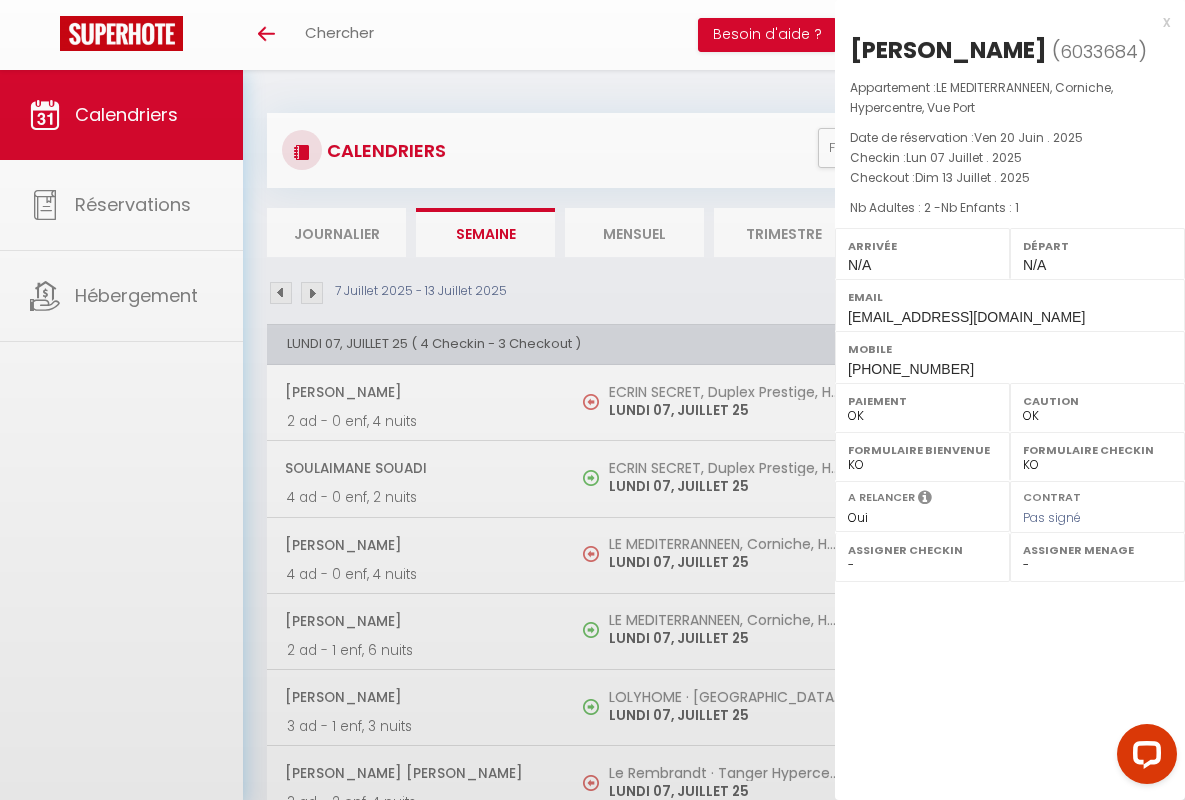 click on "x" at bounding box center [1002, 22] 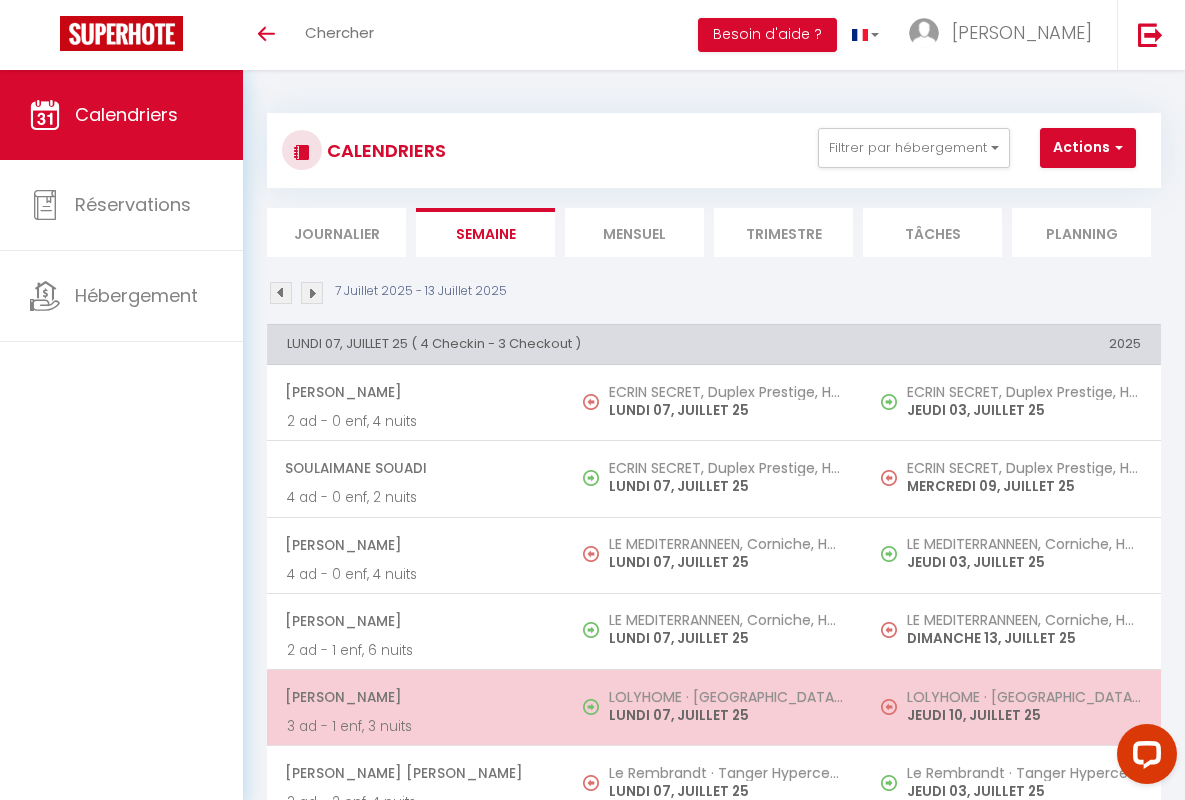 click on "[PERSON_NAME]" at bounding box center [415, 697] 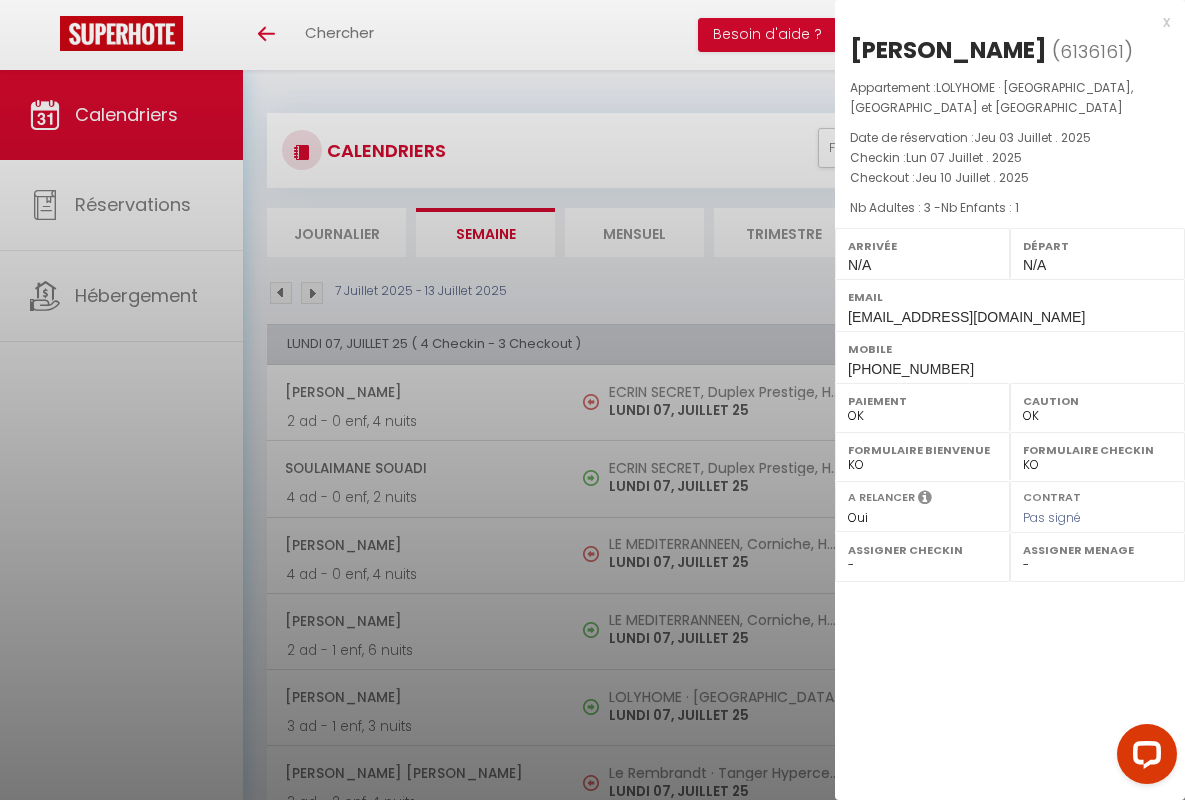 click on "x" at bounding box center (1002, 22) 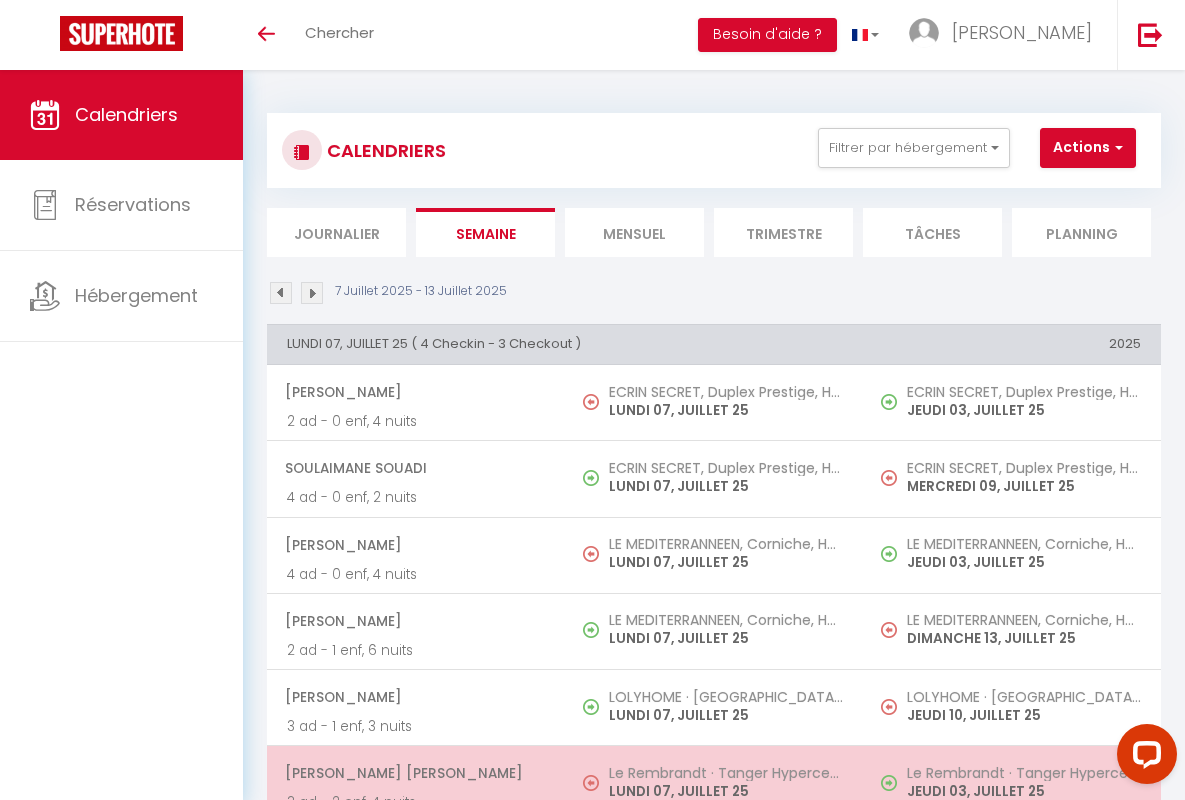 click on "[PERSON_NAME] [PERSON_NAME]" at bounding box center (415, 773) 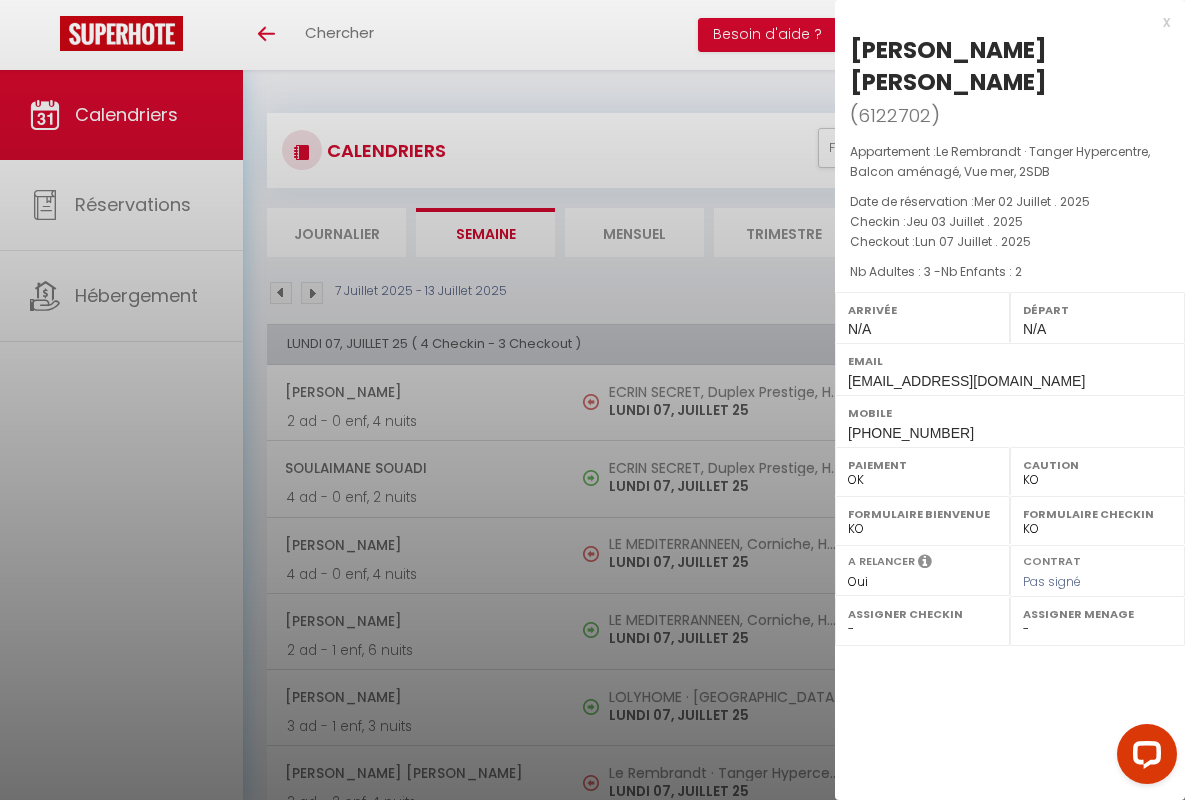 click on "x" at bounding box center [1002, 22] 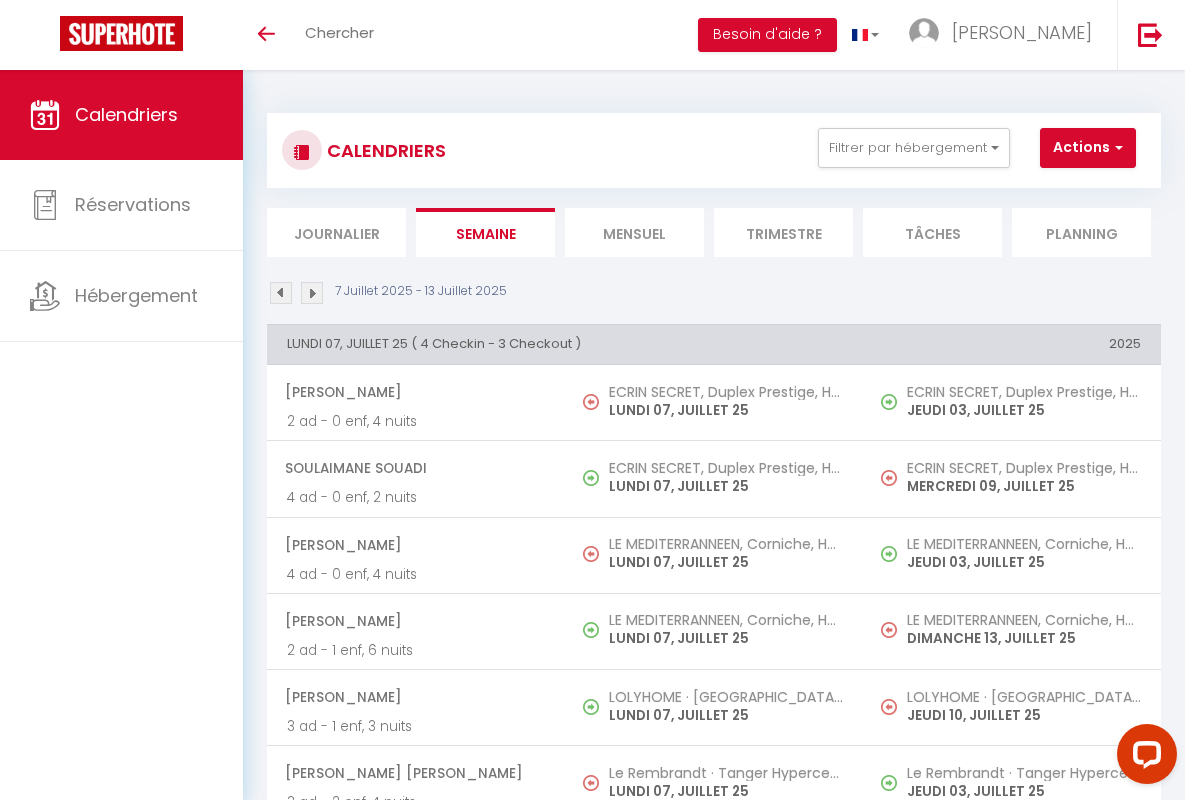 scroll, scrollTop: 449, scrollLeft: 0, axis: vertical 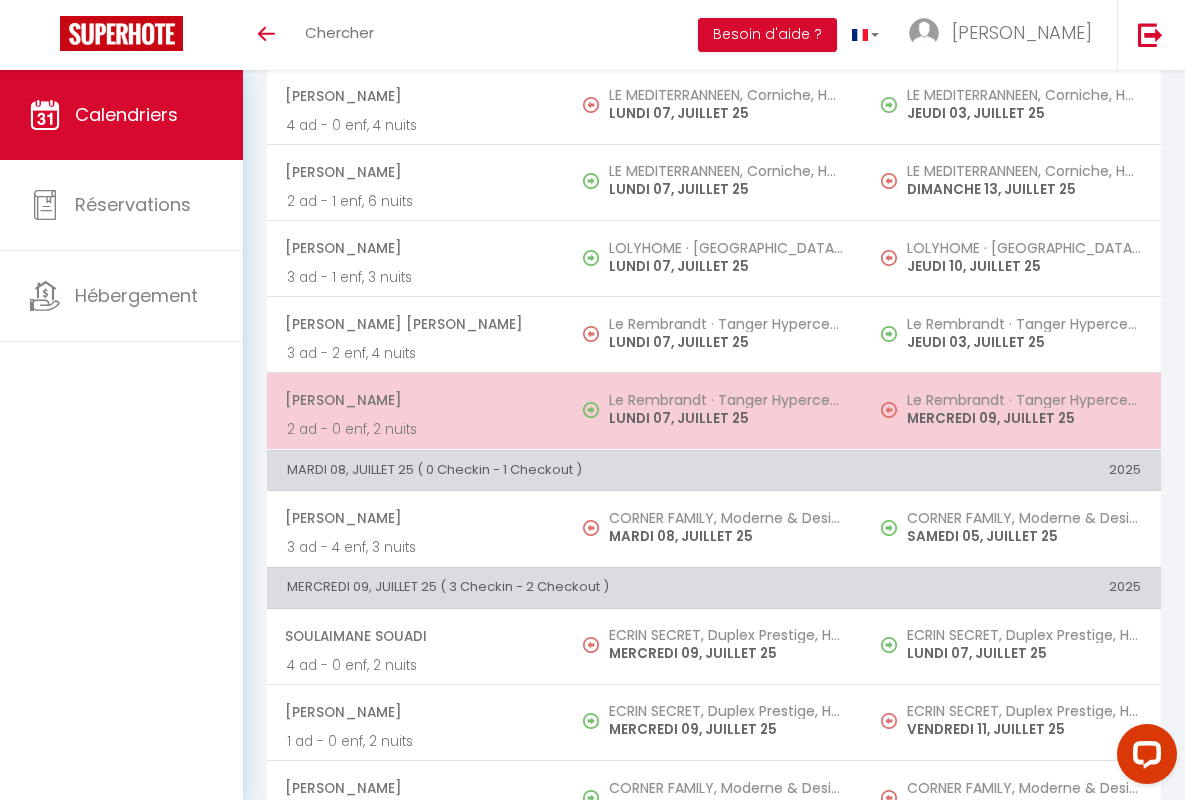 click on "[PERSON_NAME]" at bounding box center [415, 400] 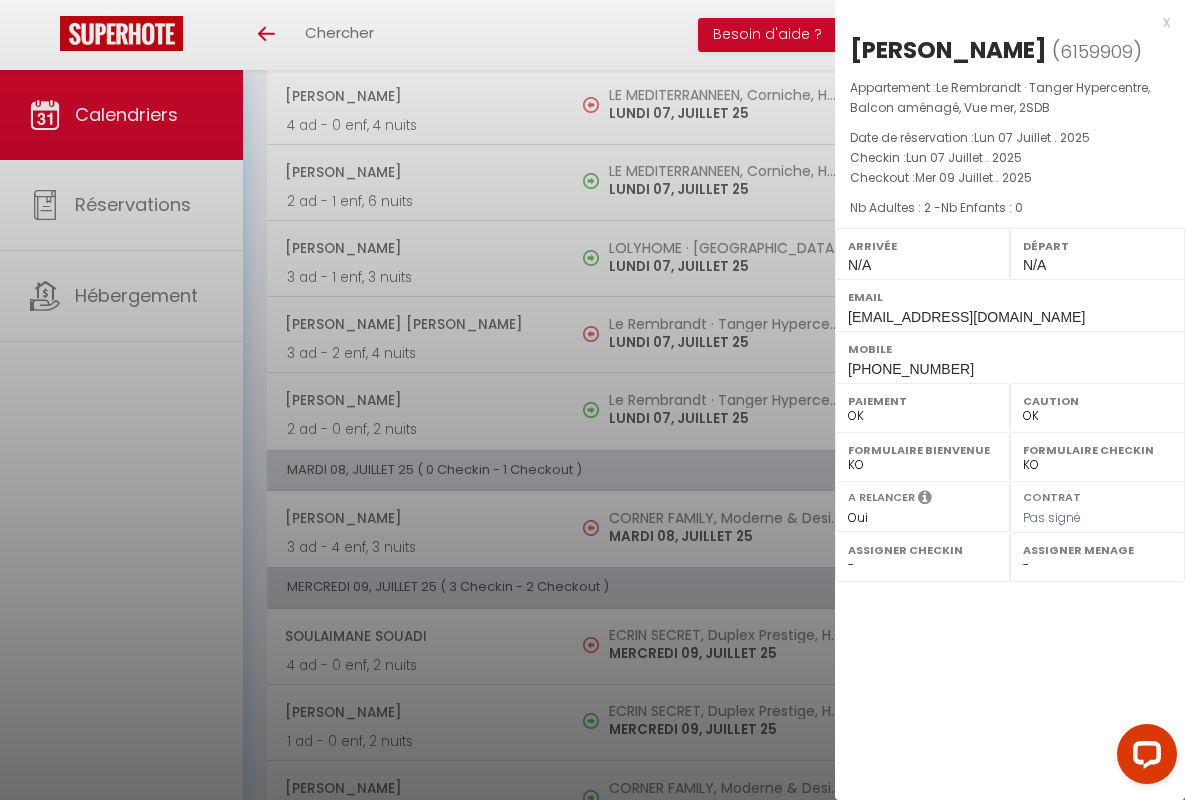 click on "x" at bounding box center (1002, 22) 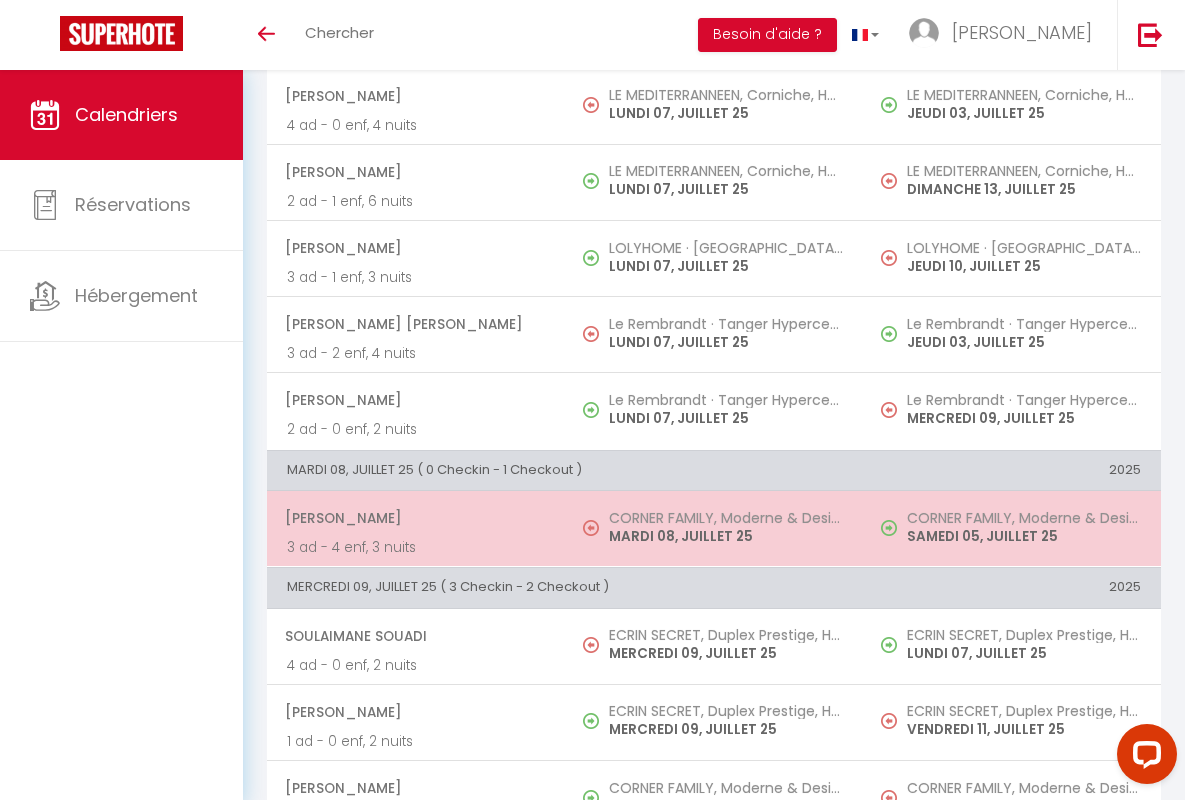 click on "[PERSON_NAME]" at bounding box center (415, 518) 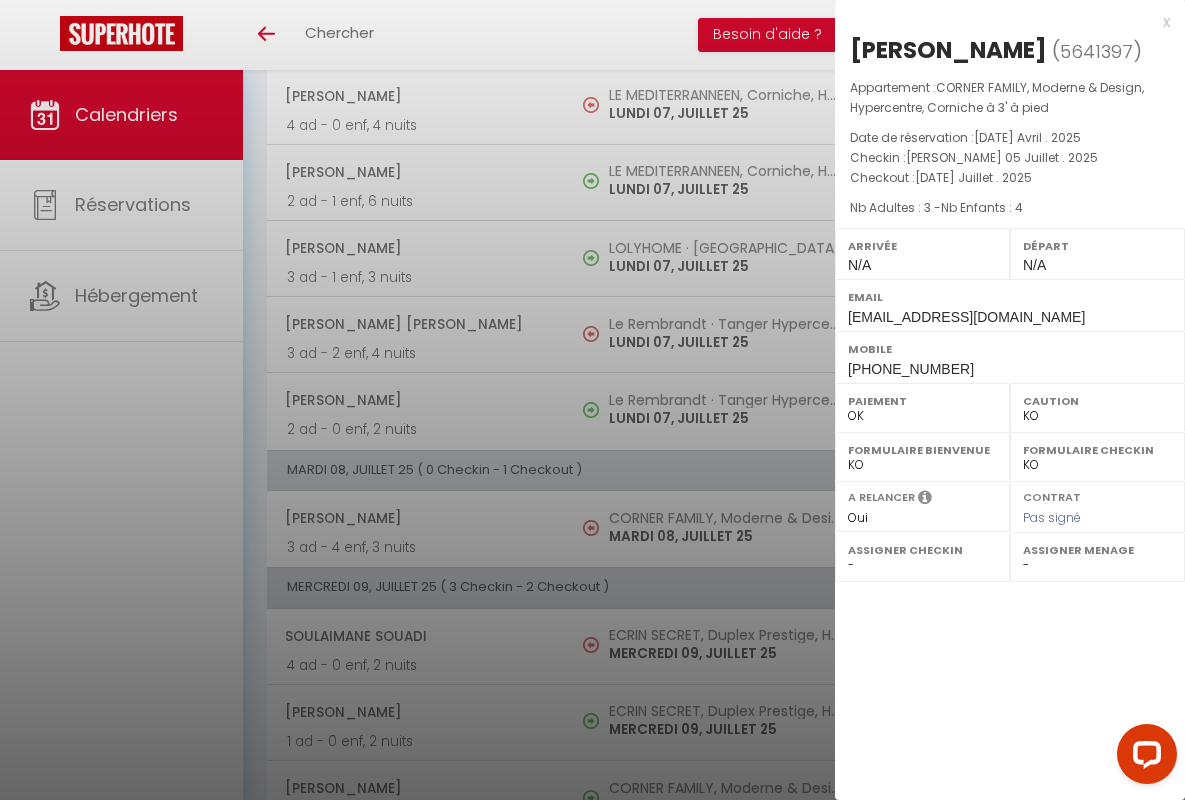 click on "x" at bounding box center (1002, 22) 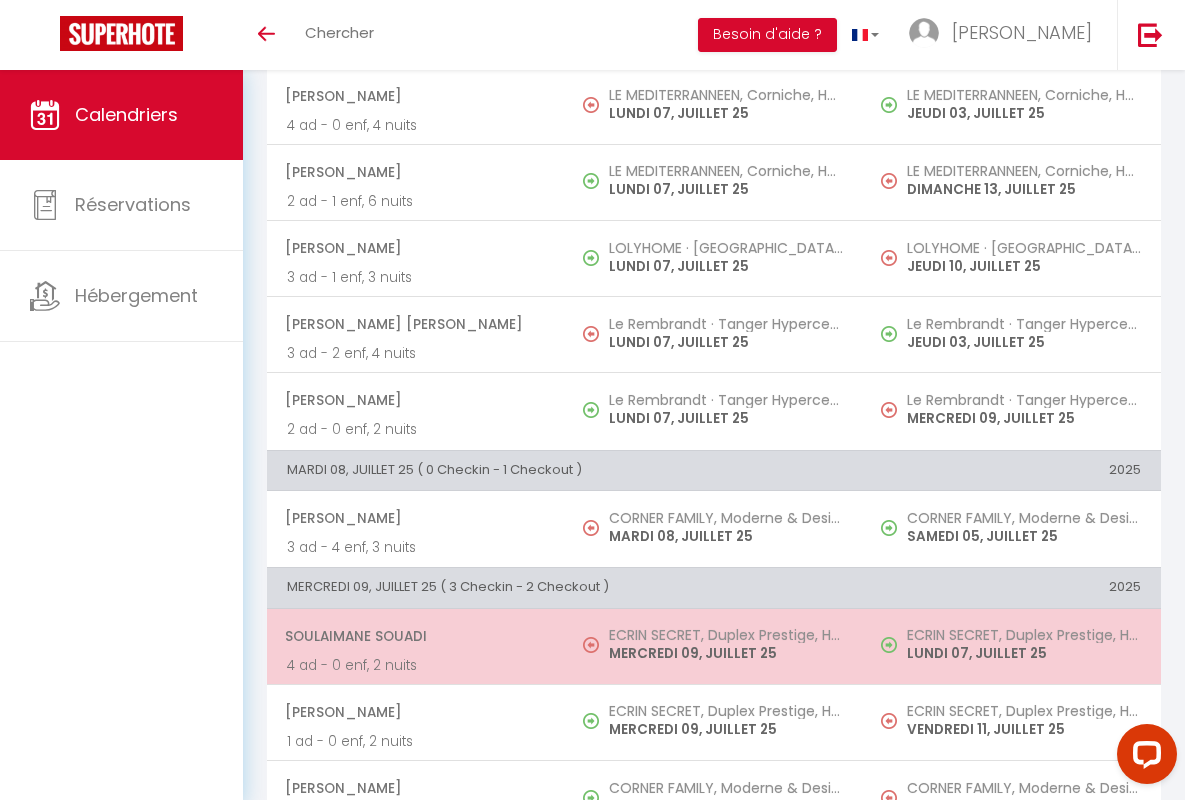 click on "Soulaimane Souadi" at bounding box center (415, 636) 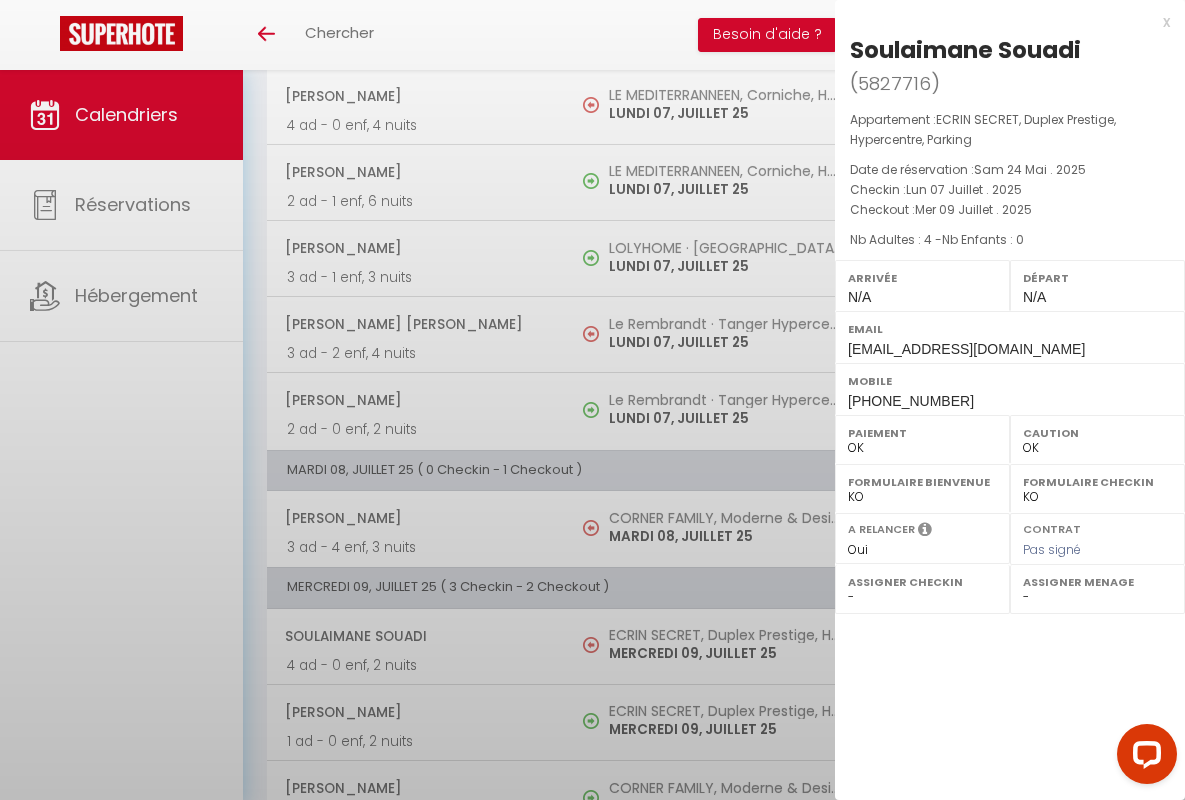 click on "x" at bounding box center (1002, 22) 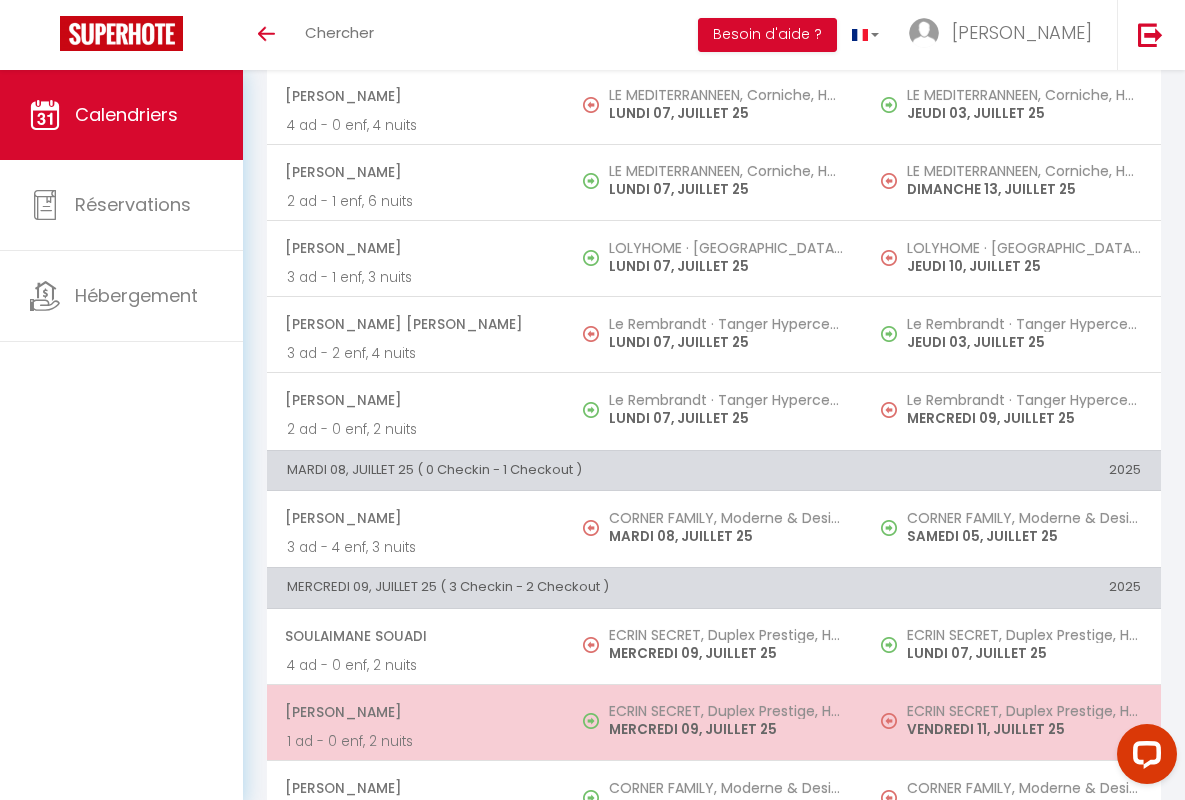 click on "[PERSON_NAME]" at bounding box center [415, 712] 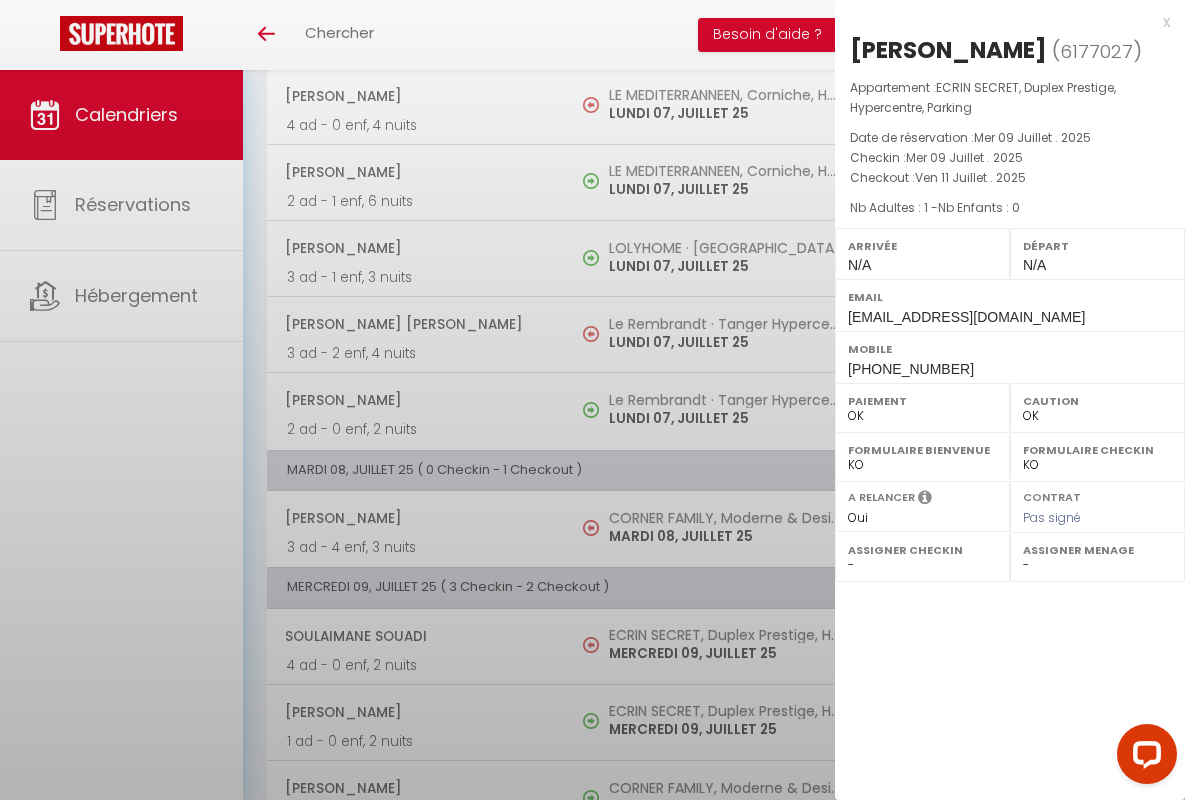 click on "x" at bounding box center (1002, 22) 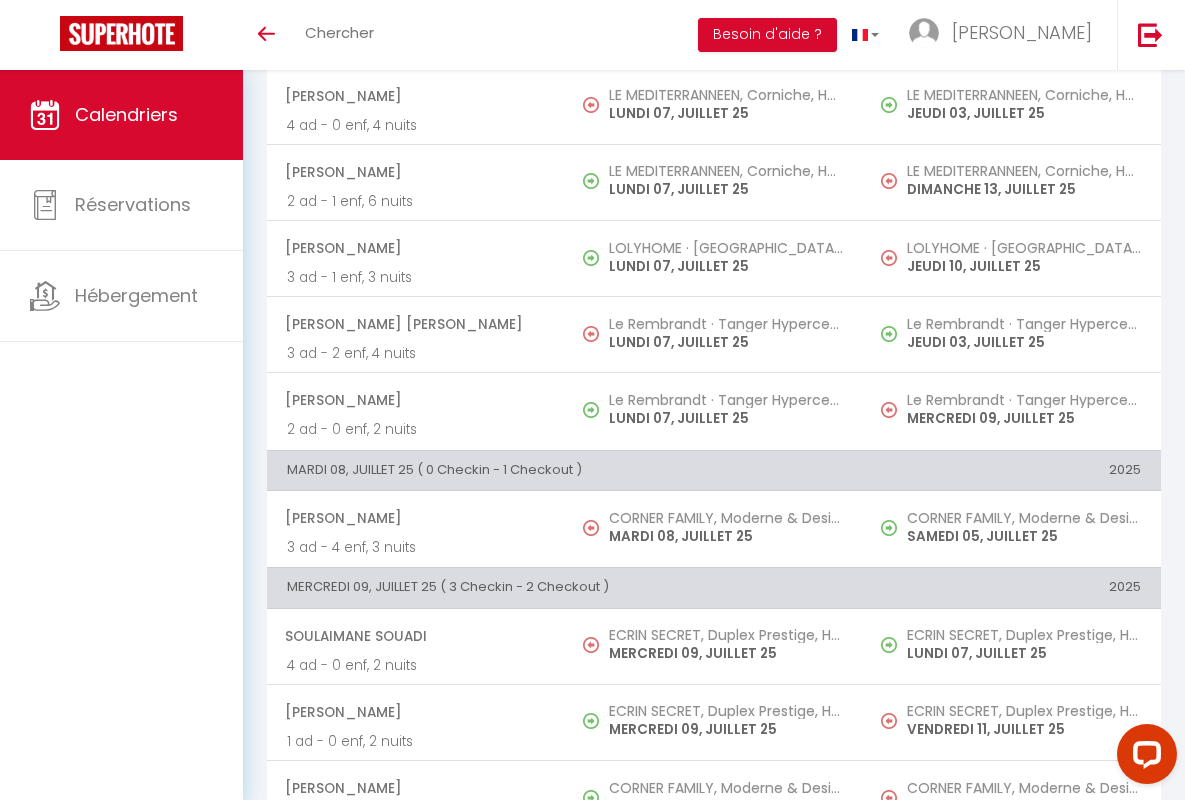 scroll, scrollTop: 456, scrollLeft: 0, axis: vertical 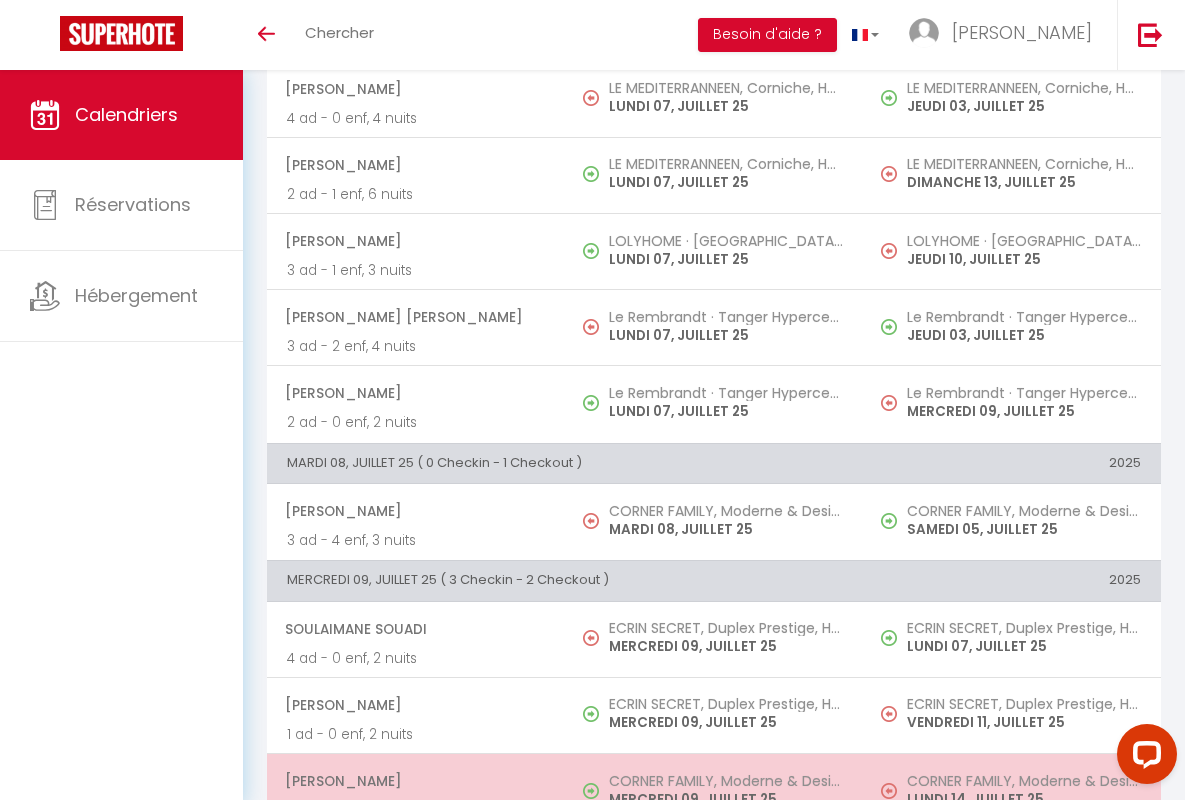 click on "[PERSON_NAME]" at bounding box center (415, 781) 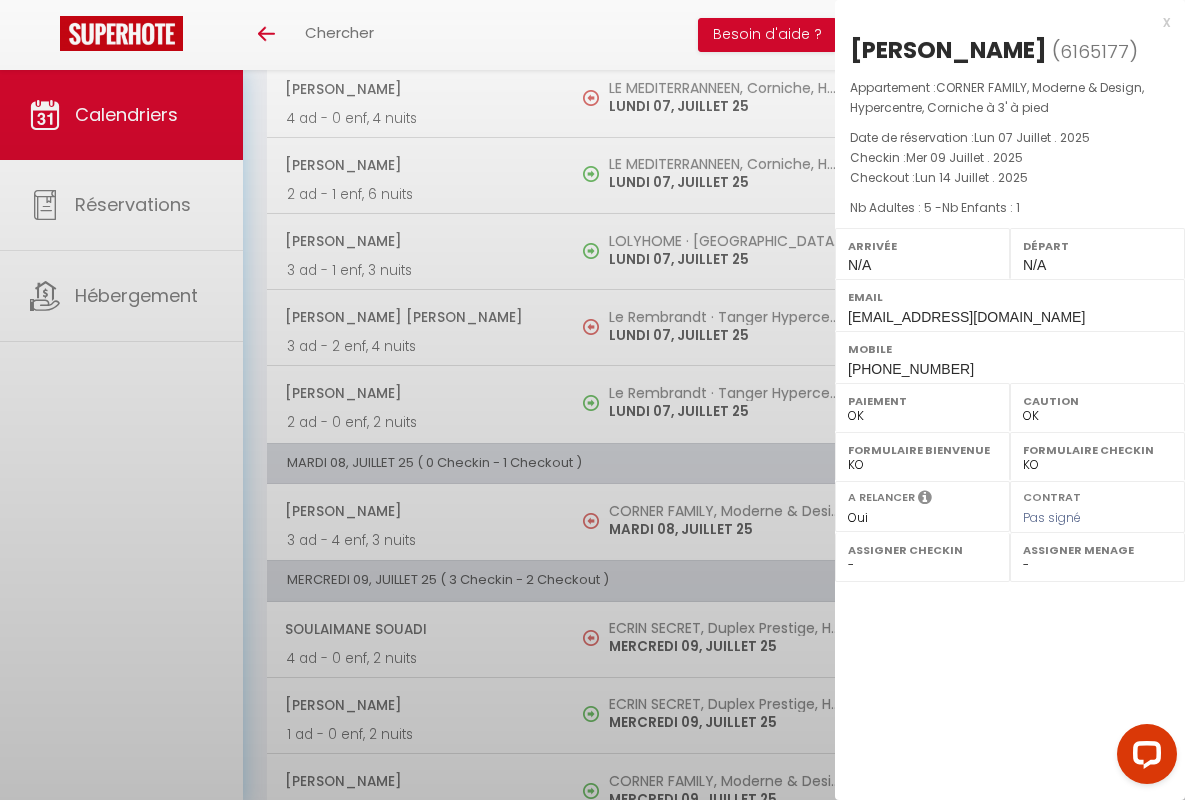 click on "x" at bounding box center (1002, 22) 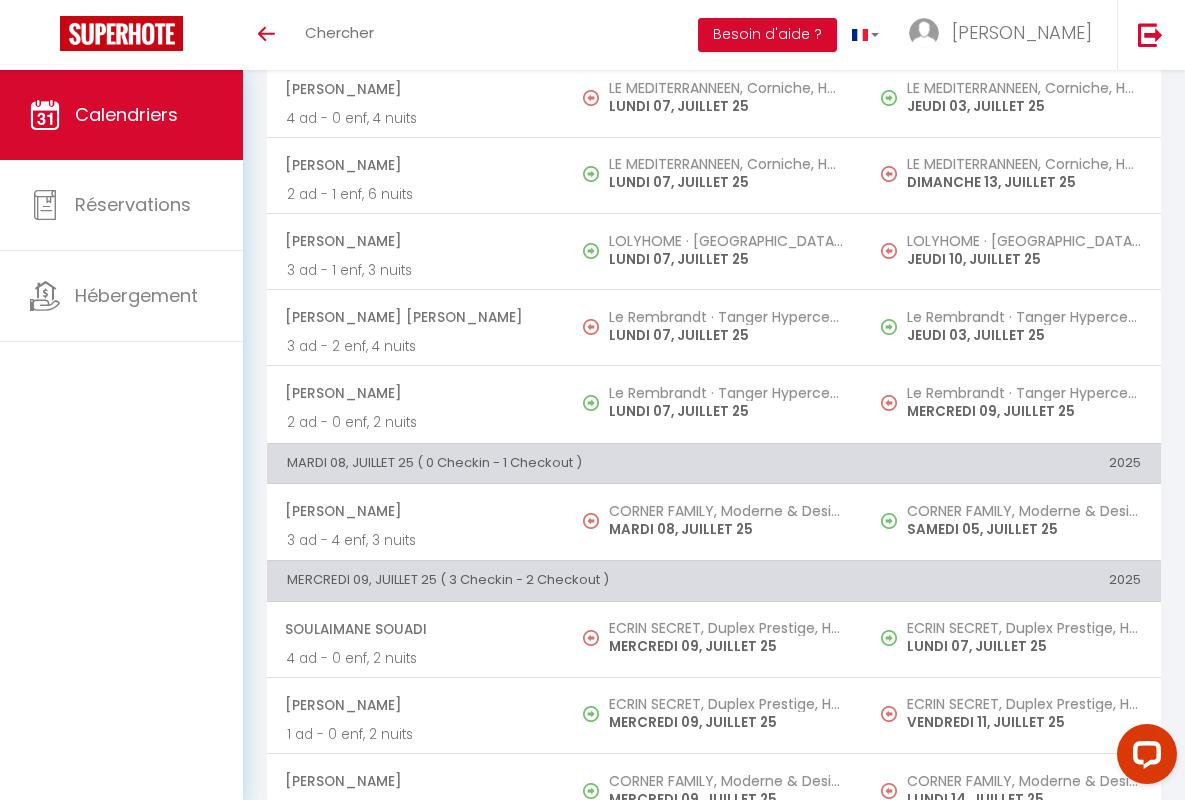 scroll, scrollTop: 913, scrollLeft: 0, axis: vertical 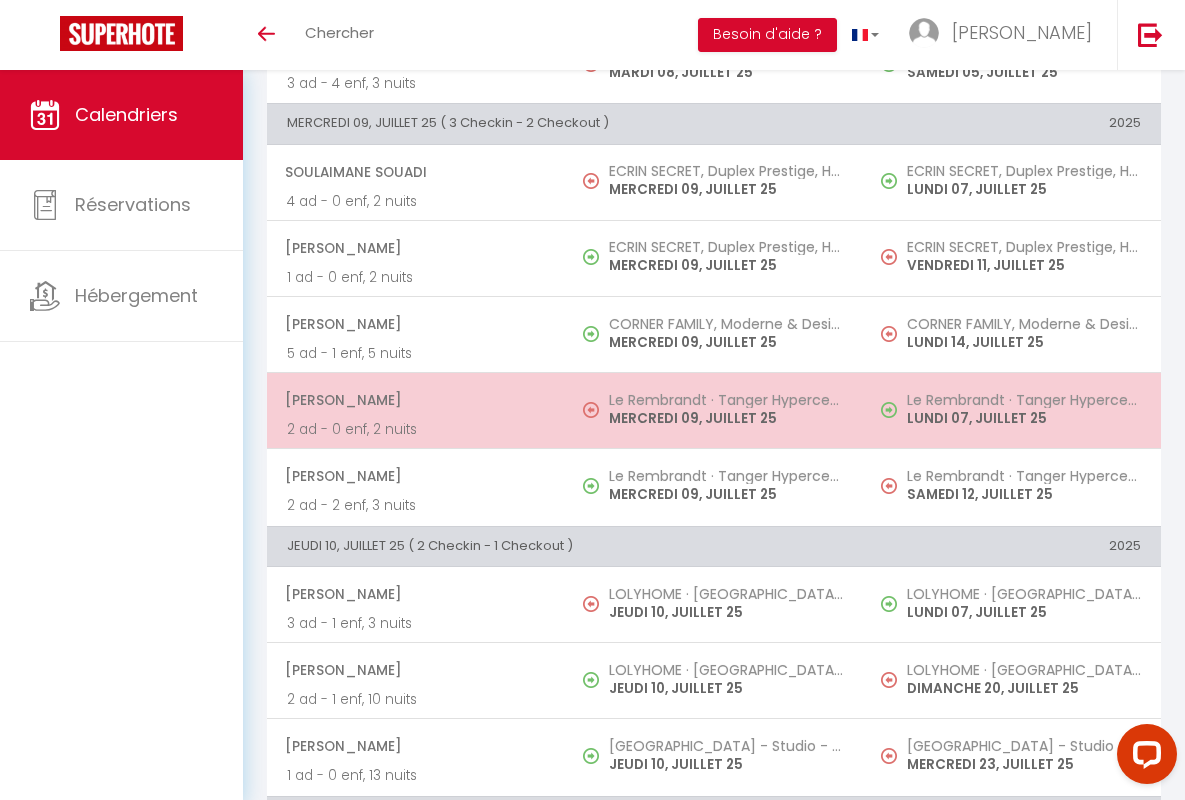 click on "[PERSON_NAME]" at bounding box center (415, 400) 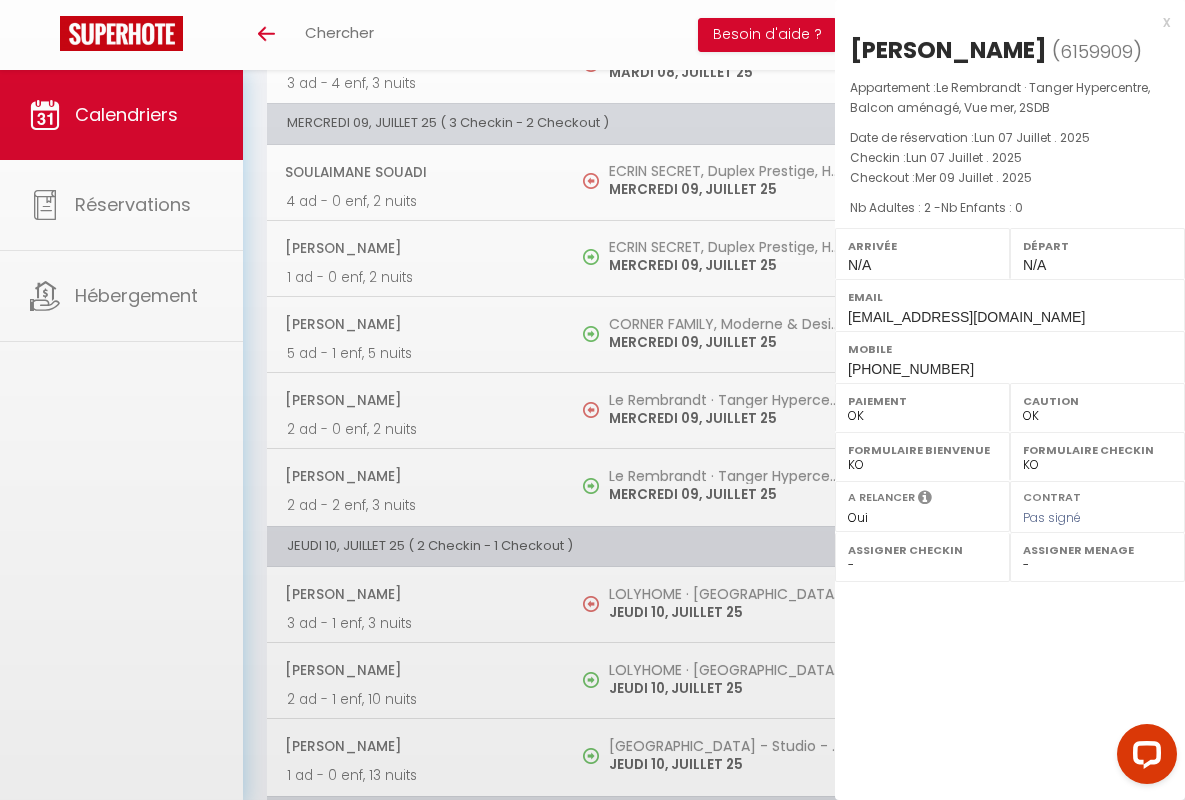 click on "x" at bounding box center (1002, 22) 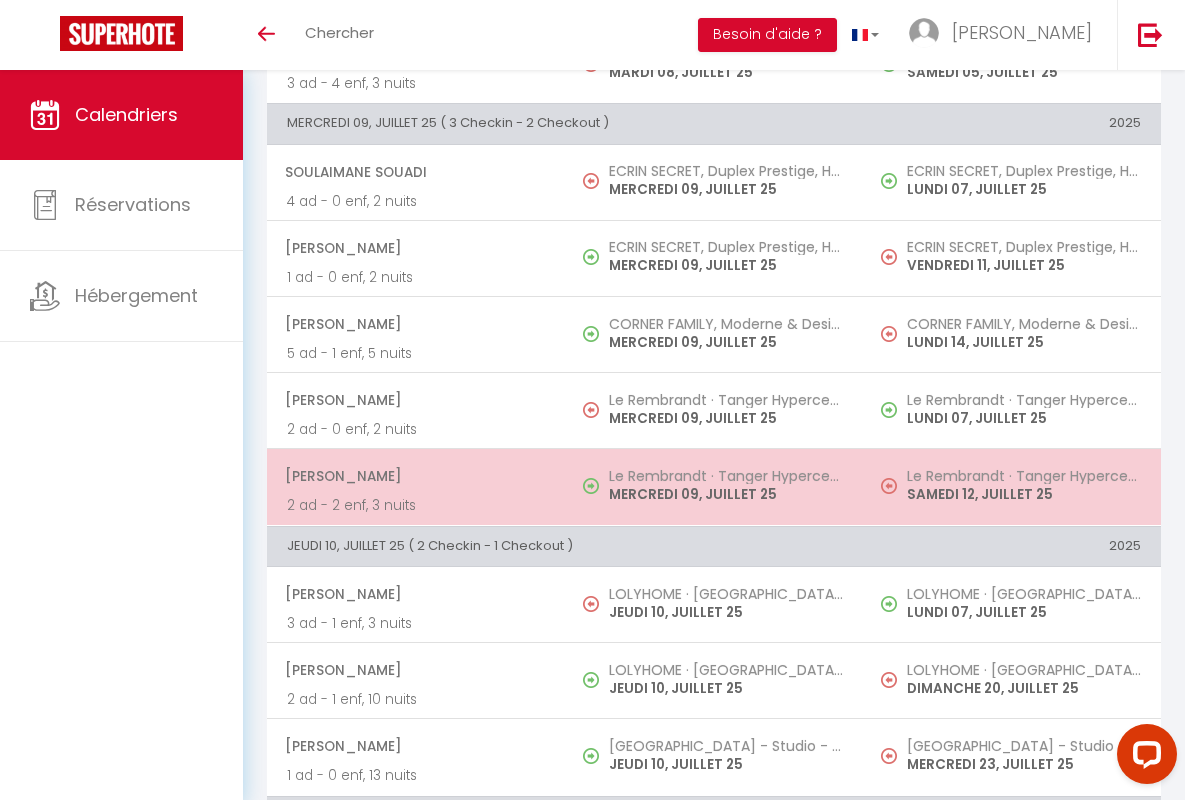 click on "[PERSON_NAME]" at bounding box center (415, 476) 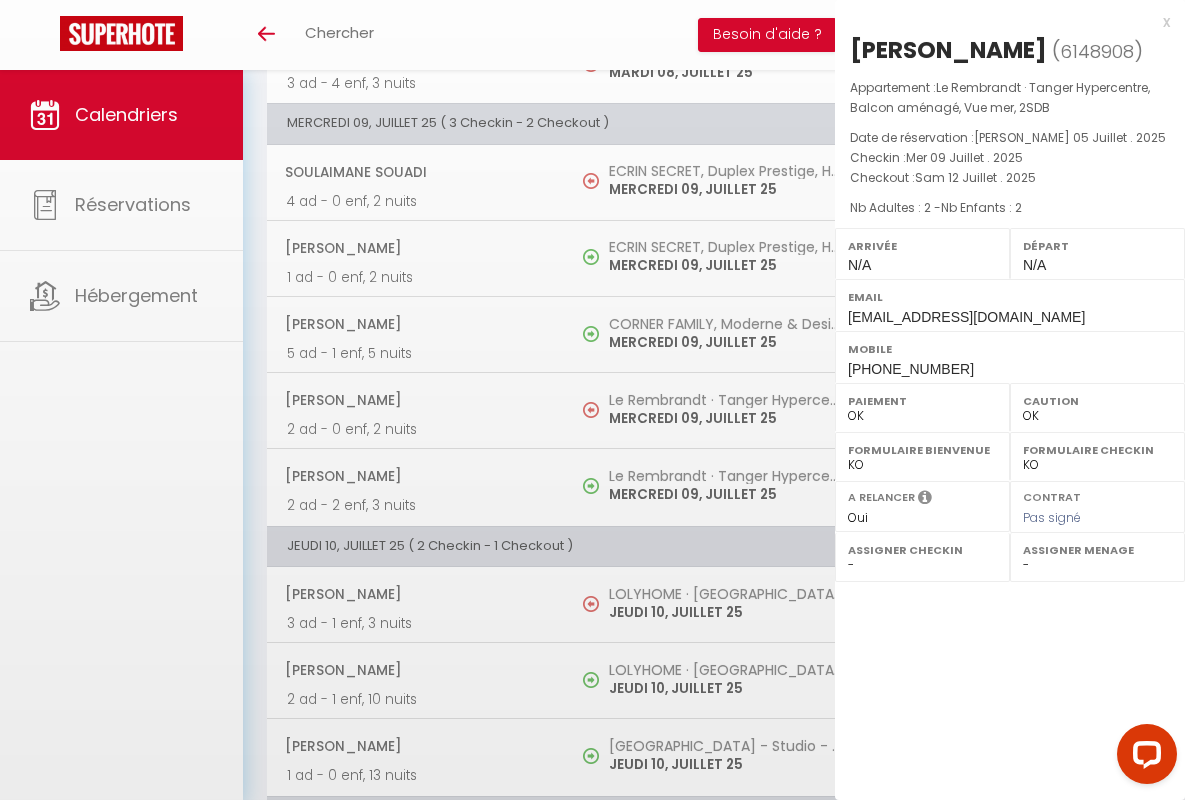 click on "x" at bounding box center (1002, 22) 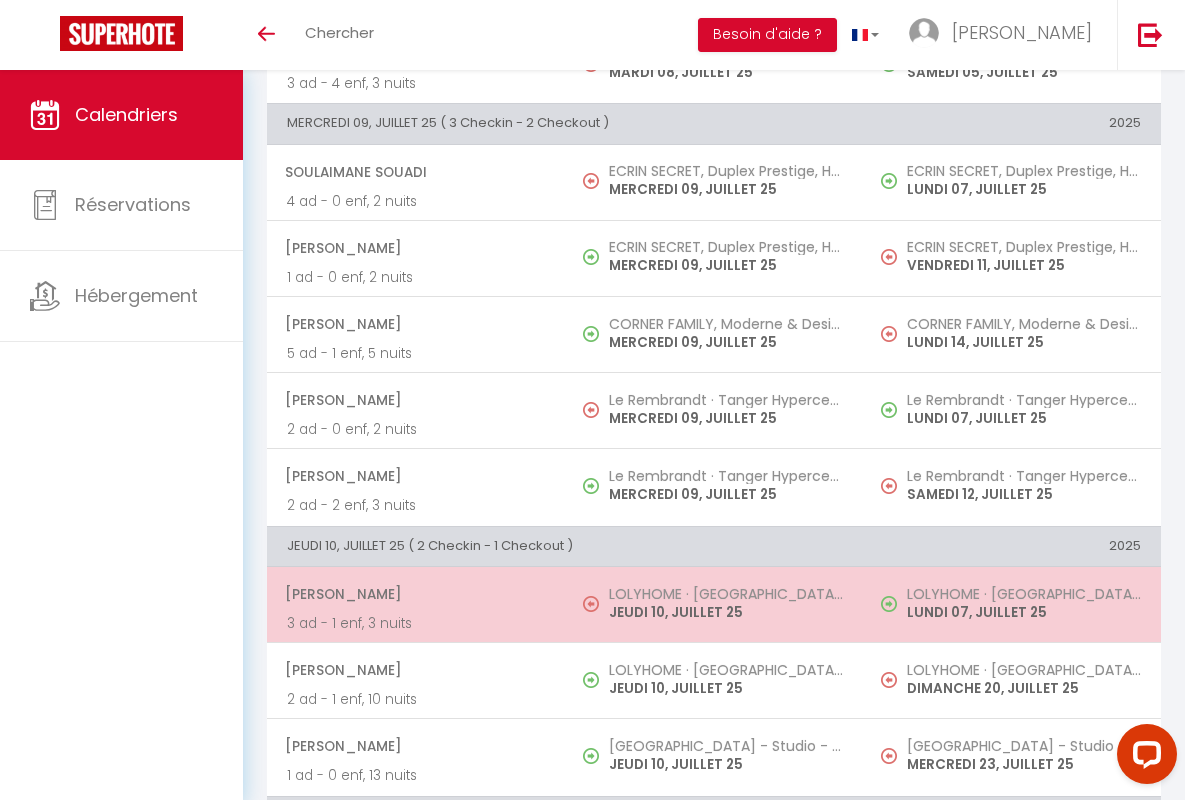 click on "[PERSON_NAME]" at bounding box center [415, 594] 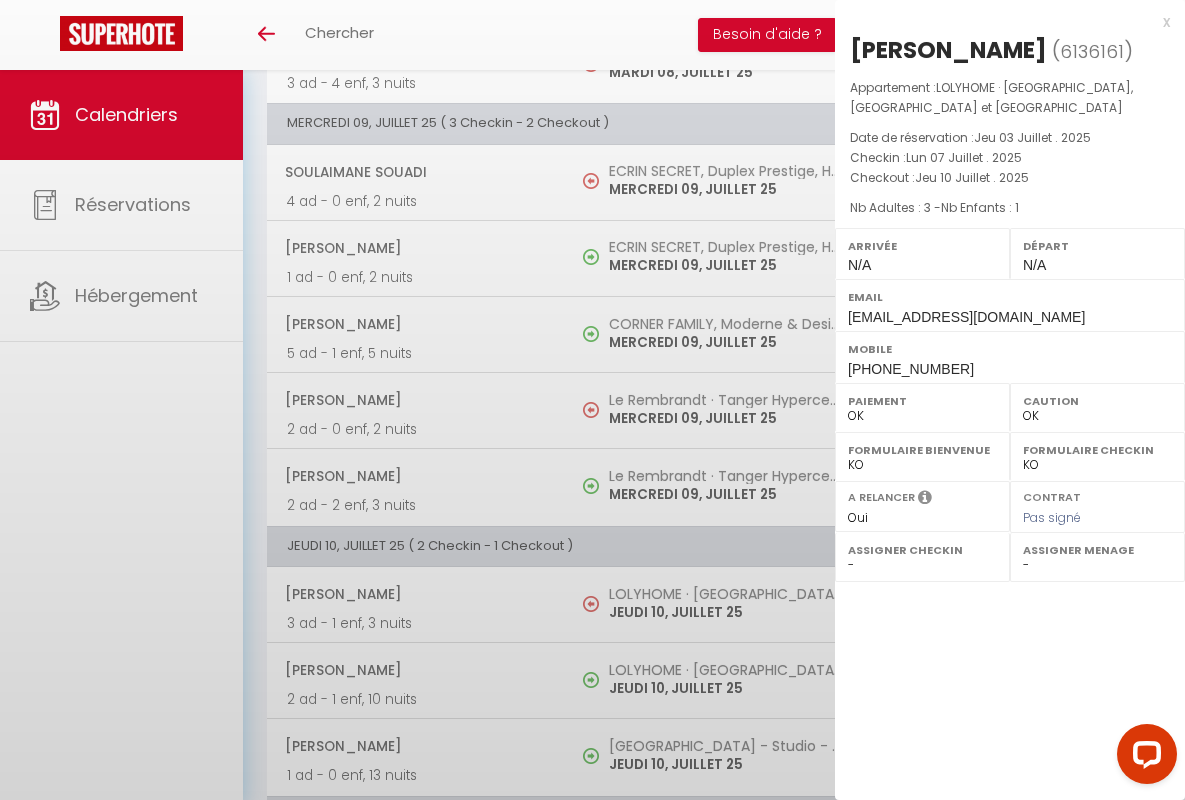 click on "x" at bounding box center (1002, 22) 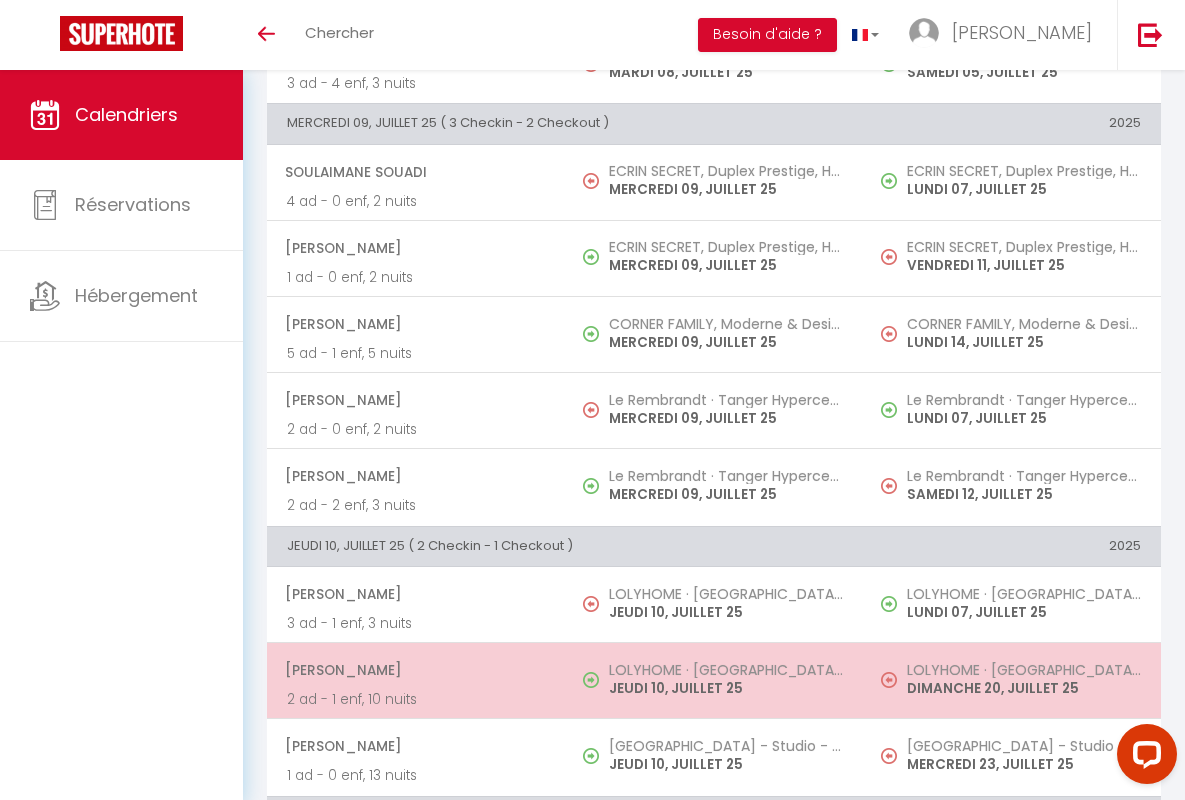 click on "[PERSON_NAME]" at bounding box center (415, 670) 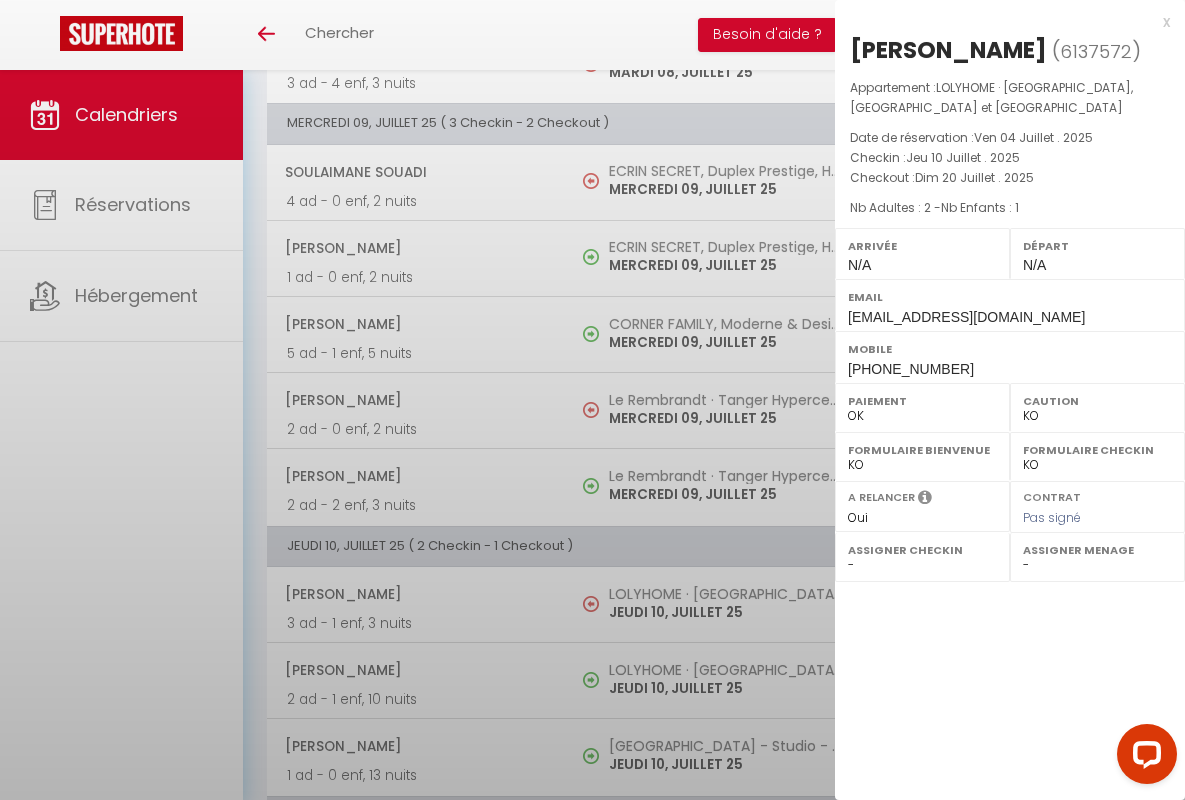 click on "x" at bounding box center [1002, 22] 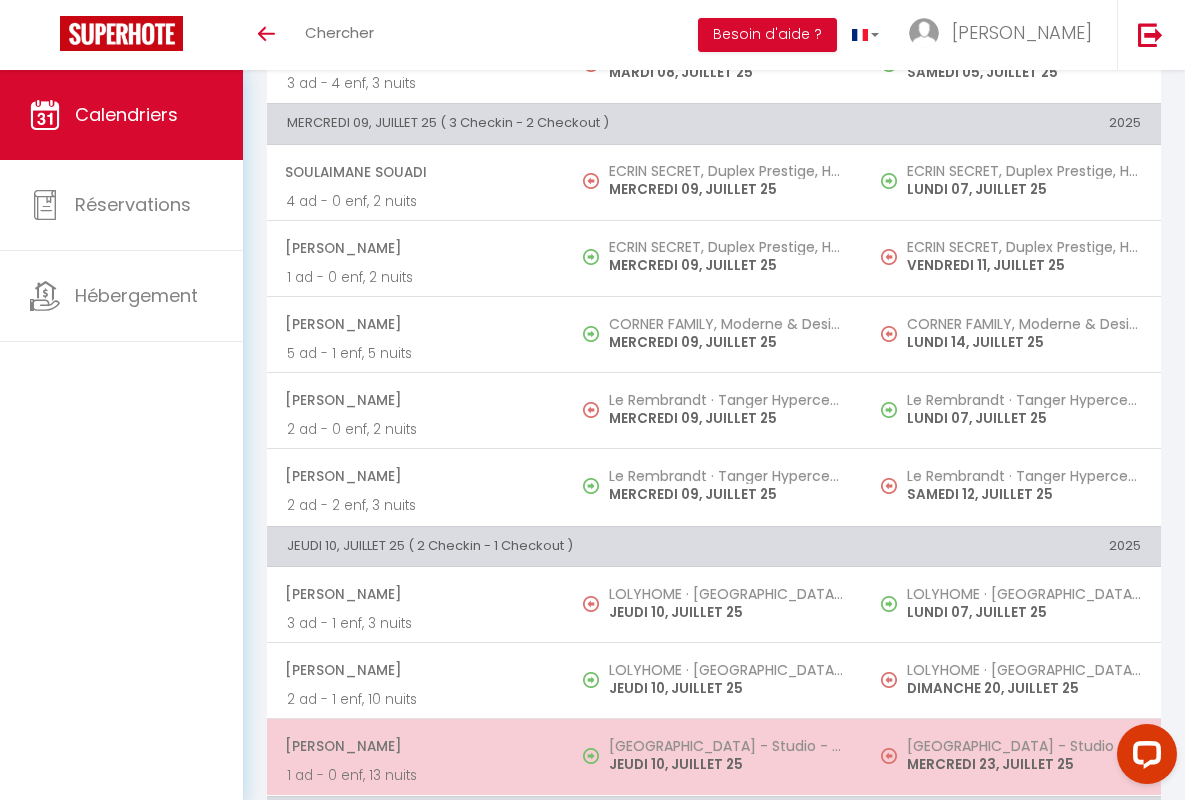click on "[PERSON_NAME]" at bounding box center (415, 746) 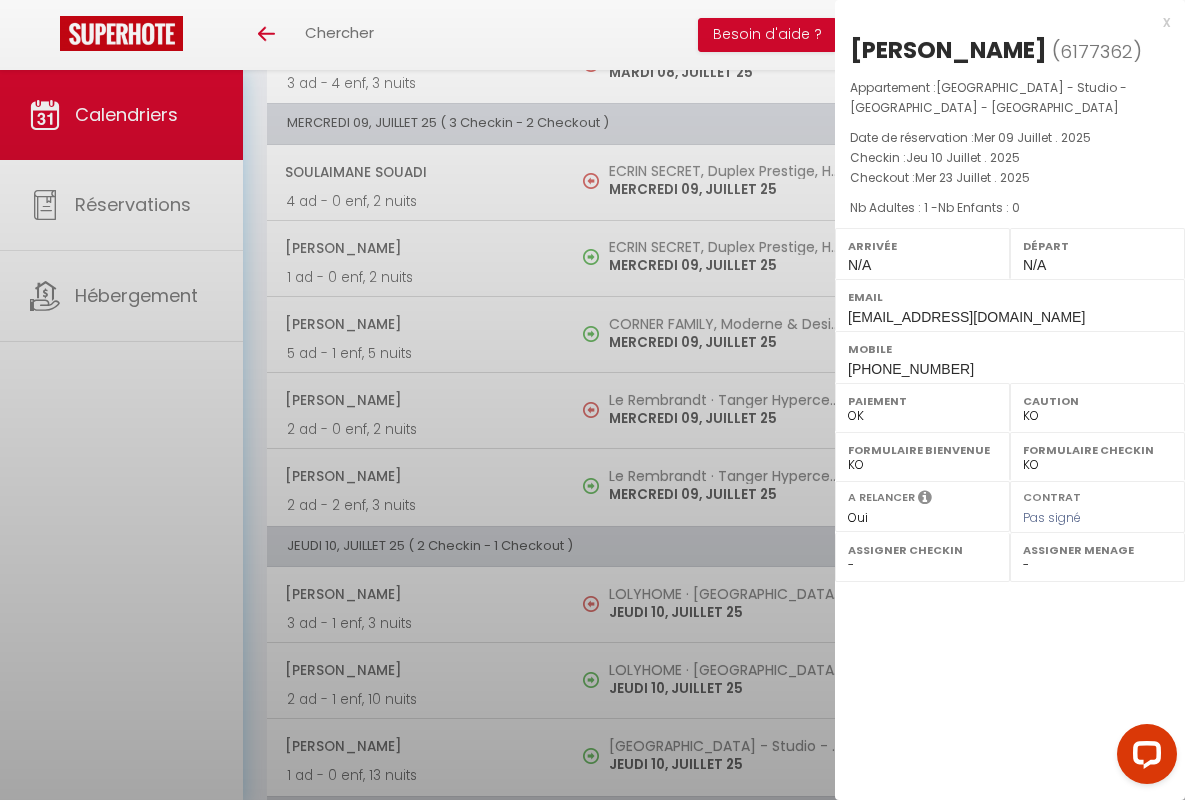click on "x" at bounding box center (1002, 22) 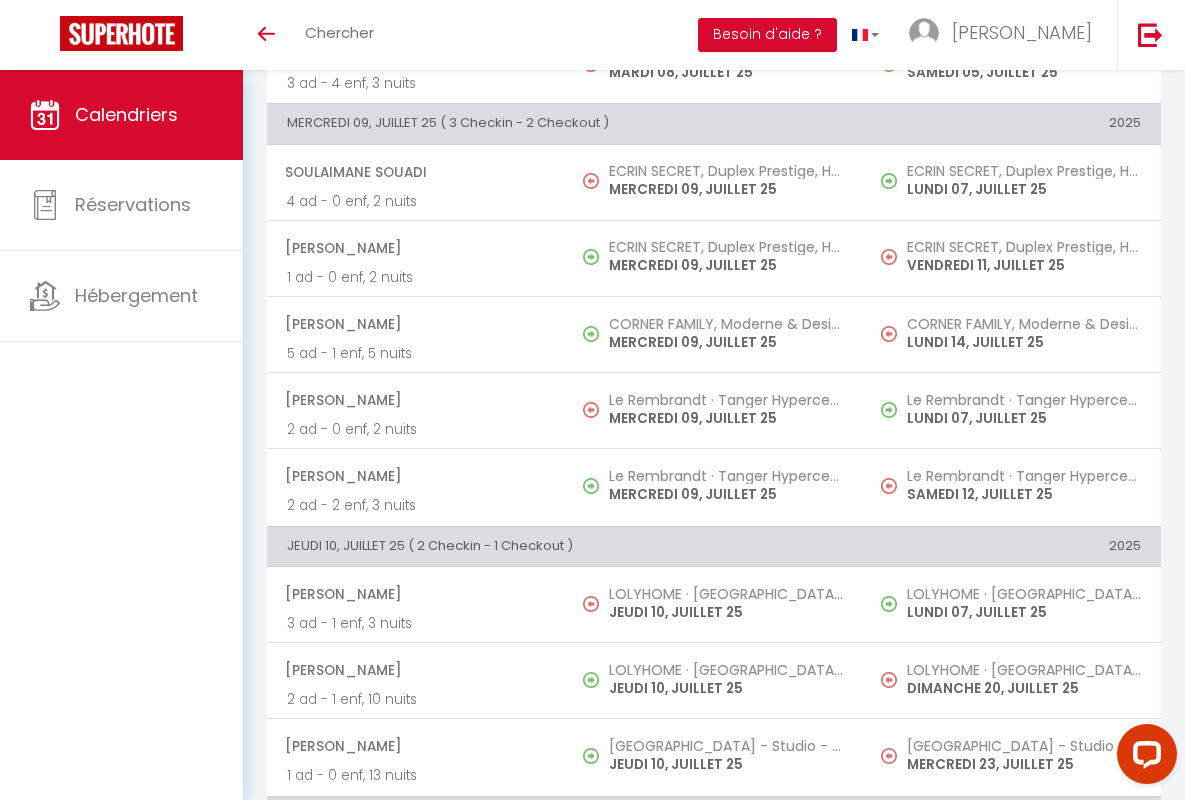 scroll, scrollTop: 1377, scrollLeft: 0, axis: vertical 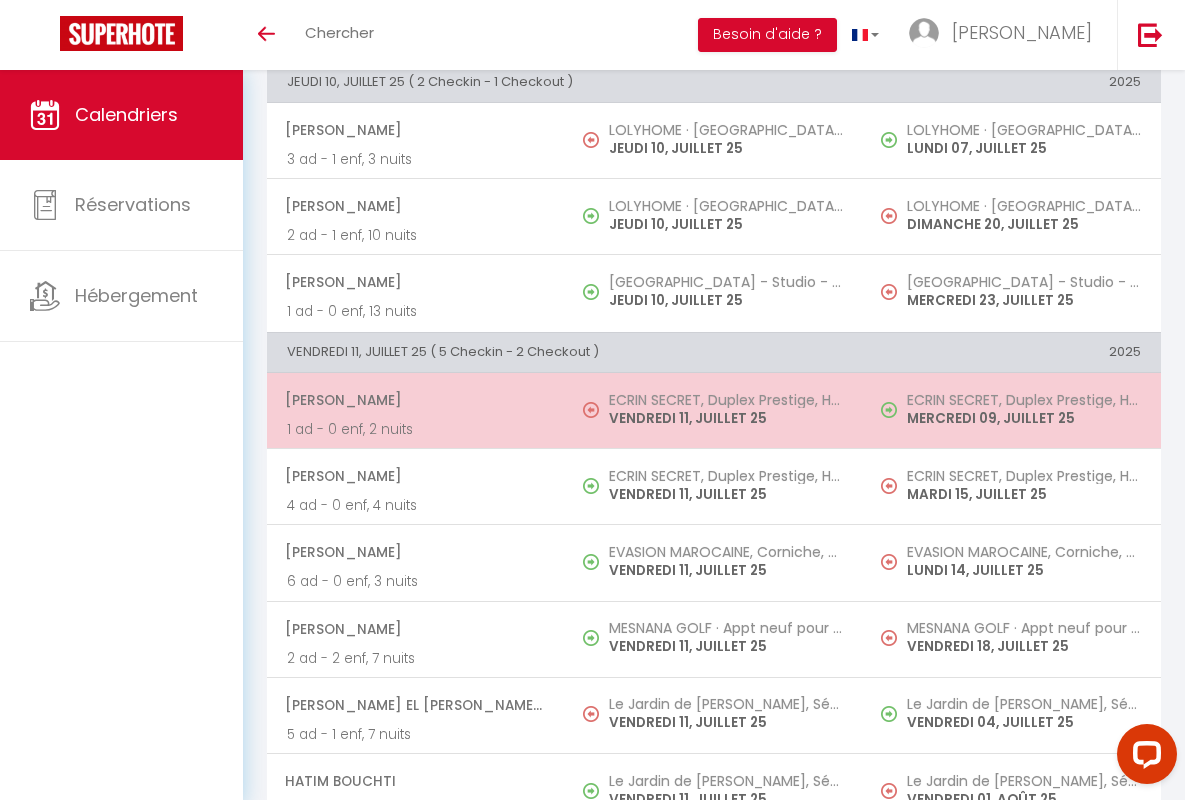 click on "[PERSON_NAME]" at bounding box center (415, 400) 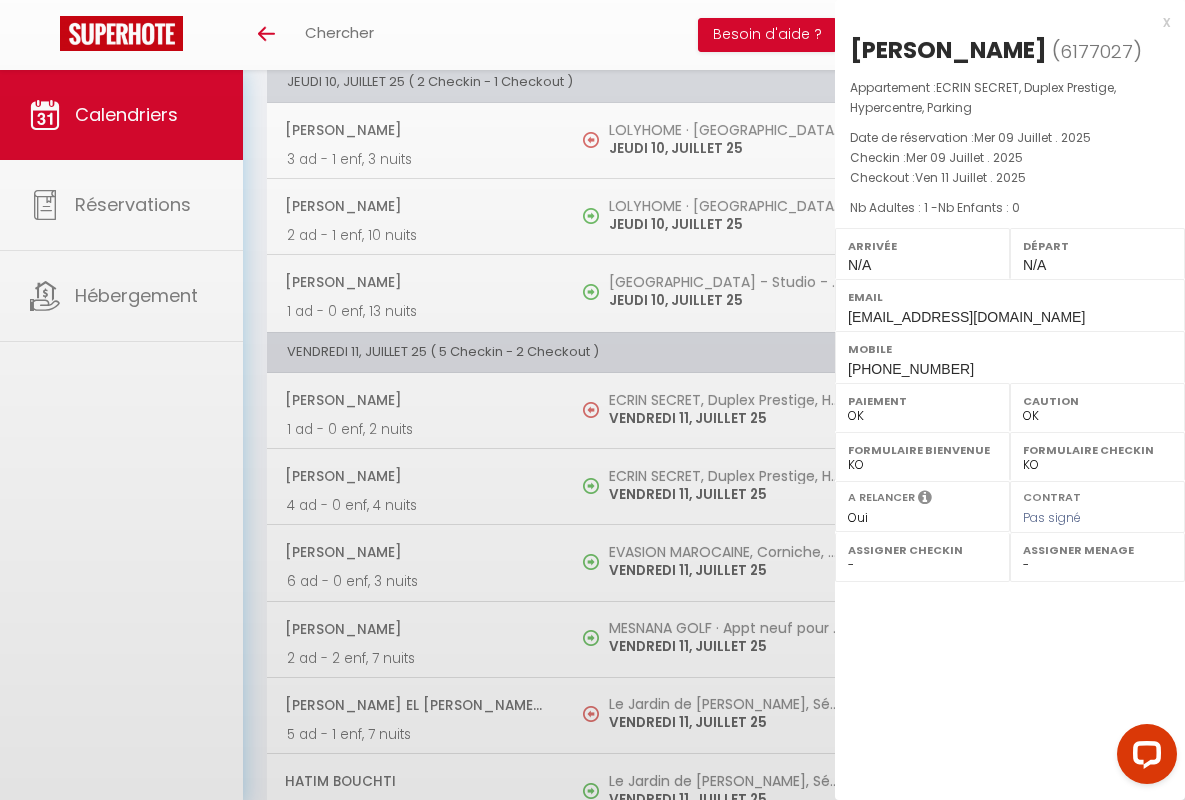 click on "x" at bounding box center [1002, 22] 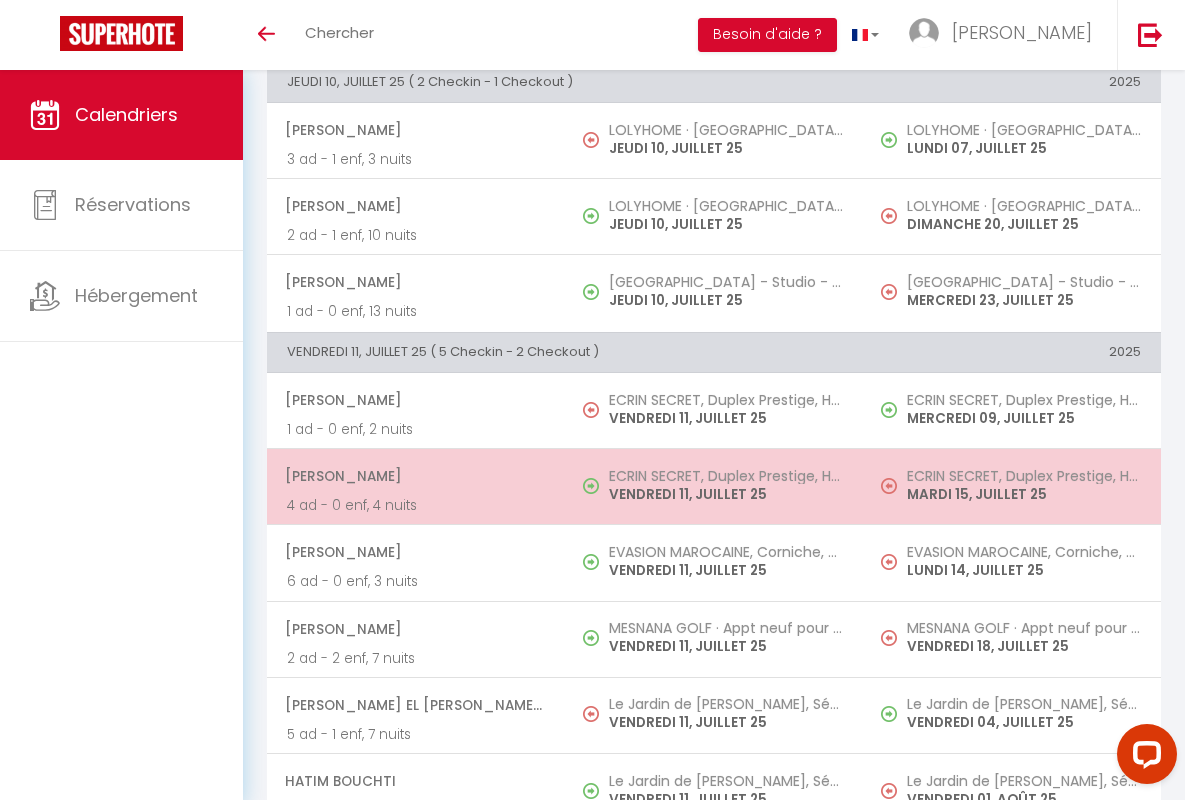 click on "[PERSON_NAME]" at bounding box center [415, 476] 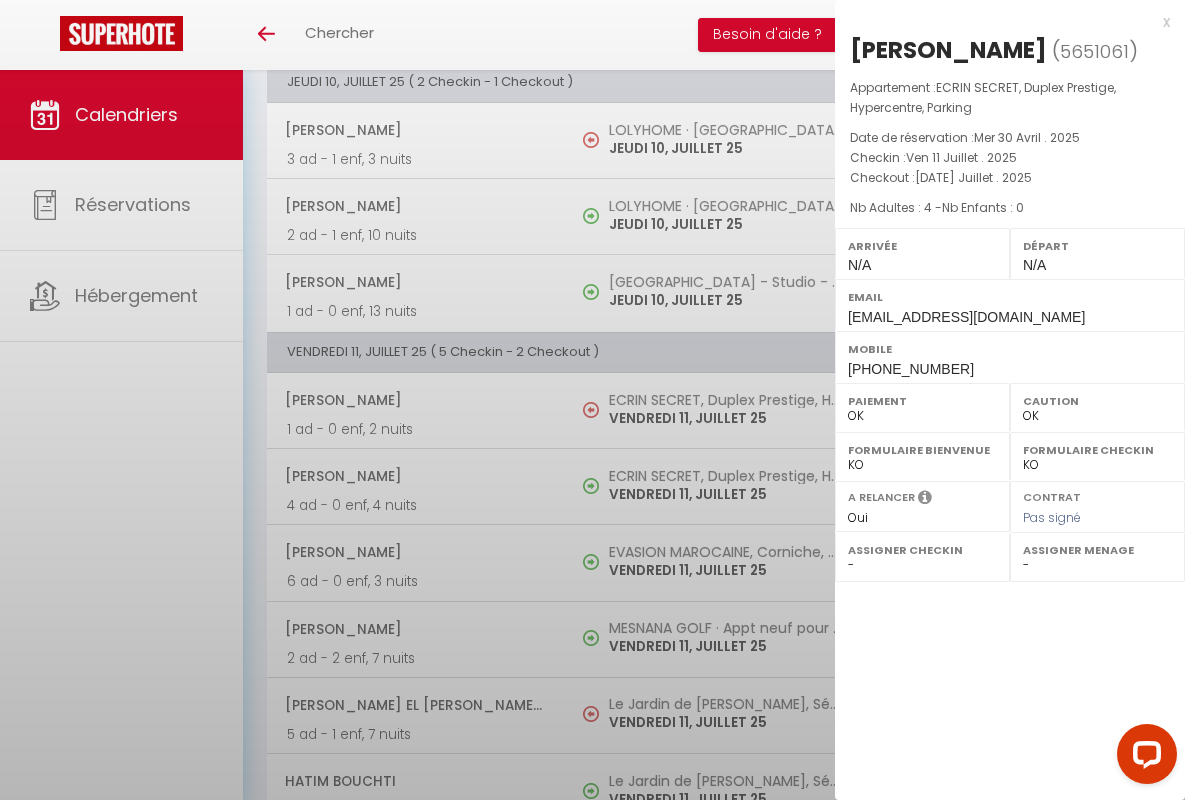 click on "x" at bounding box center (1002, 22) 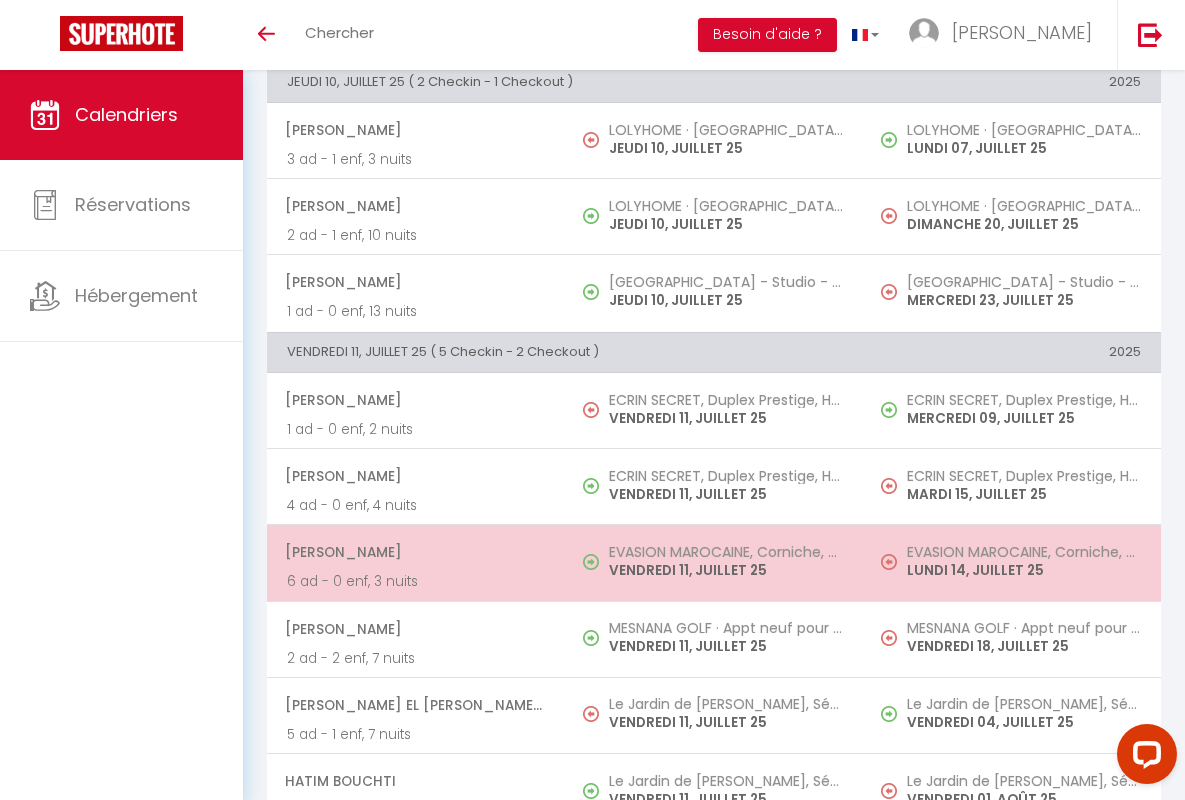 click on "[PERSON_NAME]" at bounding box center (415, 552) 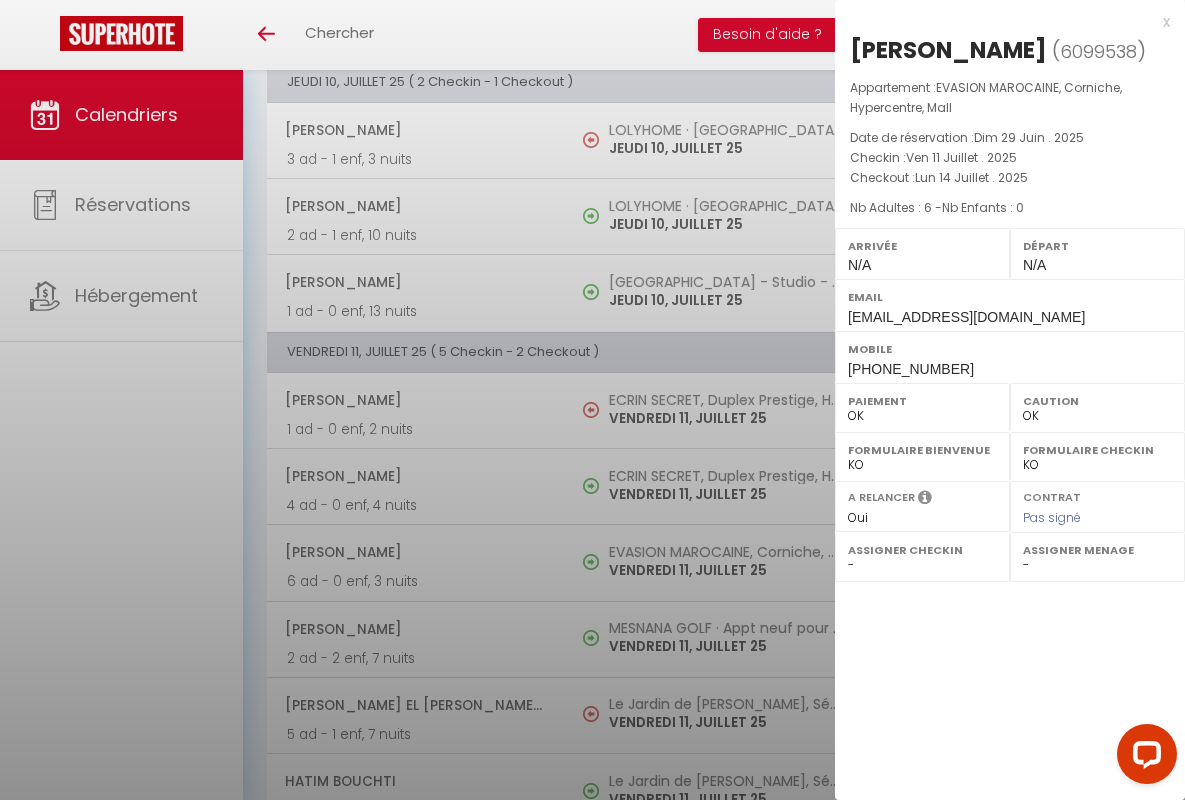 click on "x" at bounding box center (1002, 22) 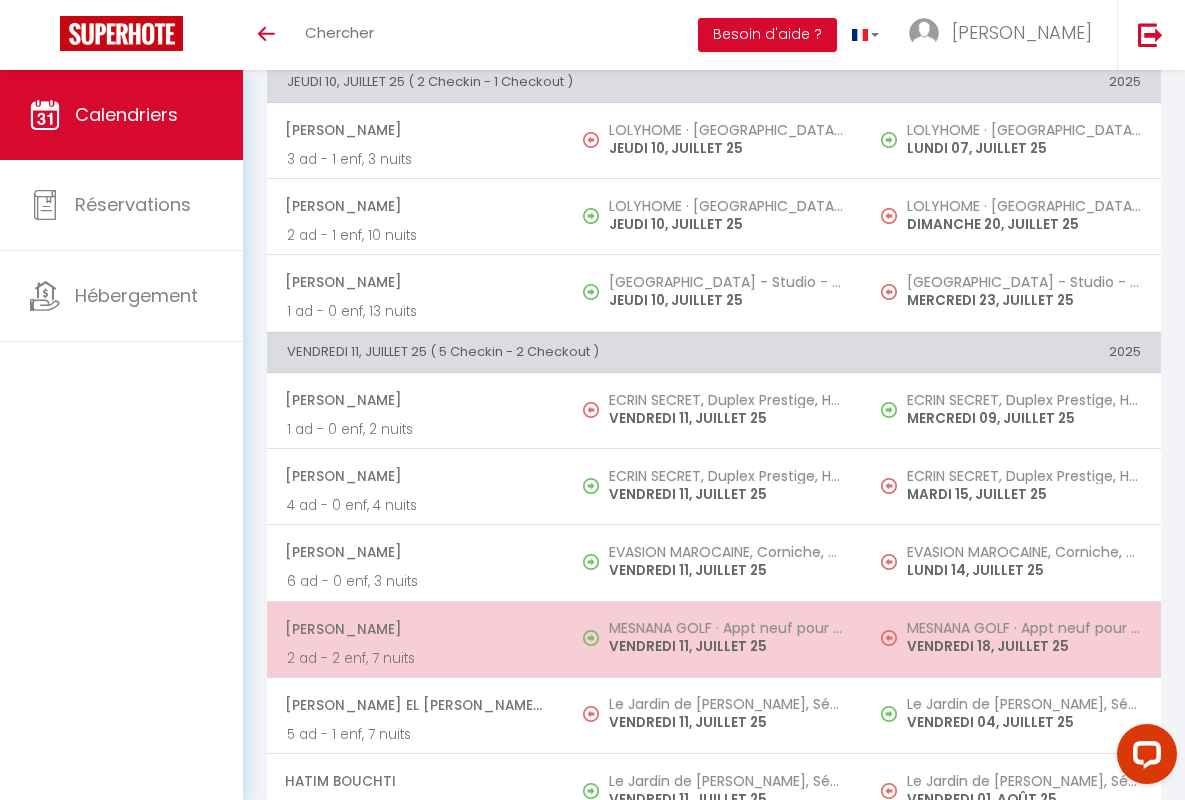 click on "[PERSON_NAME]" at bounding box center (415, 629) 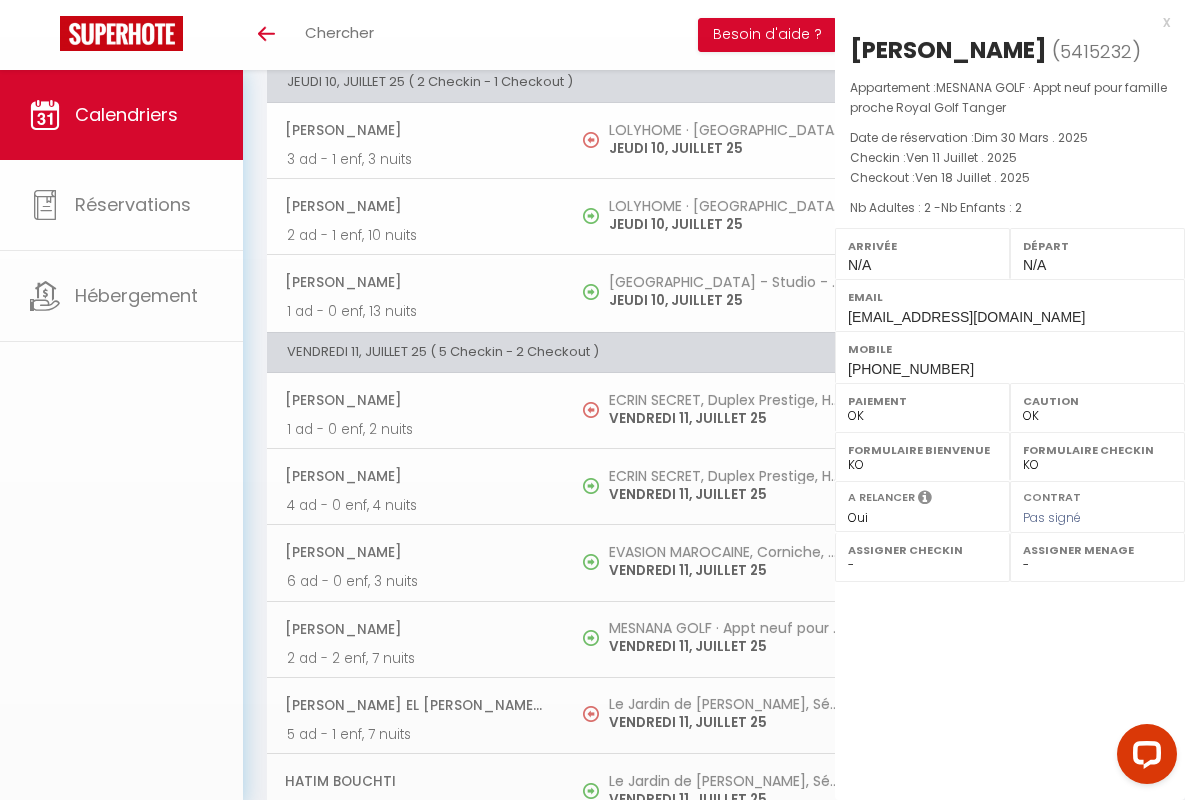 click on "x" at bounding box center [1002, 22] 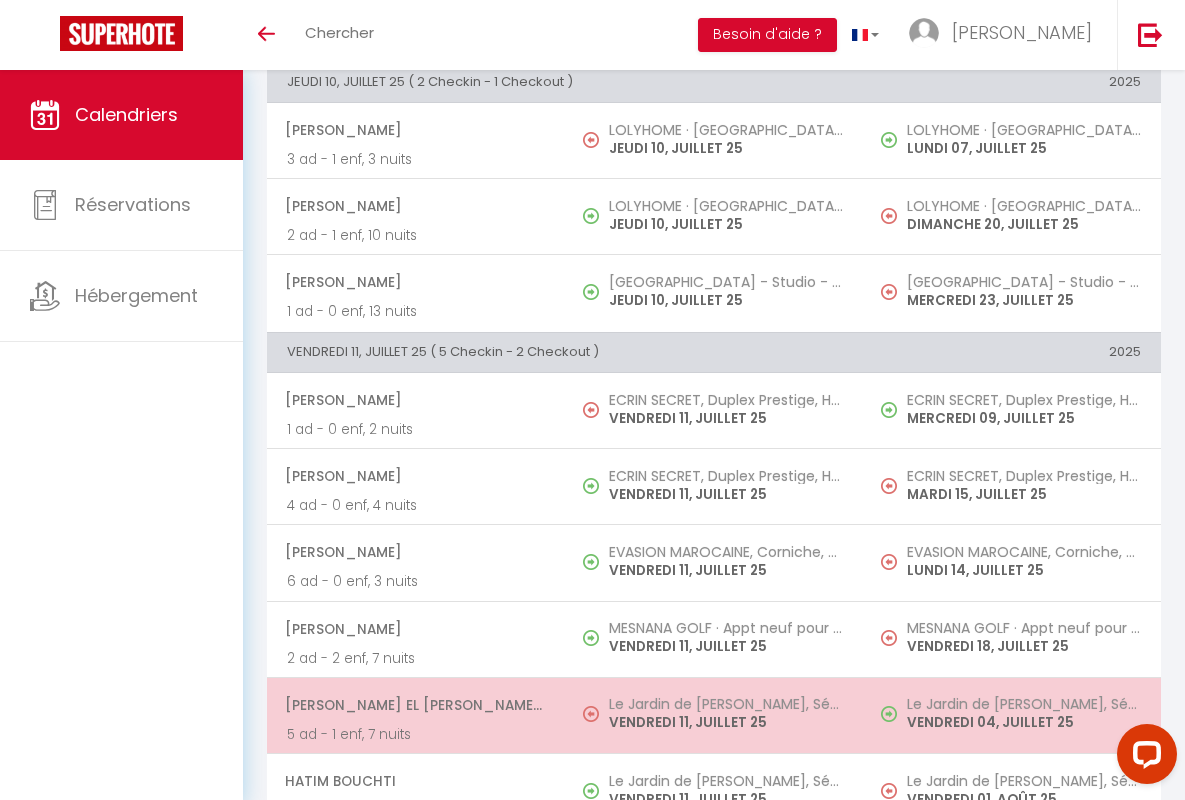 click on "[PERSON_NAME] El [PERSON_NAME] Serroukh" at bounding box center (415, 705) 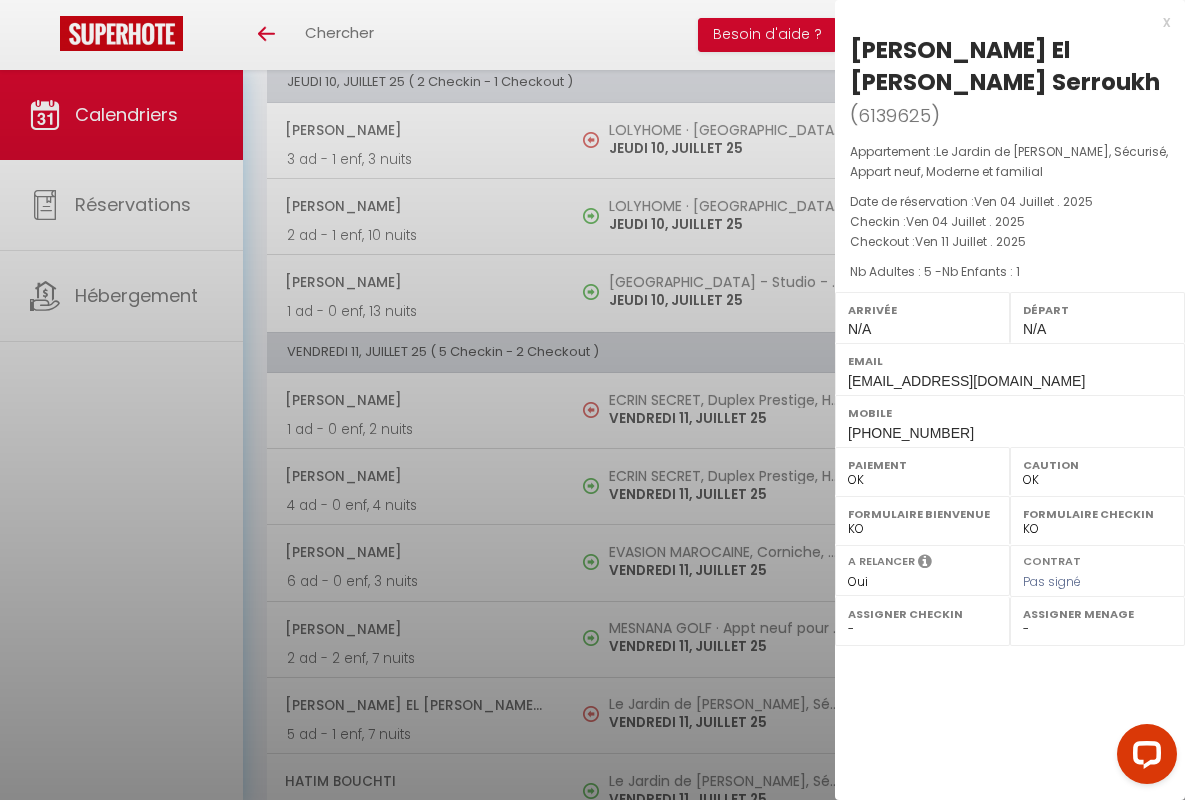 click on "x" at bounding box center (1002, 22) 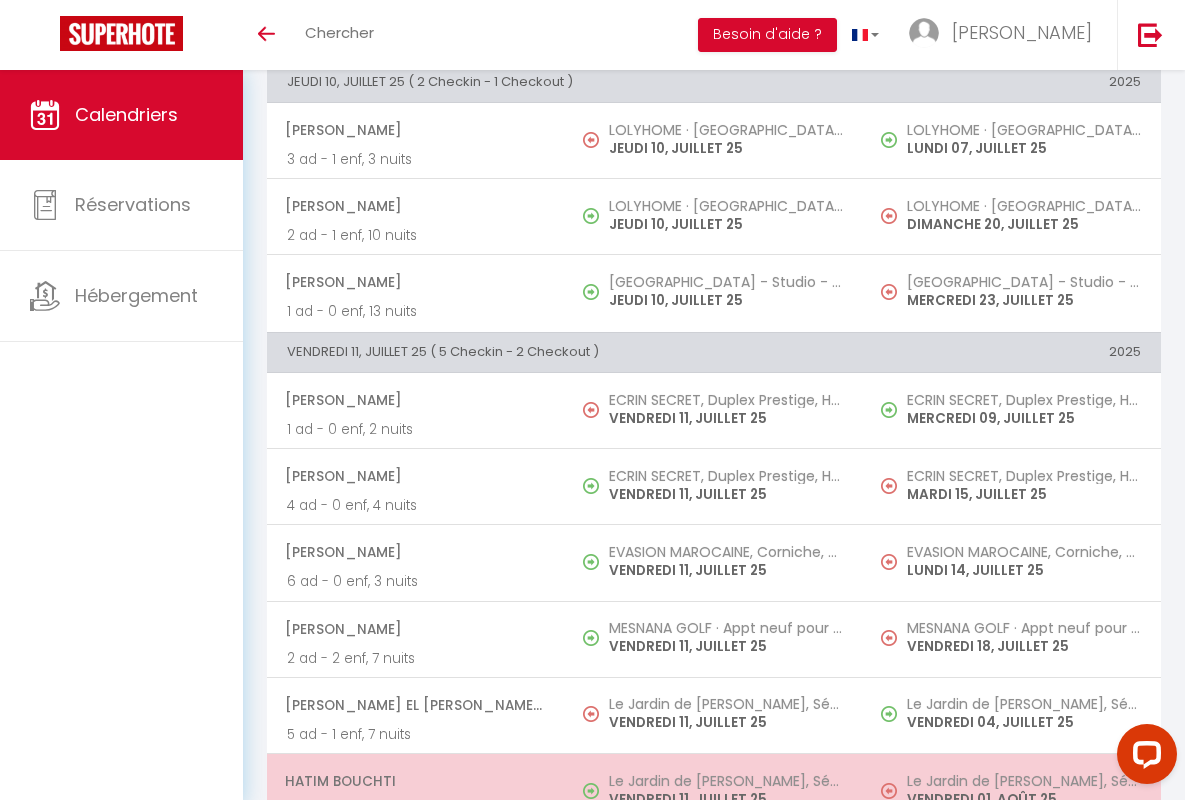 click on "Hatim Bouchti" at bounding box center [415, 781] 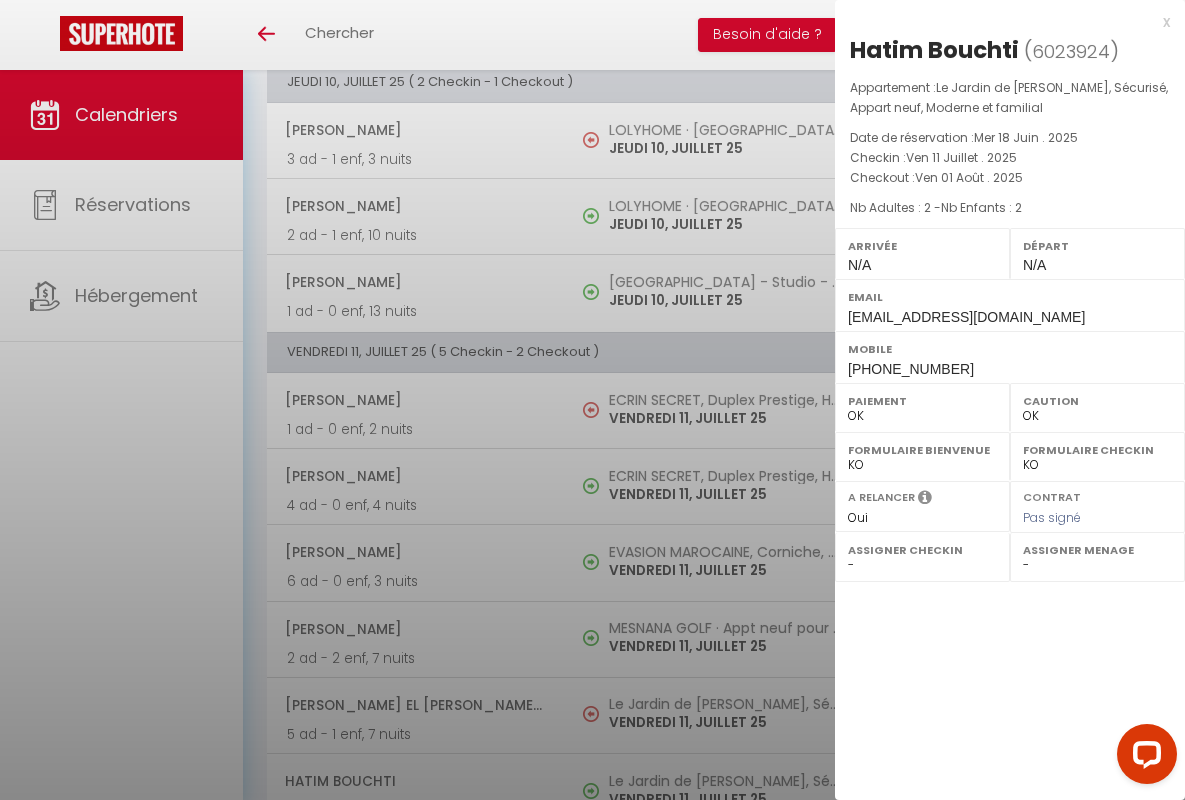 click on "x" at bounding box center [1002, 22] 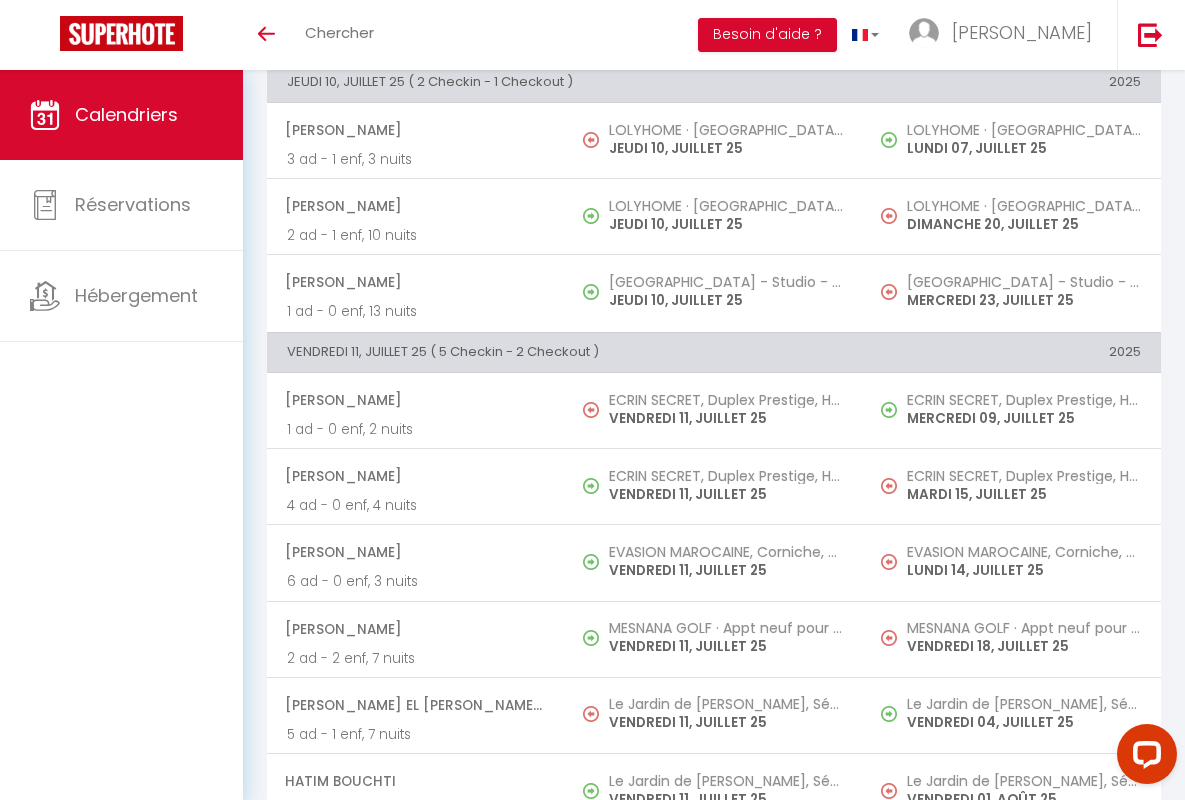 scroll, scrollTop: 1834, scrollLeft: 0, axis: vertical 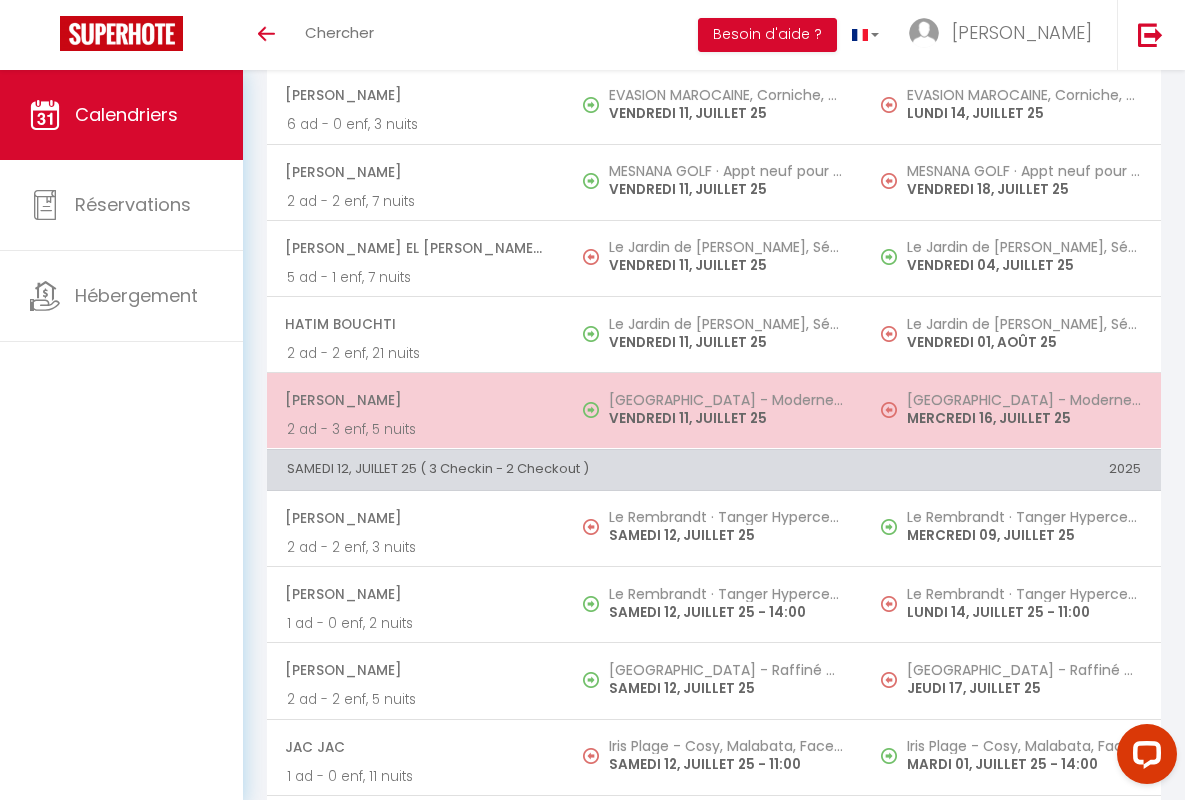click on "[PERSON_NAME]" at bounding box center [415, 400] 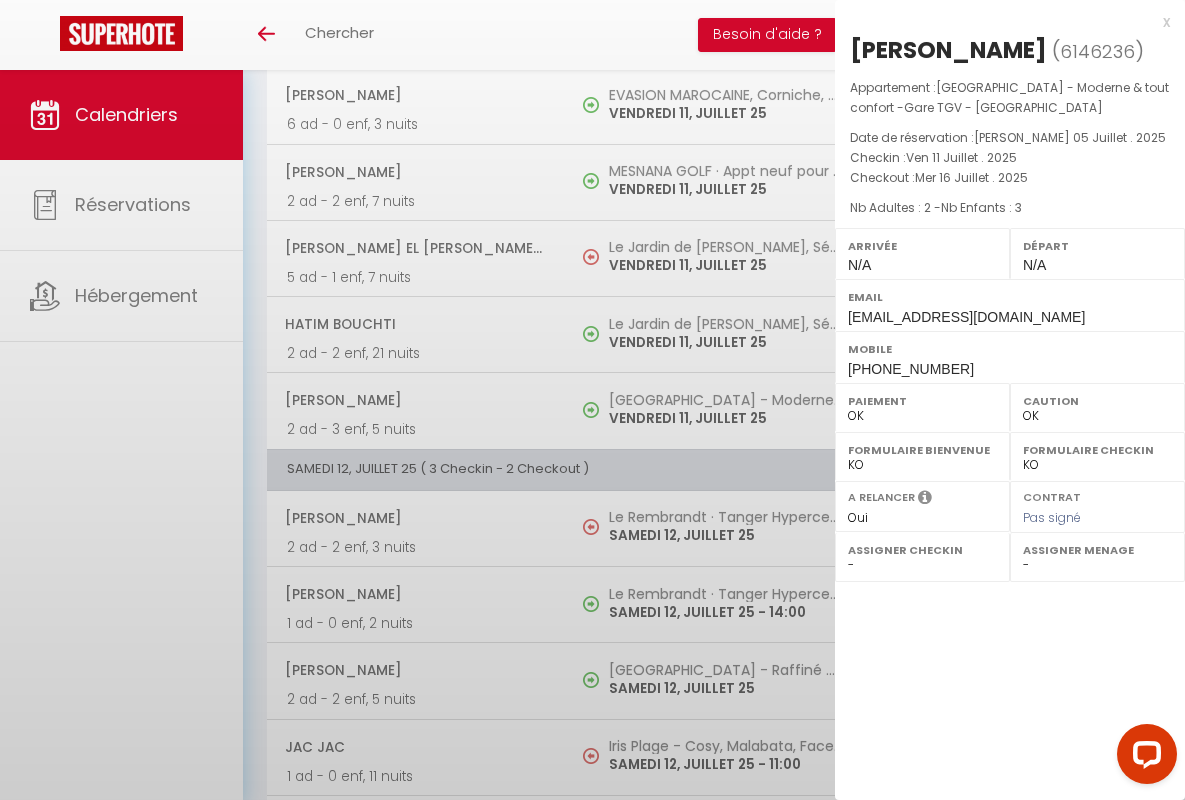 click on "x" at bounding box center (1002, 22) 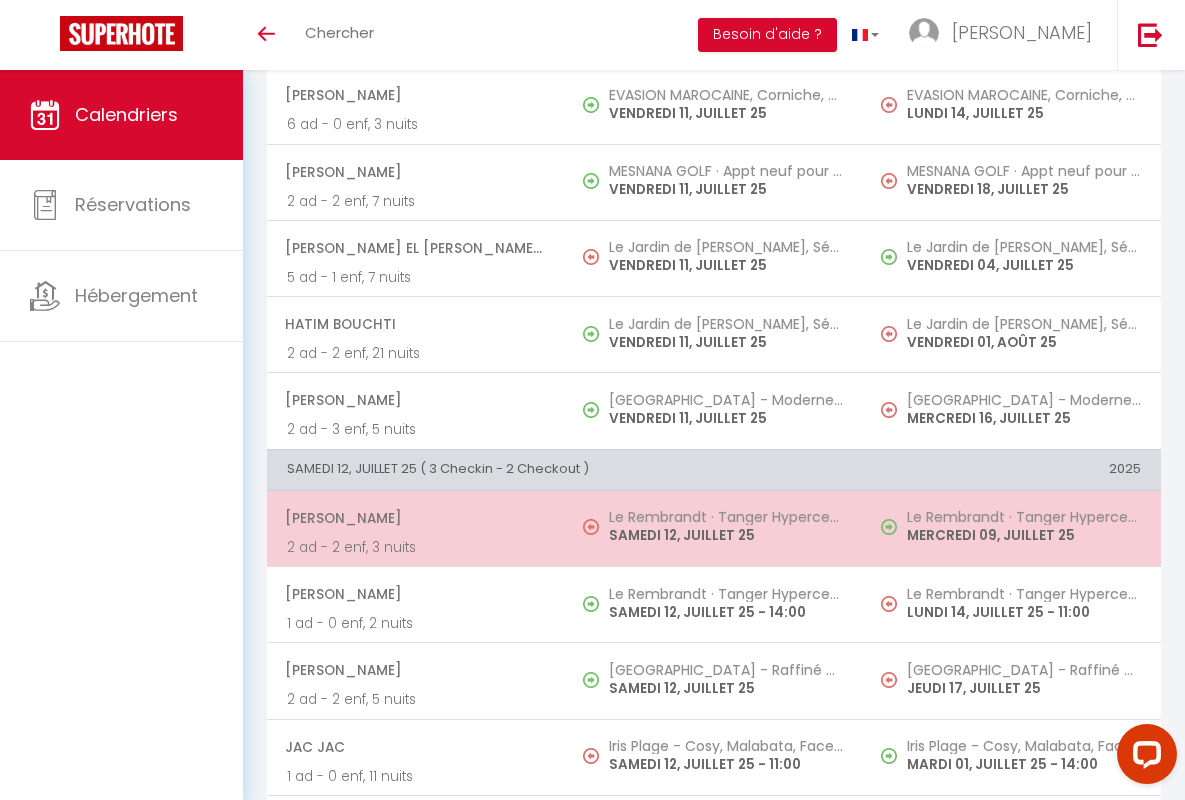 click on "[PERSON_NAME]" at bounding box center (415, 518) 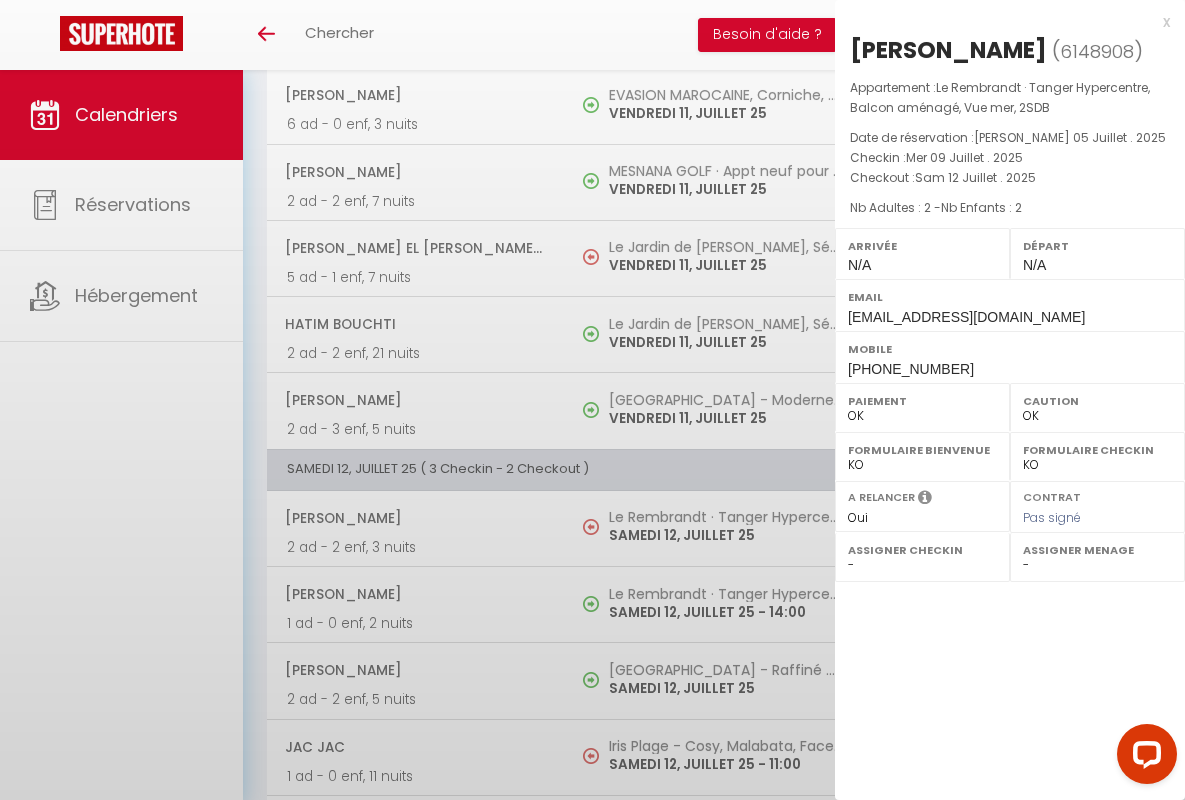click on "x" at bounding box center (1002, 22) 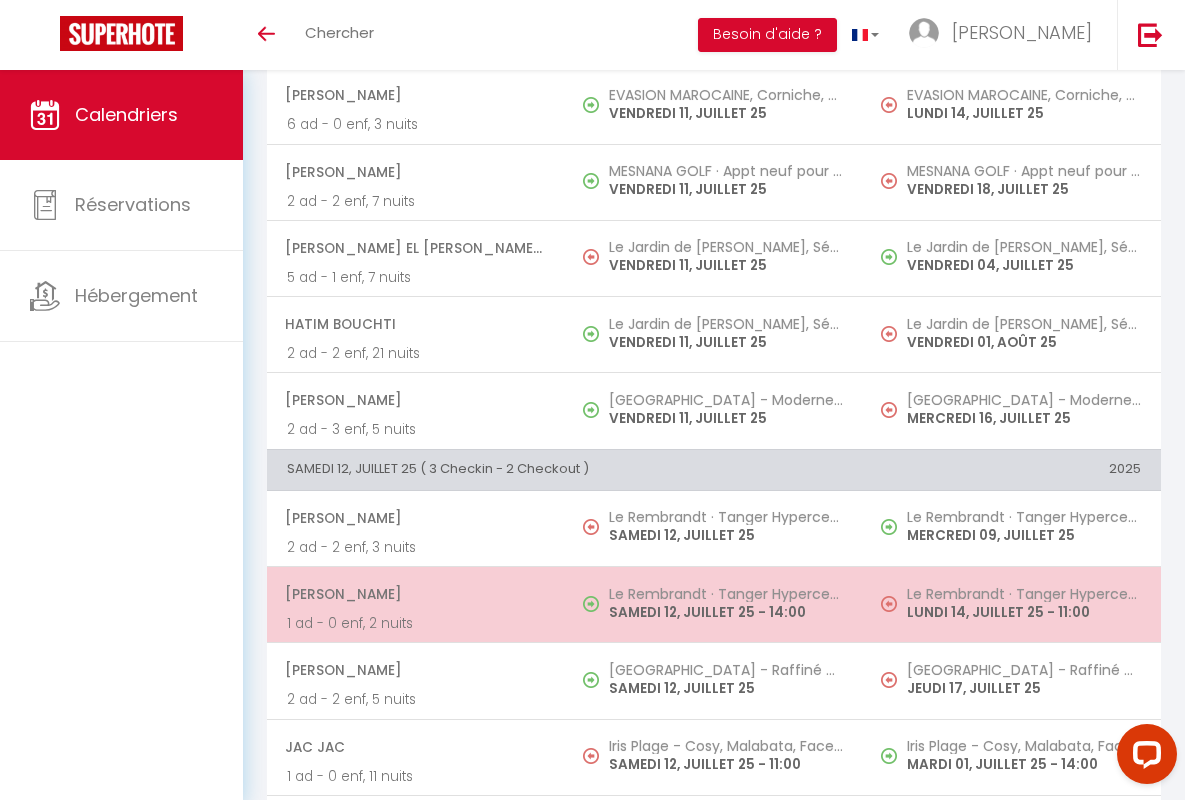 click on "[PERSON_NAME]" at bounding box center (415, 594) 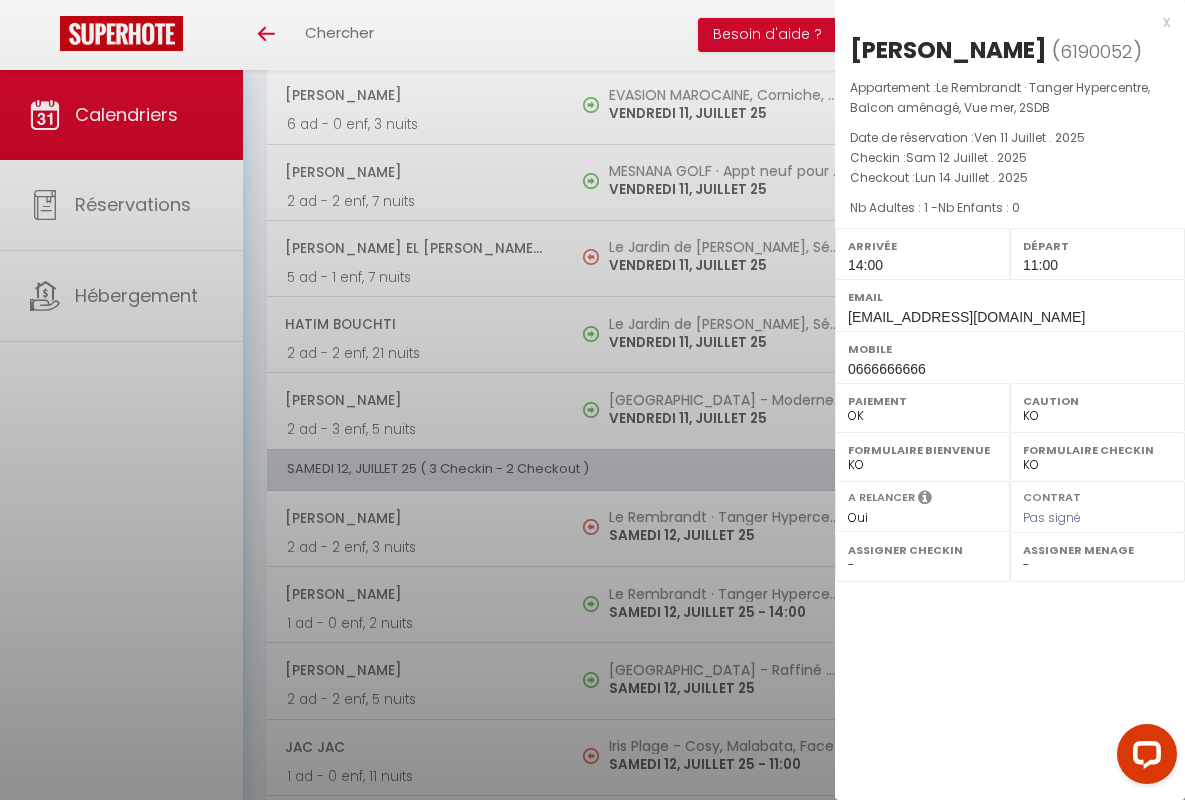 click on "x" at bounding box center [1002, 22] 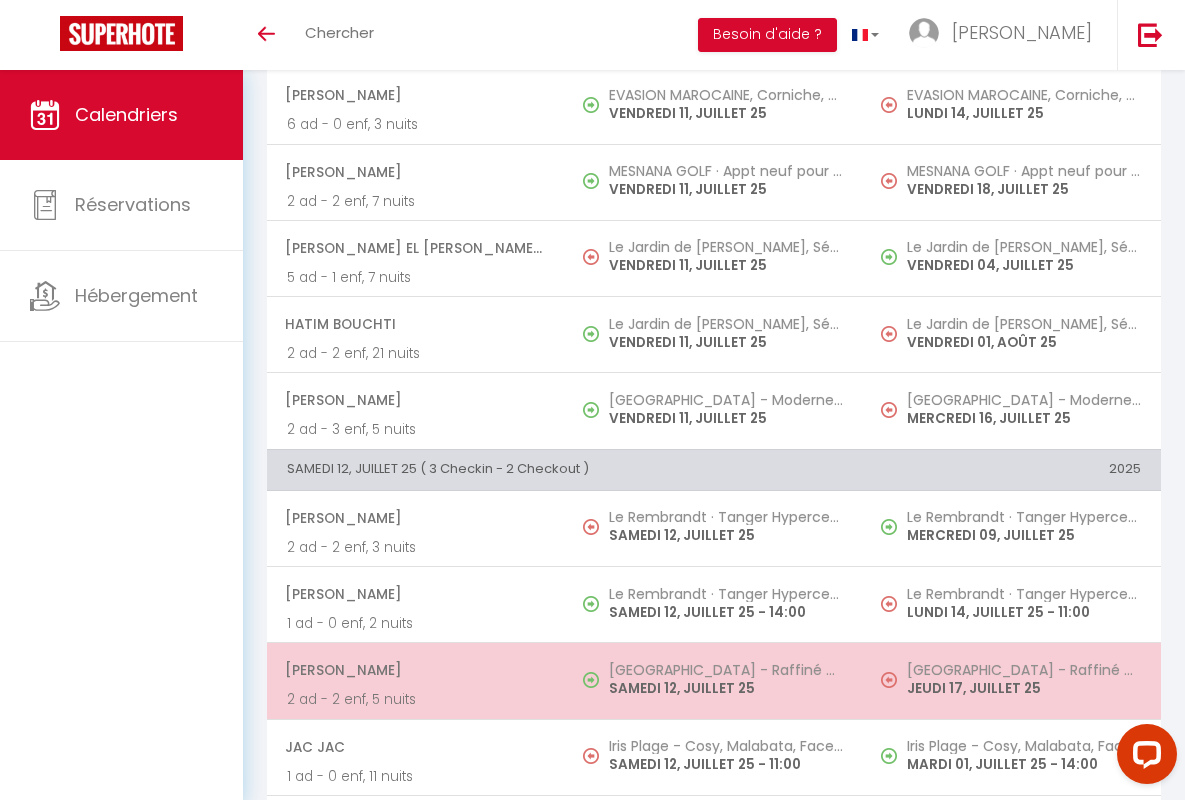 click on "[PERSON_NAME]" at bounding box center [415, 670] 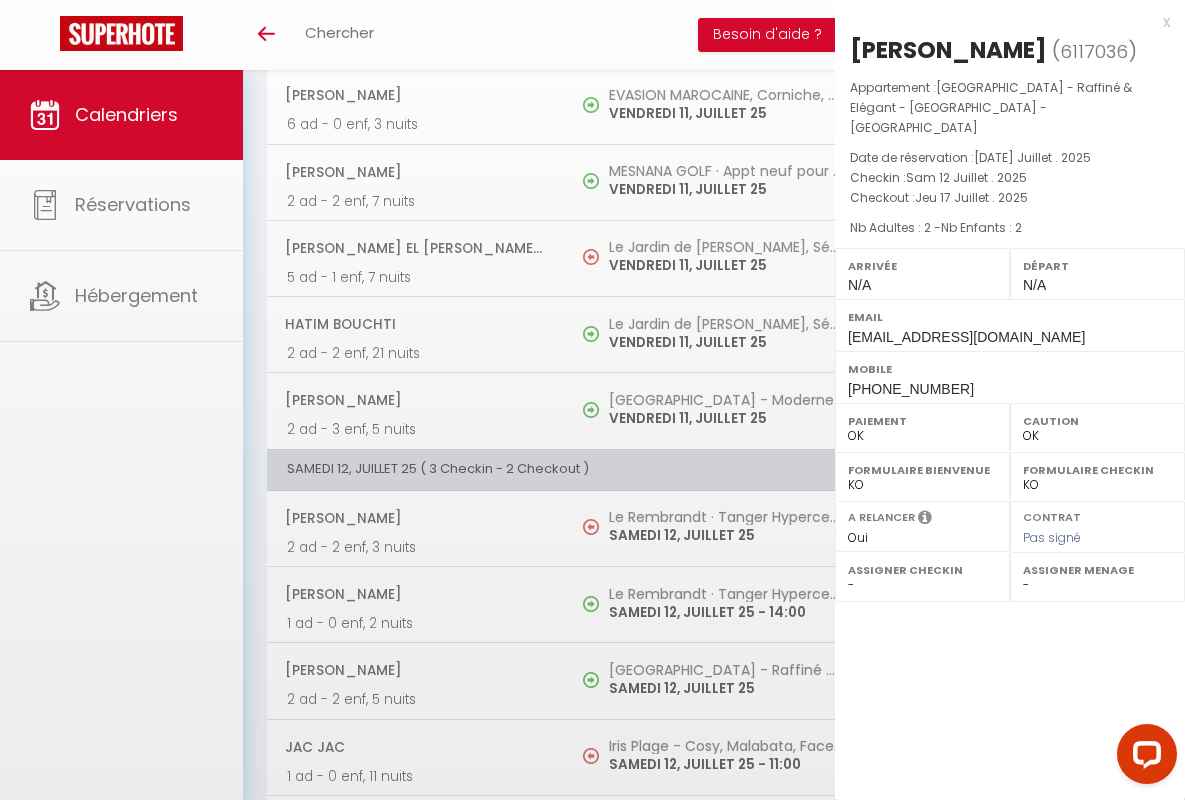 click on "x" at bounding box center [1002, 22] 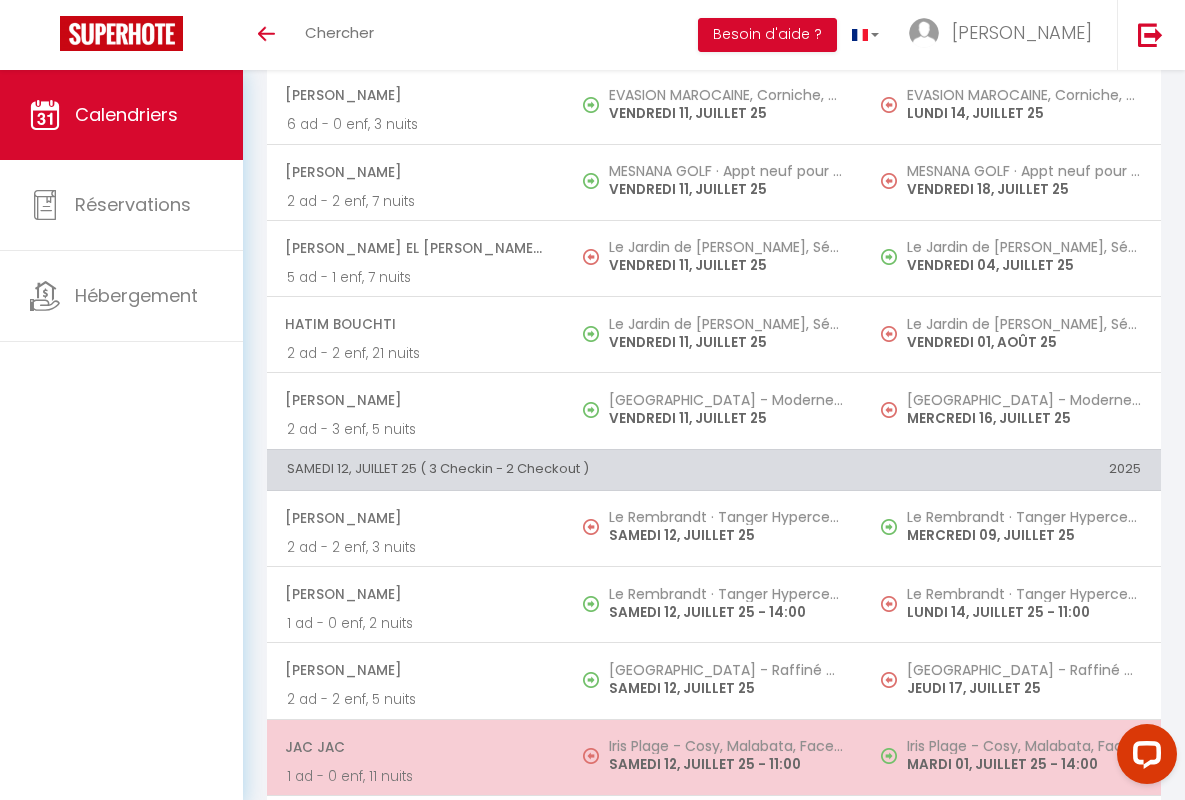 click on "JAC JAC" at bounding box center (415, 747) 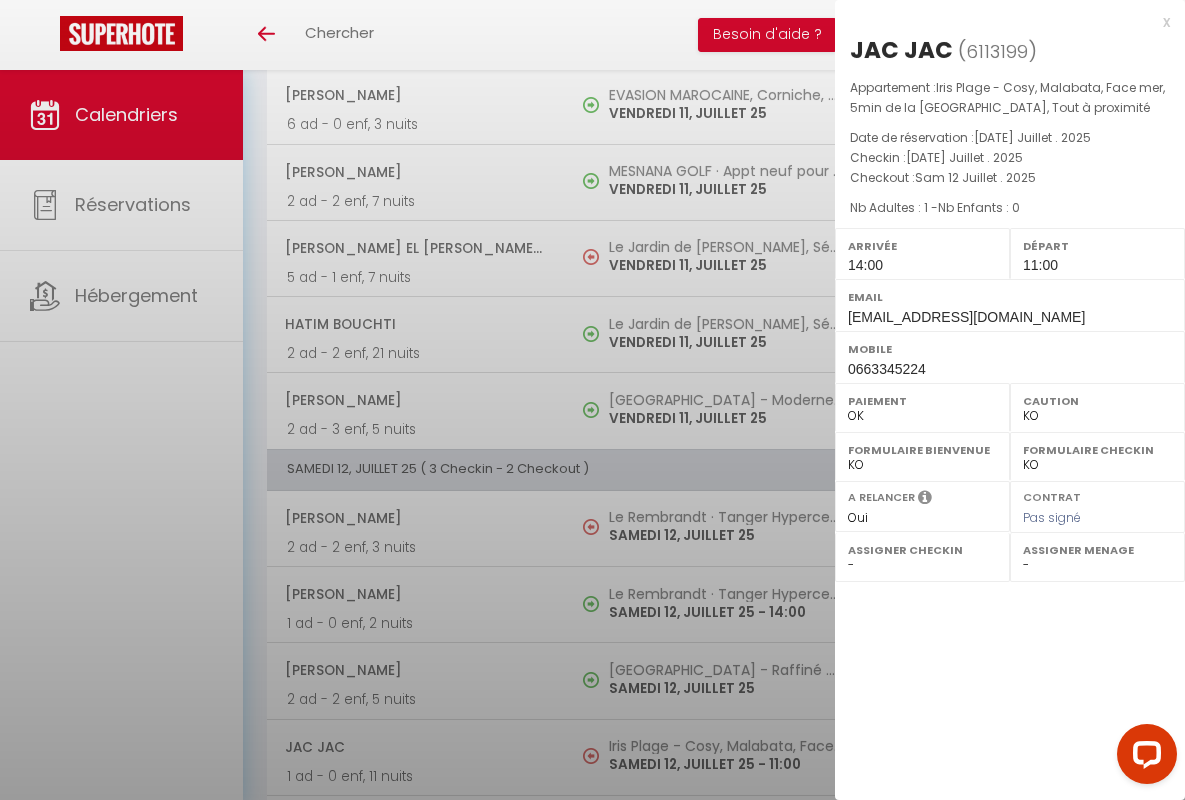 click on "x" at bounding box center (1002, 22) 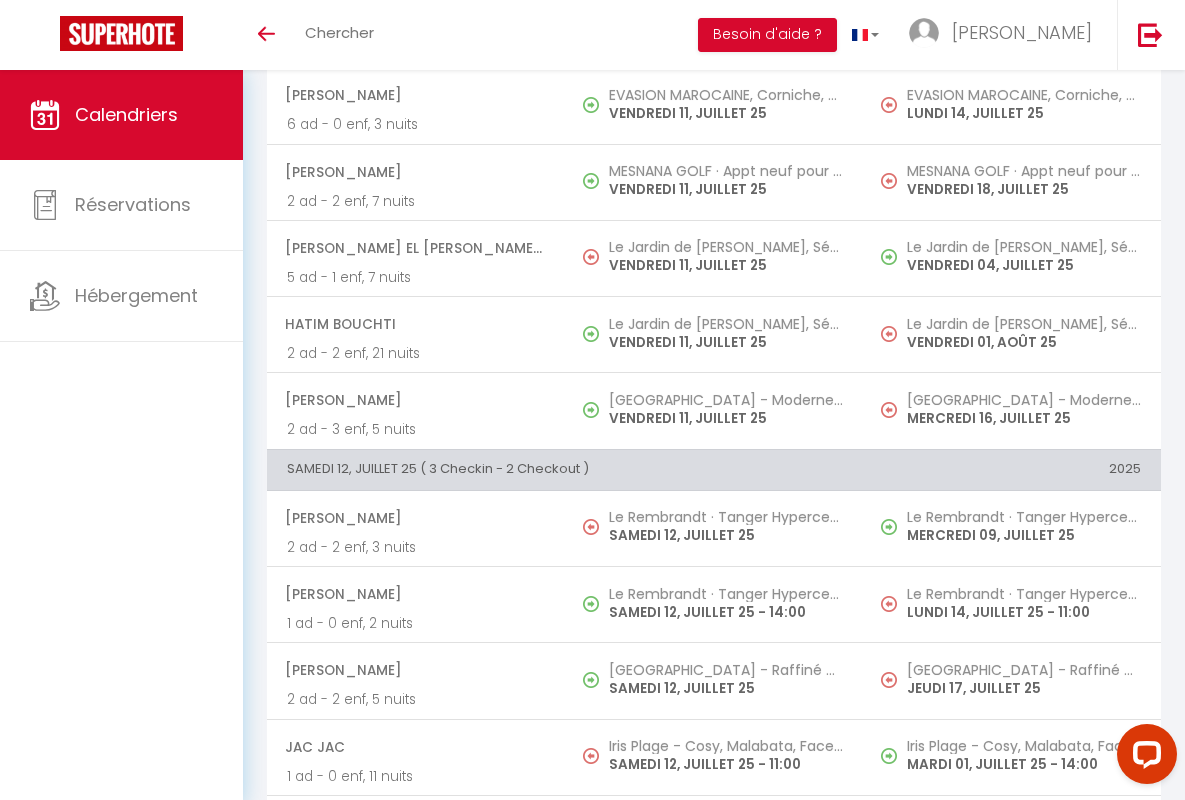 scroll, scrollTop: 2139, scrollLeft: 0, axis: vertical 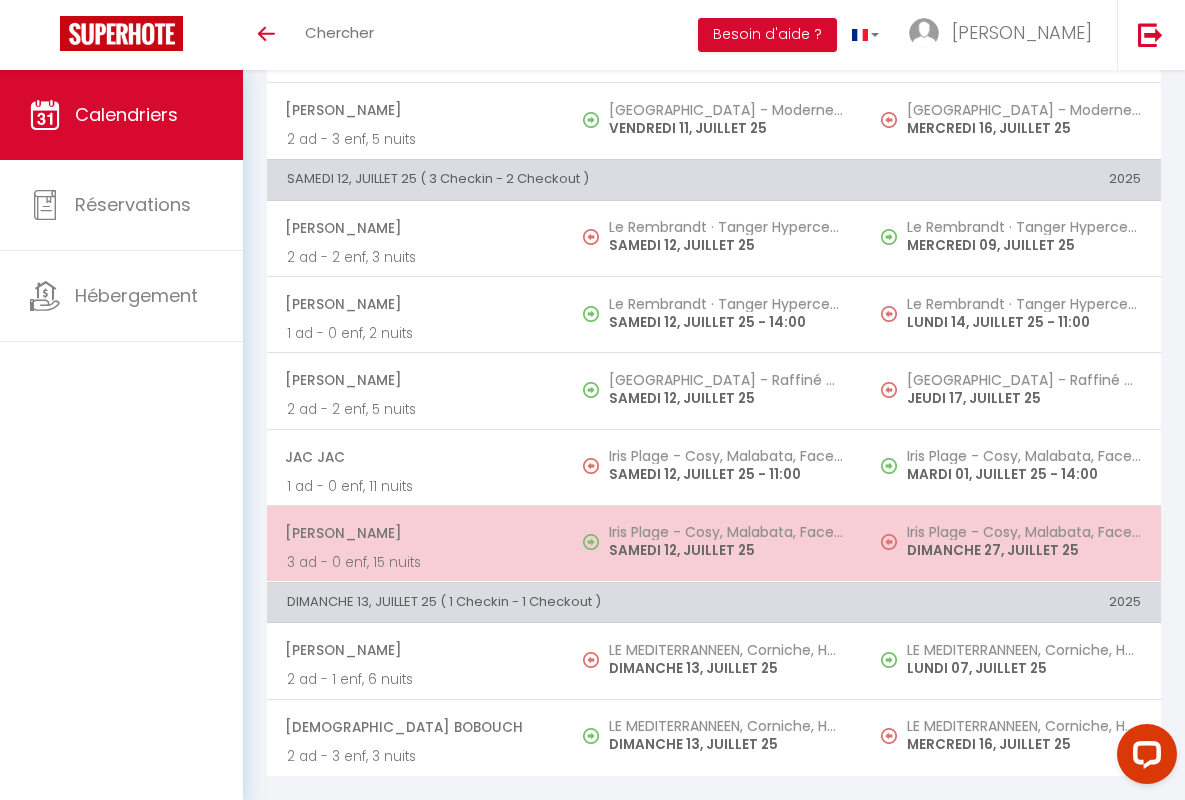 click on "[PERSON_NAME]" at bounding box center (415, 533) 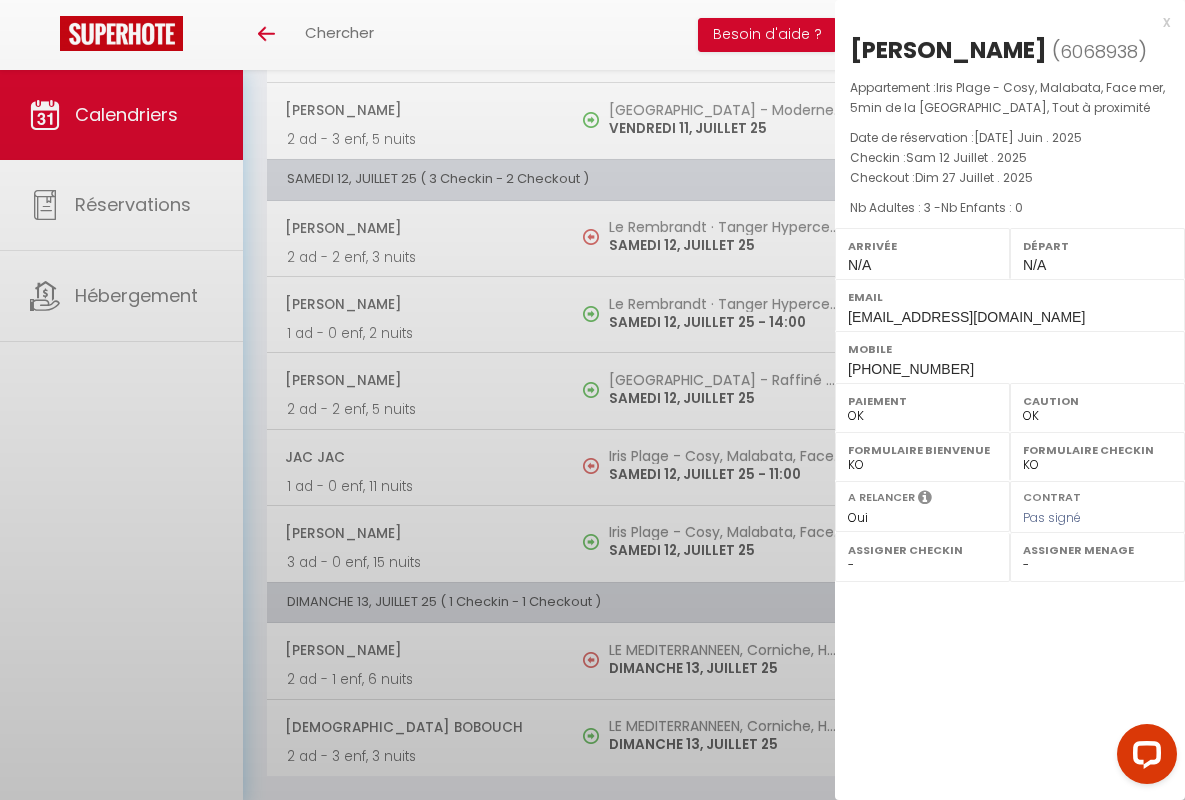 click on "x" at bounding box center (1002, 22) 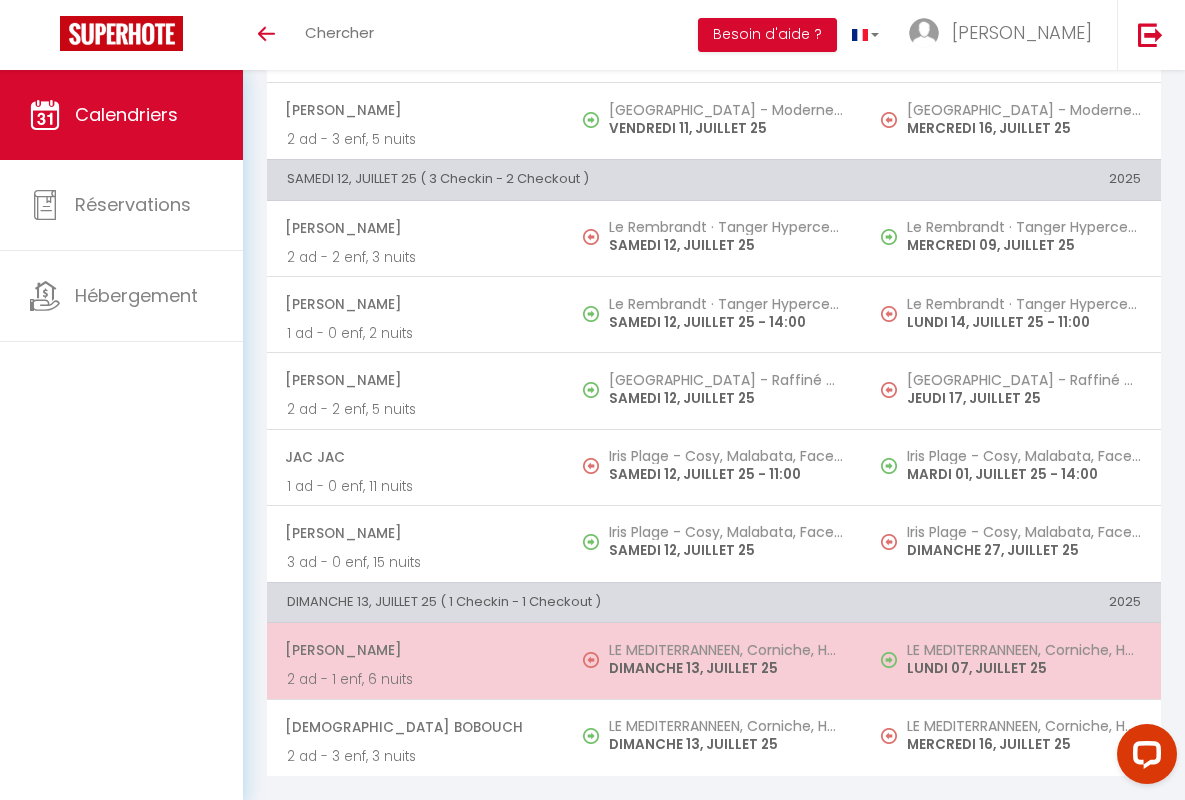click on "[PERSON_NAME]" at bounding box center (415, 650) 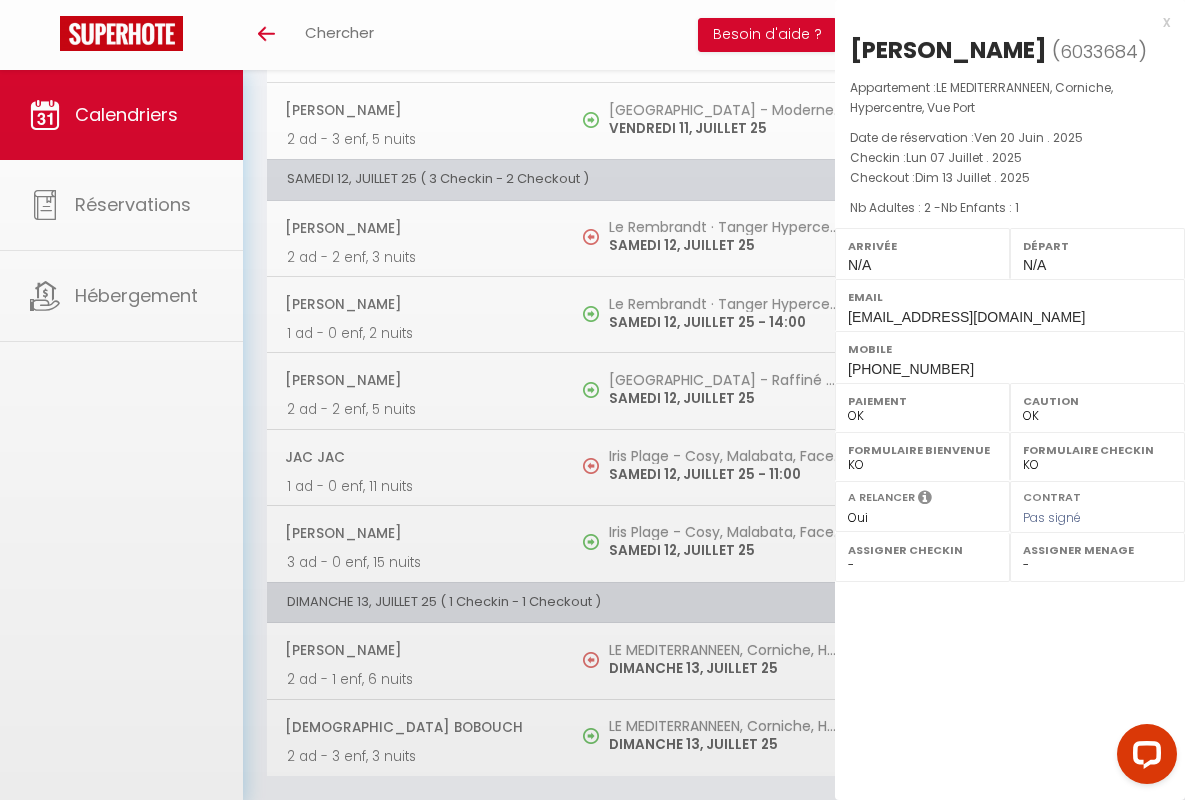 click on "x" at bounding box center [1002, 22] 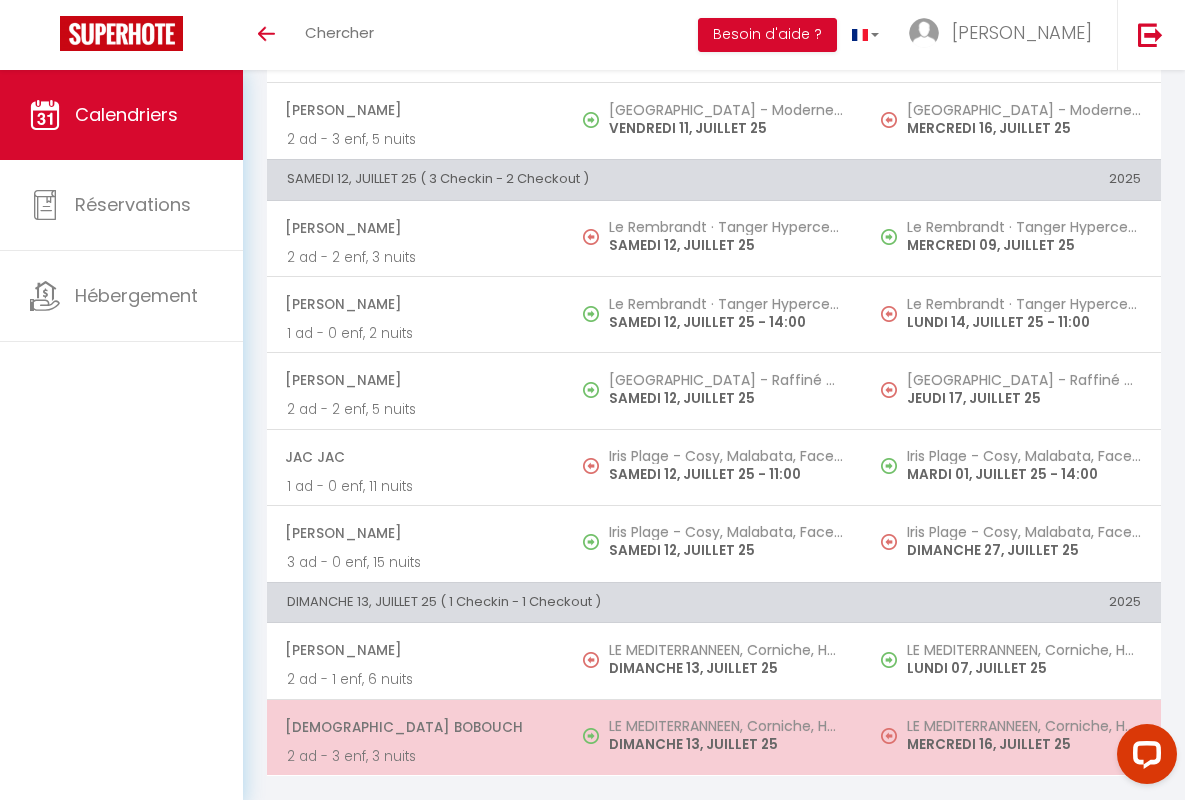 click on "[DEMOGRAPHIC_DATA] Bobouch" at bounding box center (415, 727) 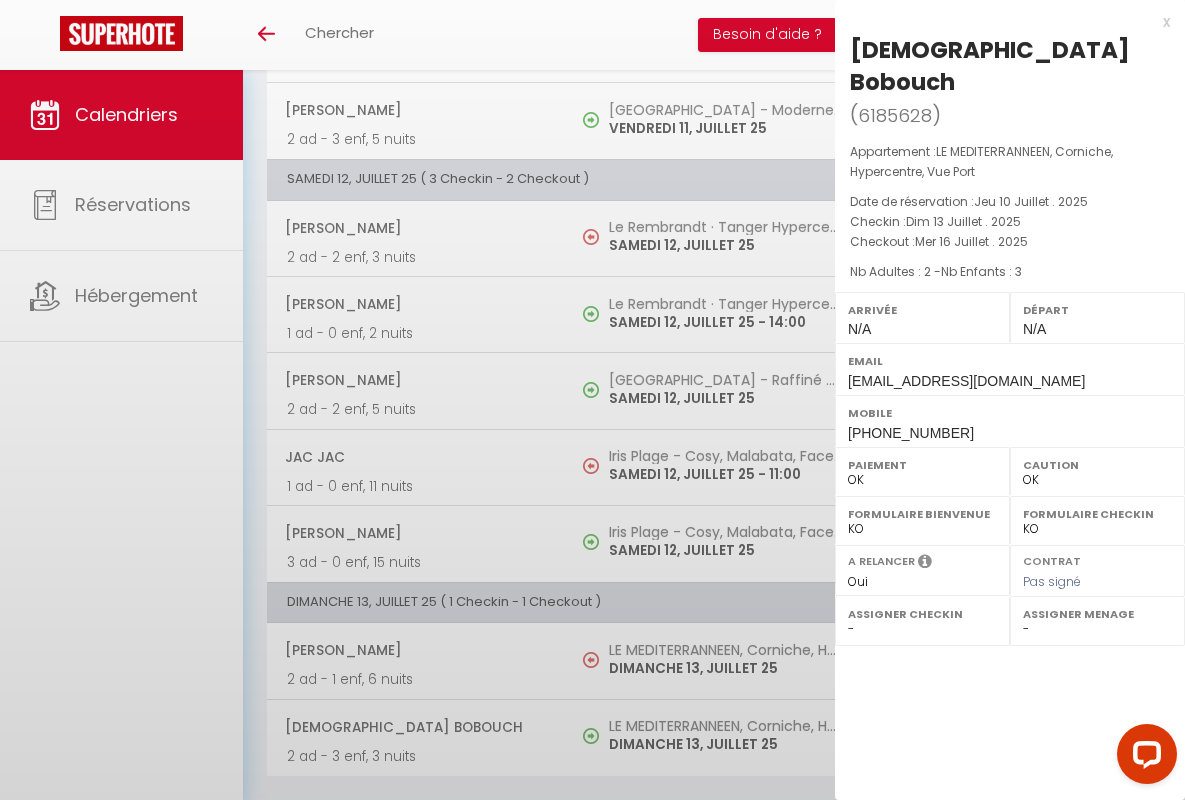 click on "x" at bounding box center (1002, 22) 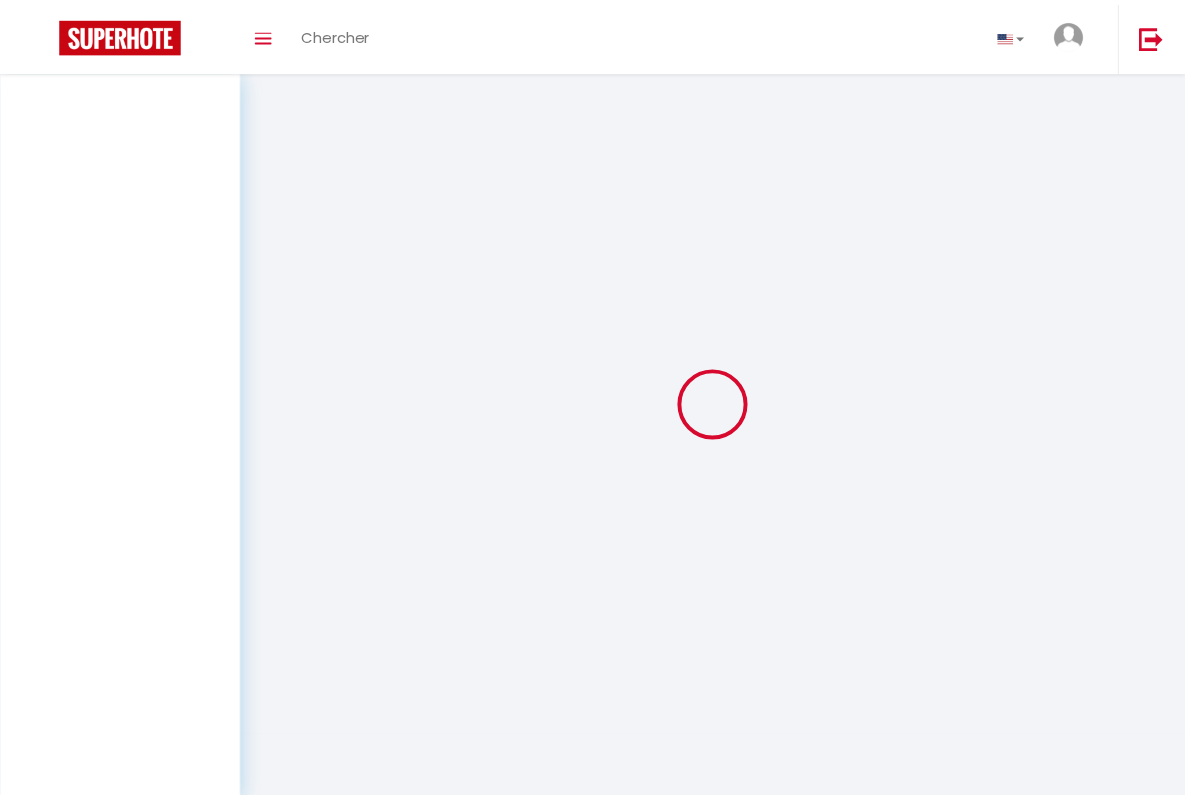 scroll, scrollTop: 0, scrollLeft: 0, axis: both 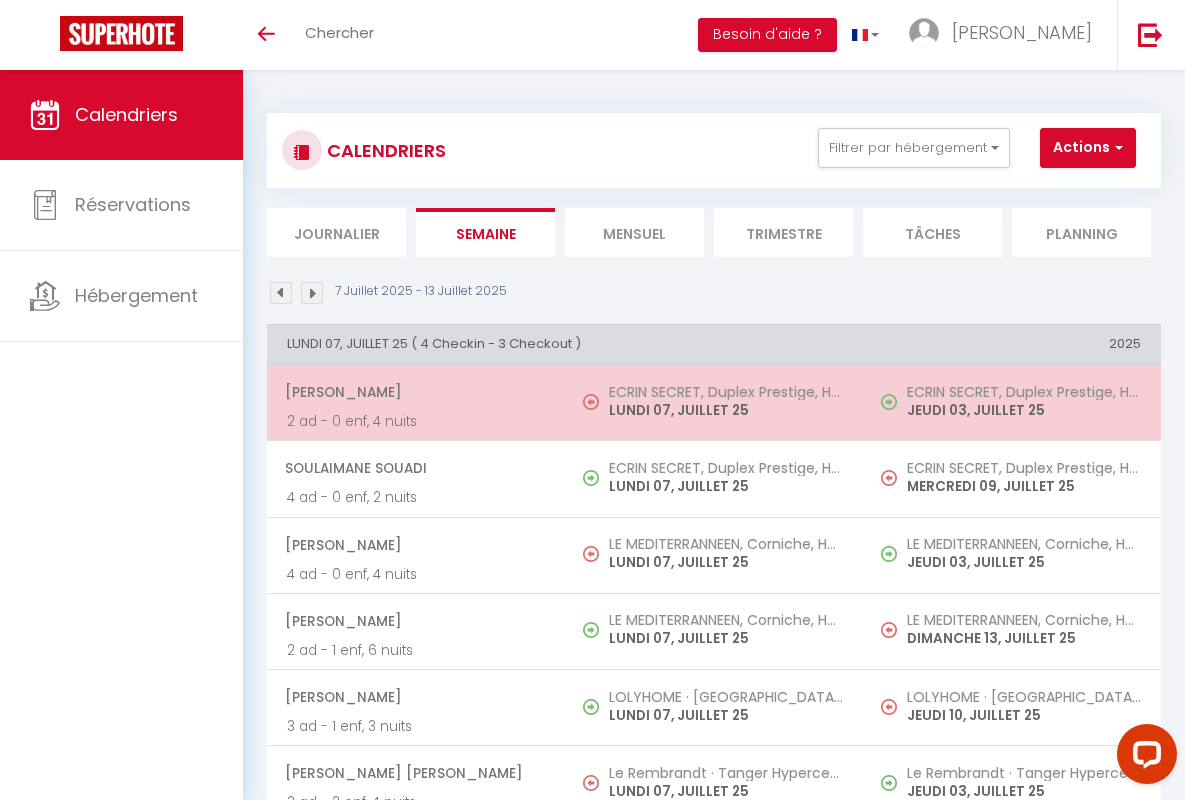 click on "[PERSON_NAME]" at bounding box center (415, 392) 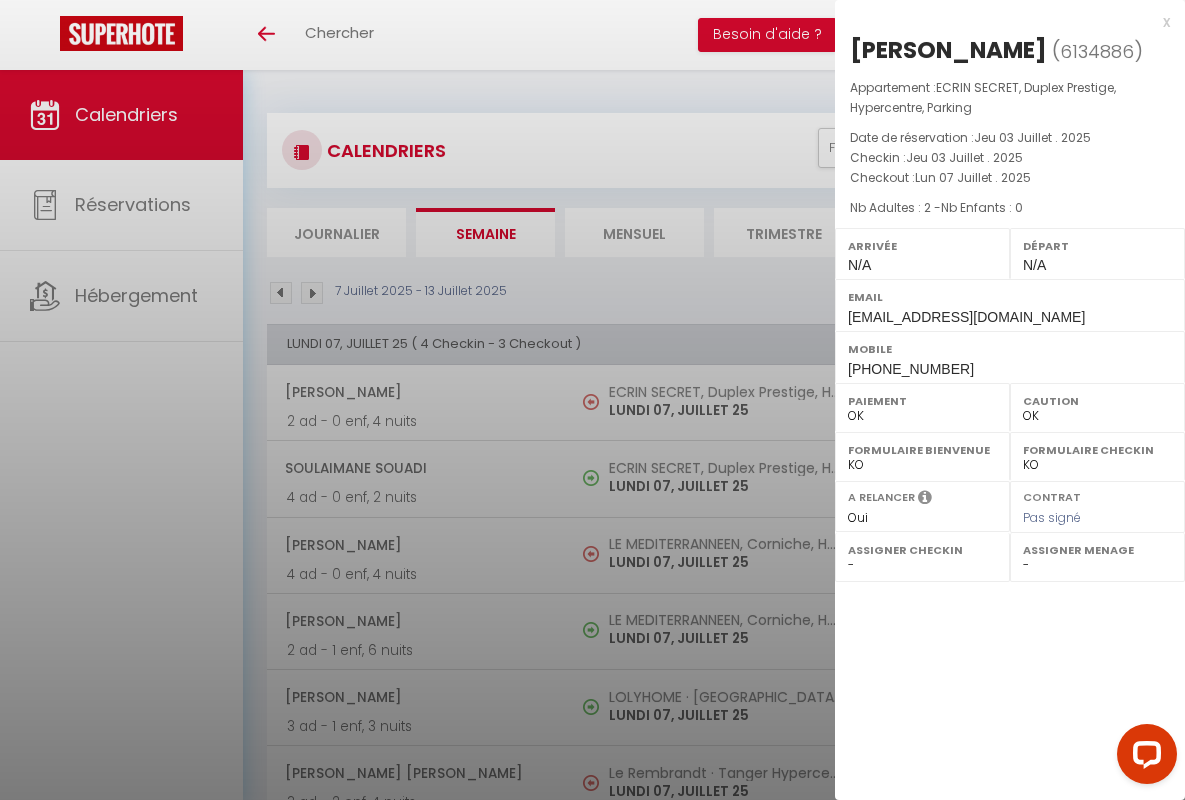 click on "x" at bounding box center [1002, 22] 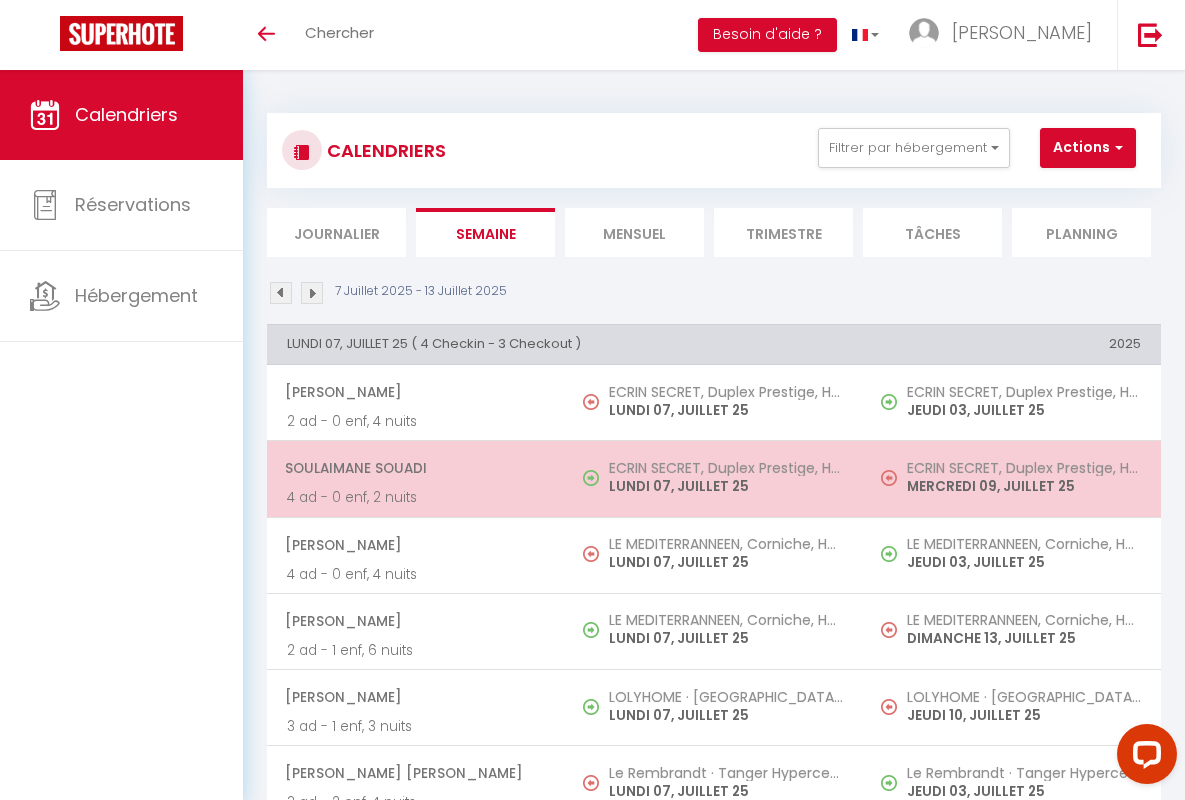 click on "Soulaimane Souadi" at bounding box center (415, 468) 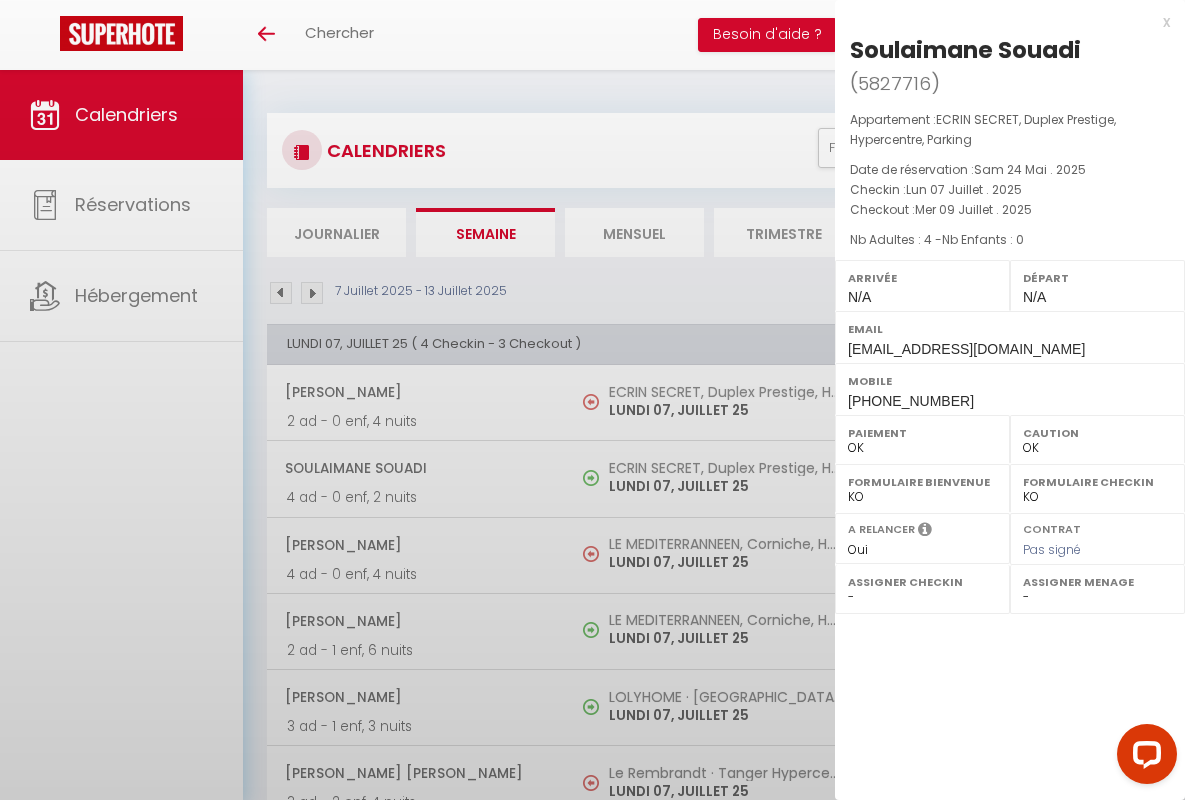 click on "x" at bounding box center [1002, 22] 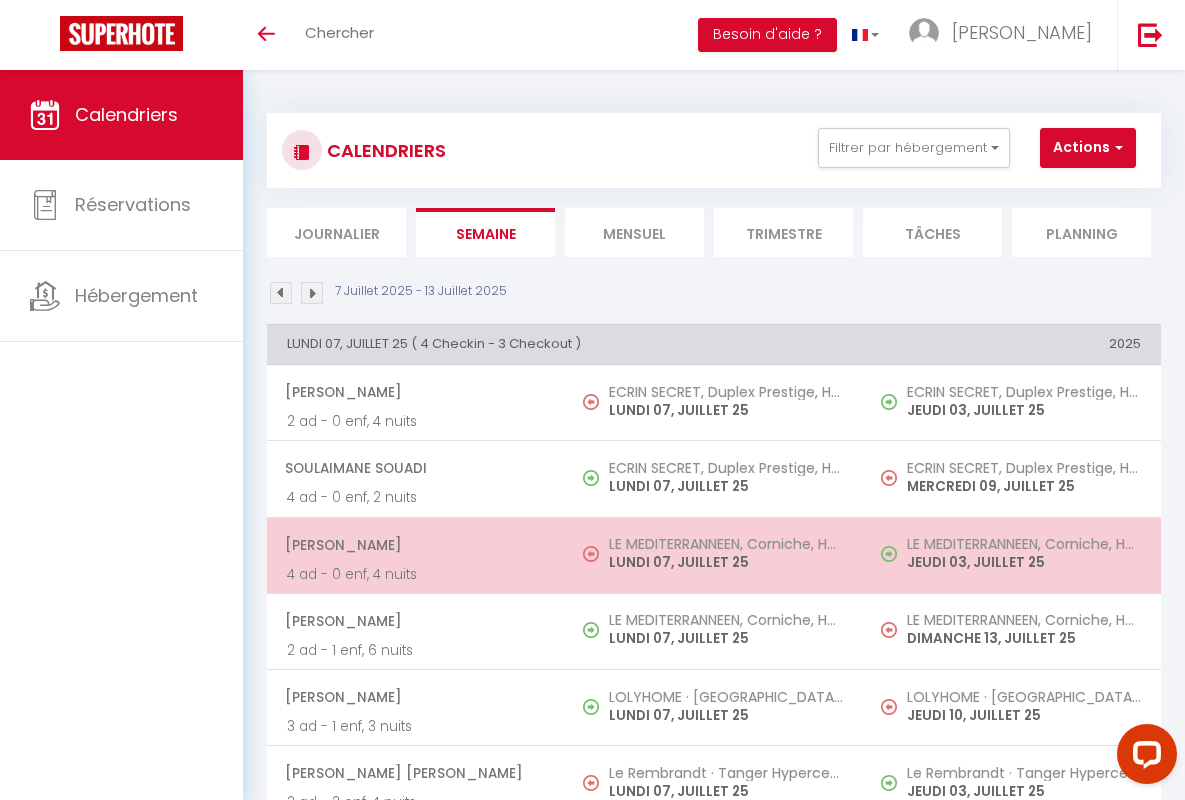 click on "[PERSON_NAME]" at bounding box center [415, 545] 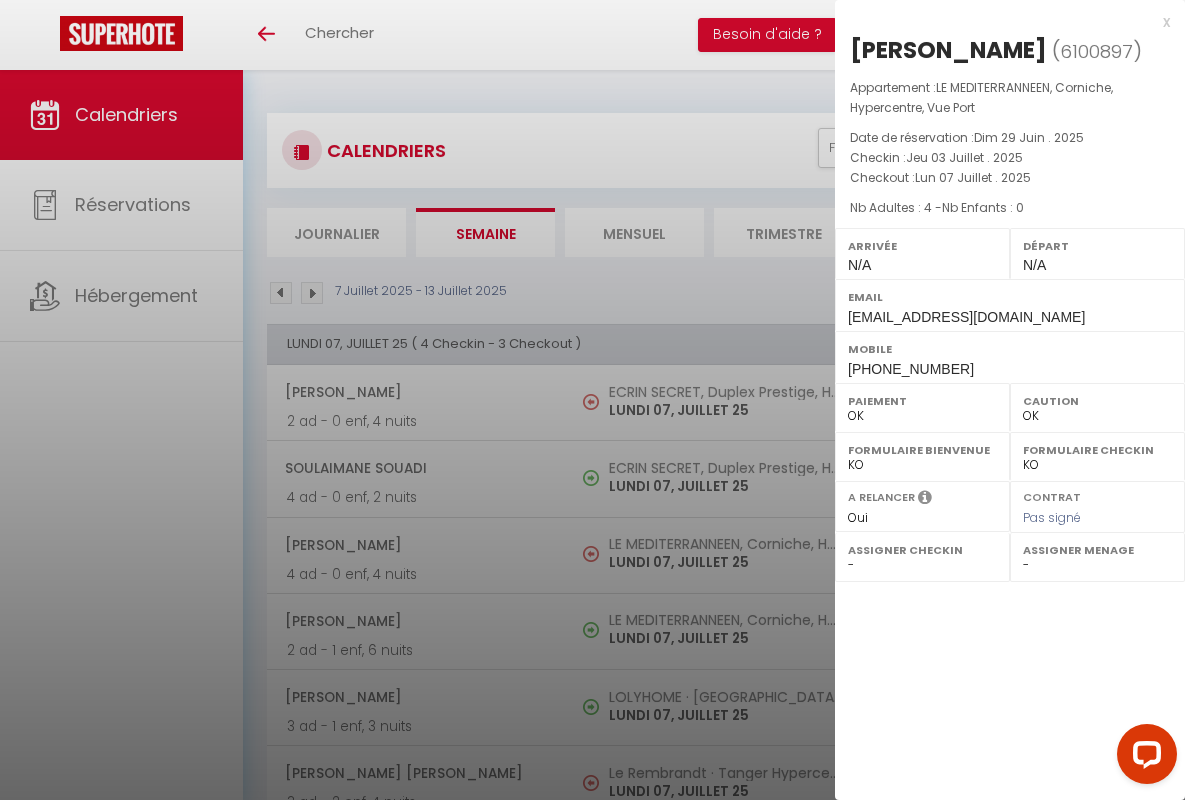 click on "x" at bounding box center [1002, 22] 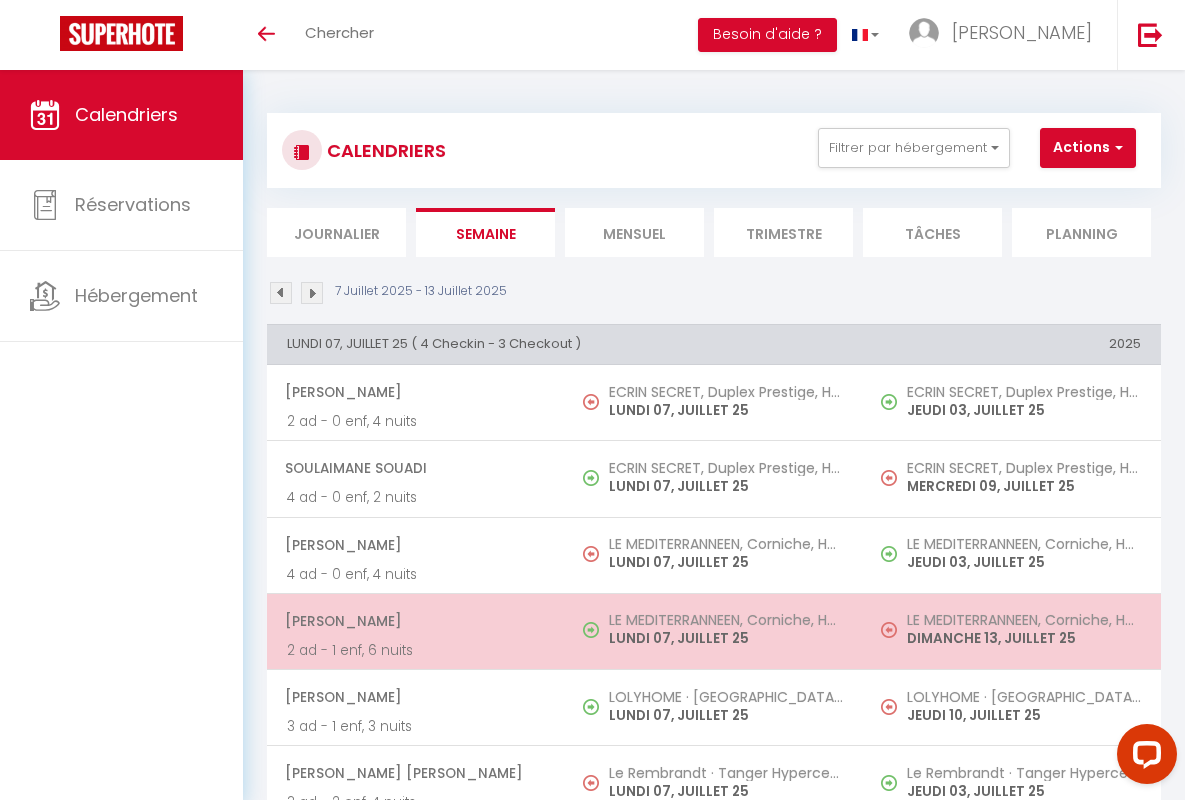 click on "[PERSON_NAME]" at bounding box center [415, 621] 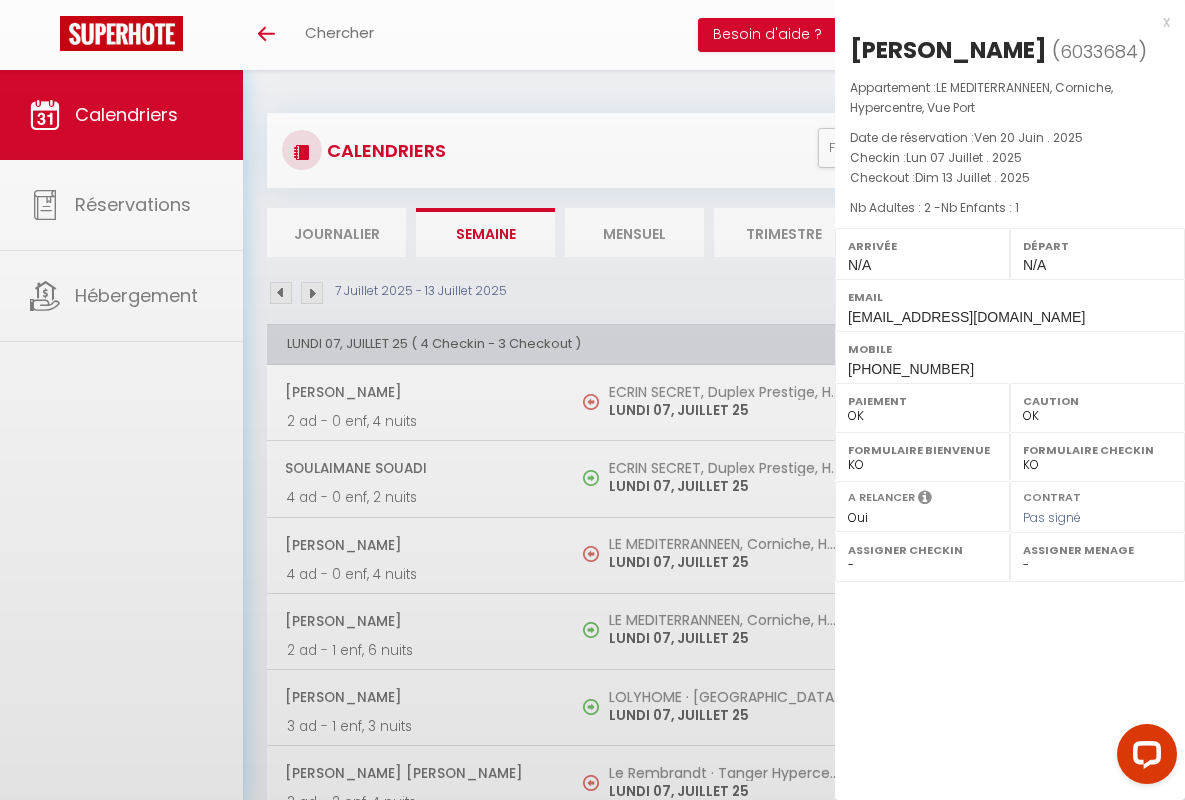 click on "x" at bounding box center [1002, 22] 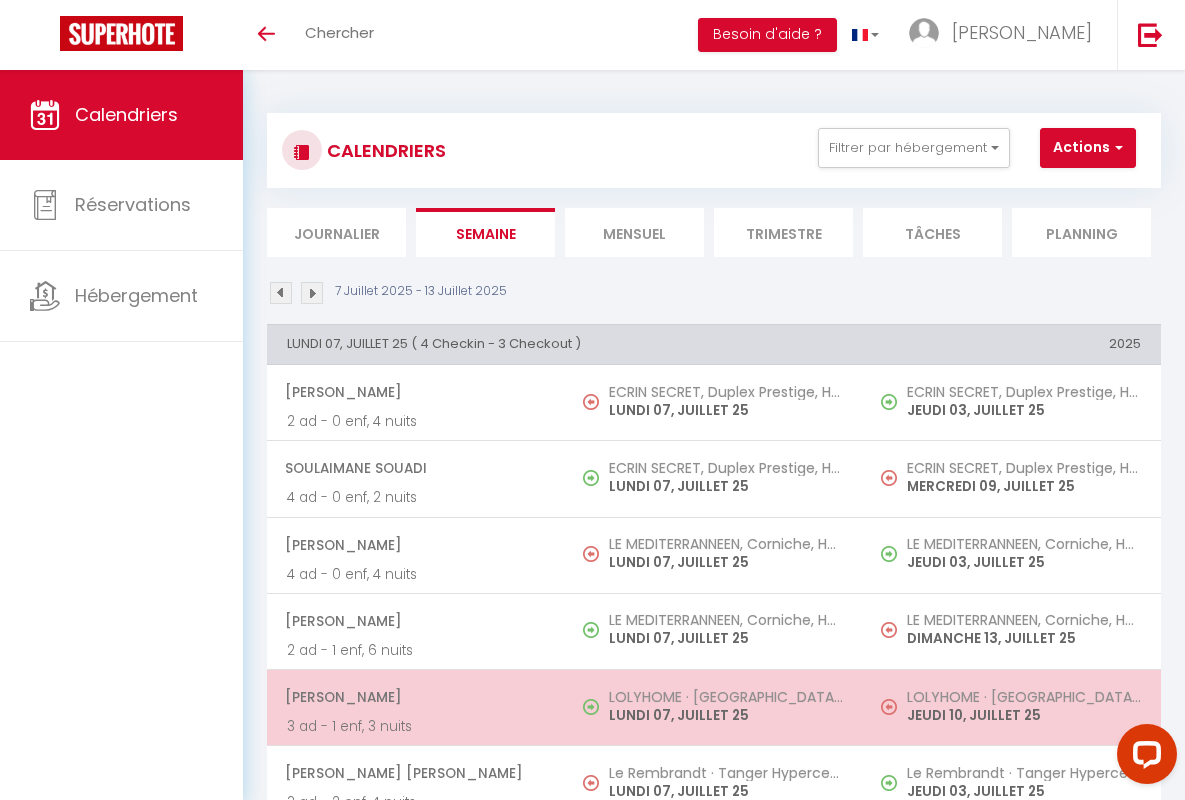 click on "[PERSON_NAME]" at bounding box center [415, 697] 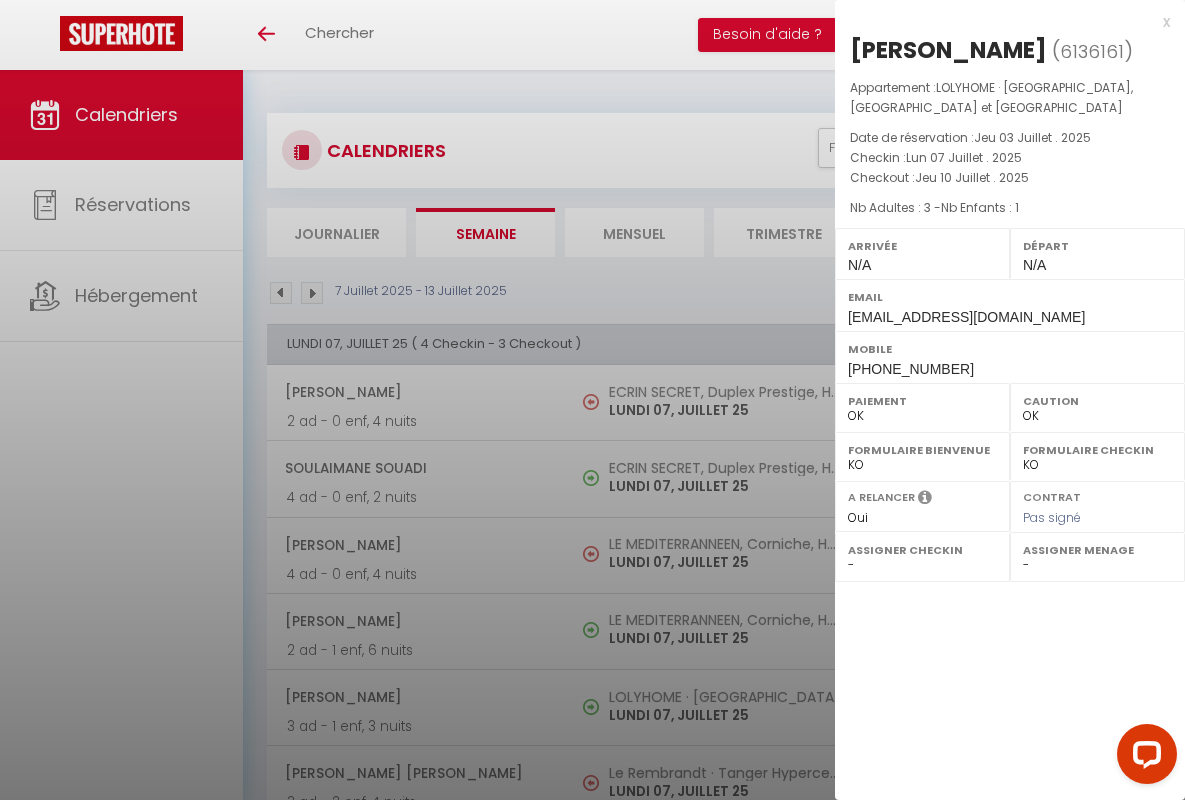 click on "x" at bounding box center [1002, 22] 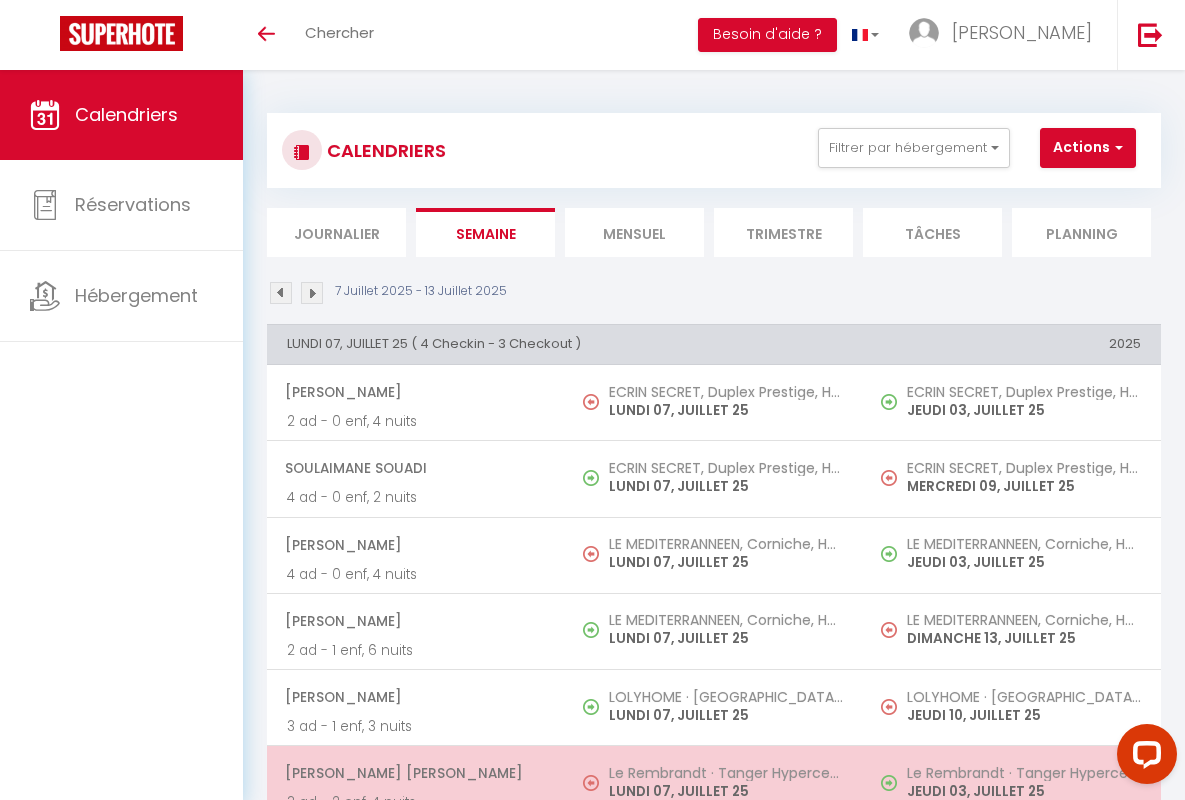 click on "[PERSON_NAME] [PERSON_NAME]" at bounding box center (415, 773) 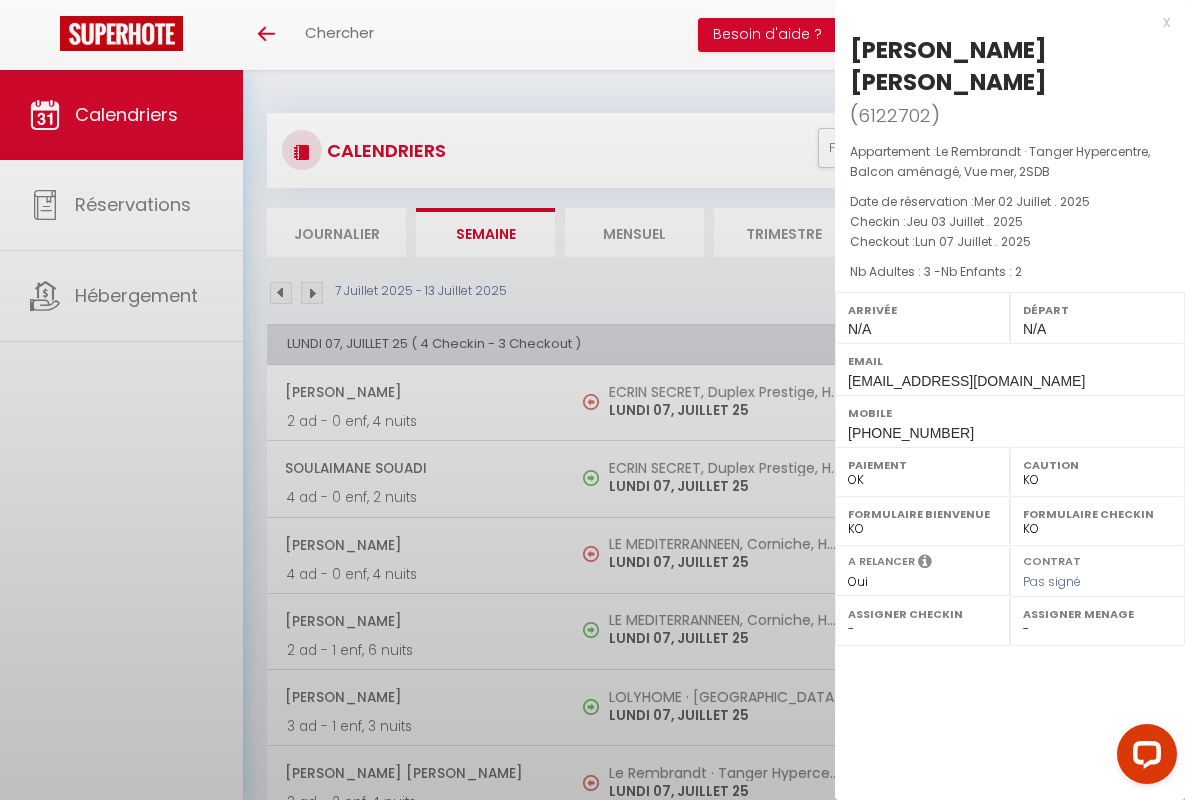 click on "x" at bounding box center (1002, 22) 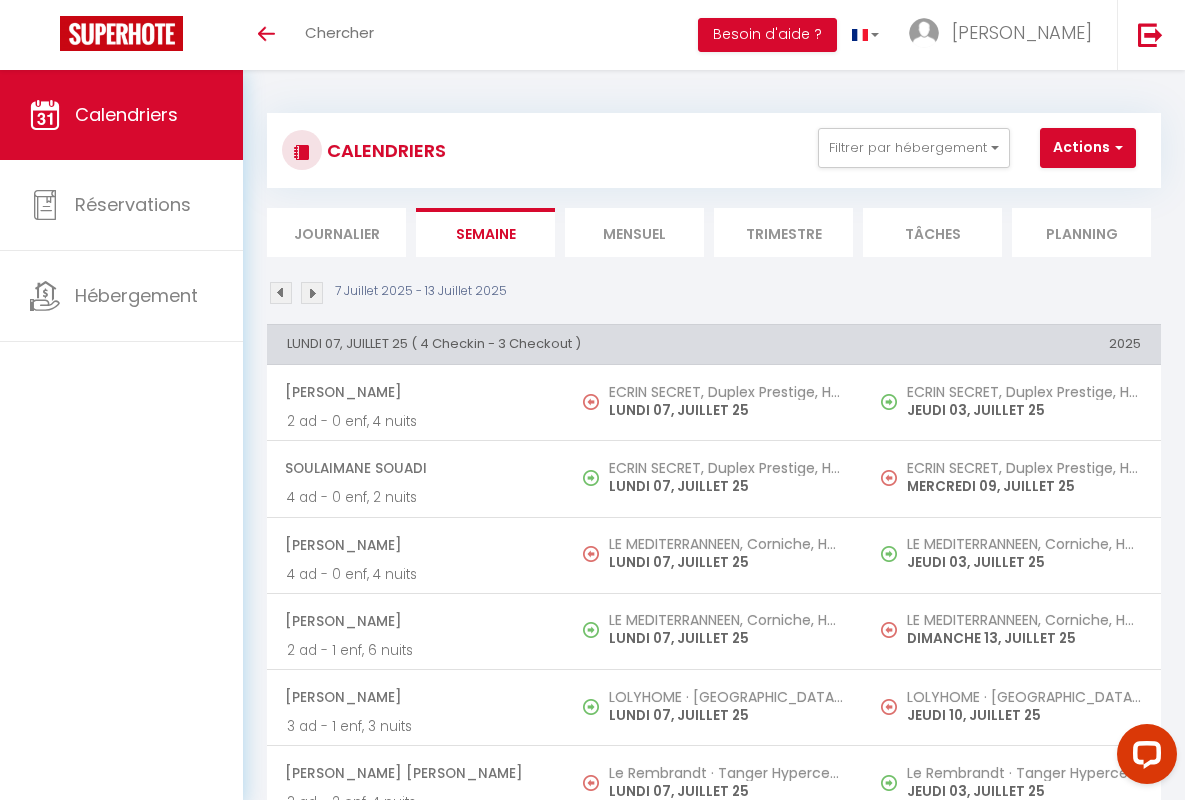 scroll, scrollTop: 449, scrollLeft: 0, axis: vertical 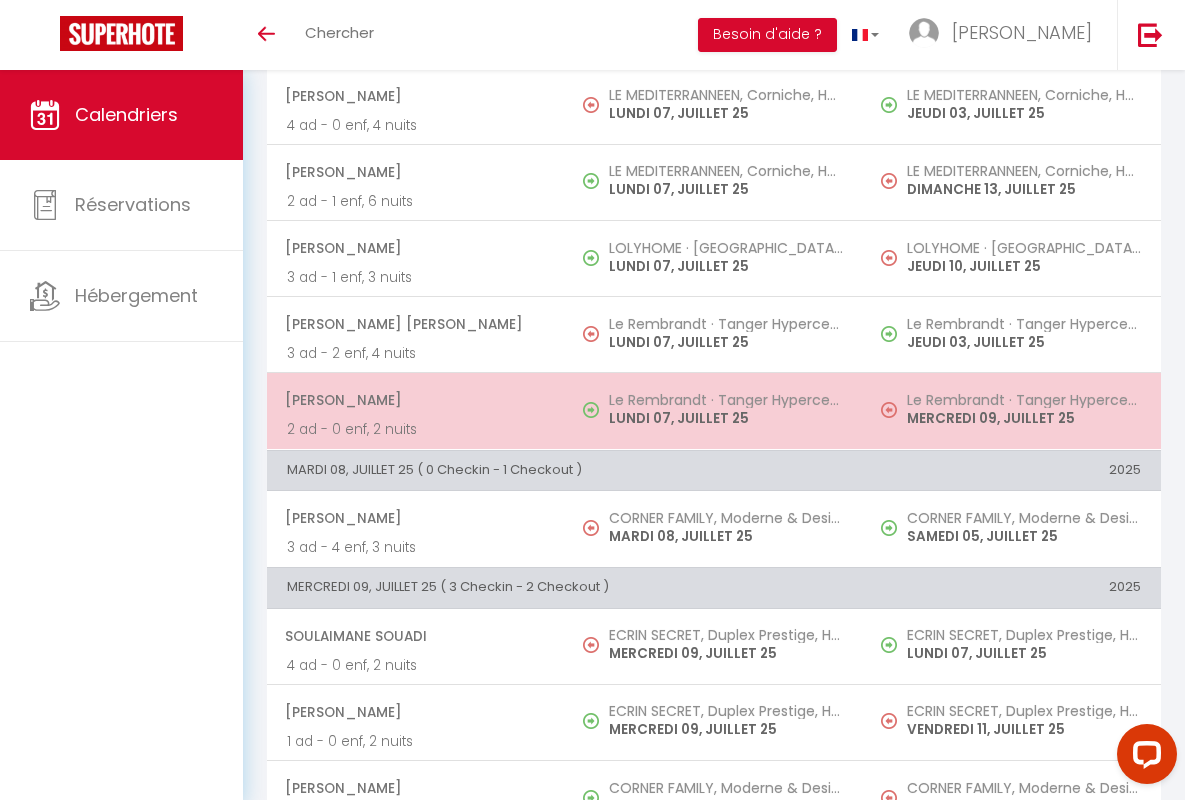 click on "[PERSON_NAME]" at bounding box center [415, 400] 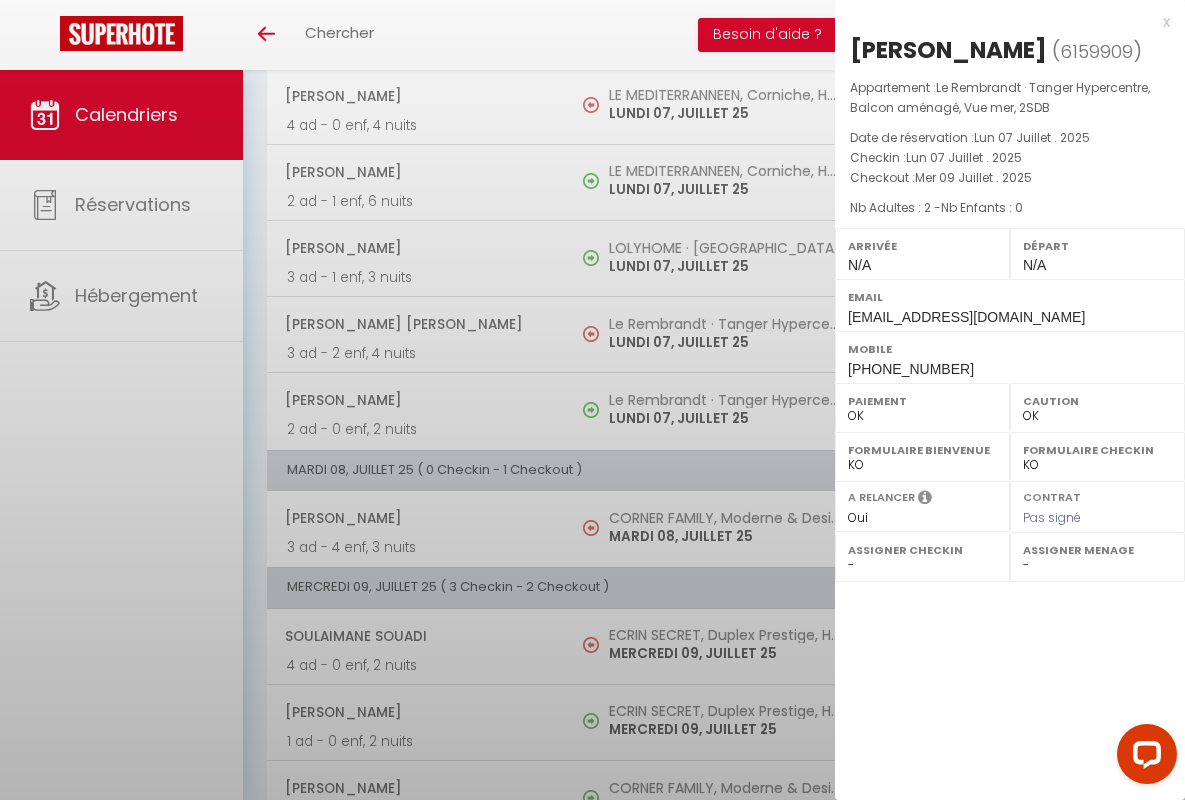 click on "x" at bounding box center (1002, 22) 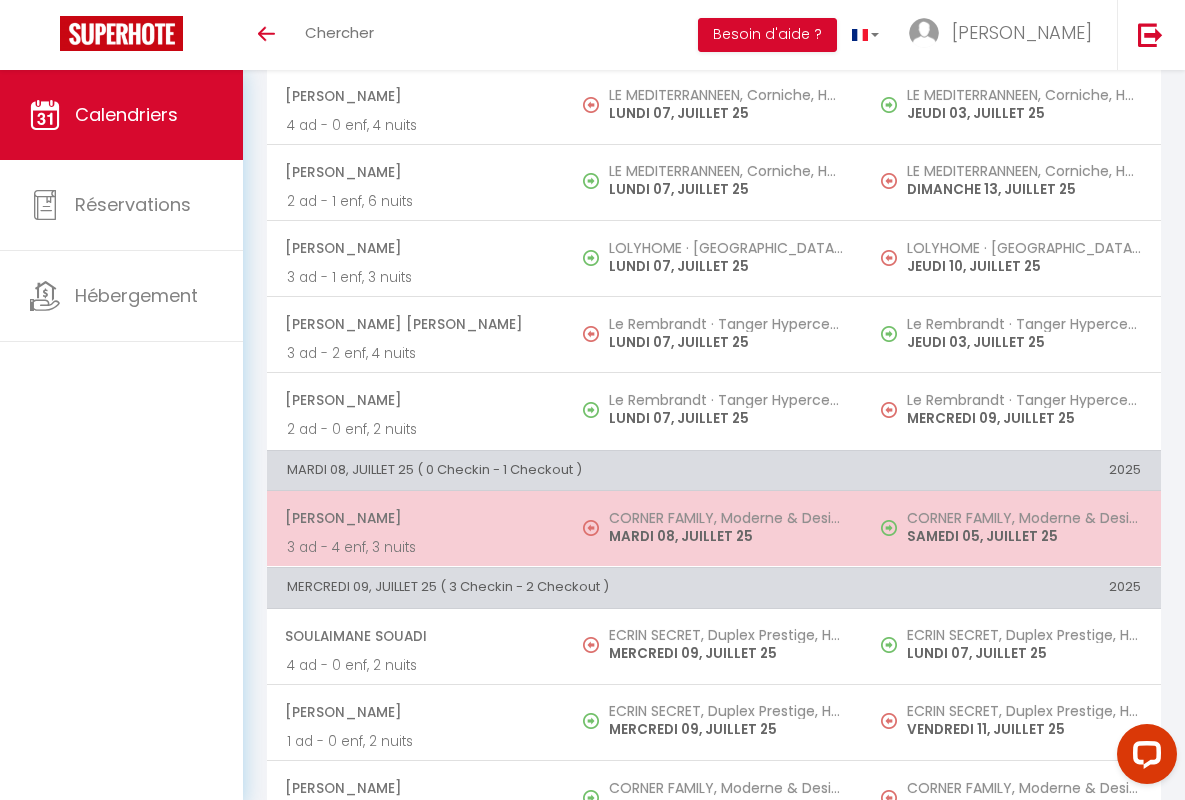 click on "[PERSON_NAME]" at bounding box center [415, 518] 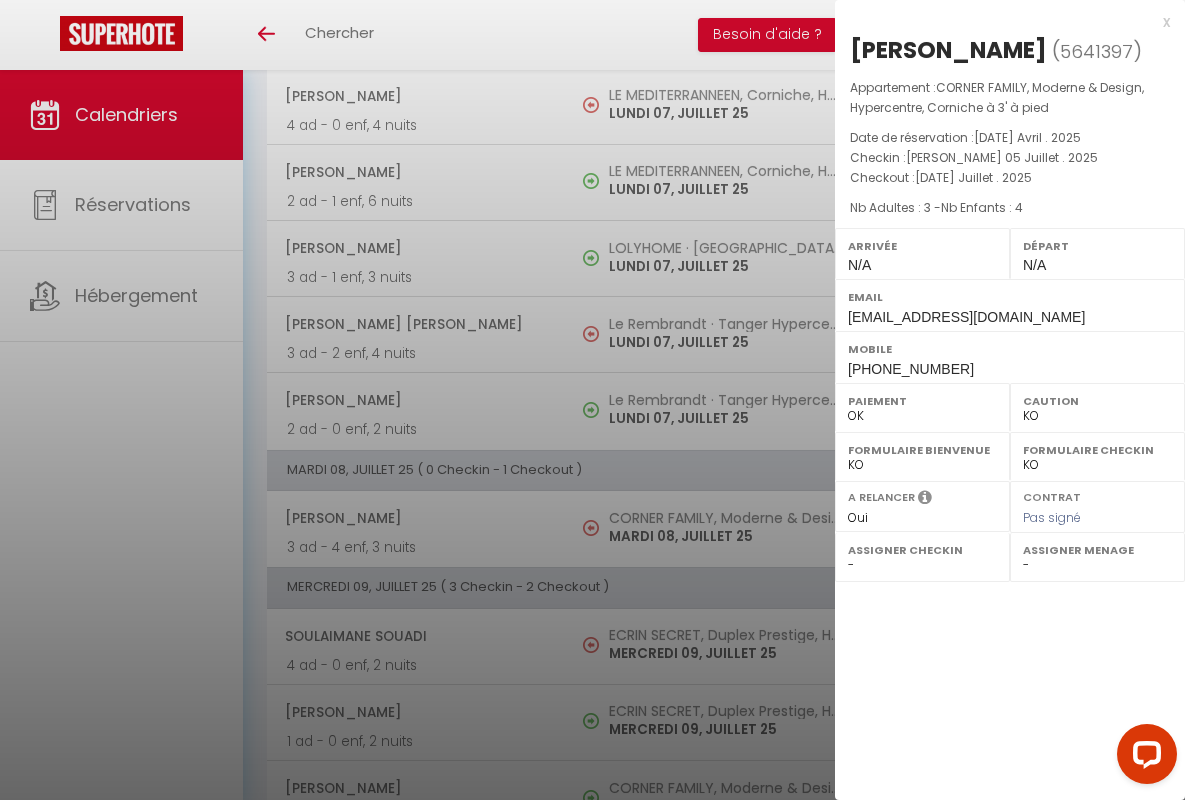 click on "x" at bounding box center [1002, 22] 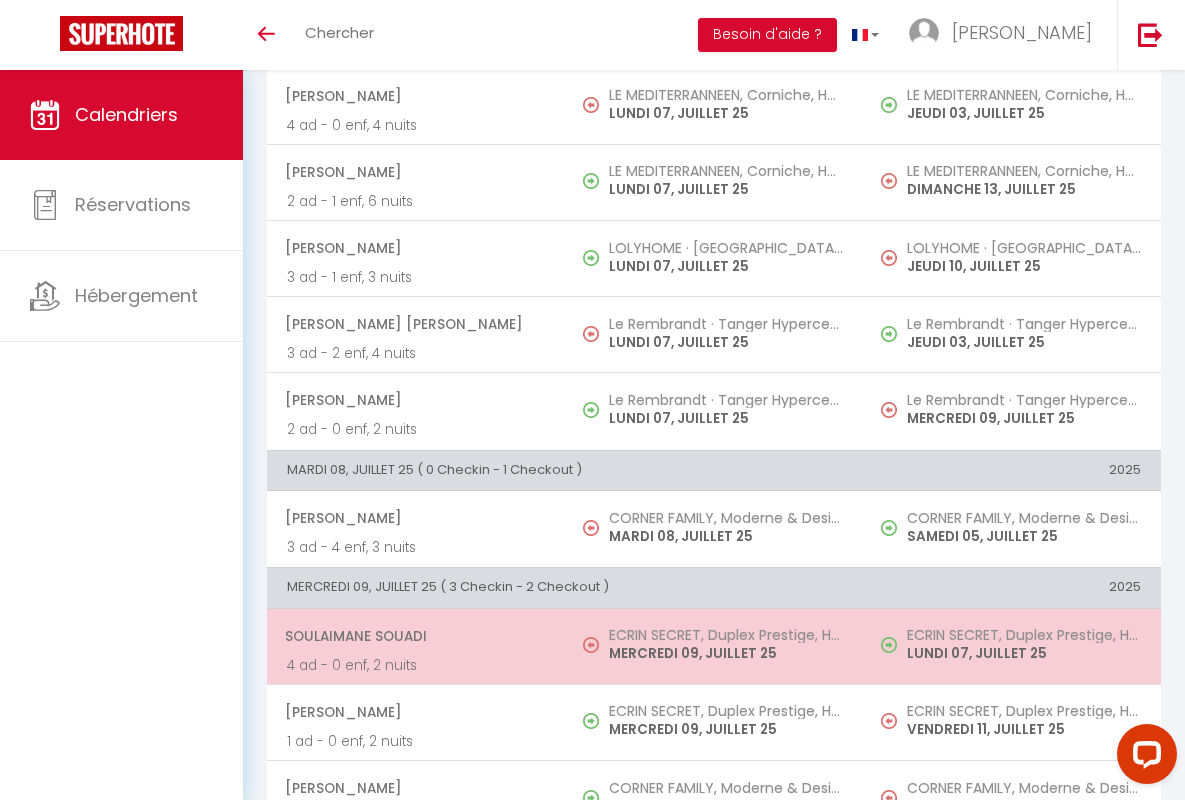 click on "Soulaimane Souadi" at bounding box center [415, 636] 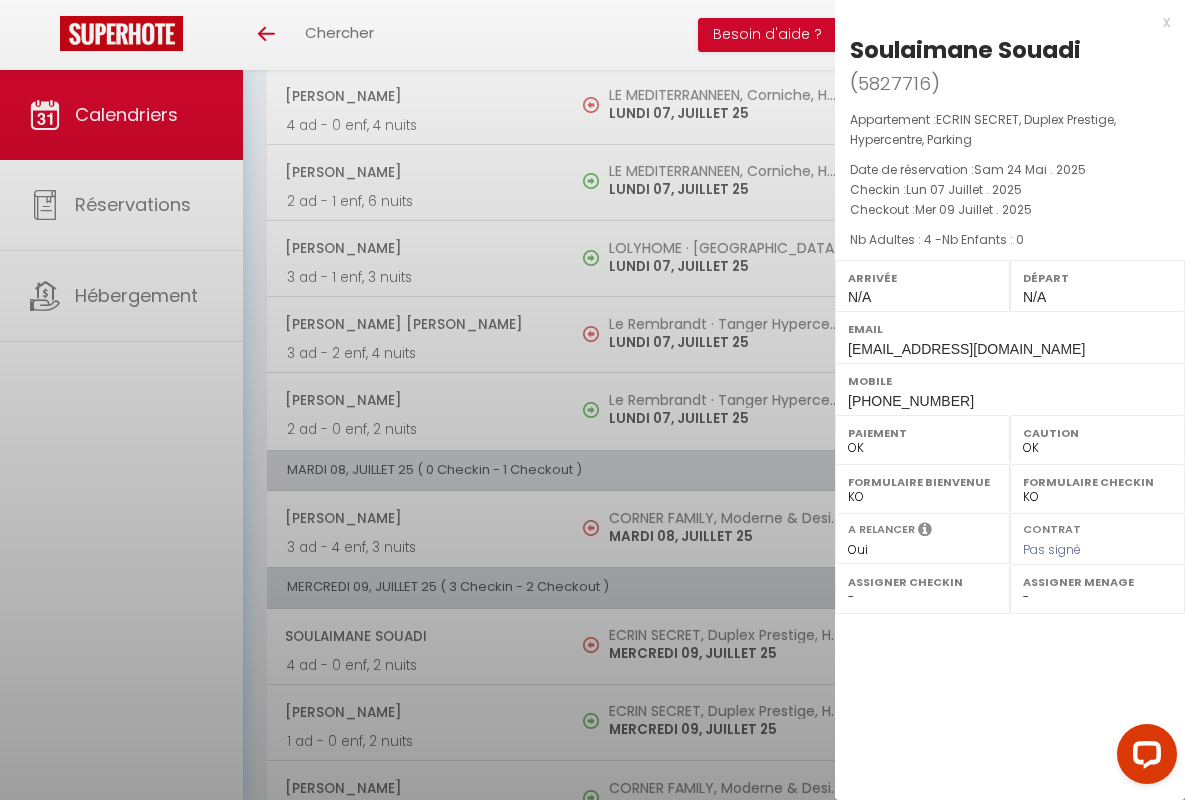 click on "x" at bounding box center [1002, 22] 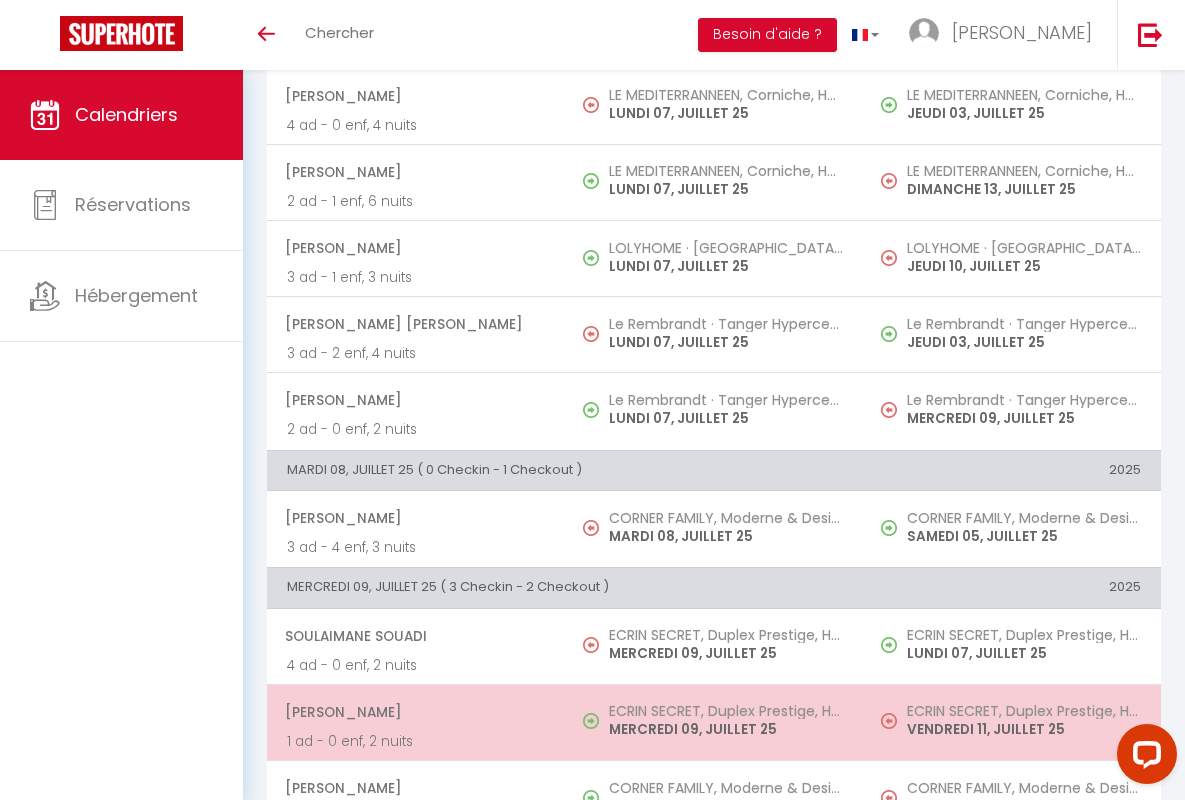 click on "[PERSON_NAME]" at bounding box center [415, 712] 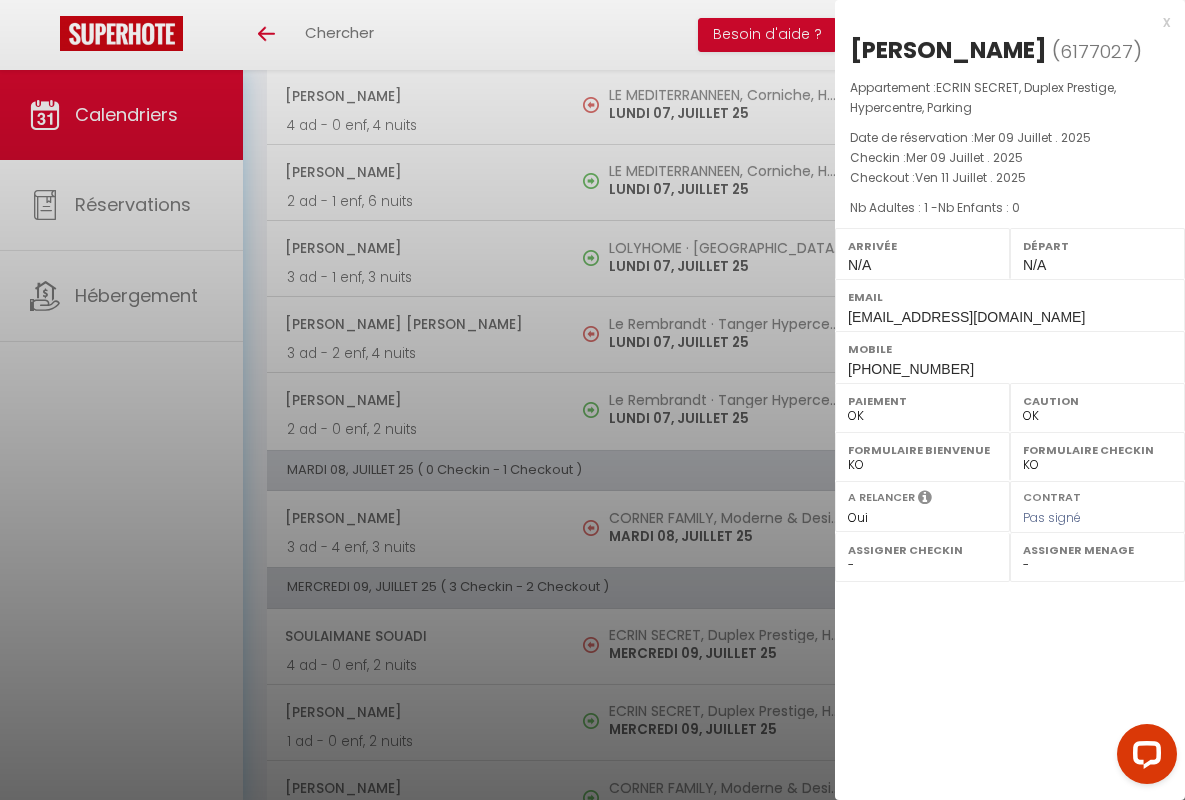 click on "x" at bounding box center [1002, 22] 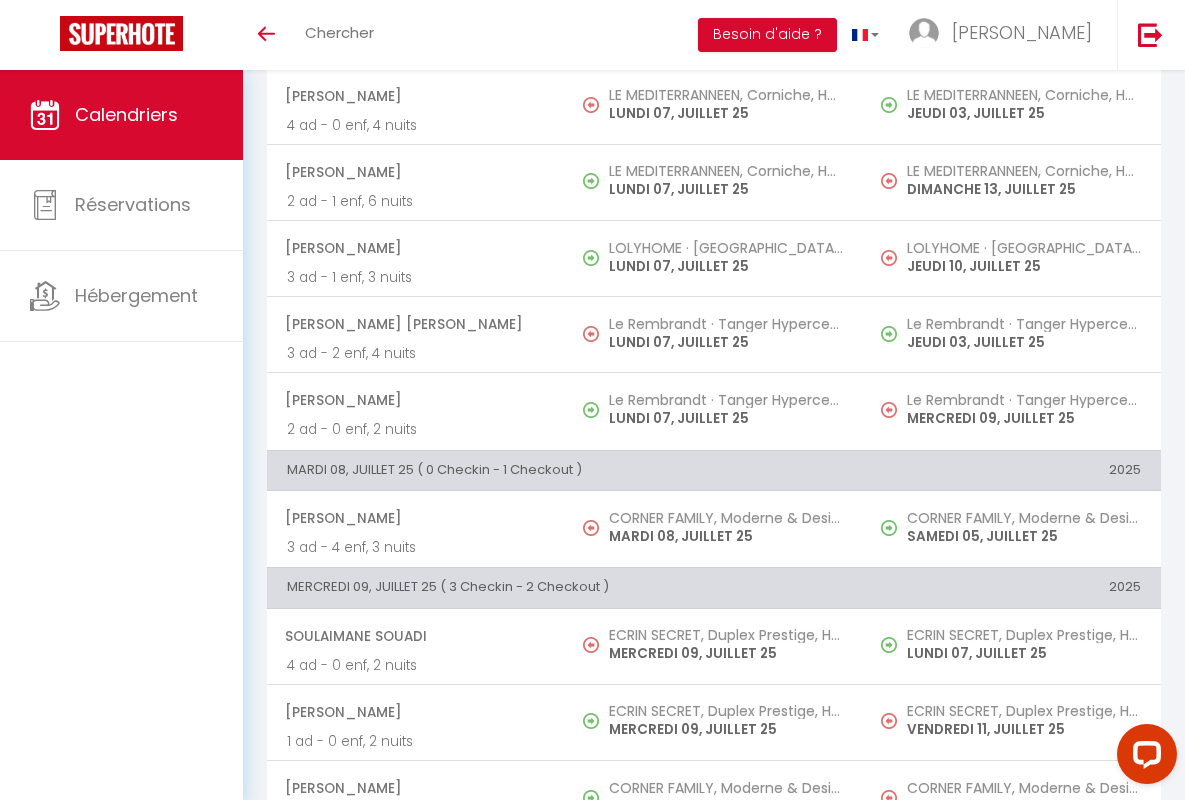scroll, scrollTop: 456, scrollLeft: 0, axis: vertical 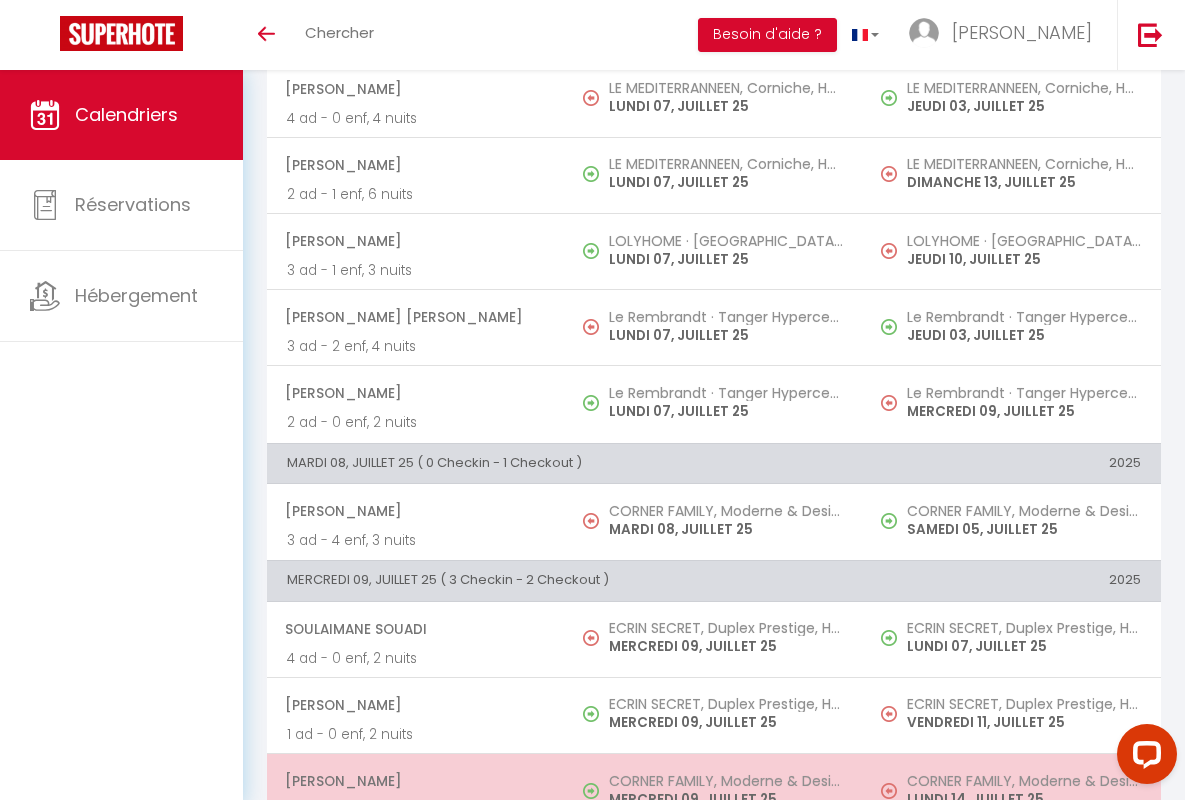 click on "[PERSON_NAME]" at bounding box center (415, 781) 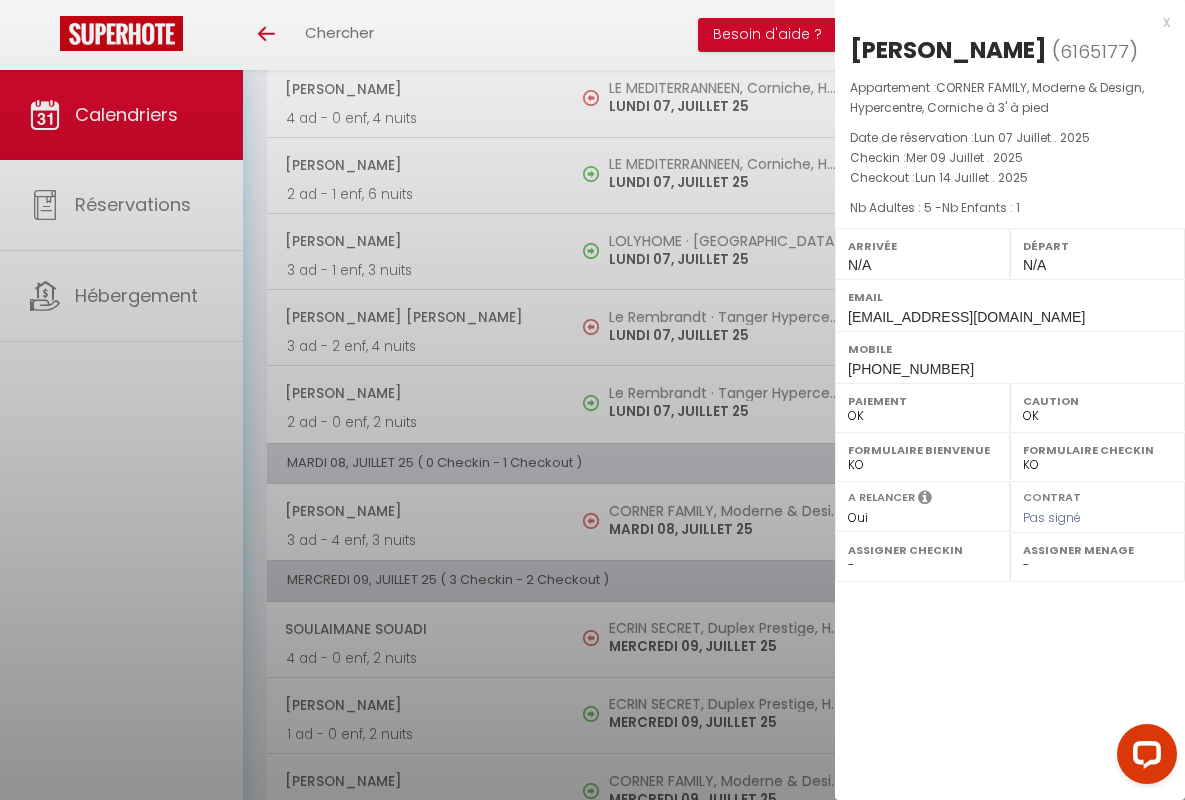 click on "x" at bounding box center (1002, 22) 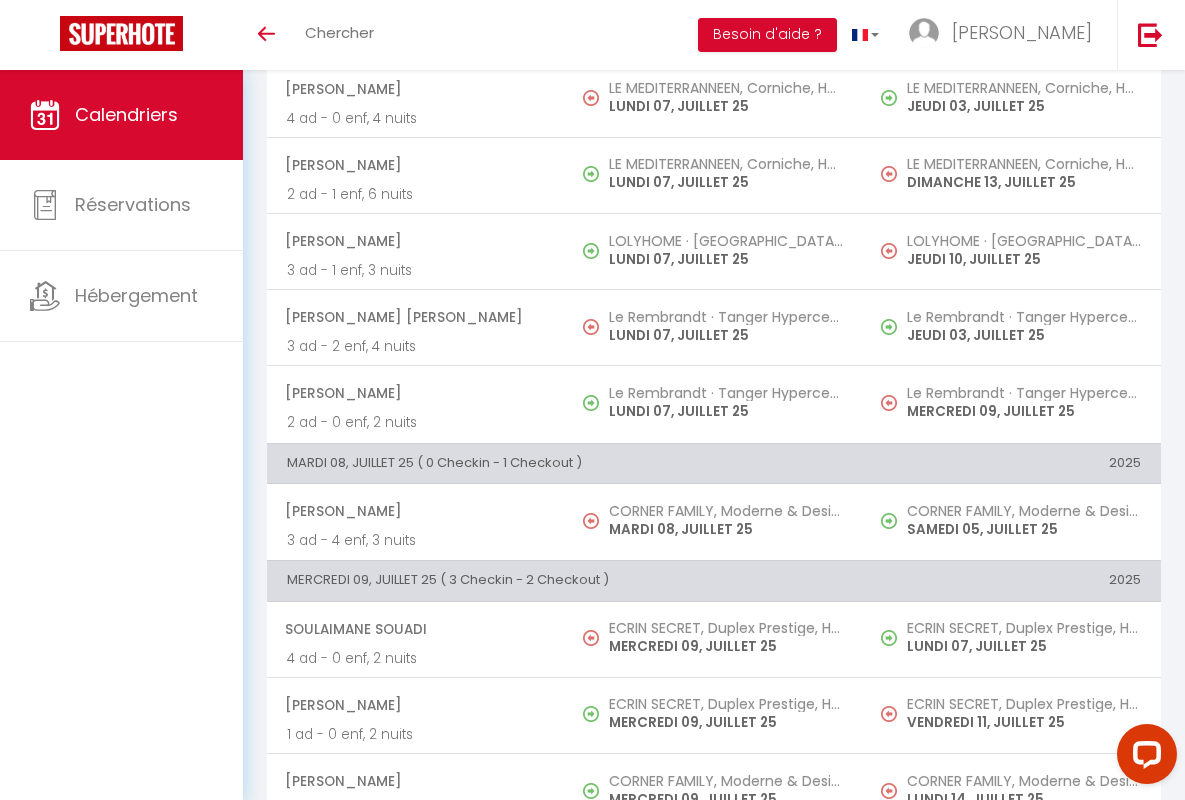 scroll, scrollTop: 913, scrollLeft: 0, axis: vertical 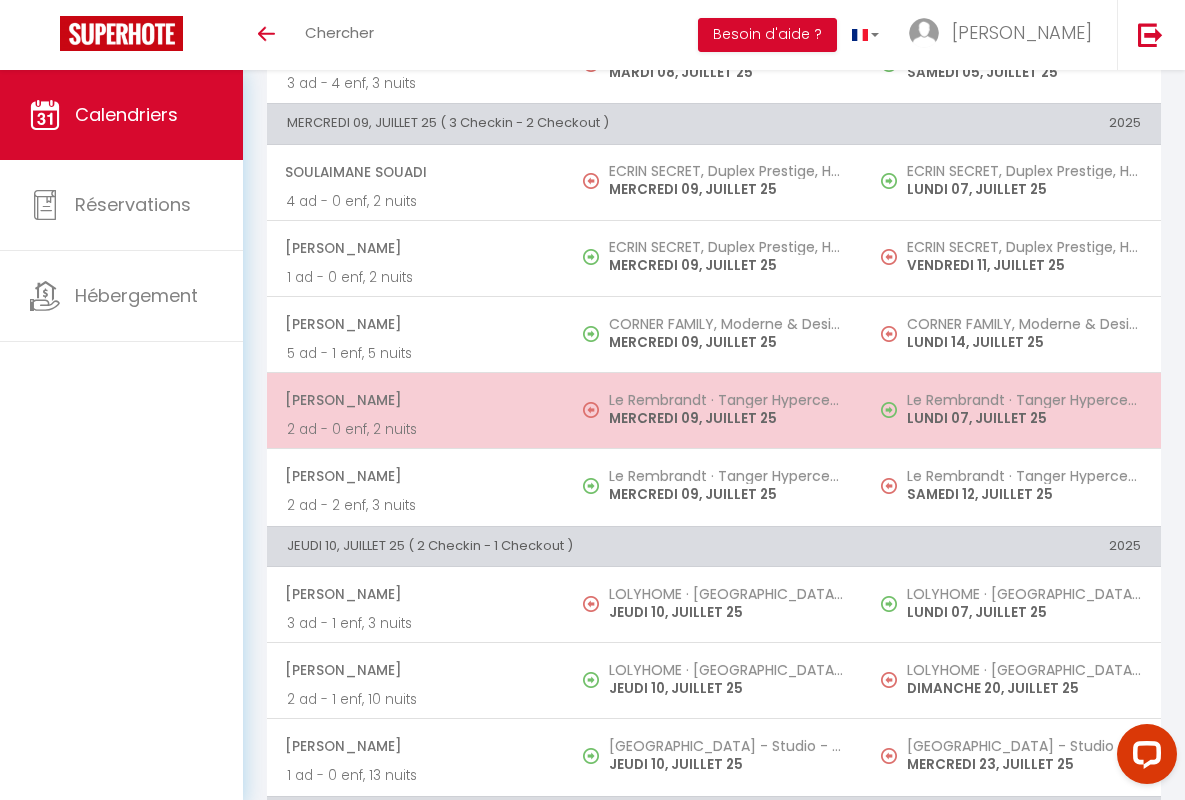 click on "[PERSON_NAME]" at bounding box center [415, 400] 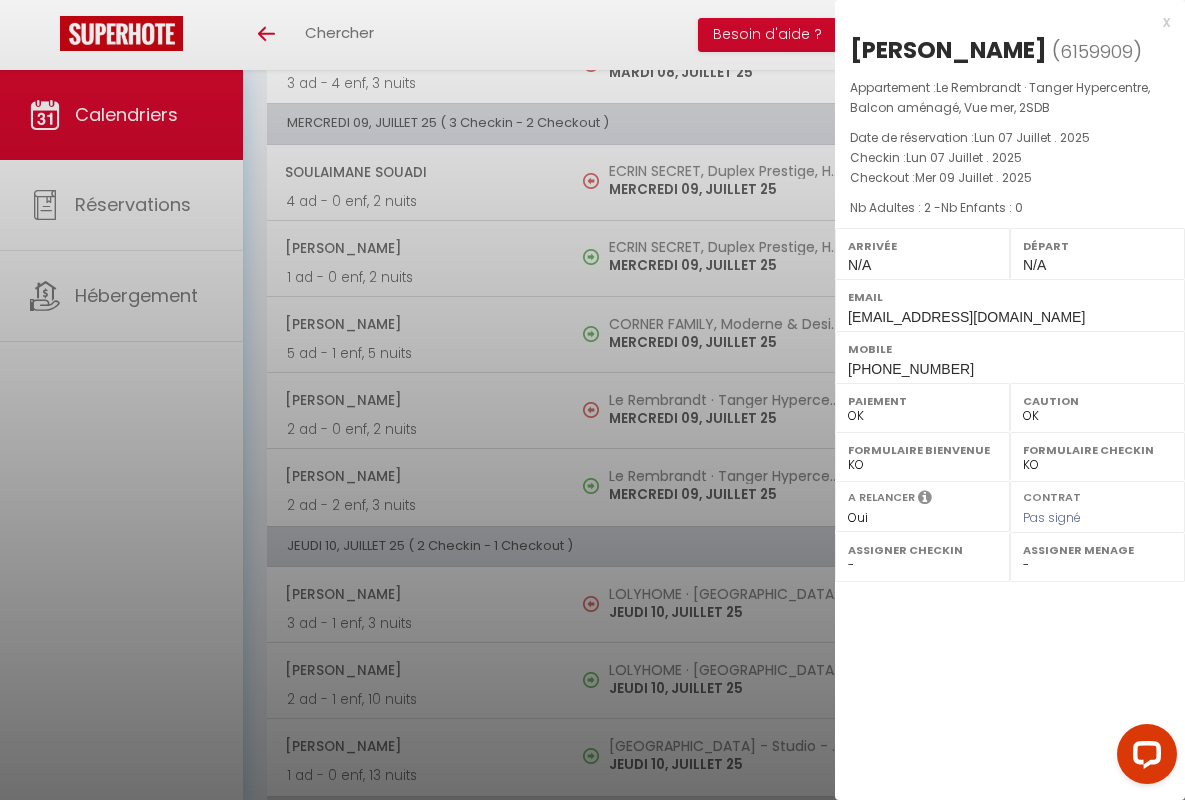 click on "x" at bounding box center [1002, 22] 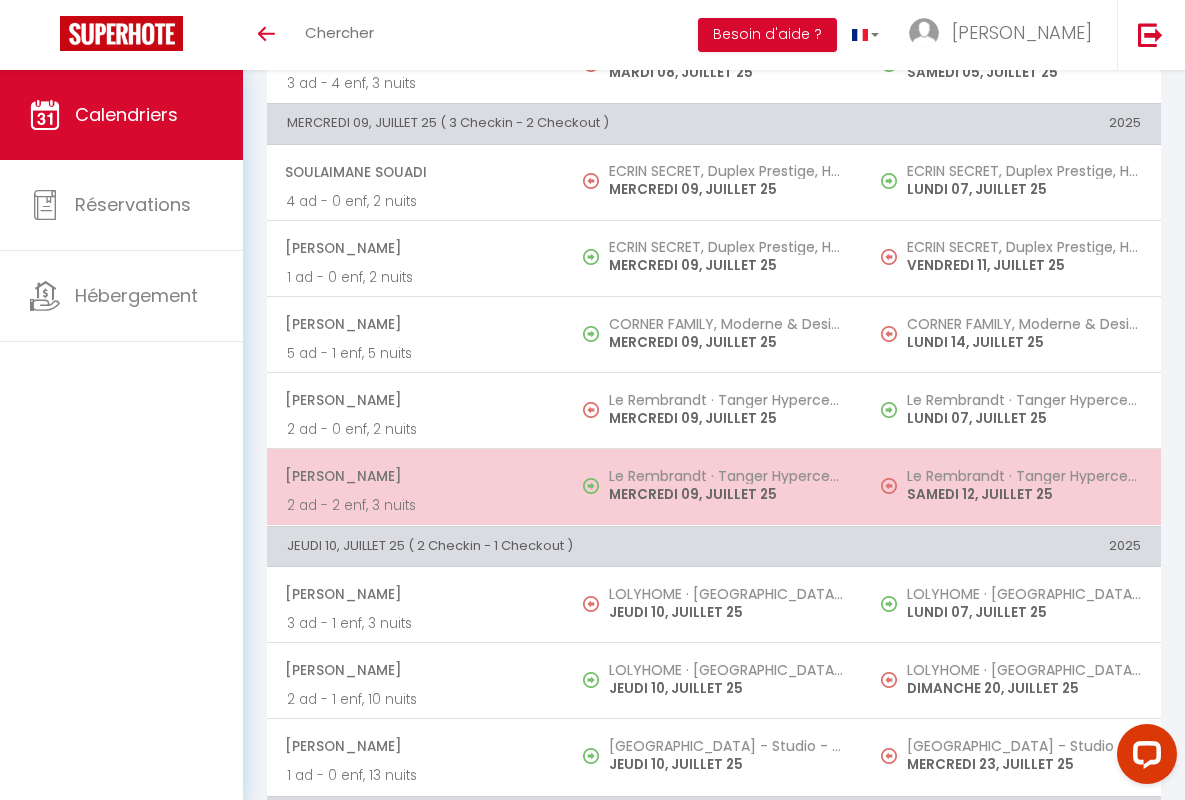 click on "[PERSON_NAME]" at bounding box center [415, 476] 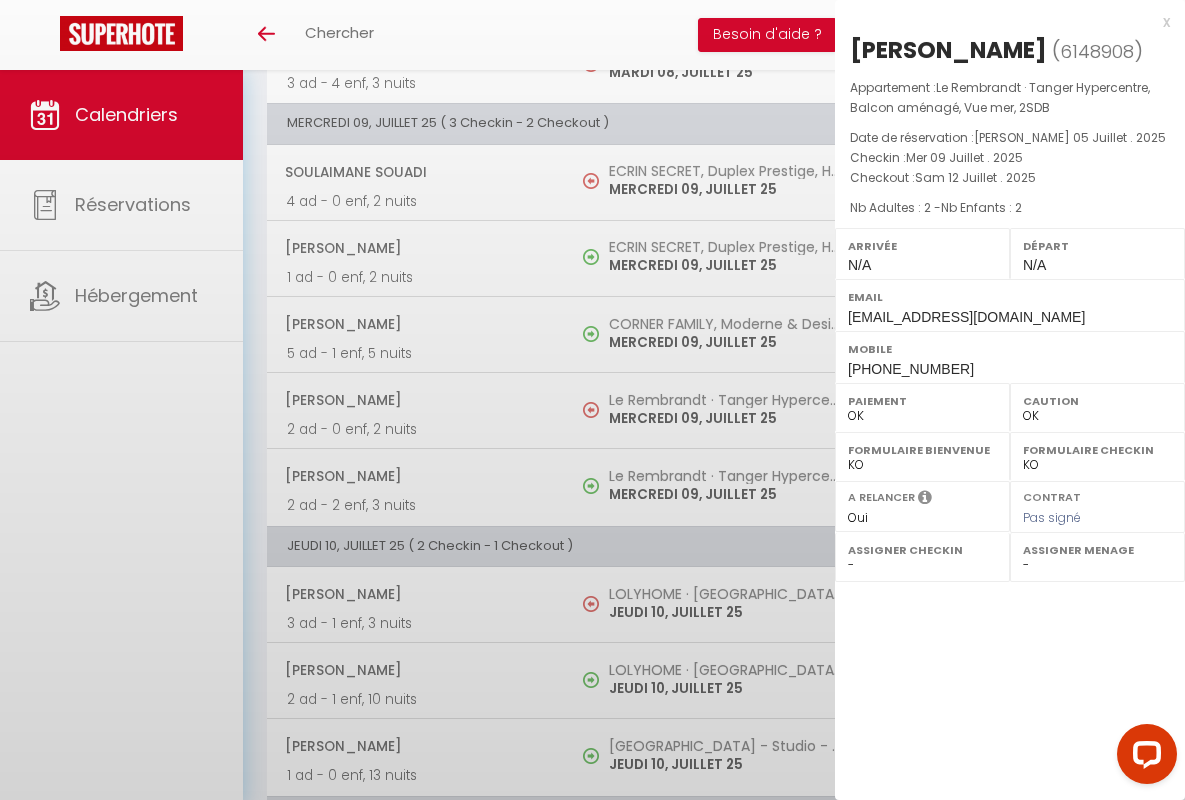 click on "x" at bounding box center [1002, 22] 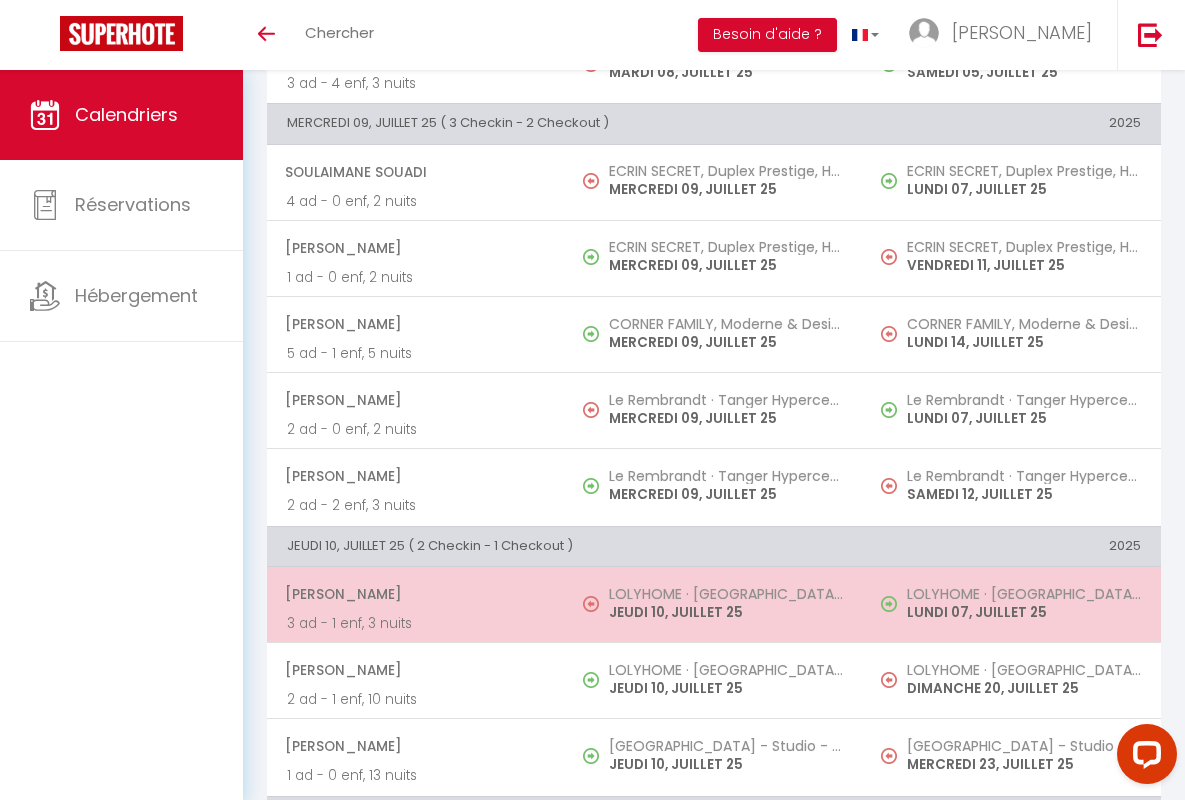 click on "[PERSON_NAME]" at bounding box center [415, 594] 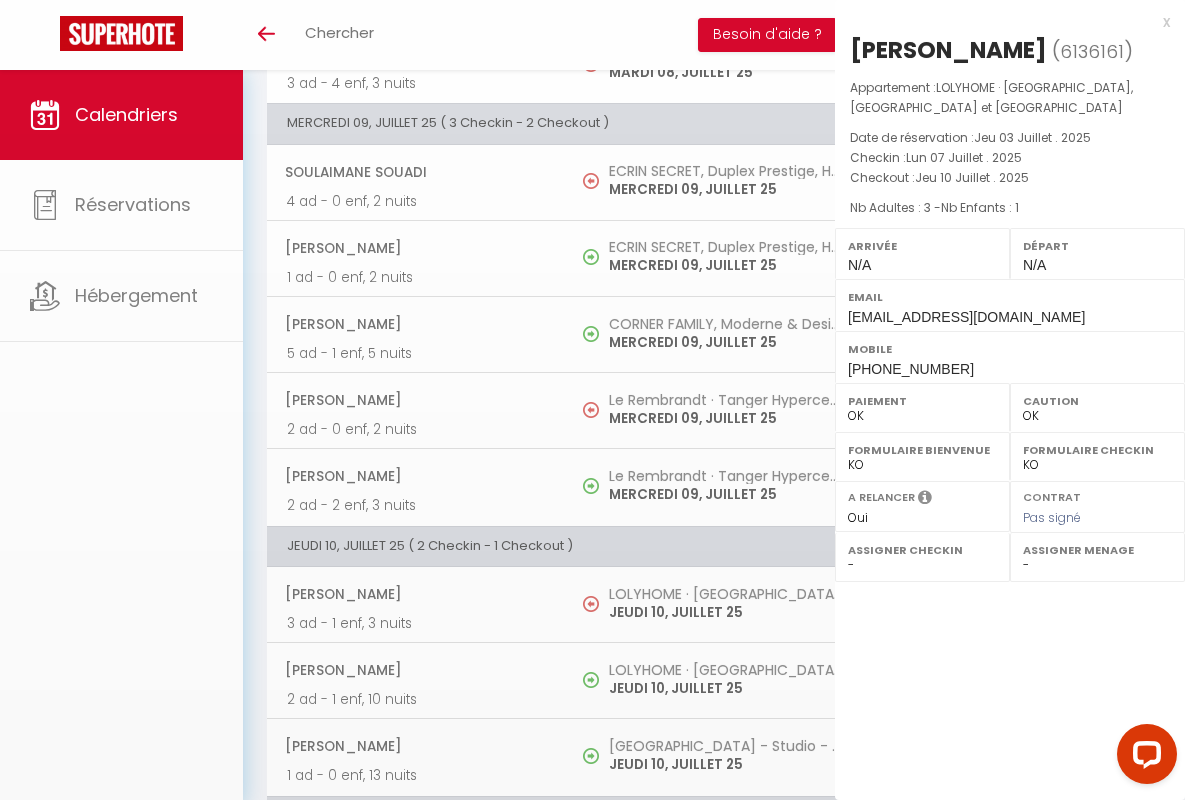 click on "x" at bounding box center (1002, 22) 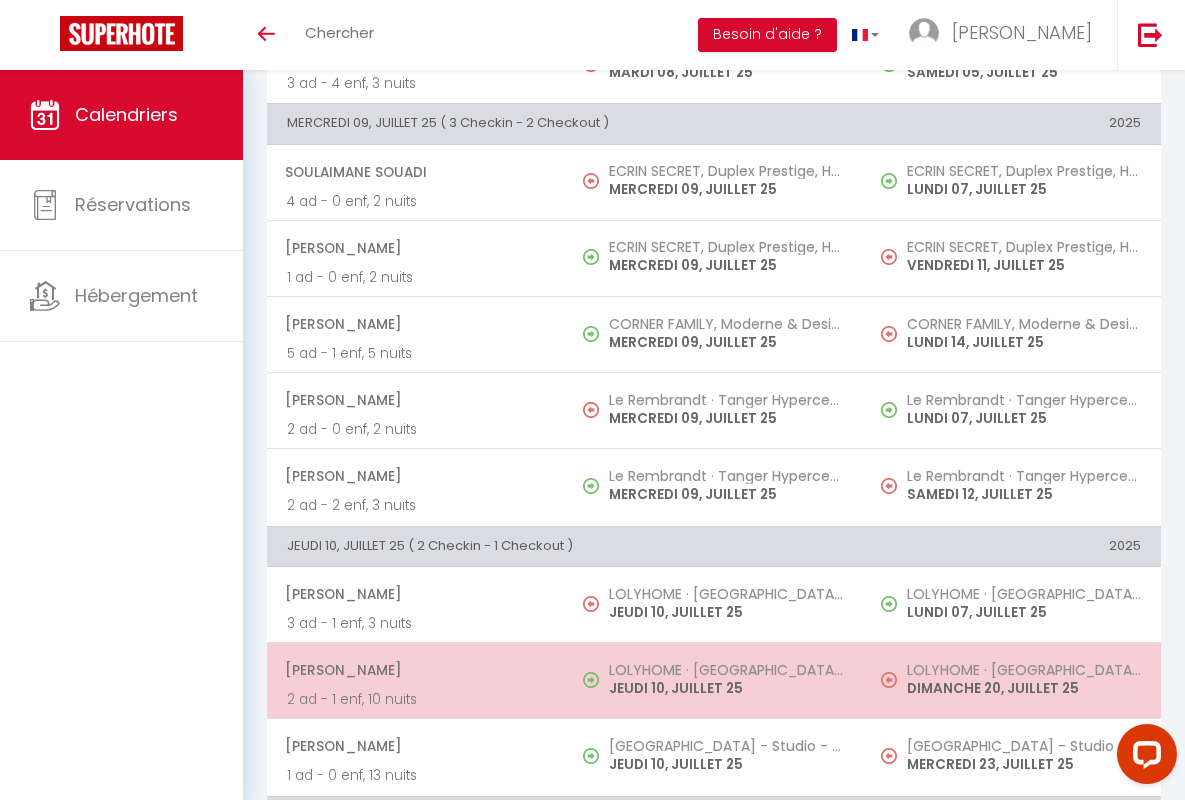click on "[PERSON_NAME]" at bounding box center (415, 670) 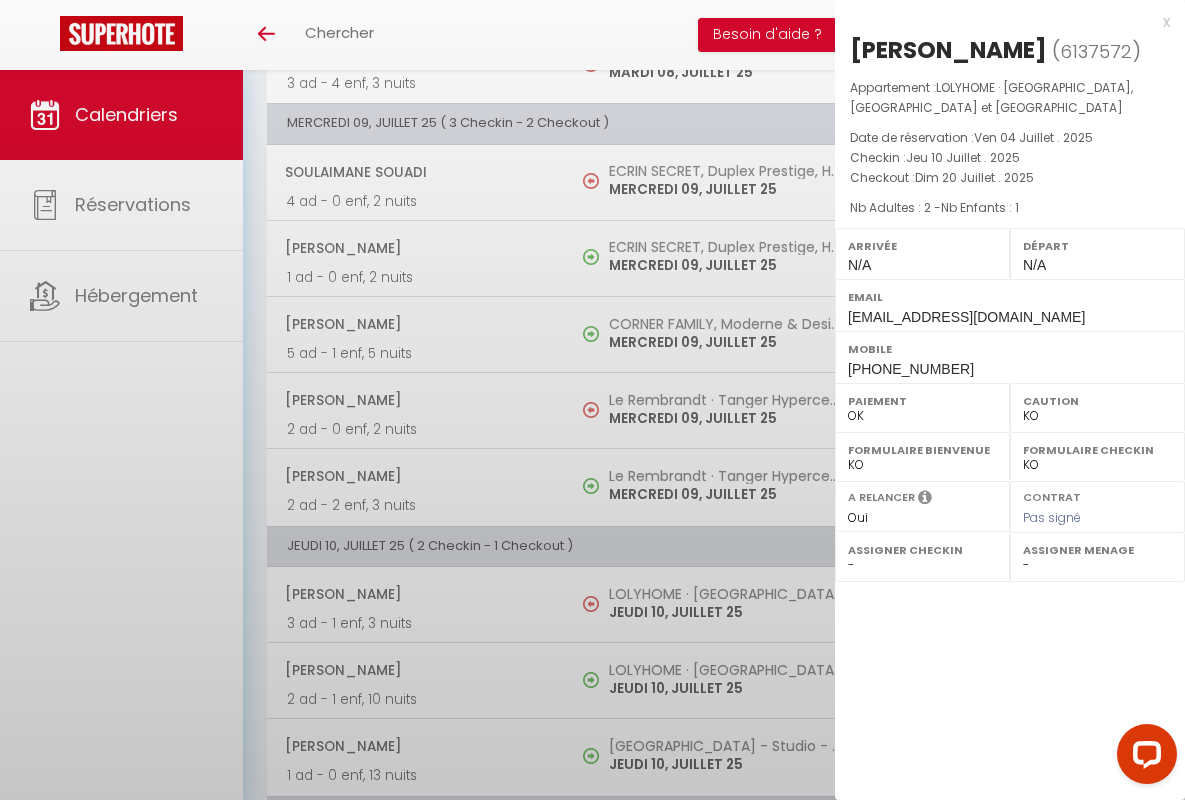 click on "x" at bounding box center (1002, 22) 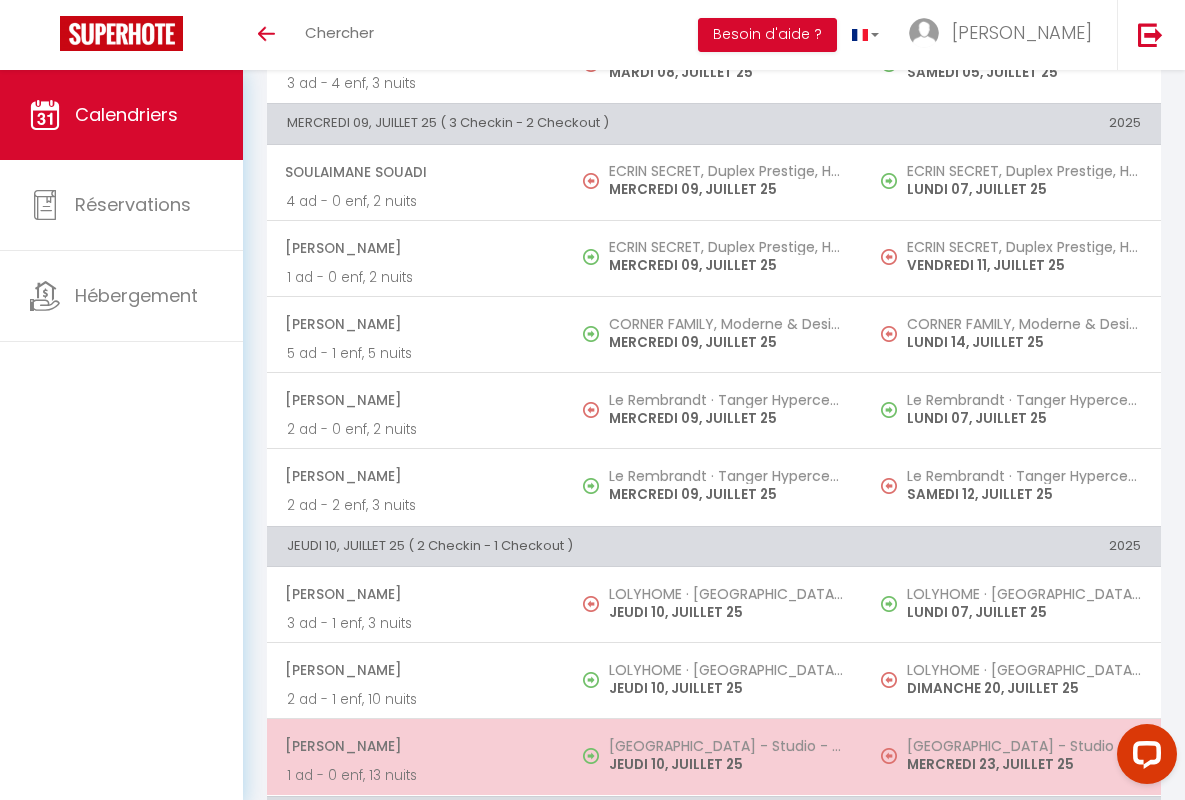 click on "[PERSON_NAME]" at bounding box center (415, 746) 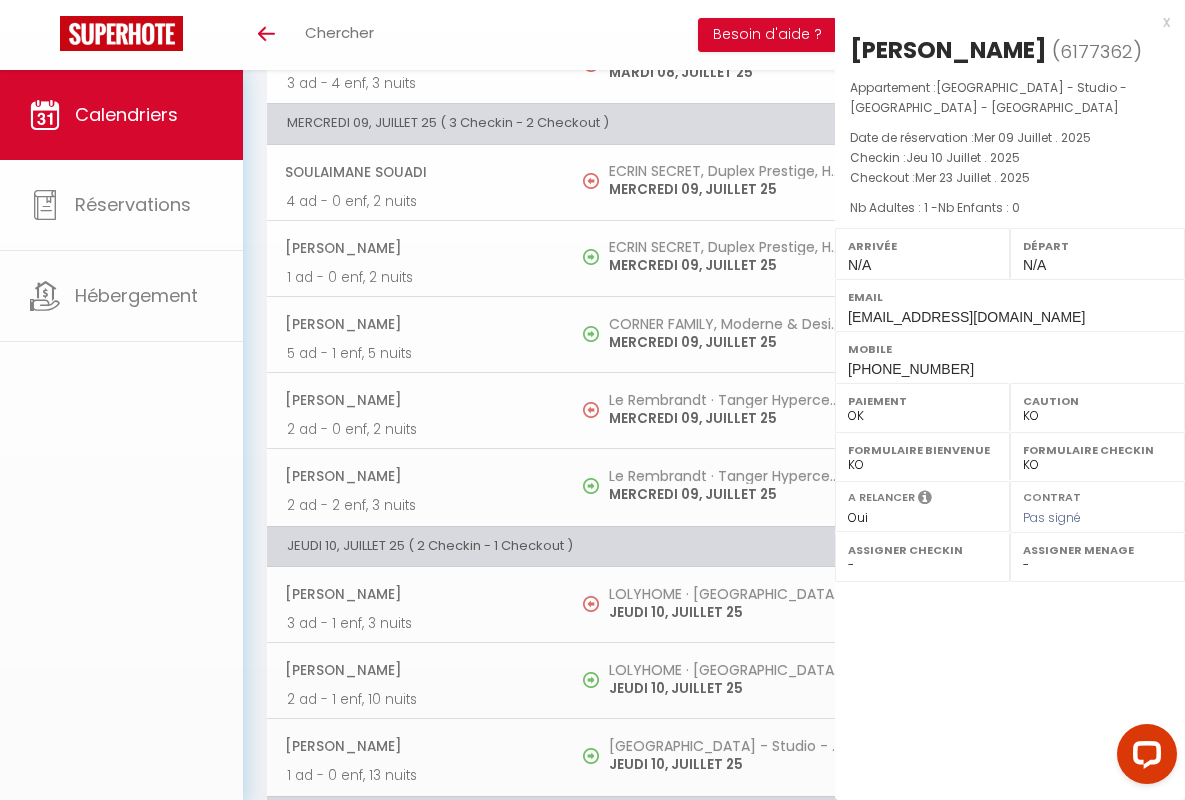 click on "x" at bounding box center [1002, 22] 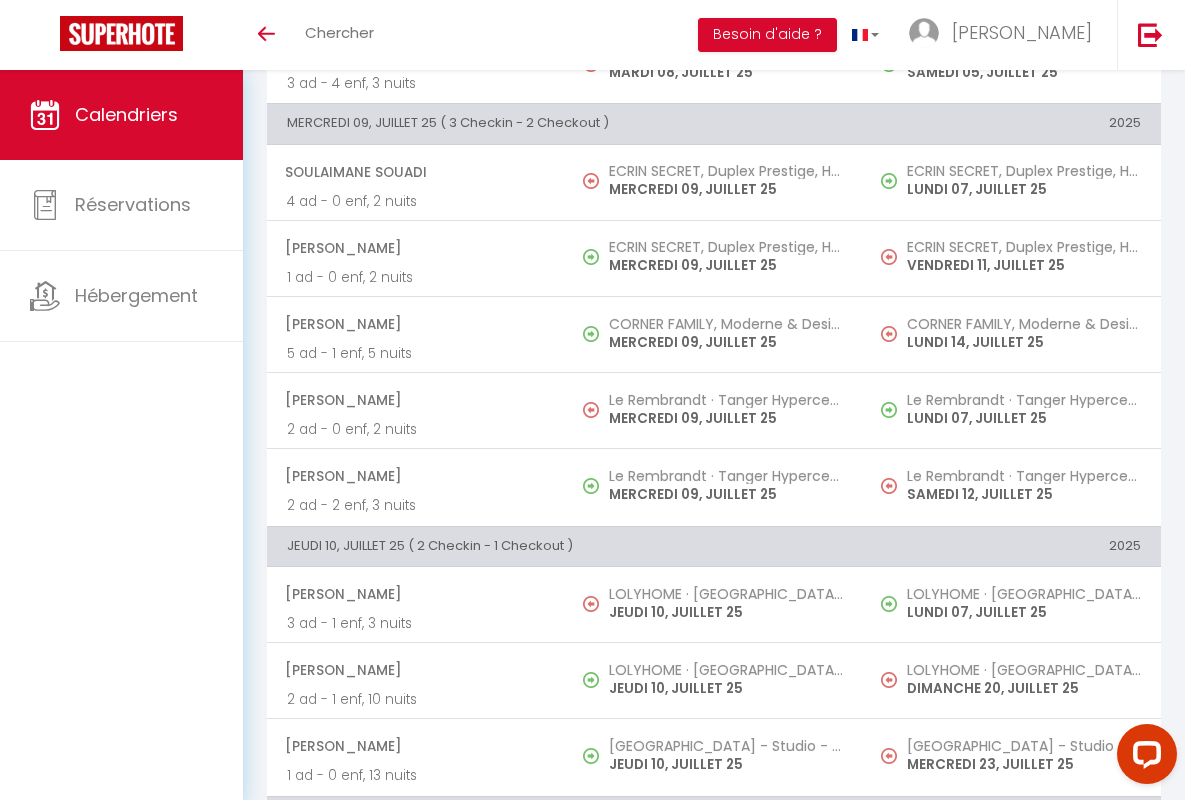 scroll, scrollTop: 1377, scrollLeft: 0, axis: vertical 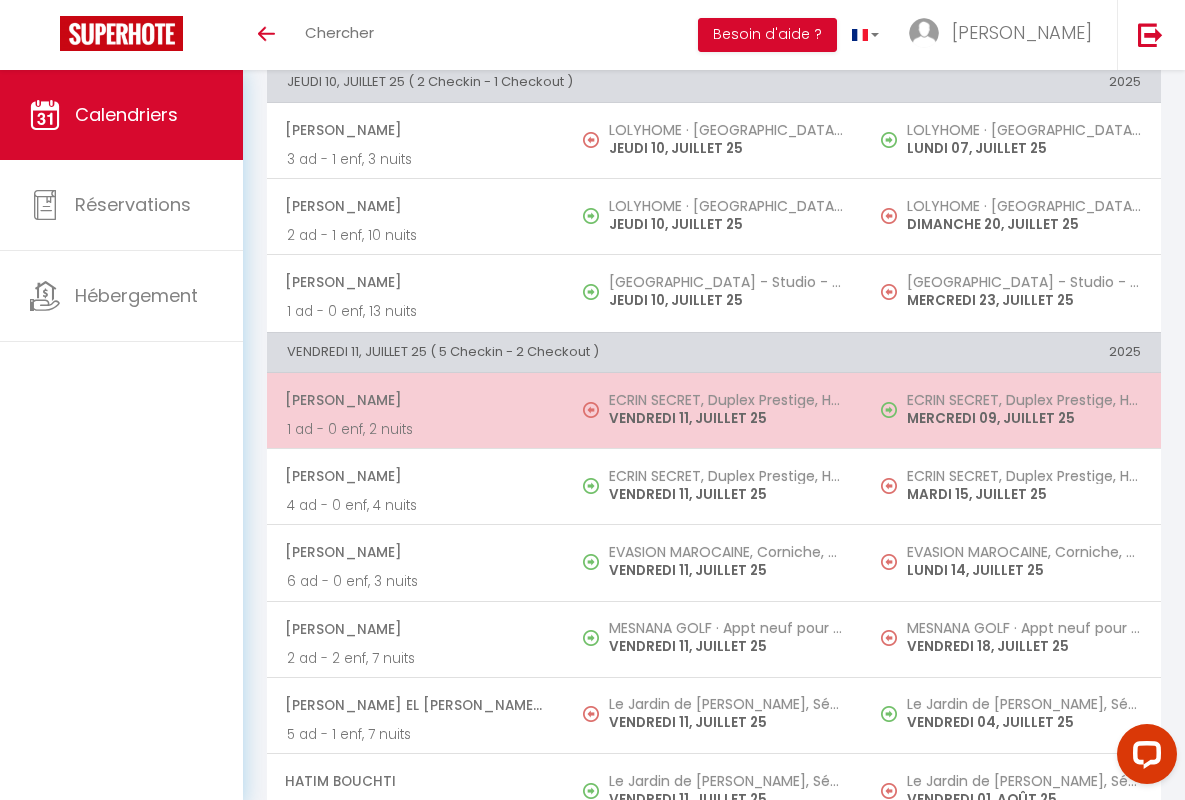 click on "[PERSON_NAME]" at bounding box center (415, 400) 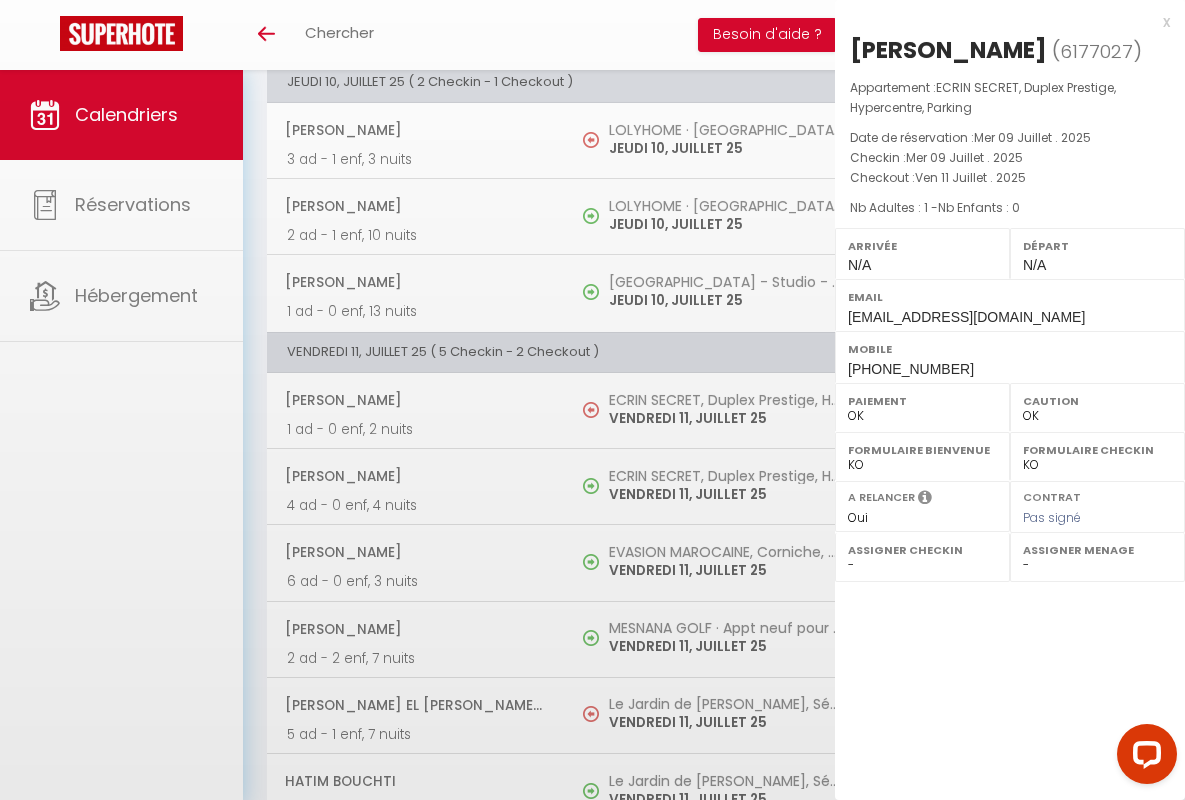 click on "x" at bounding box center (1002, 22) 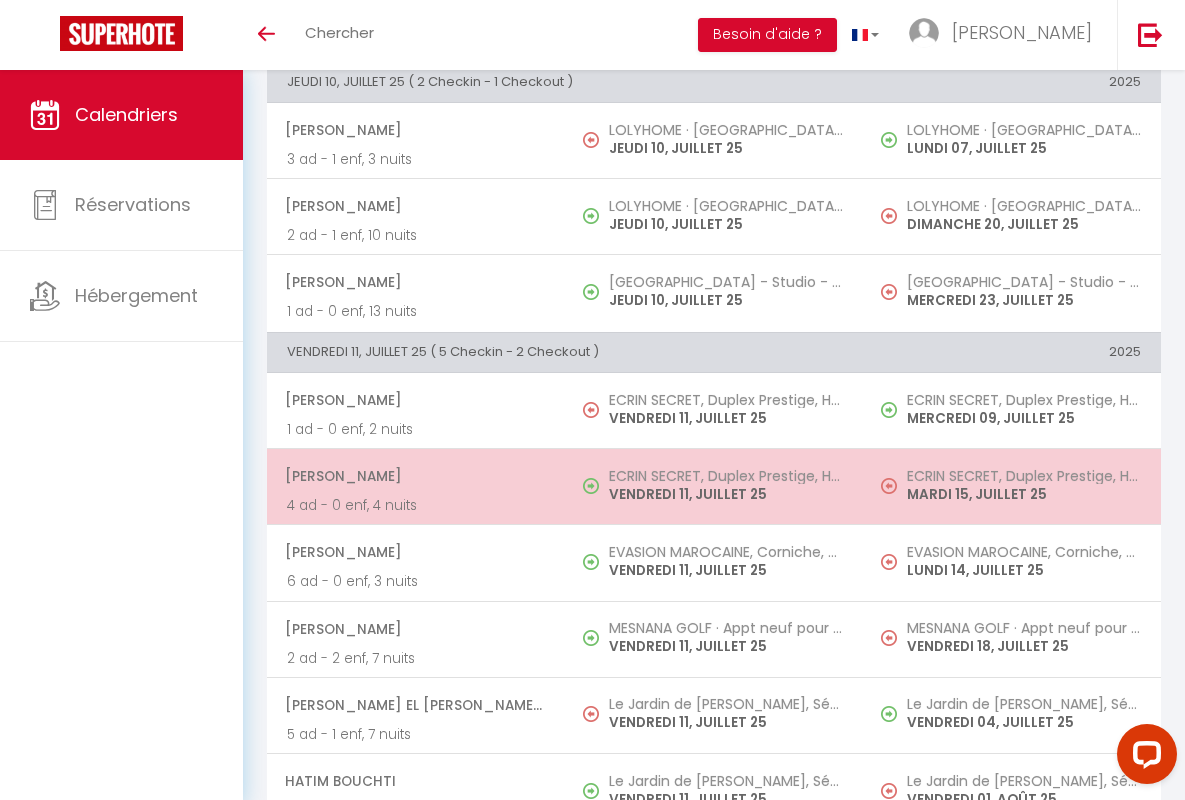 click on "[PERSON_NAME]" at bounding box center (415, 476) 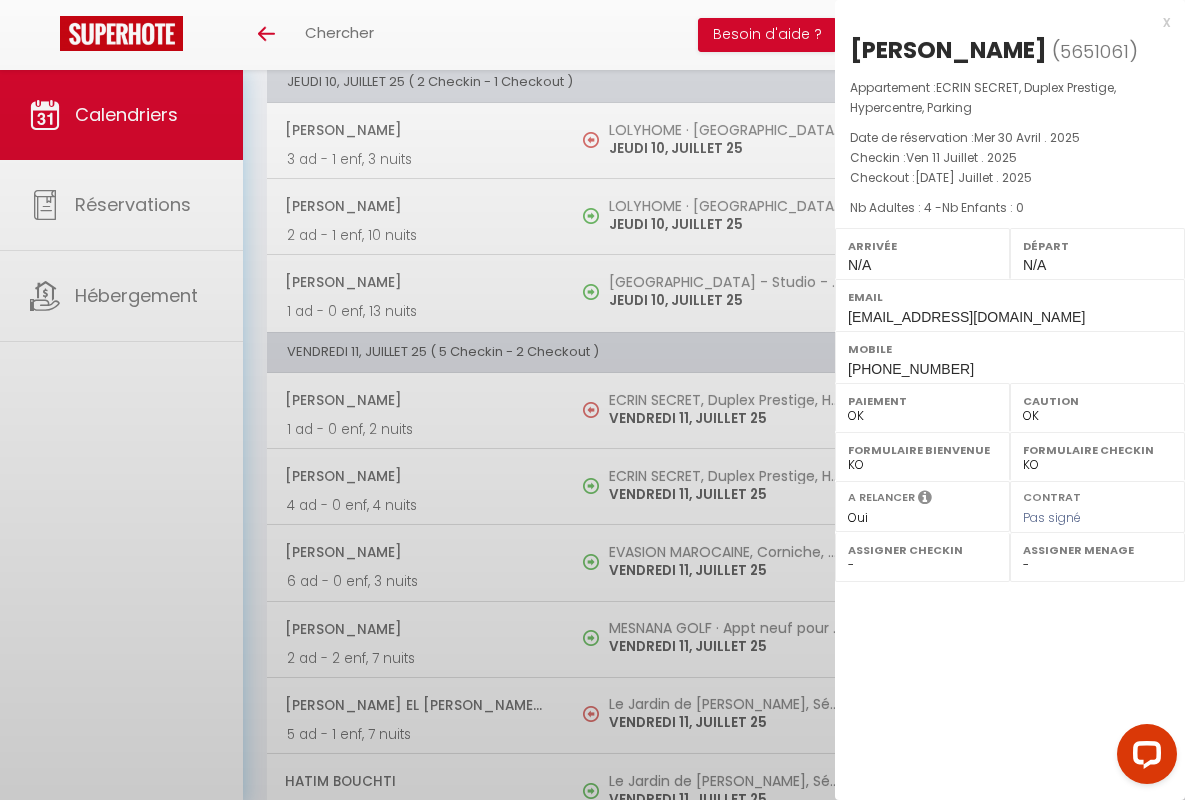 click on "x" at bounding box center [1002, 22] 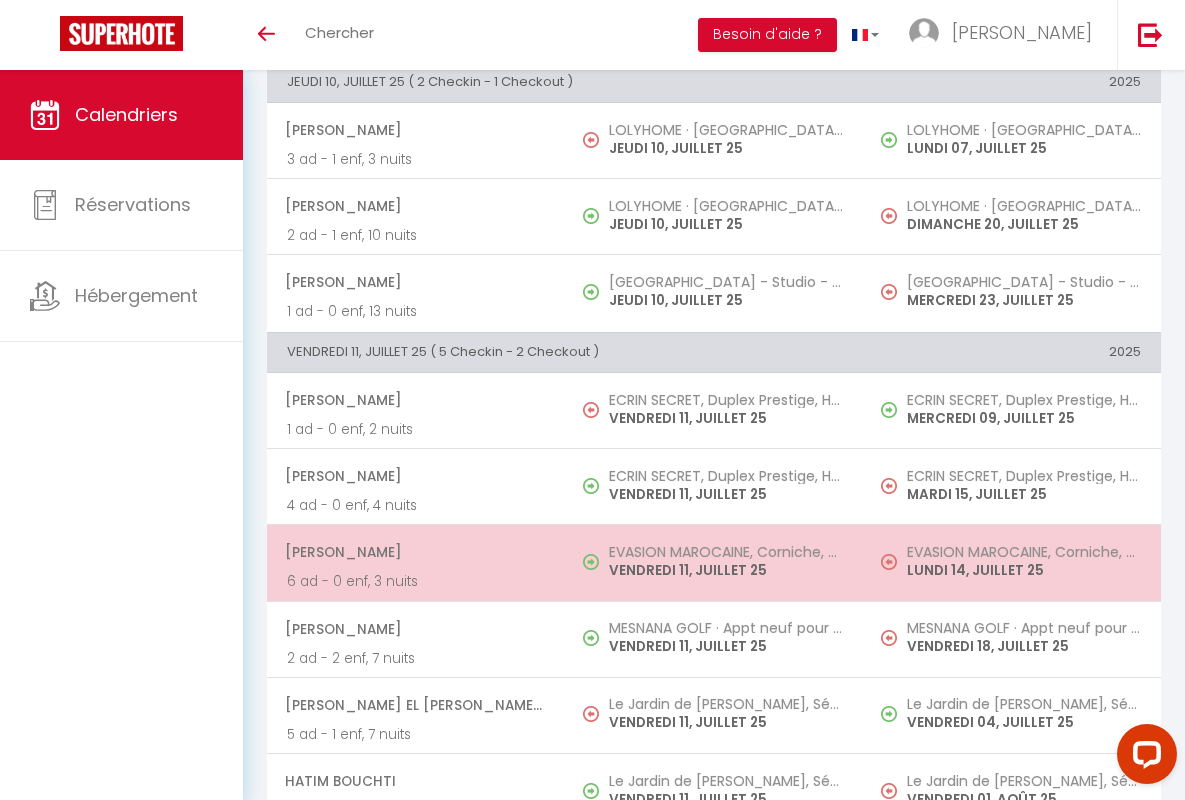 click on "[PERSON_NAME]" at bounding box center (415, 552) 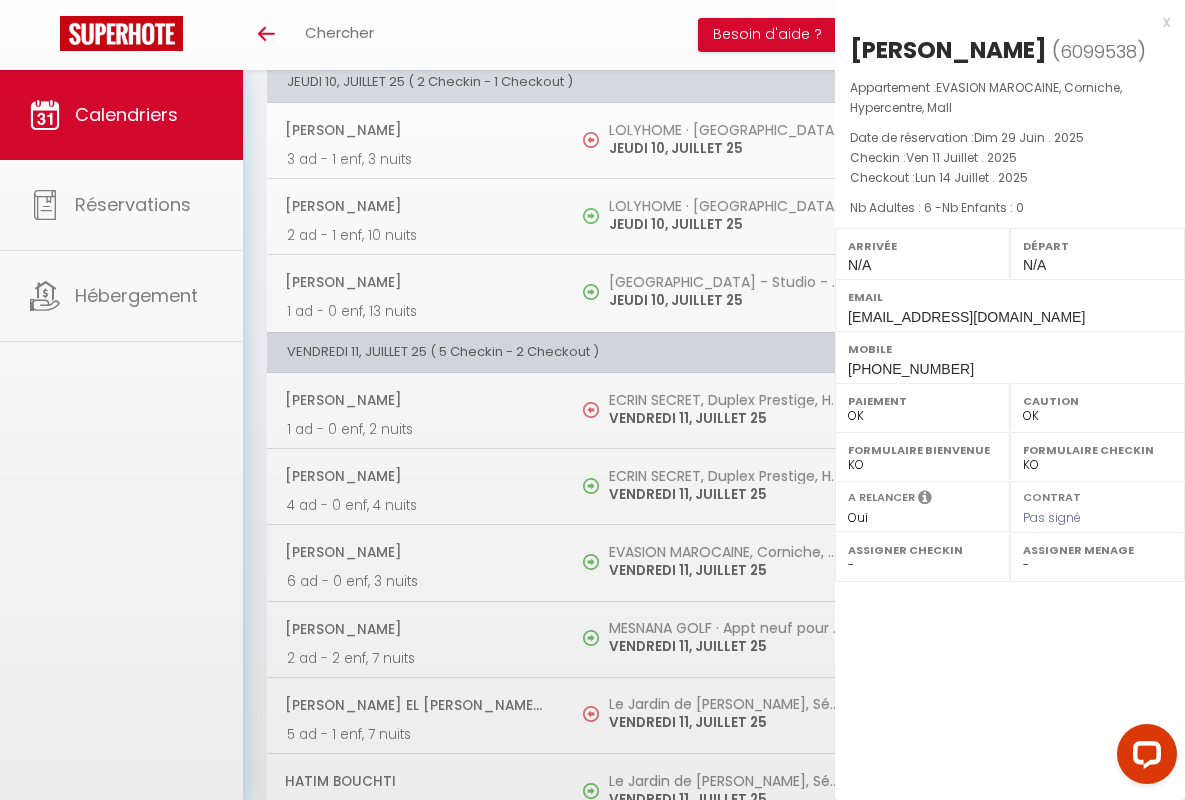 click on "x" at bounding box center (1002, 22) 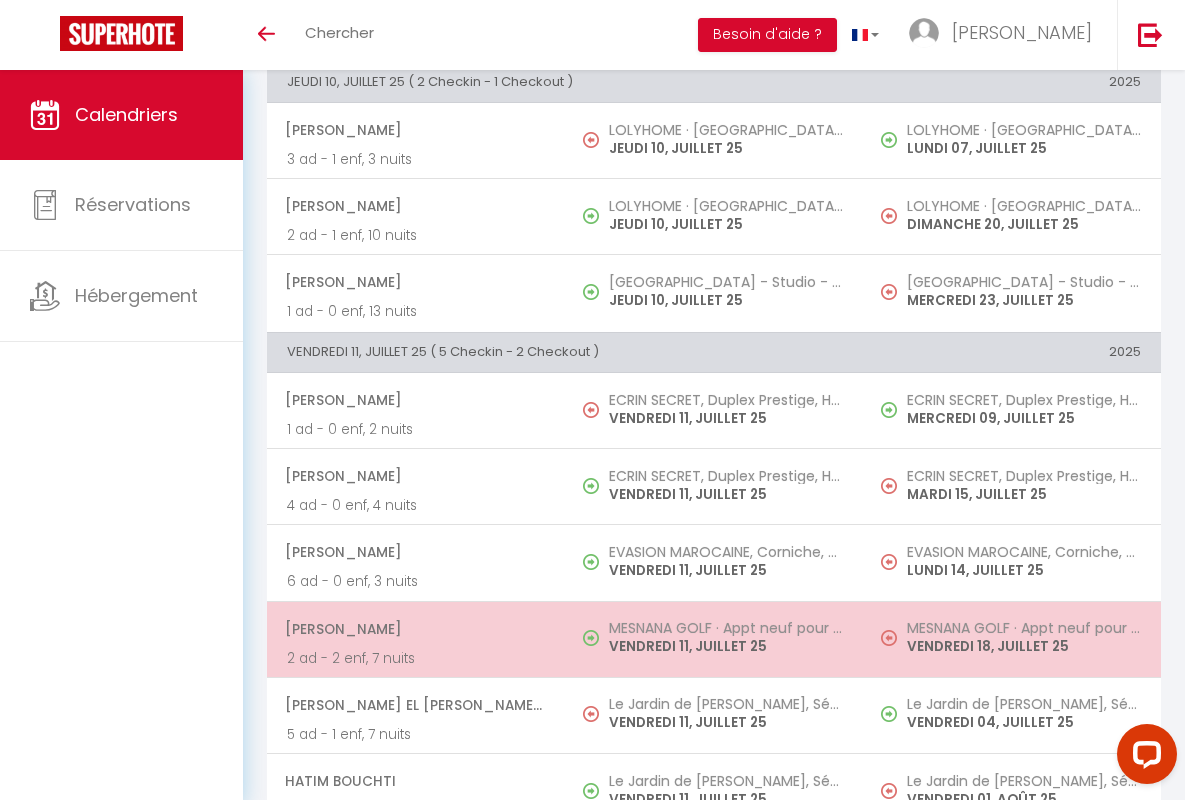 click on "[PERSON_NAME]" at bounding box center [415, 629] 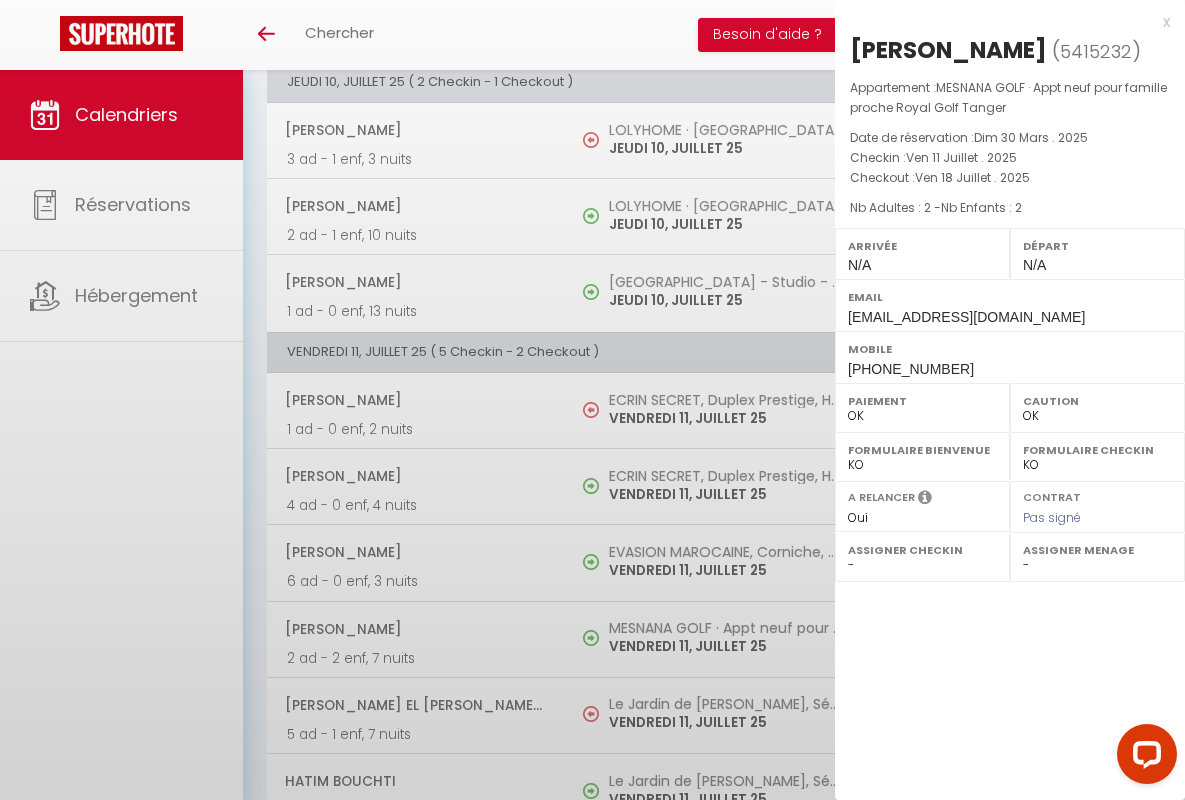 click on "x" at bounding box center [1002, 22] 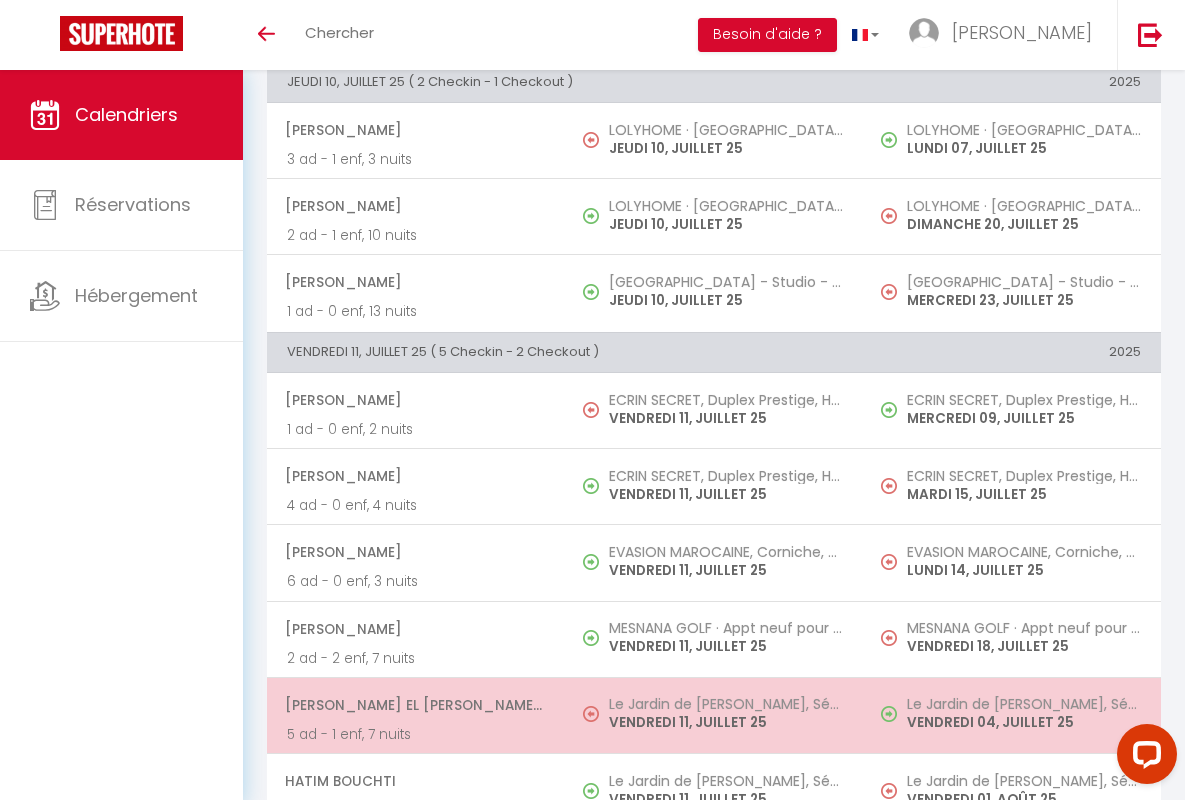 click on "[PERSON_NAME] El [PERSON_NAME] Serroukh" at bounding box center [415, 705] 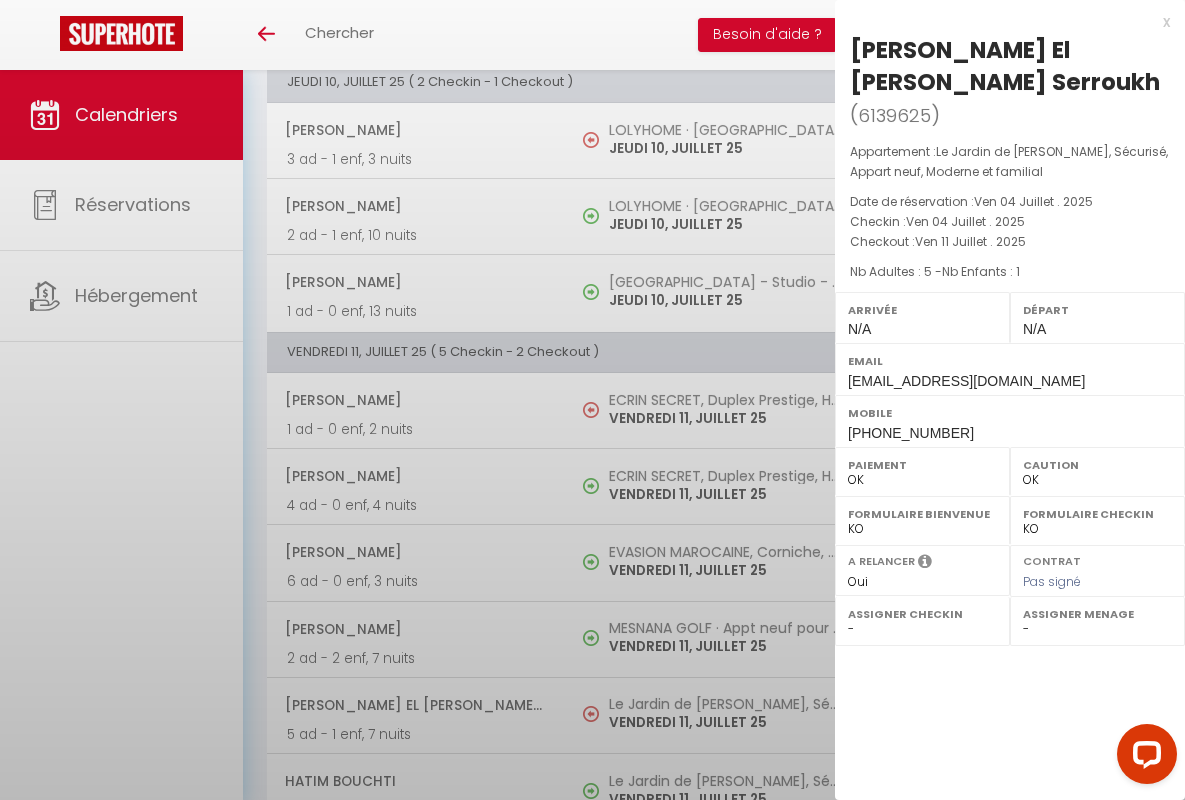 click on "x" at bounding box center [1002, 22] 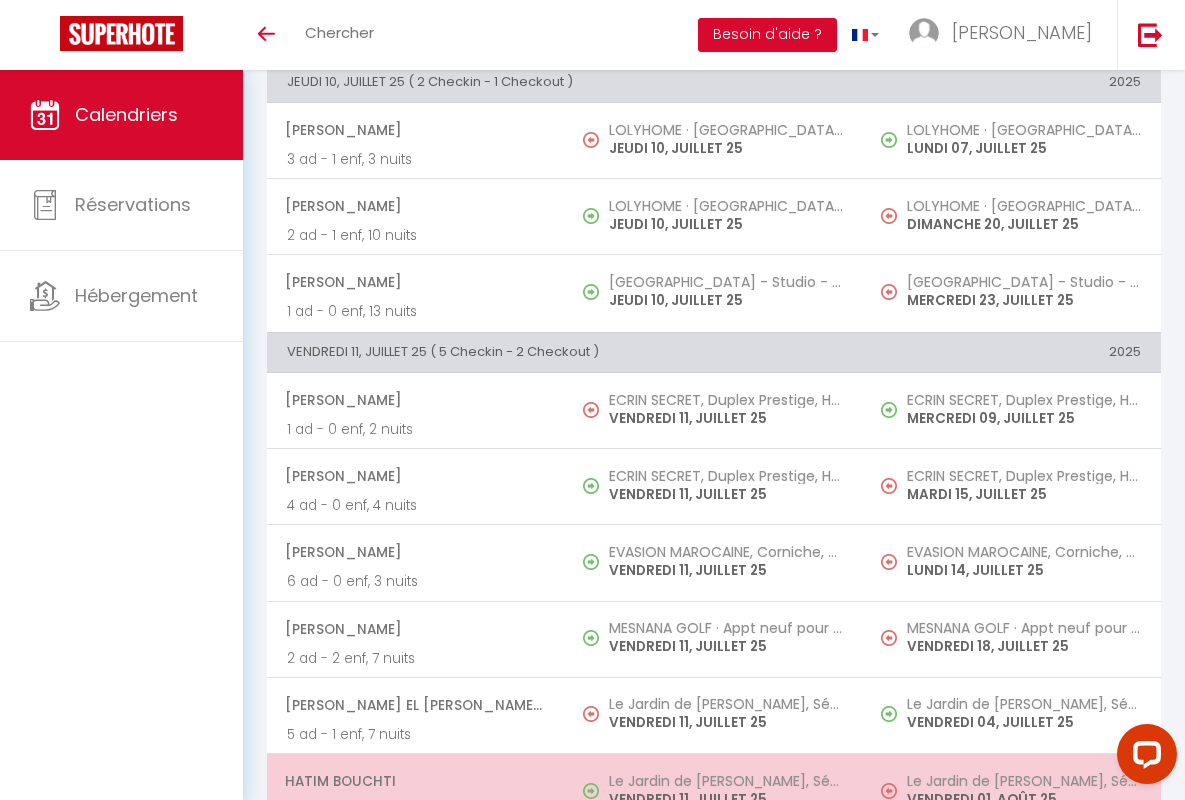 click on "Hatim Bouchti" at bounding box center (415, 781) 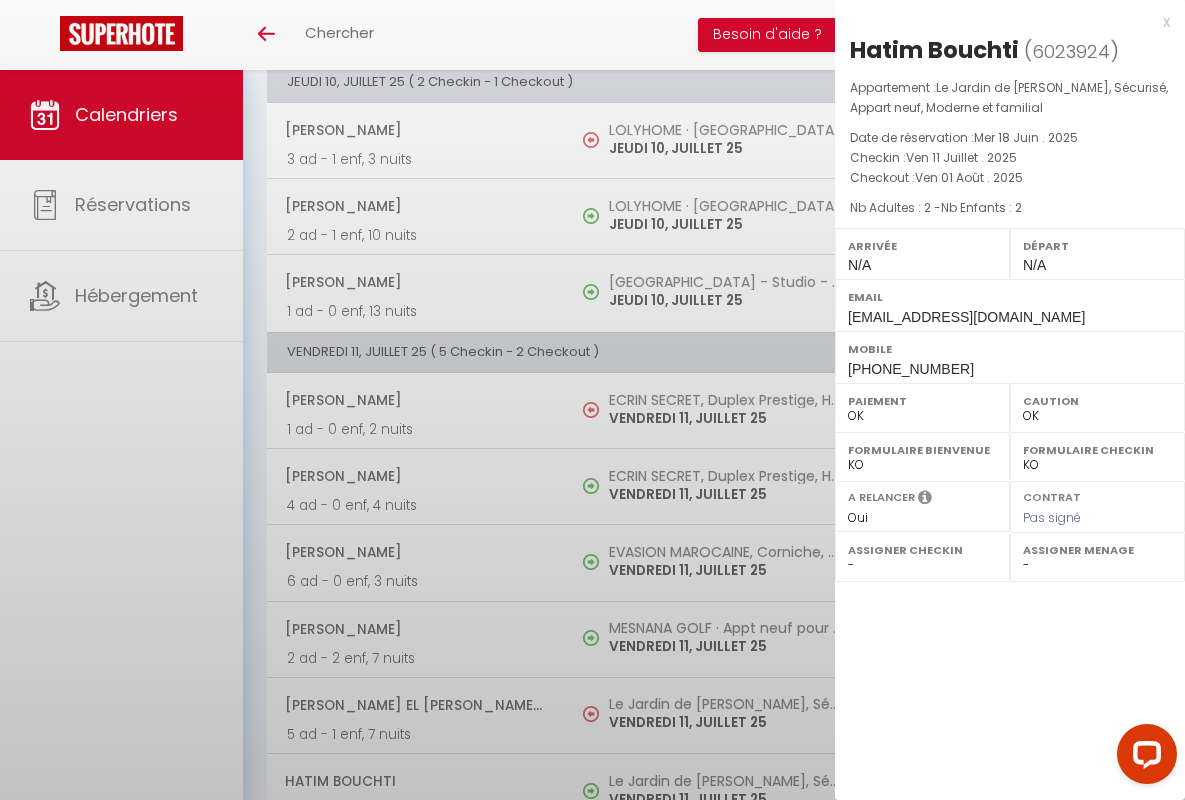 click on "x" at bounding box center (1002, 22) 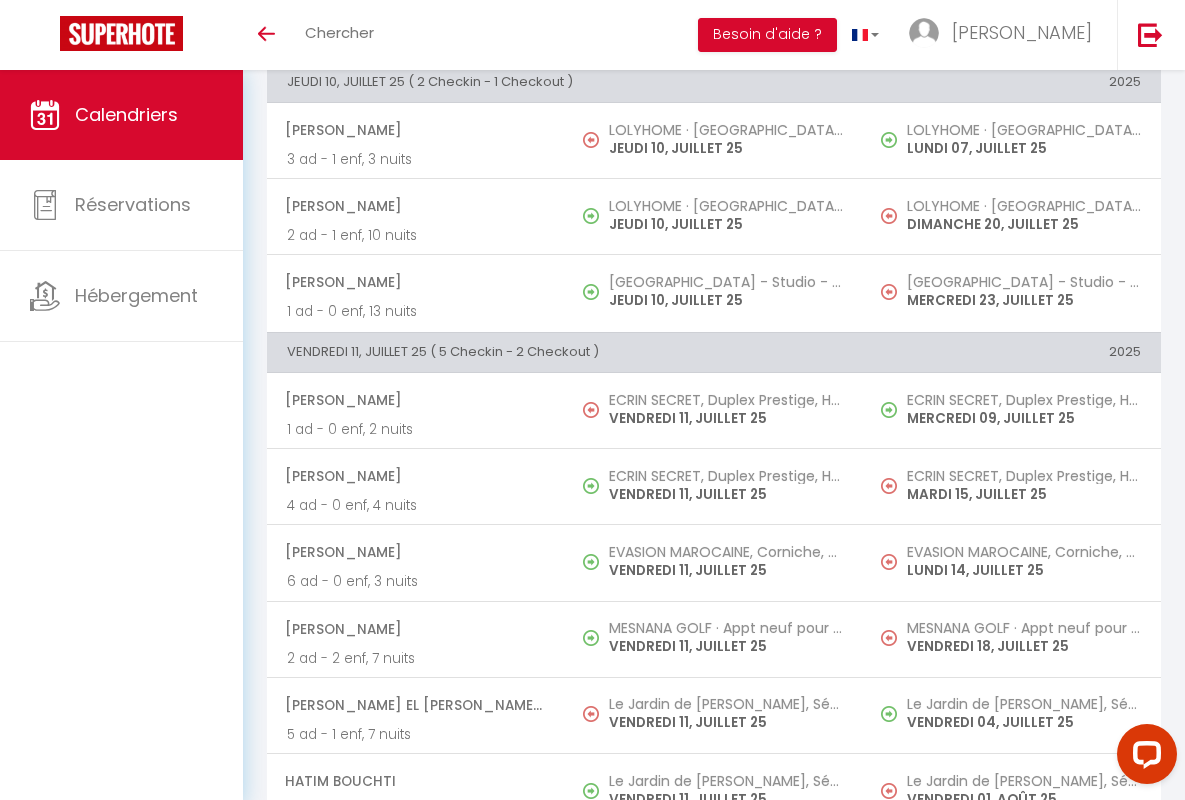 scroll, scrollTop: 1834, scrollLeft: 0, axis: vertical 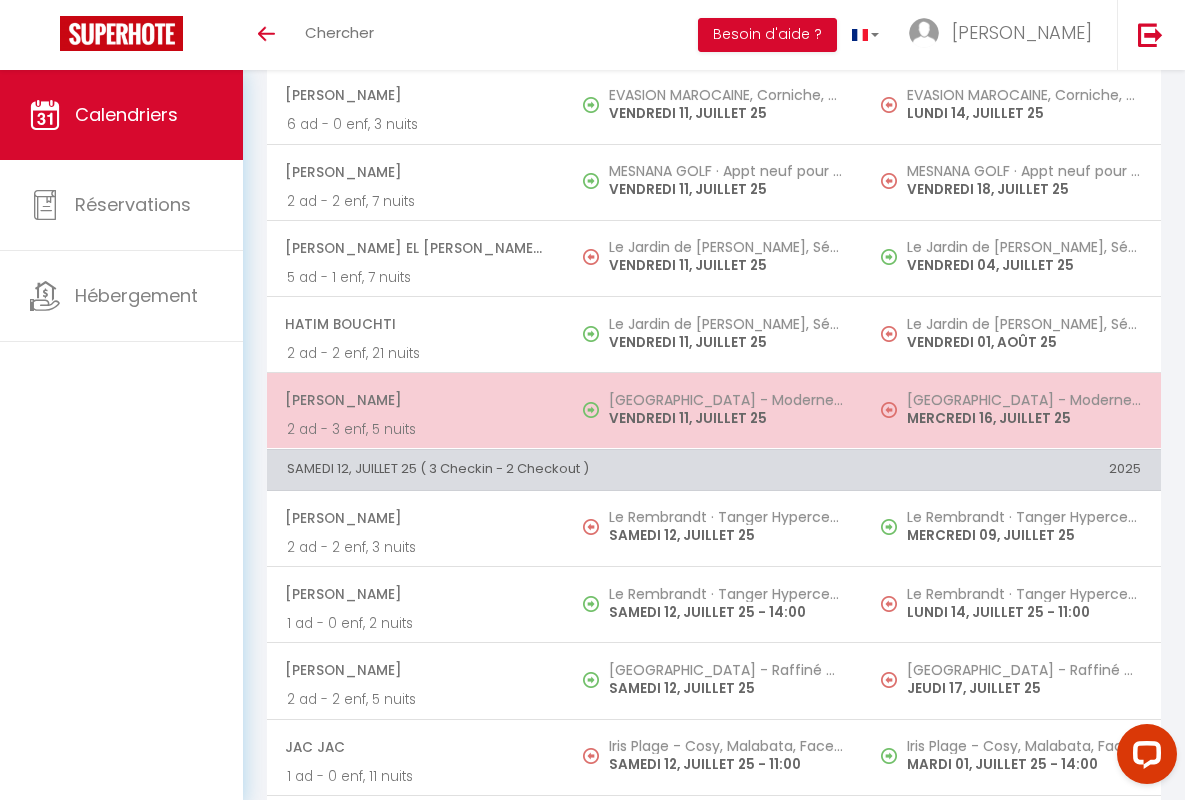 click on "[PERSON_NAME]" at bounding box center (415, 400) 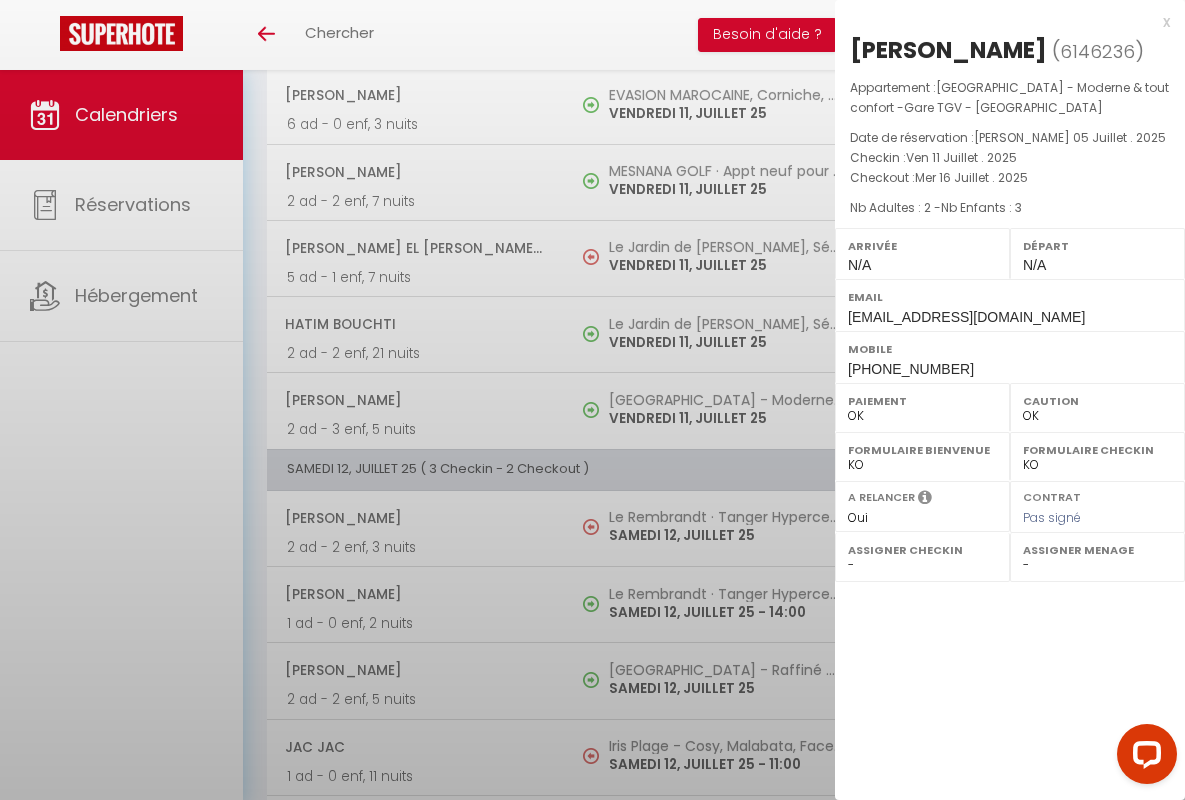 click on "x" at bounding box center [1002, 22] 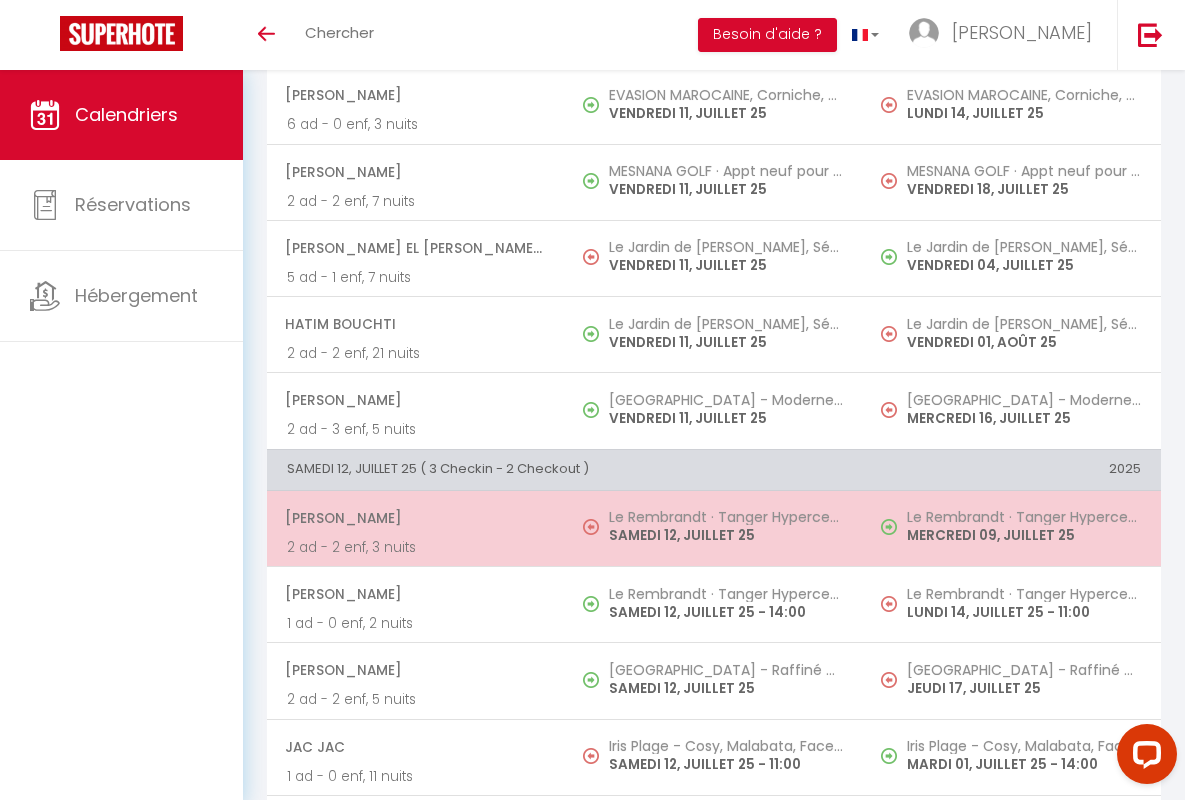 click on "[PERSON_NAME]" at bounding box center (415, 518) 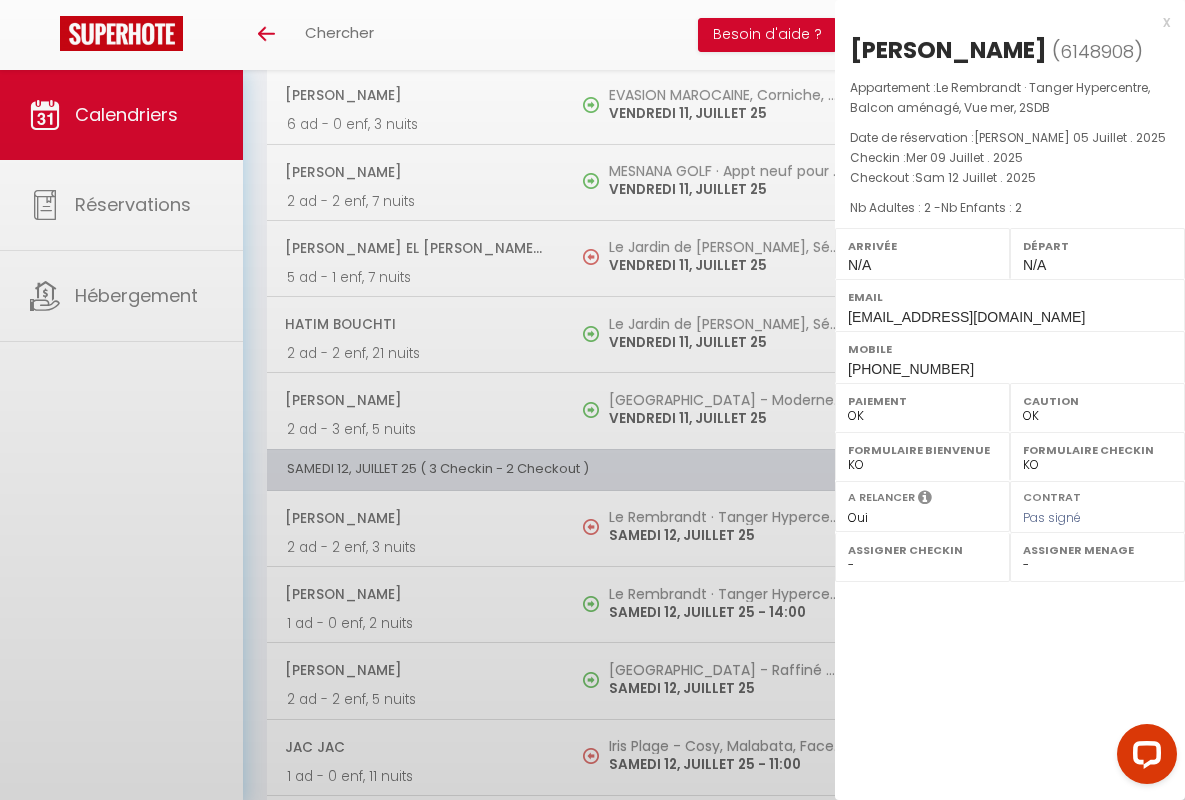 click on "x" at bounding box center (1002, 22) 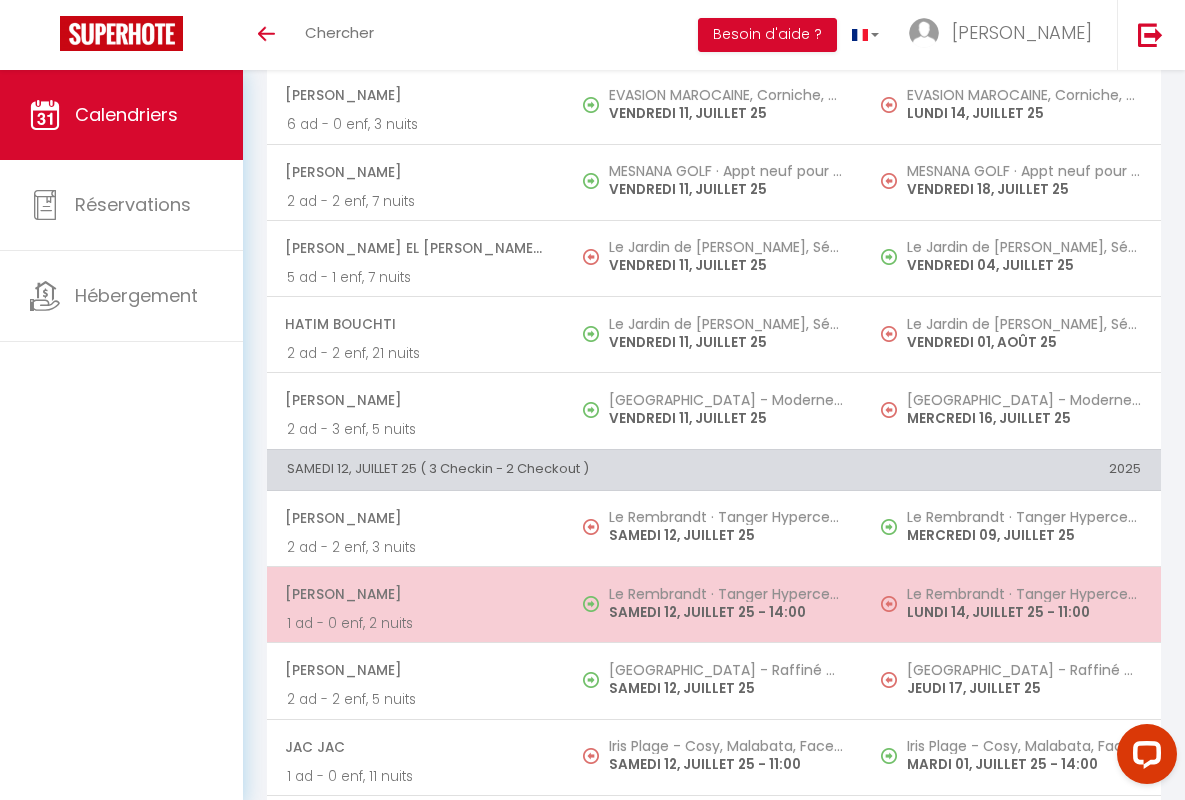 click on "[PERSON_NAME]" at bounding box center [415, 594] 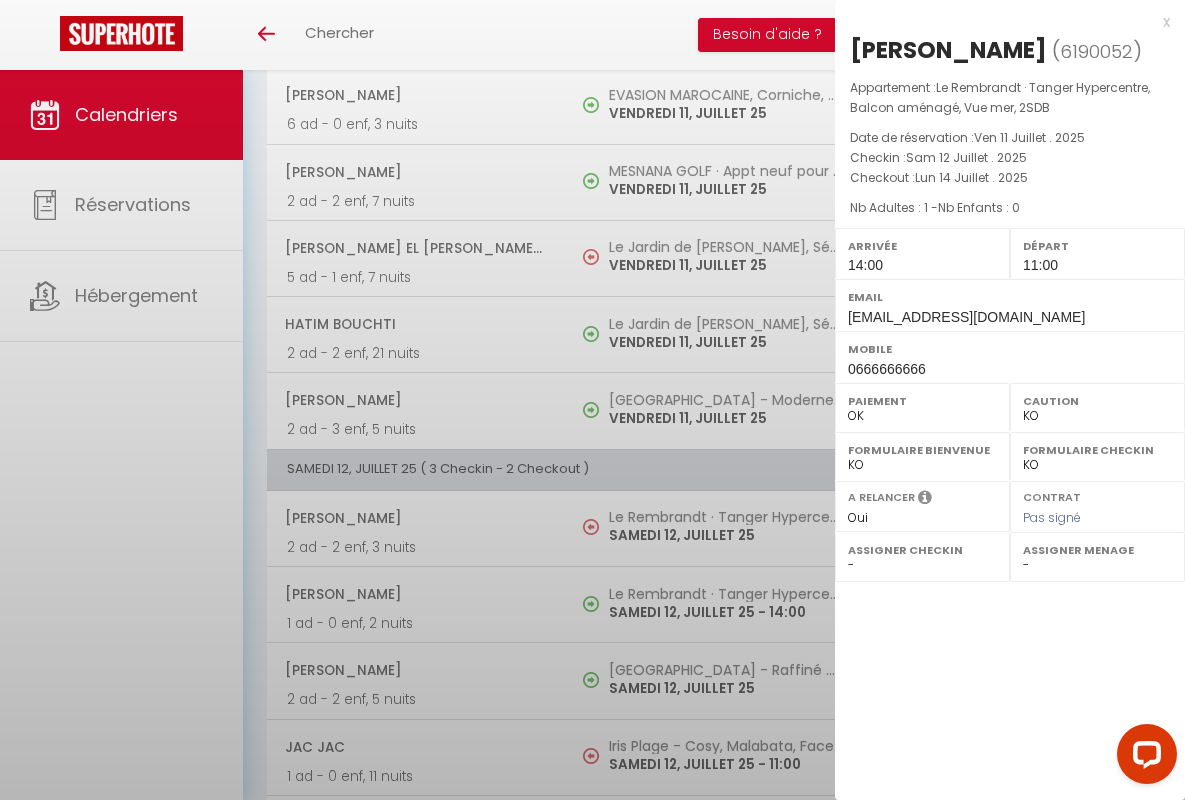 click on "x" at bounding box center (1002, 22) 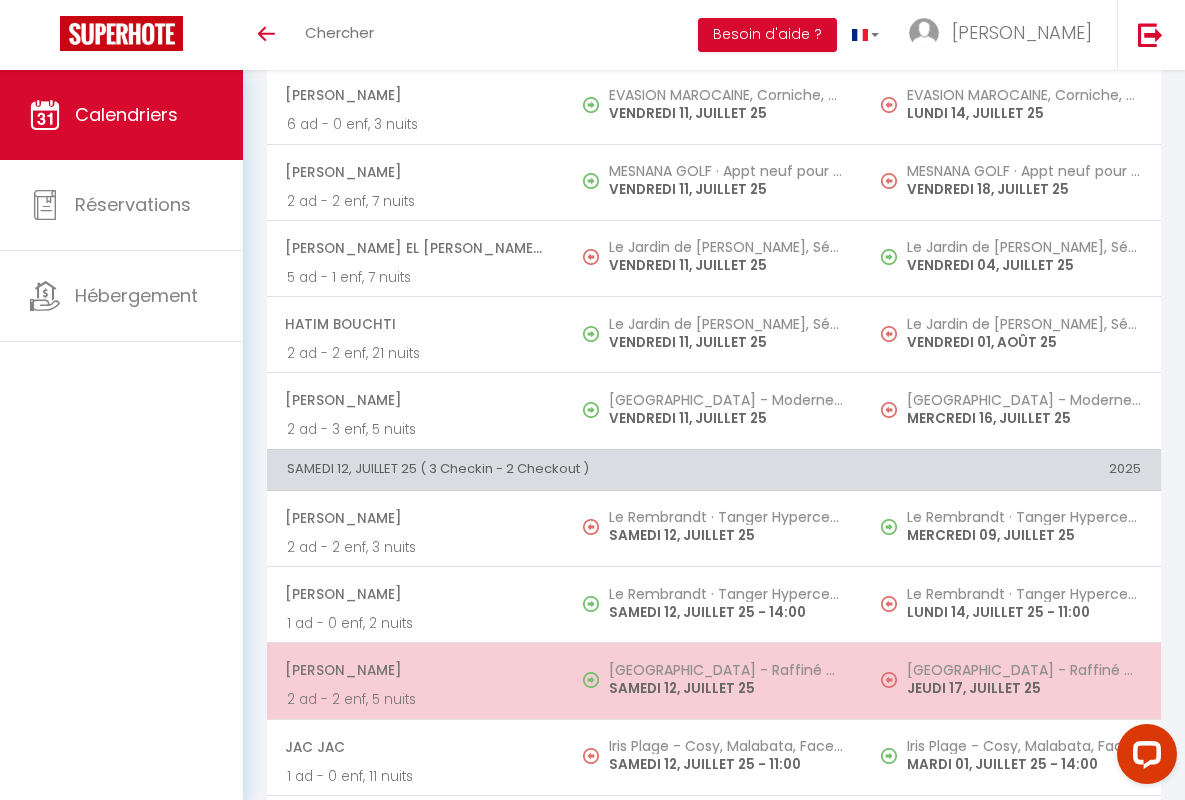 click on "[PERSON_NAME]" at bounding box center (415, 670) 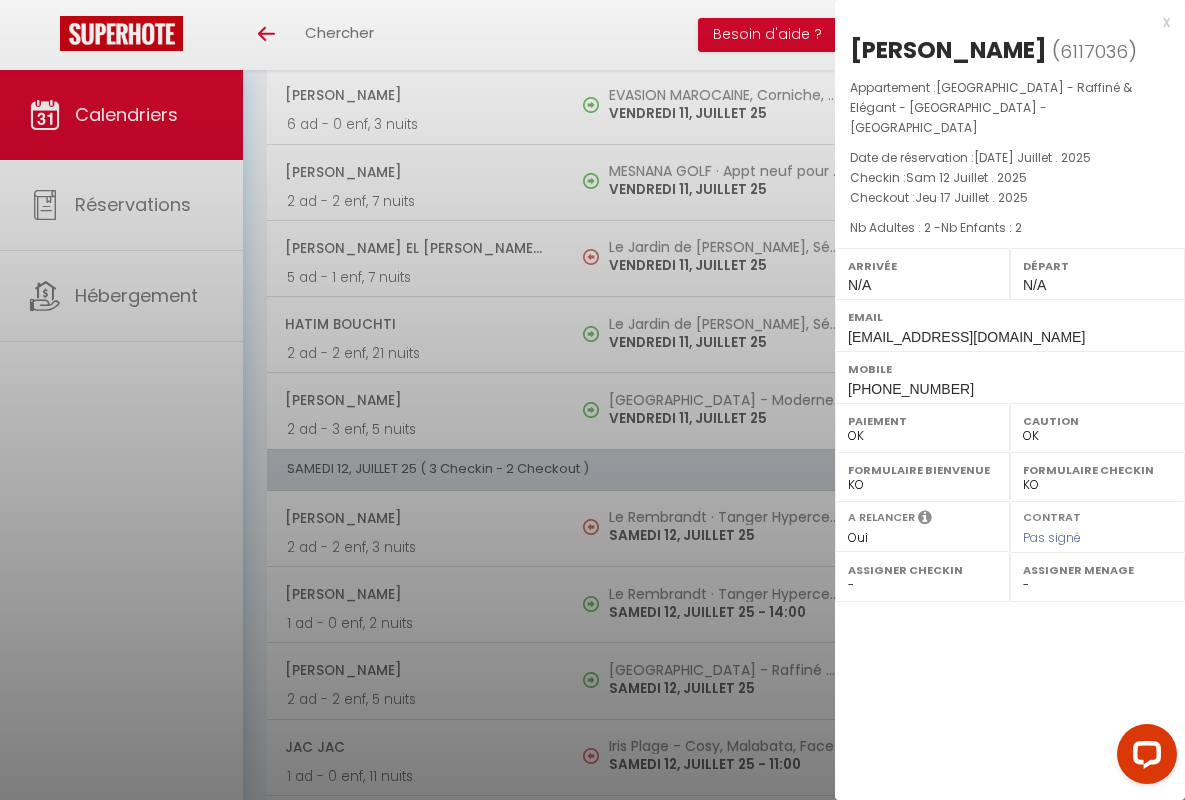 click on "x" at bounding box center [1002, 22] 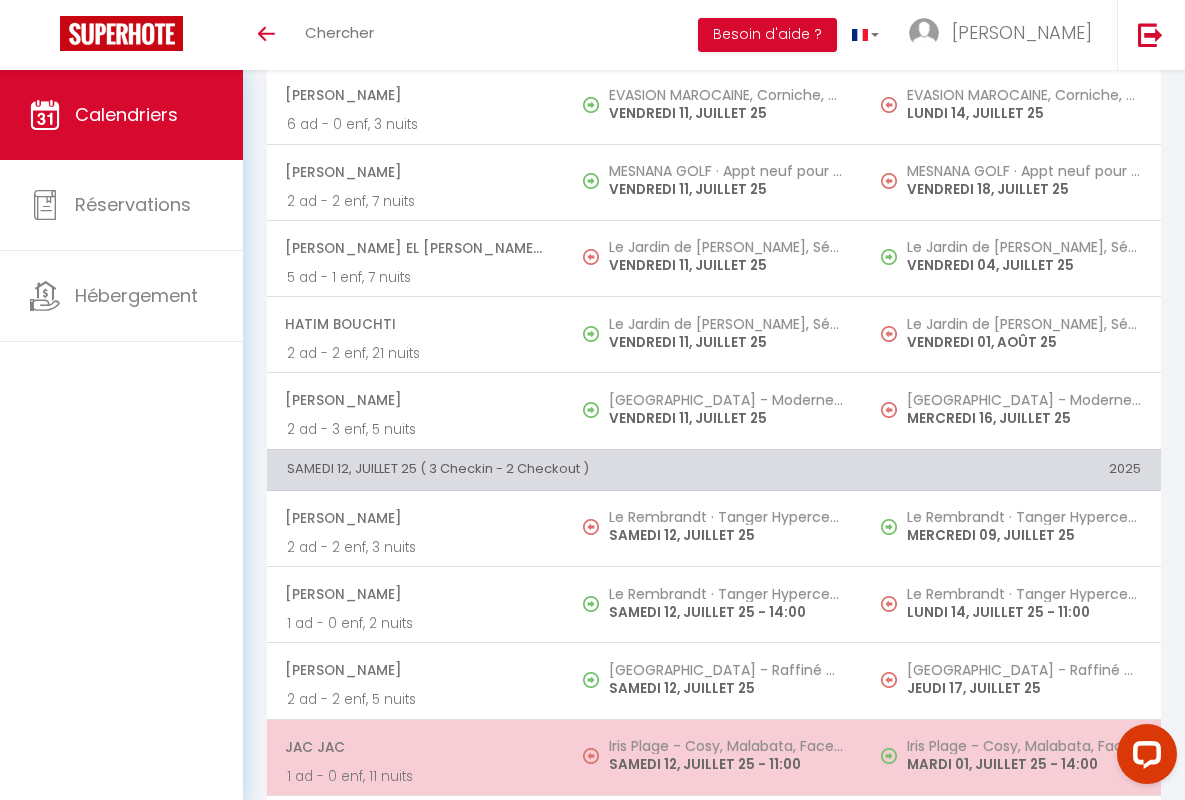 click on "JAC JAC" at bounding box center [415, 747] 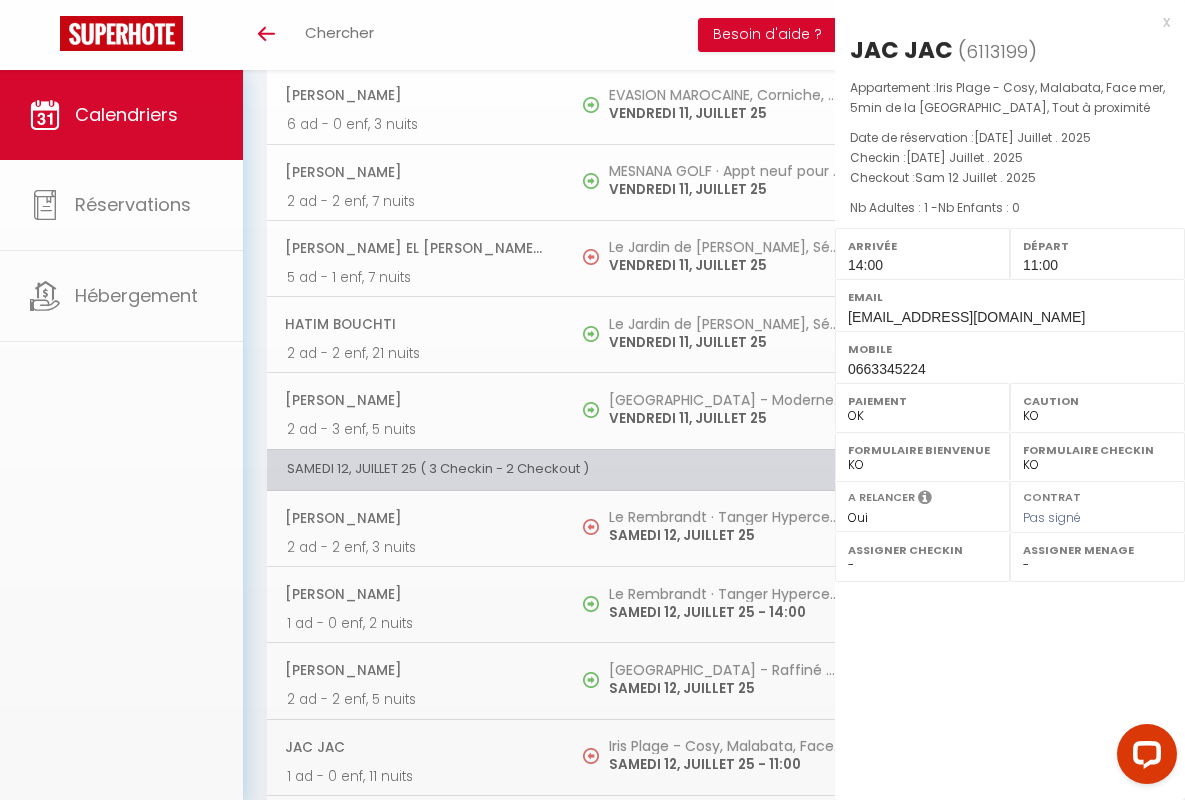 click on "x" at bounding box center (1002, 22) 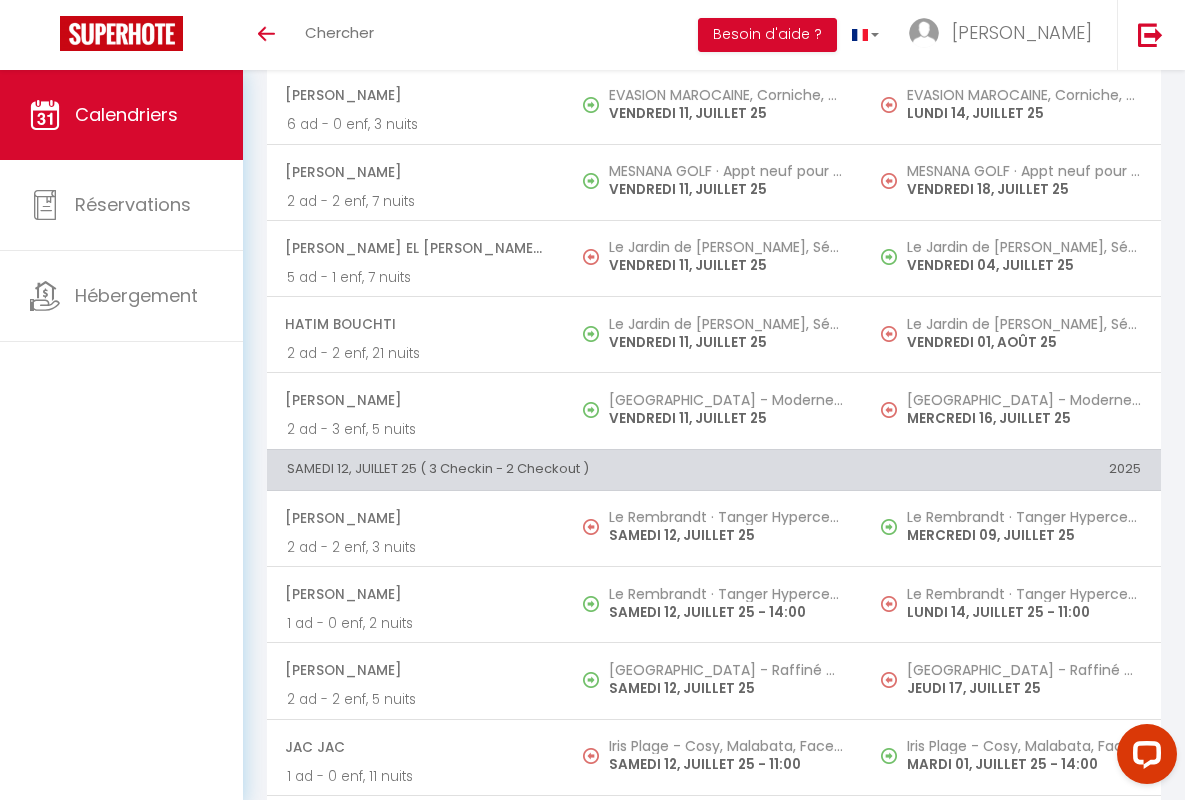 scroll, scrollTop: 2139, scrollLeft: 0, axis: vertical 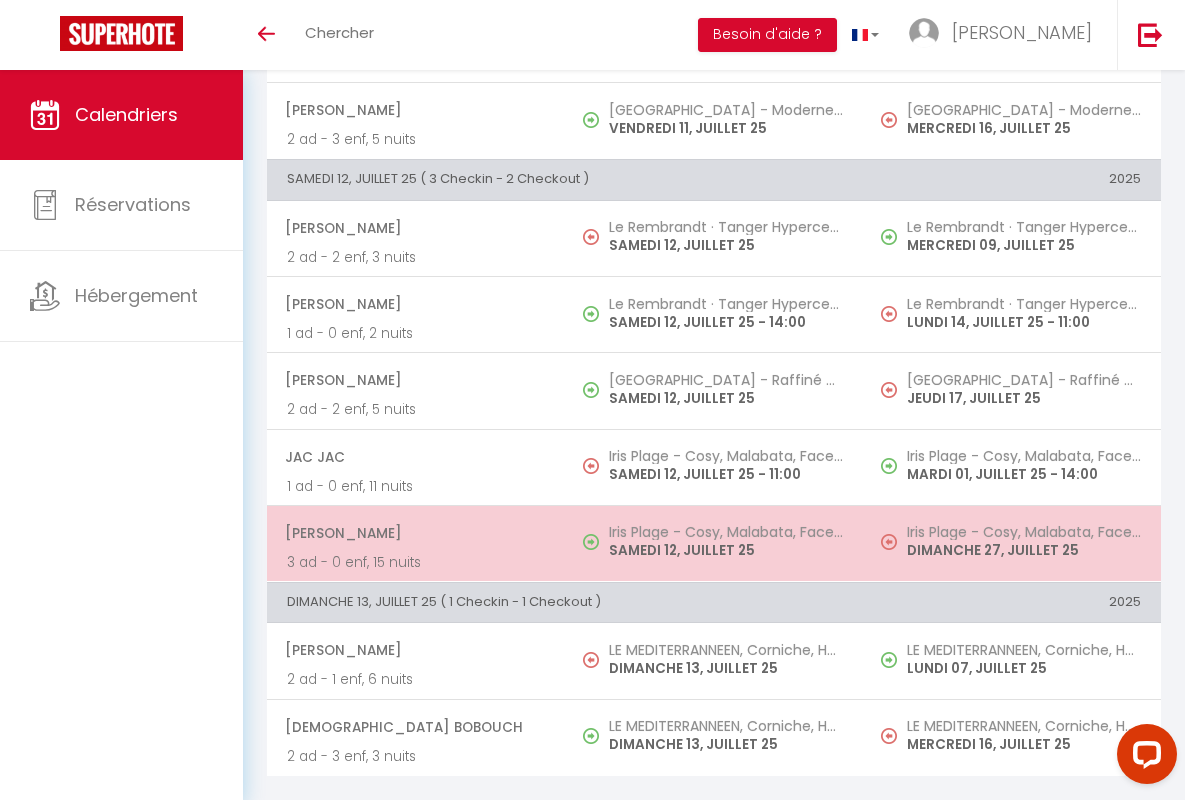 click on "[PERSON_NAME]" at bounding box center (415, 533) 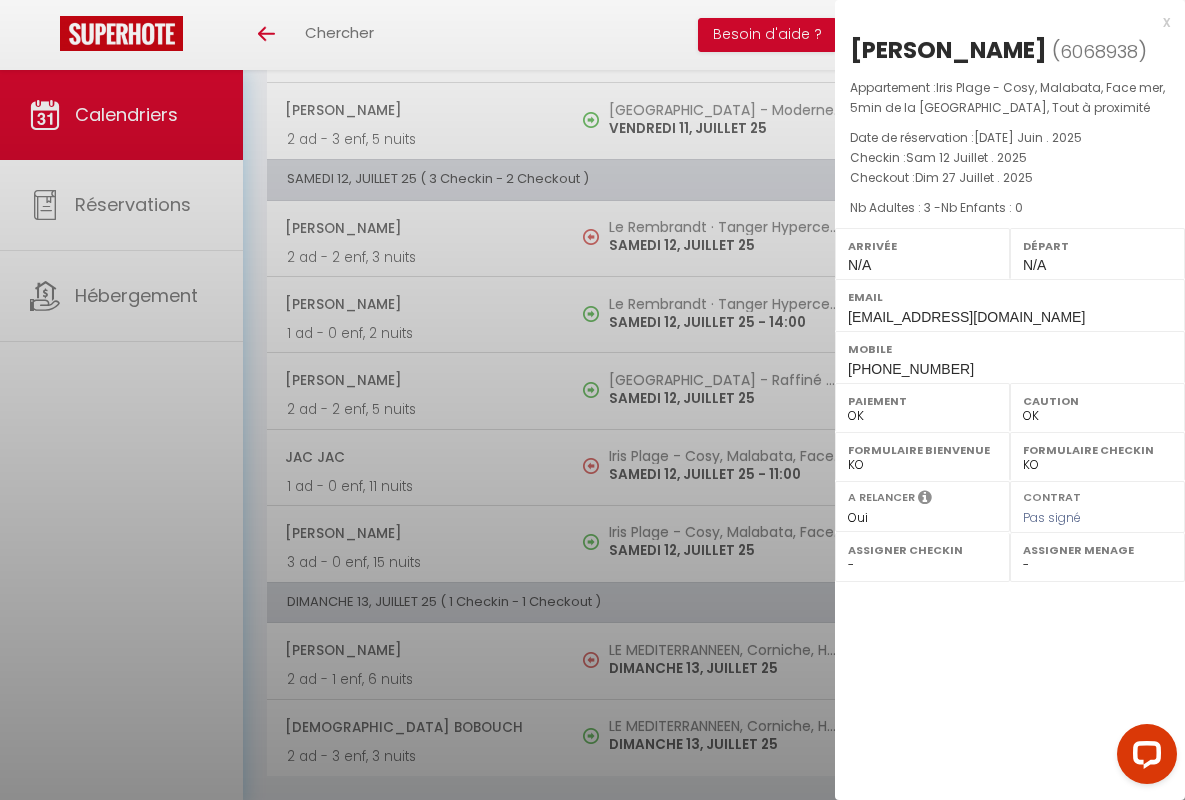 click on "x" at bounding box center [1002, 22] 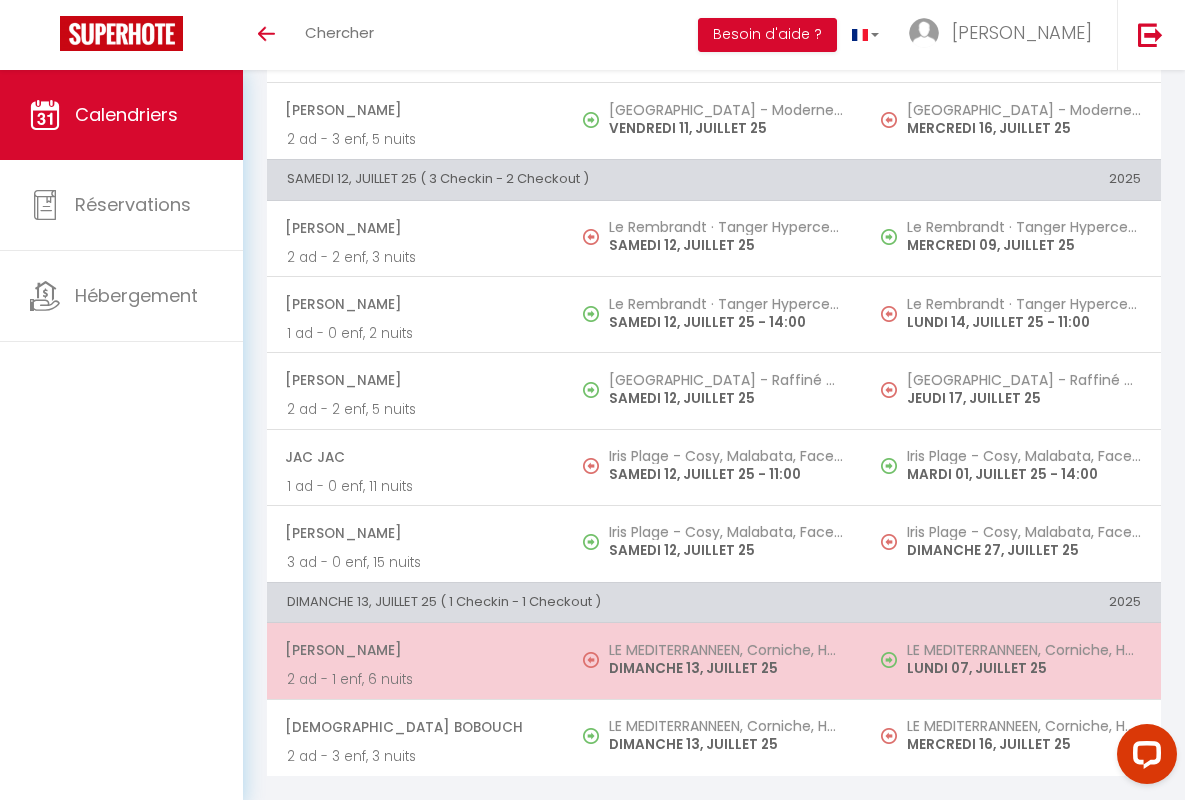 click on "[PERSON_NAME]" at bounding box center (415, 650) 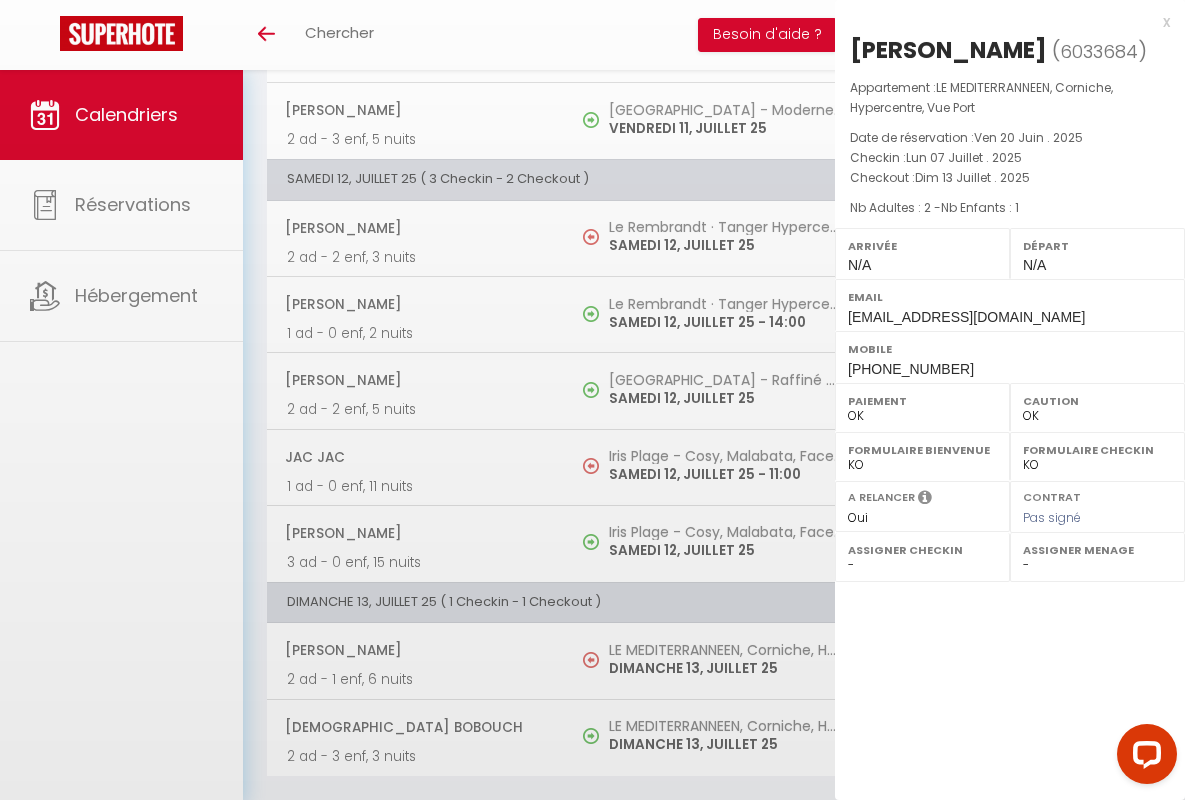 click on "x" at bounding box center [1002, 22] 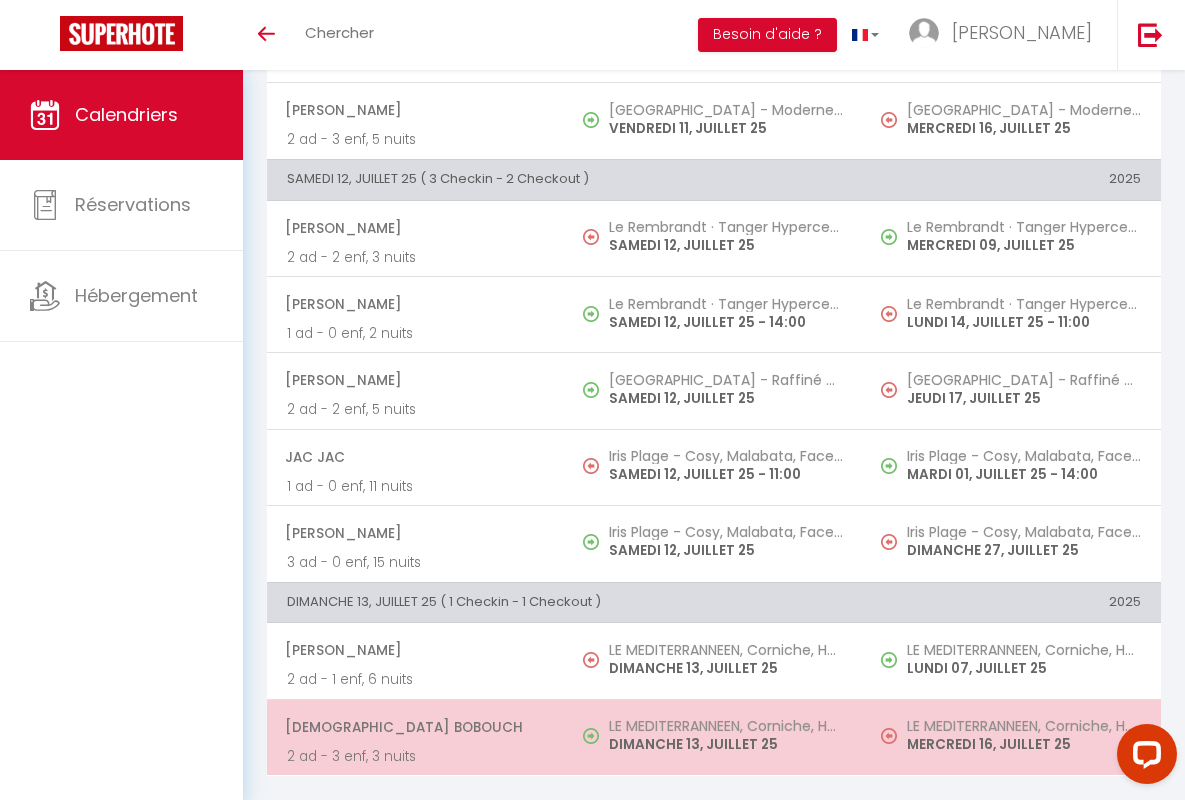 click on "[DEMOGRAPHIC_DATA] Bobouch" at bounding box center (415, 727) 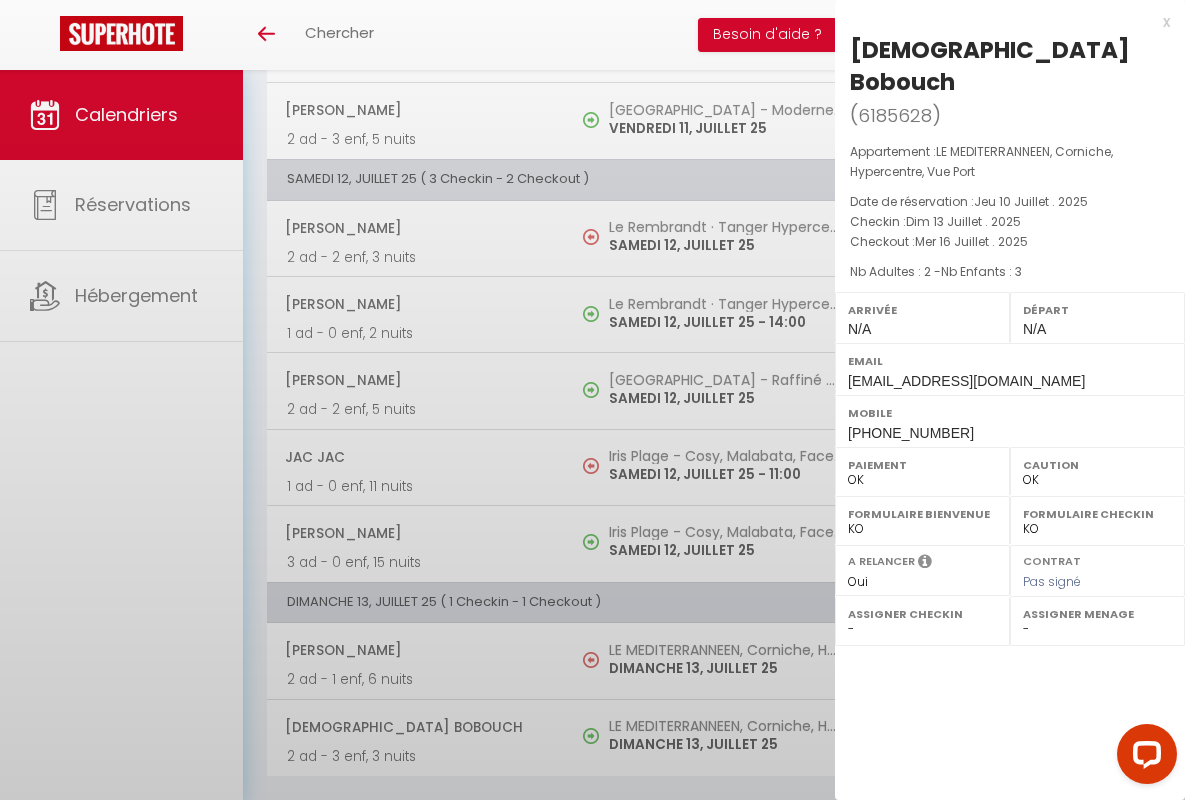 click on "x" at bounding box center [1002, 22] 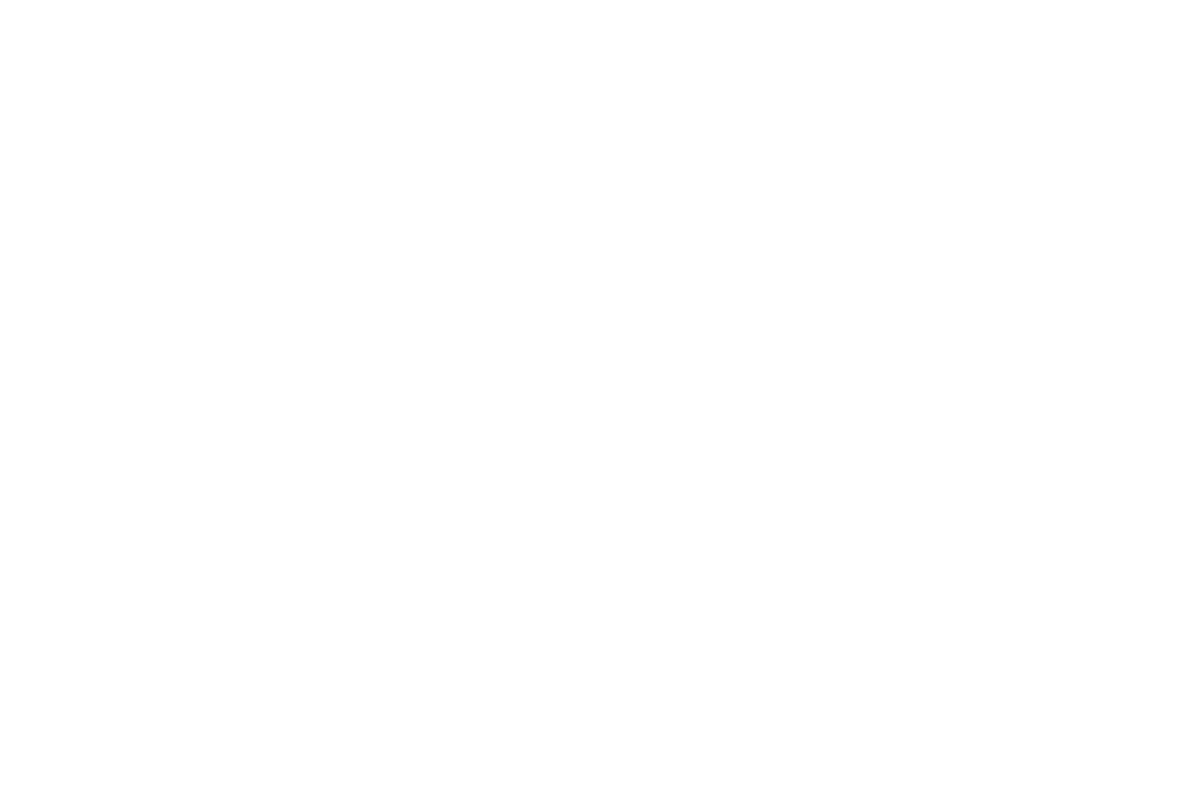 scroll, scrollTop: 0, scrollLeft: 0, axis: both 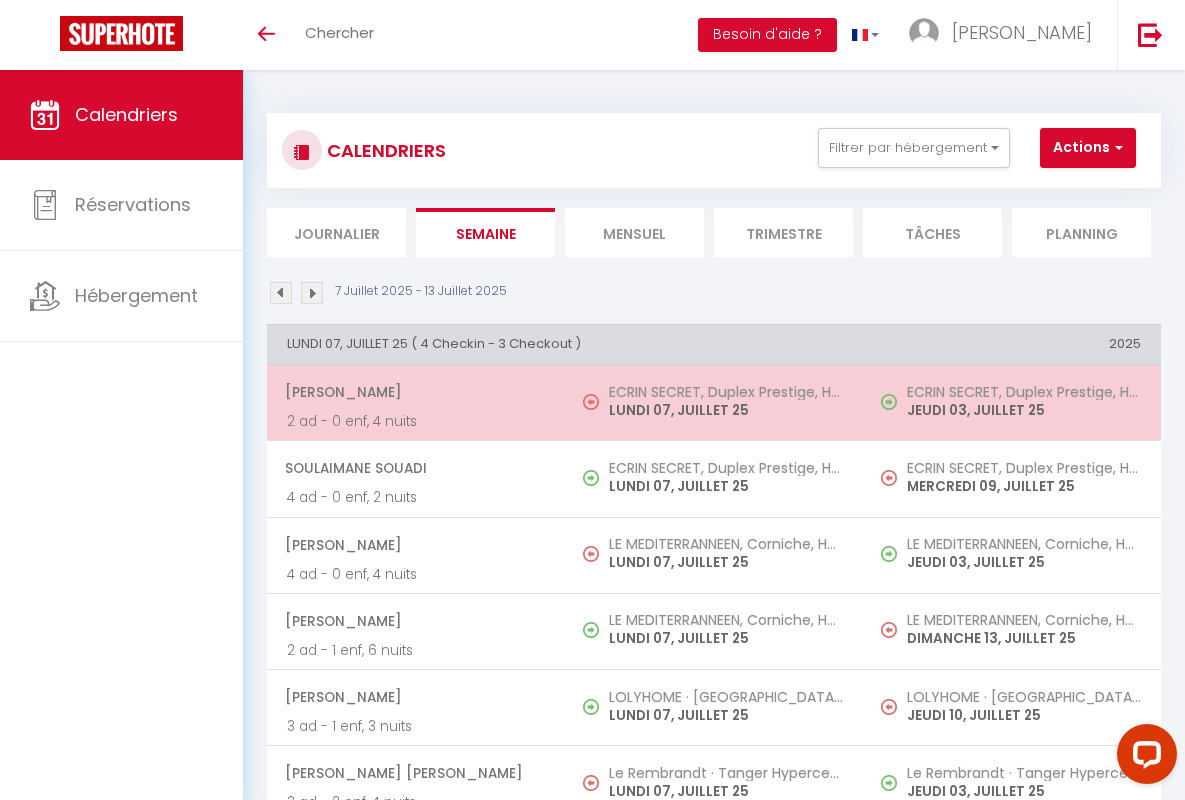 click on "[PERSON_NAME]" at bounding box center [415, 392] 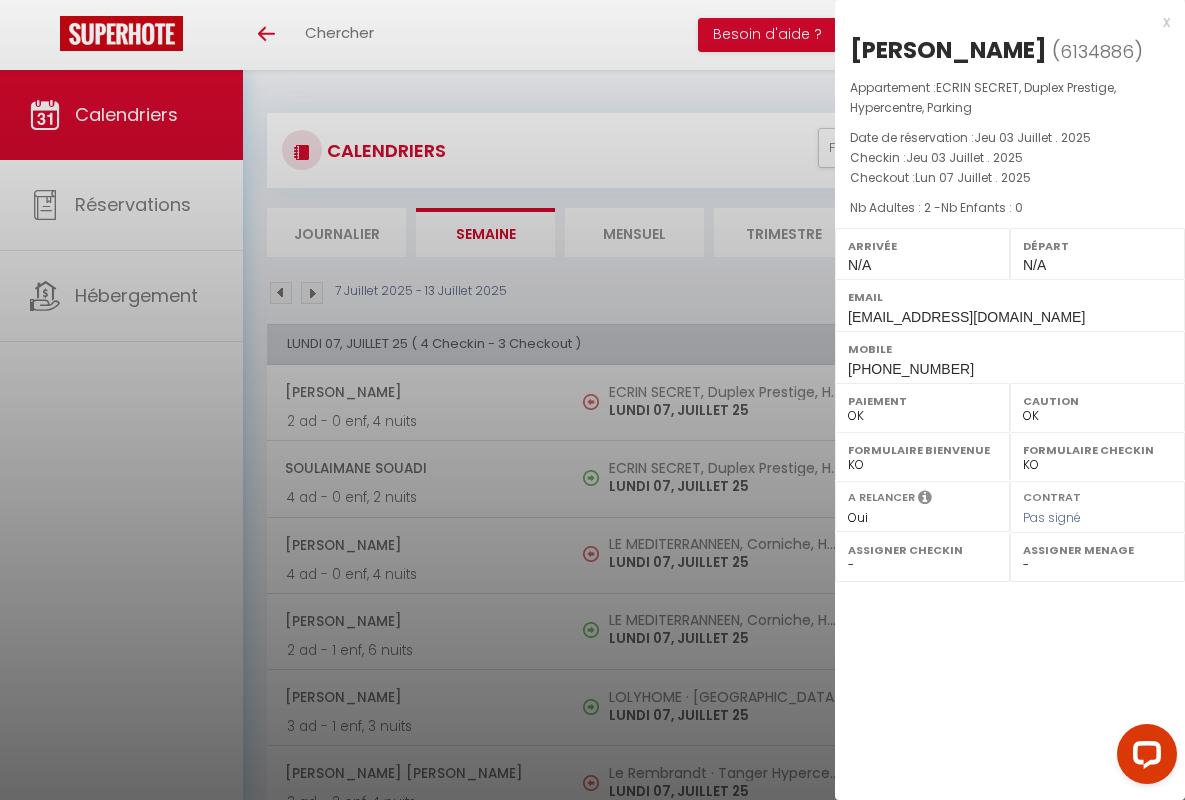 click on "x" at bounding box center [1002, 22] 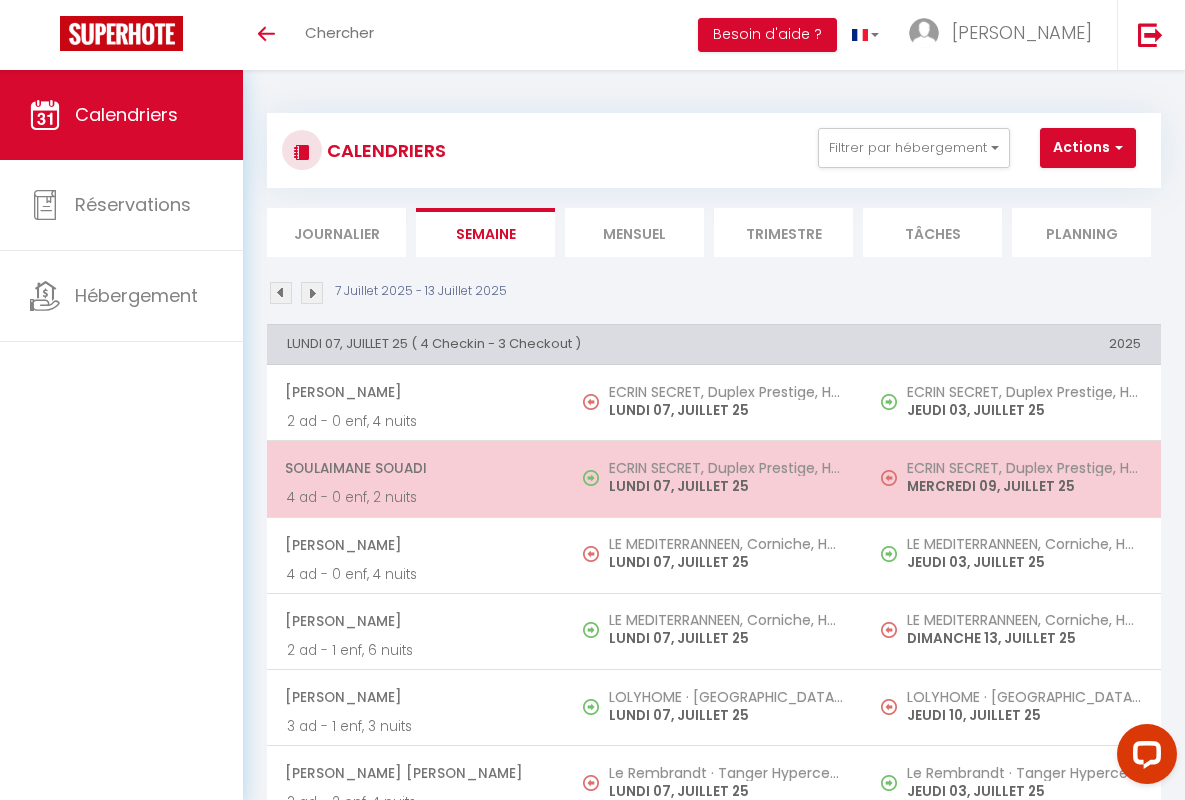 click on "Soulaimane Souadi" at bounding box center [415, 468] 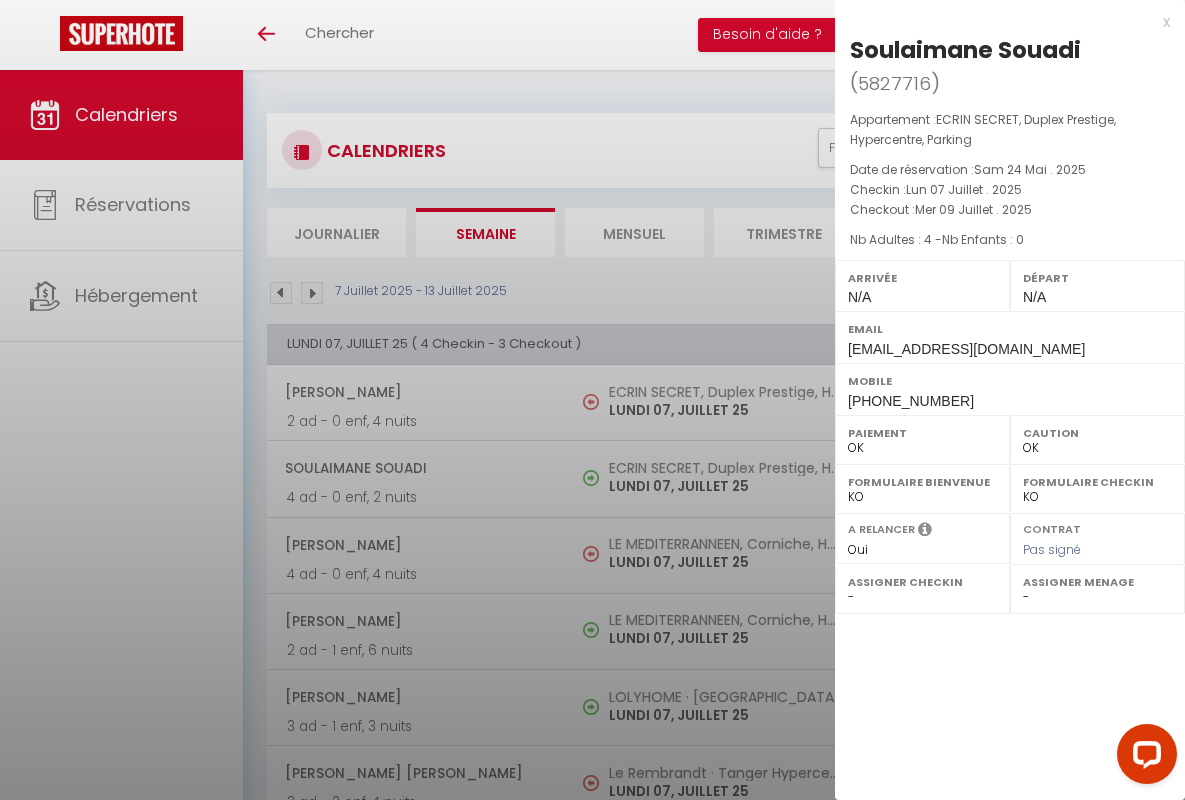 click on "x" at bounding box center [1002, 22] 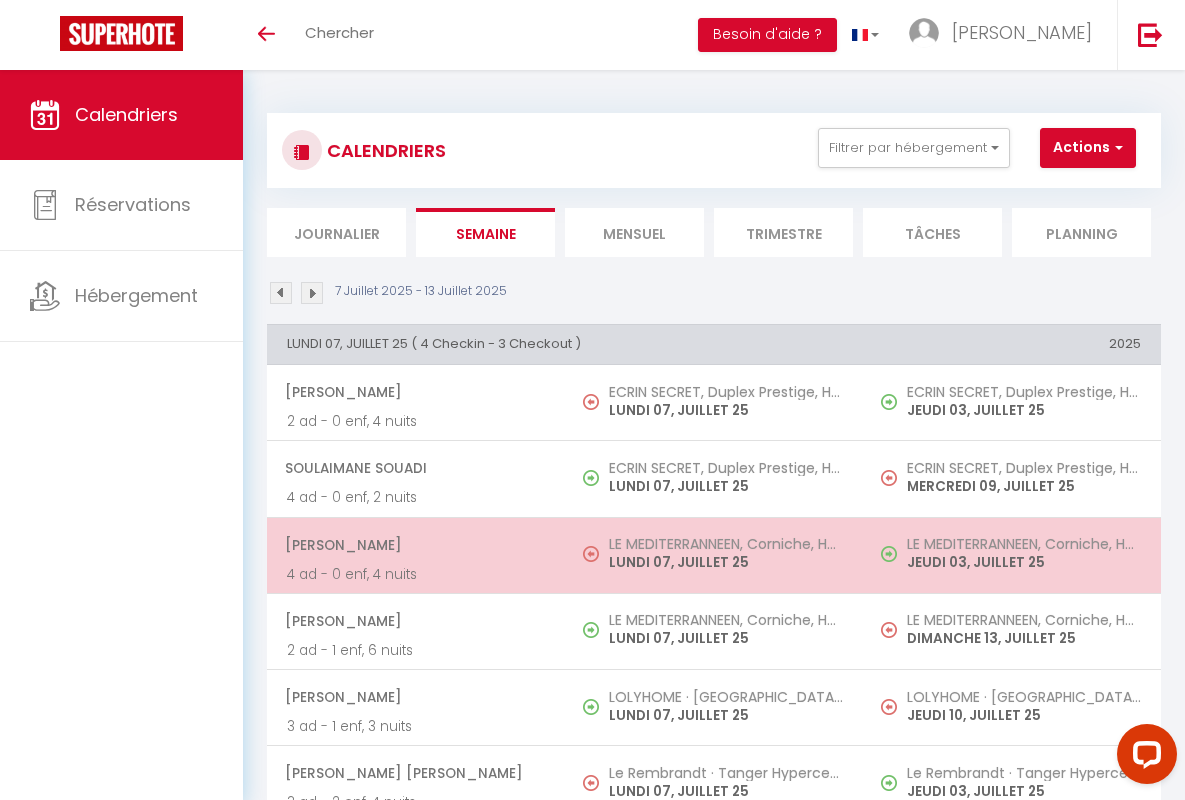 click on "[PERSON_NAME]" at bounding box center [415, 545] 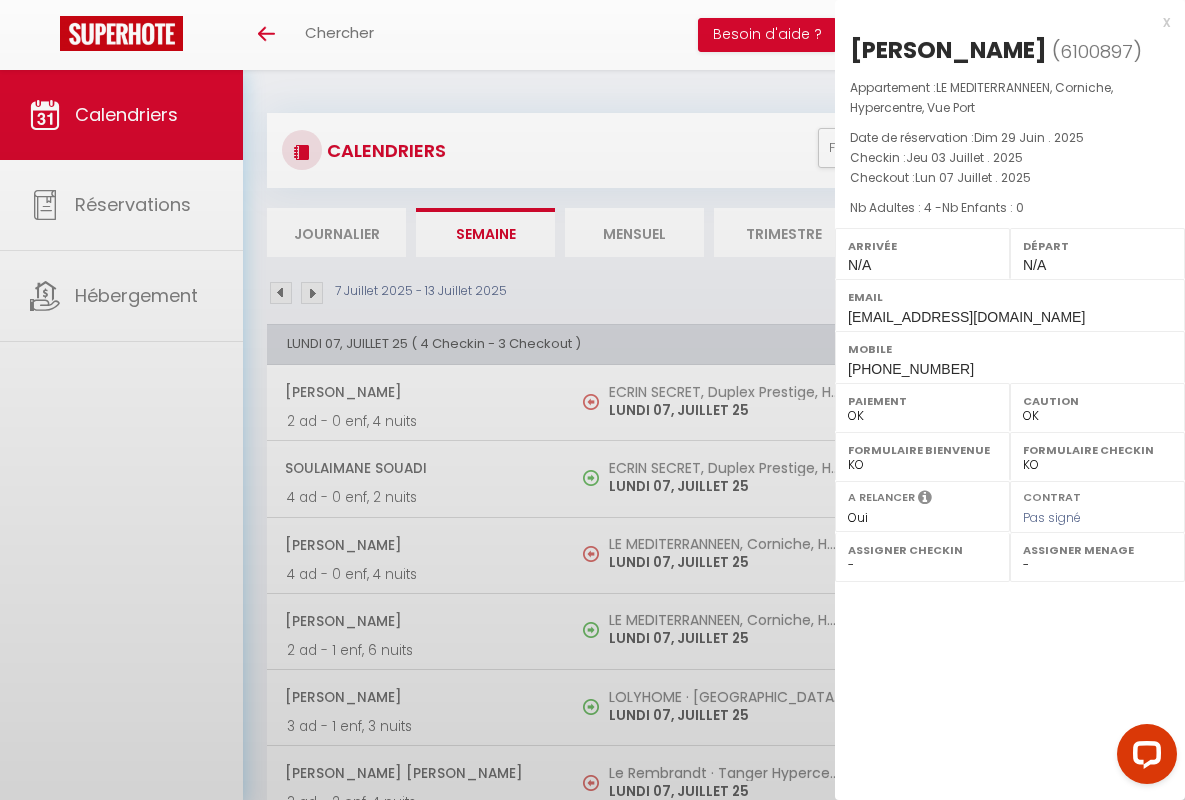 click on "x" at bounding box center (1002, 22) 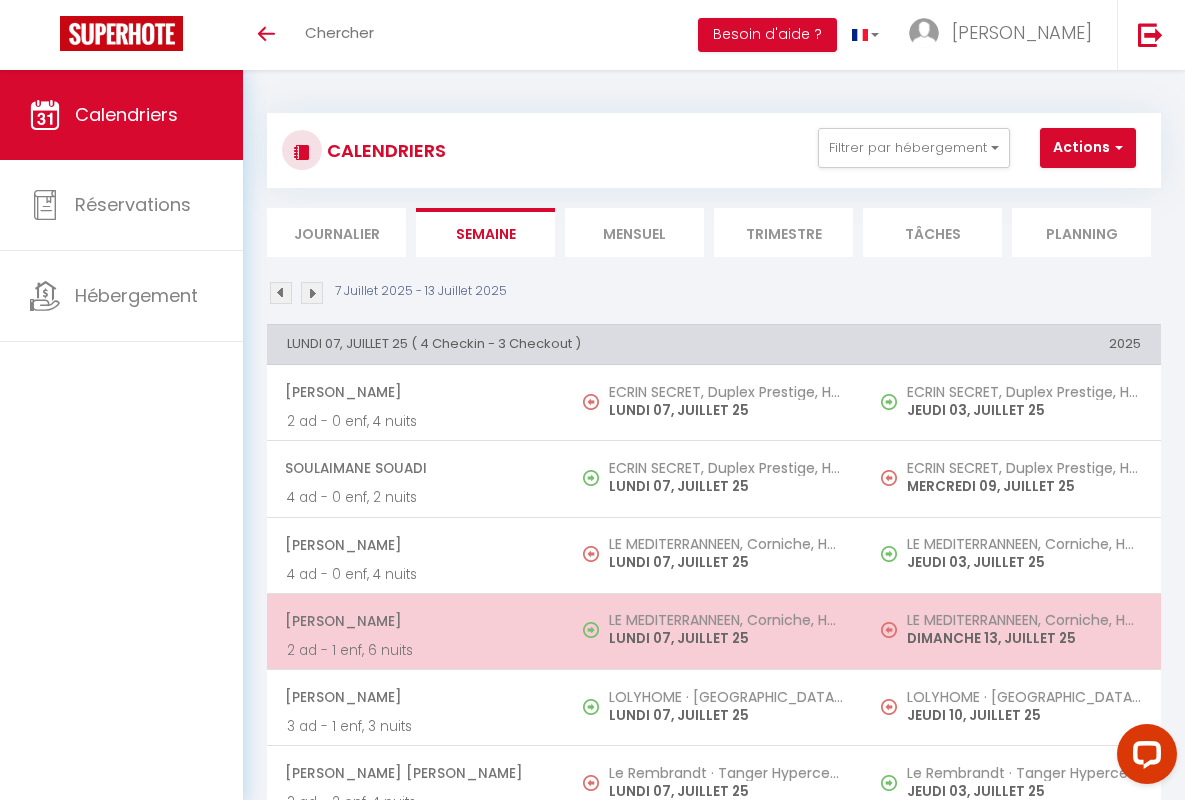 click on "[PERSON_NAME]" at bounding box center (415, 621) 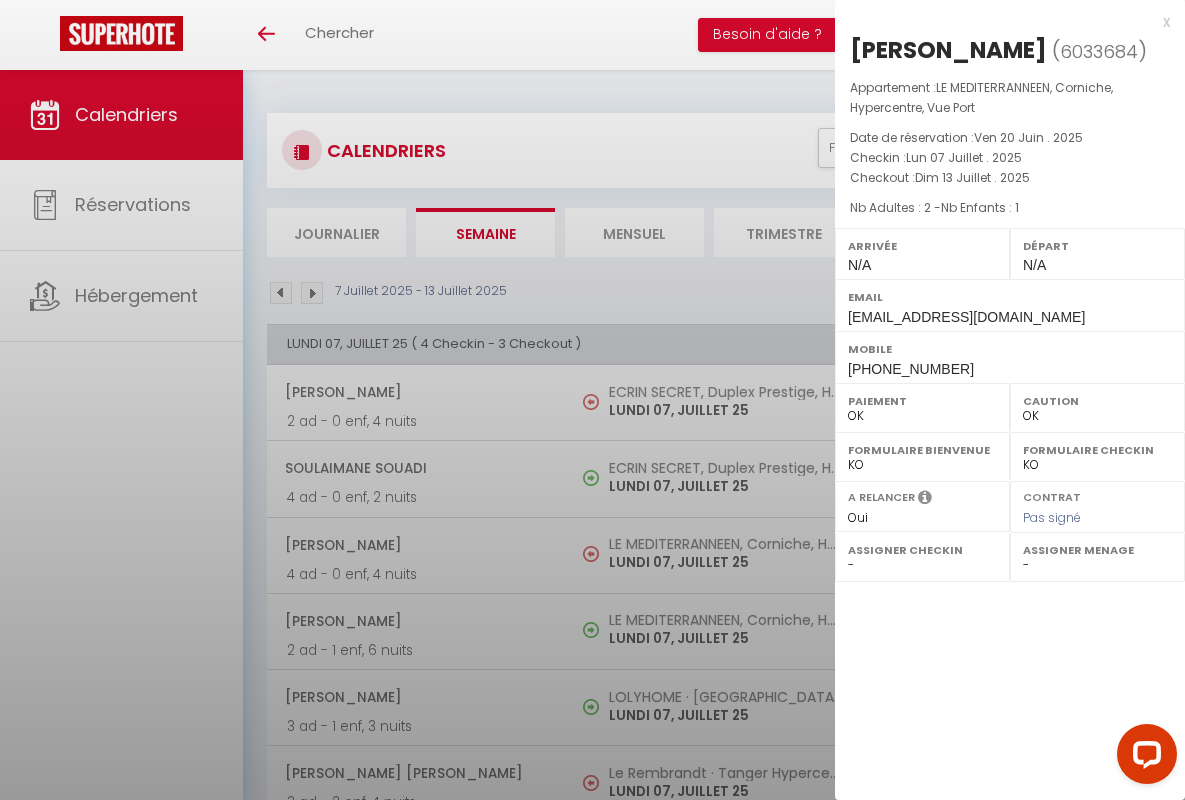 click on "x" at bounding box center (1002, 22) 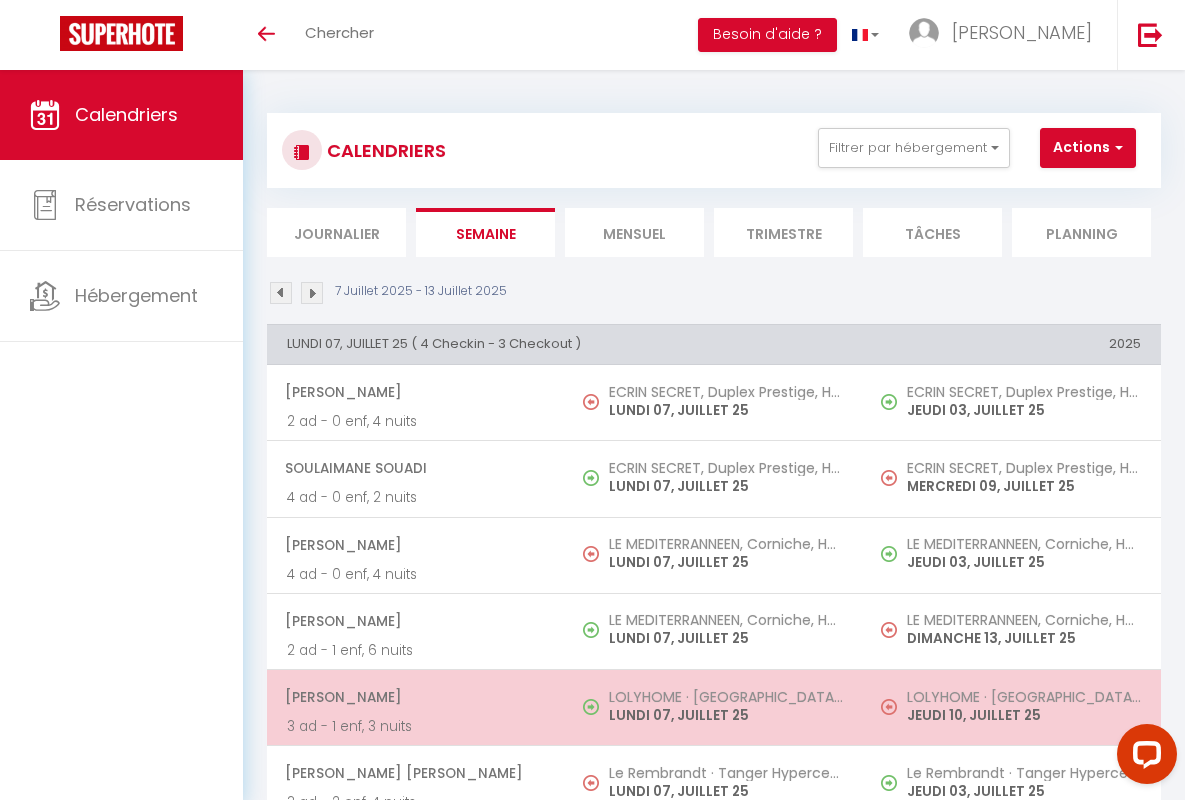 click on "[PERSON_NAME]" at bounding box center (415, 697) 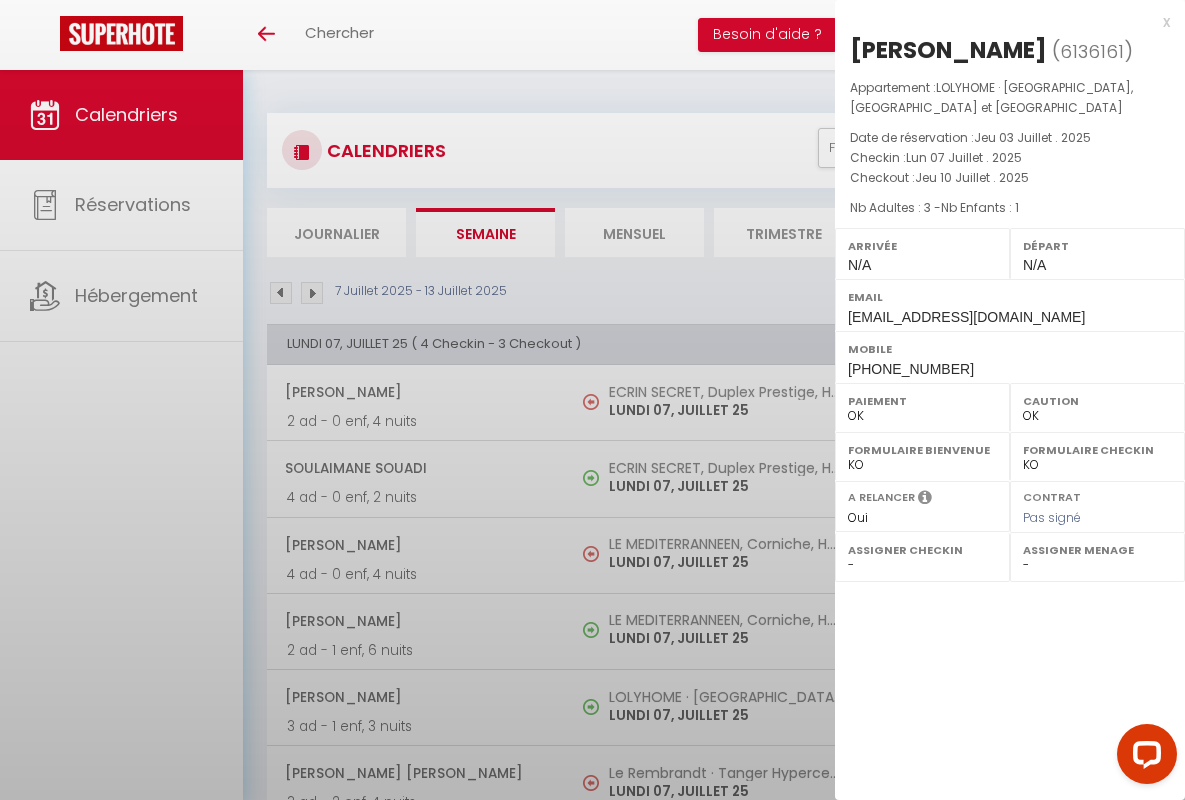click on "x" at bounding box center (1002, 22) 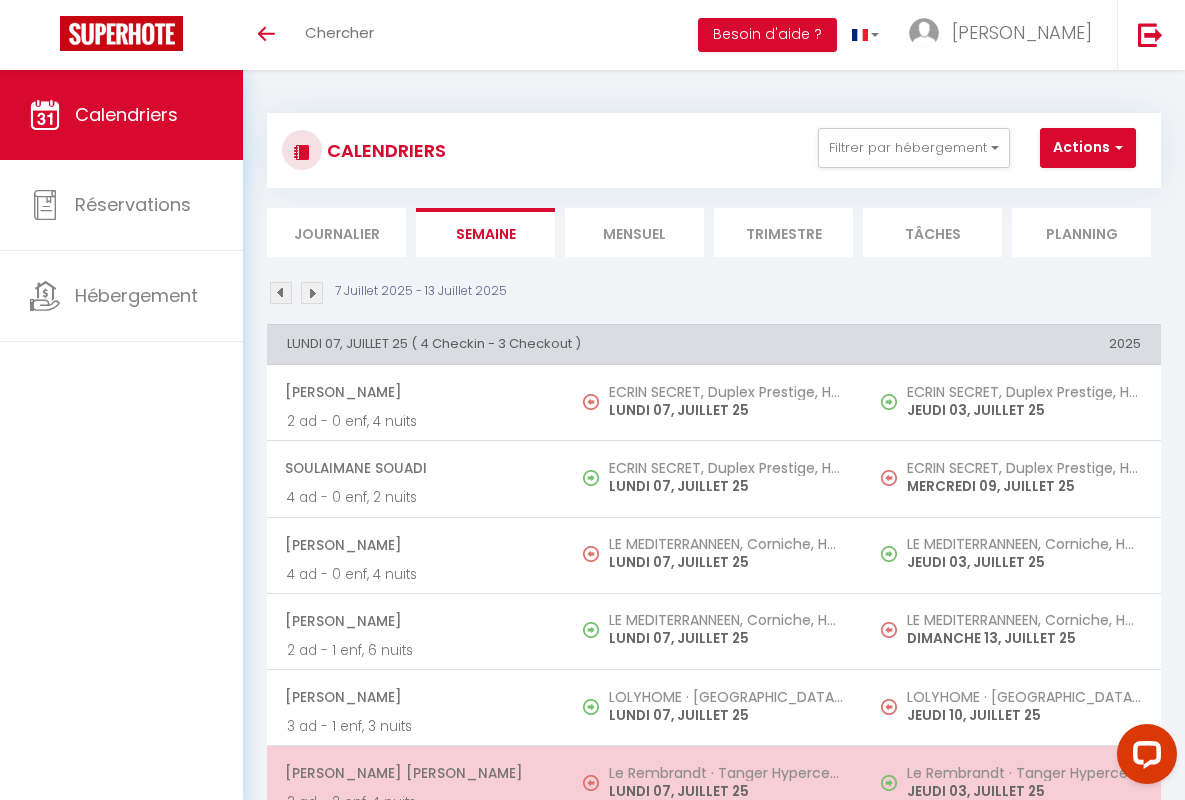 click on "[PERSON_NAME] [PERSON_NAME]" at bounding box center (415, 773) 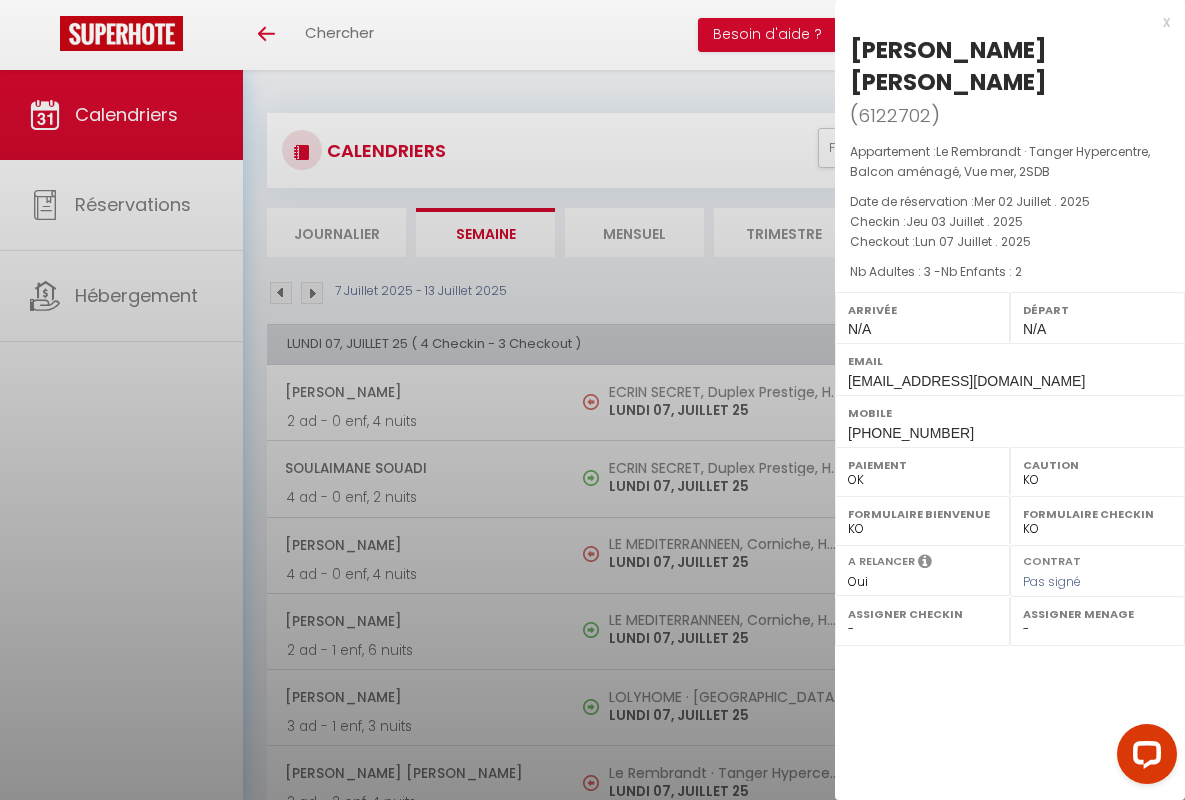 click on "x" at bounding box center (1002, 22) 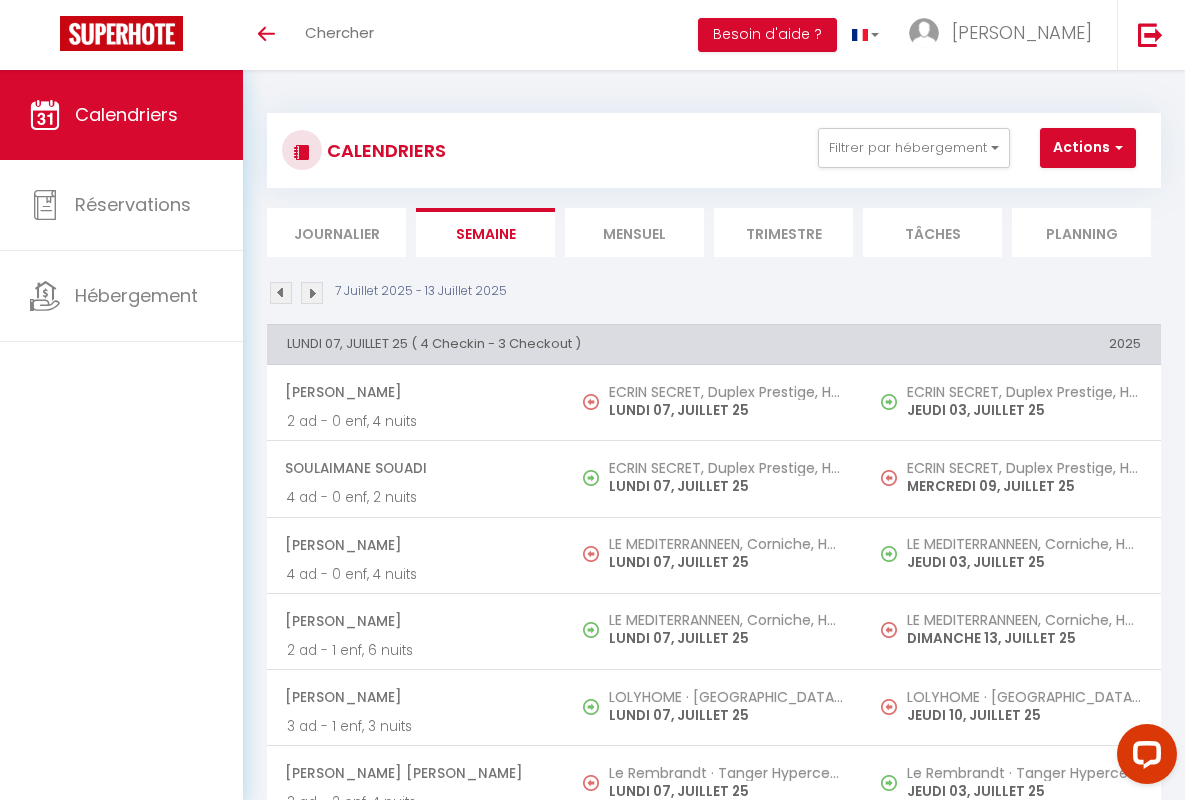 scroll, scrollTop: 449, scrollLeft: 0, axis: vertical 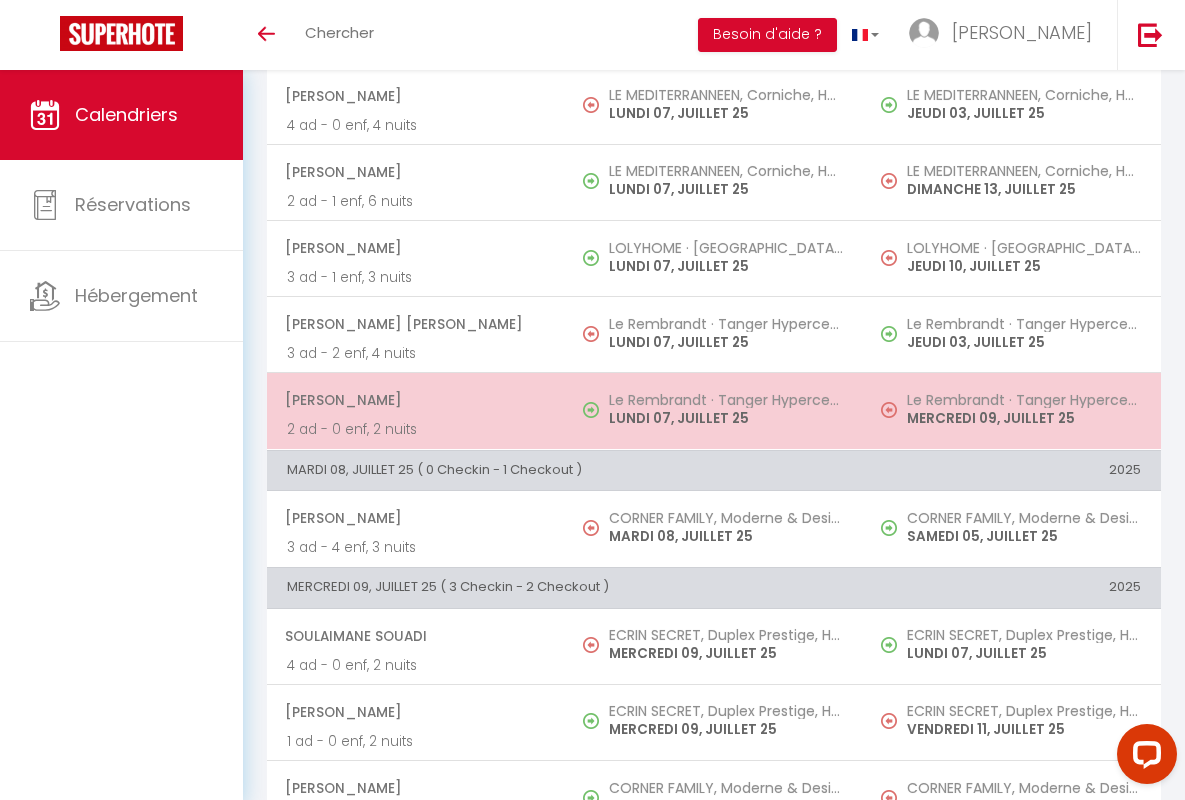 click on "[PERSON_NAME]" at bounding box center (415, 400) 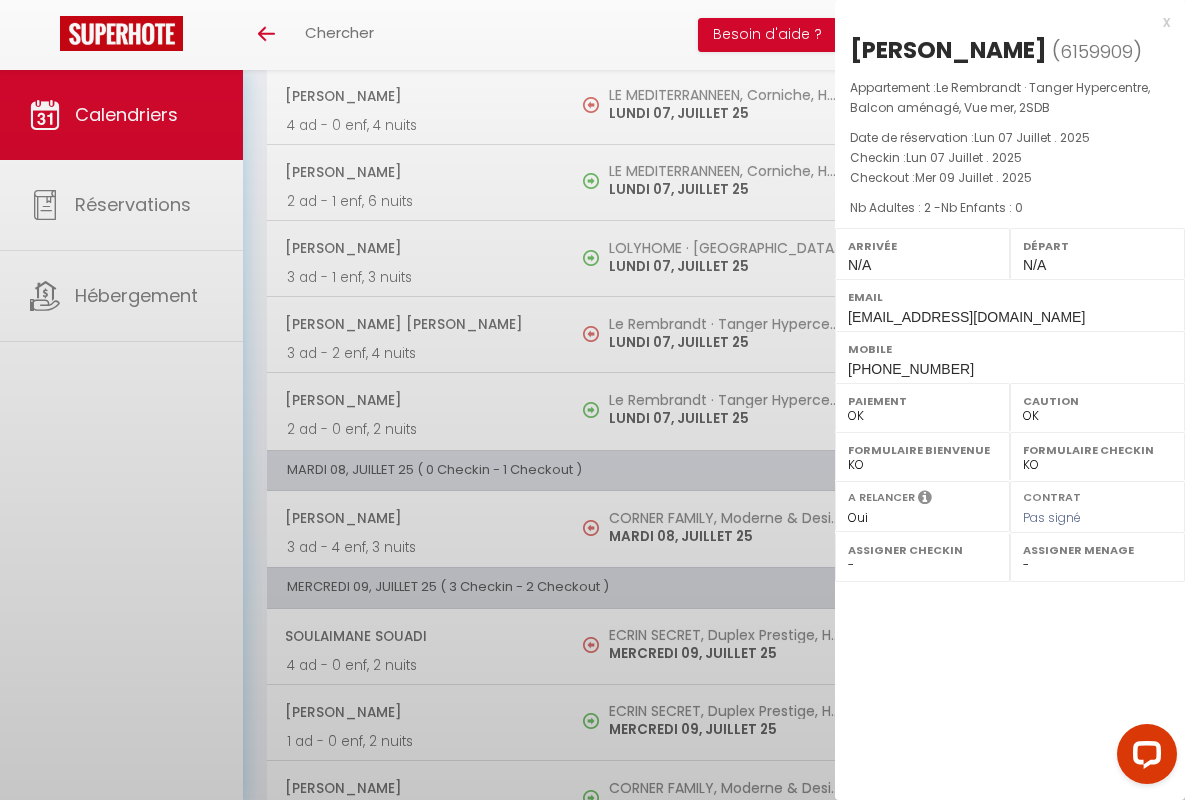 click on "x" at bounding box center [1002, 22] 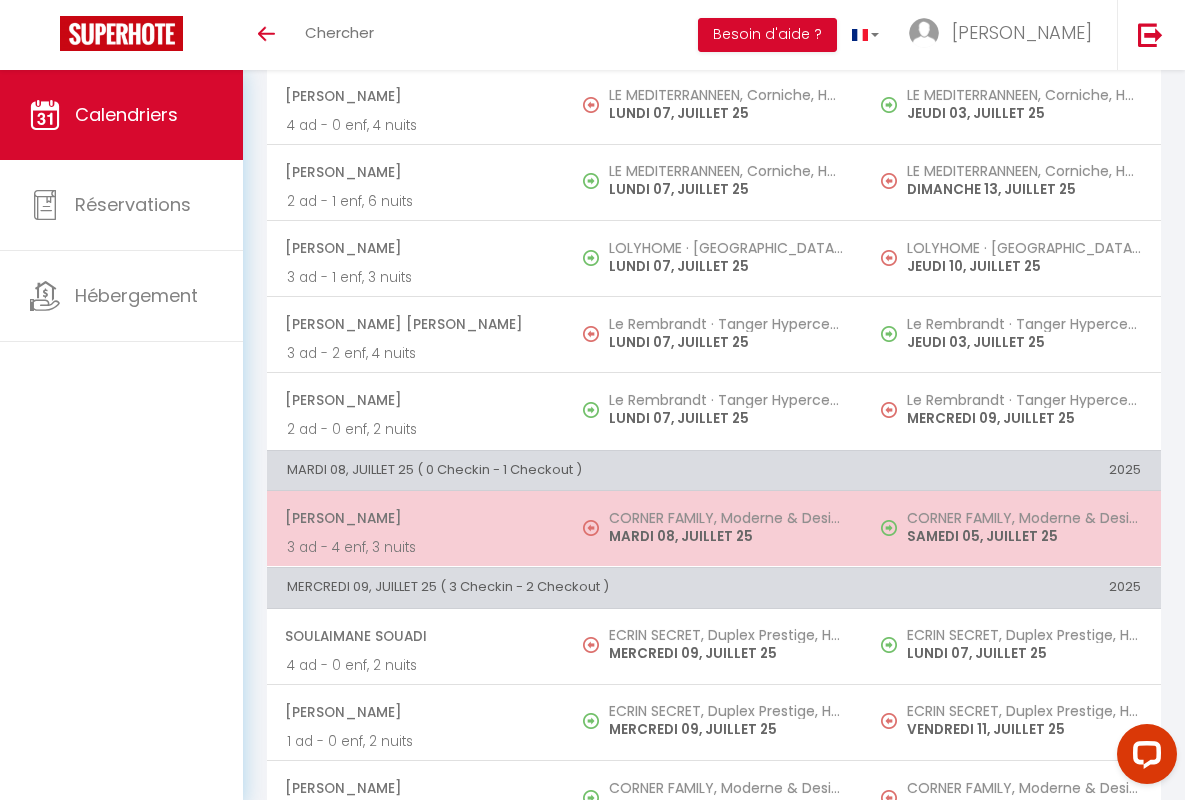 click on "[PERSON_NAME]" at bounding box center [415, 518] 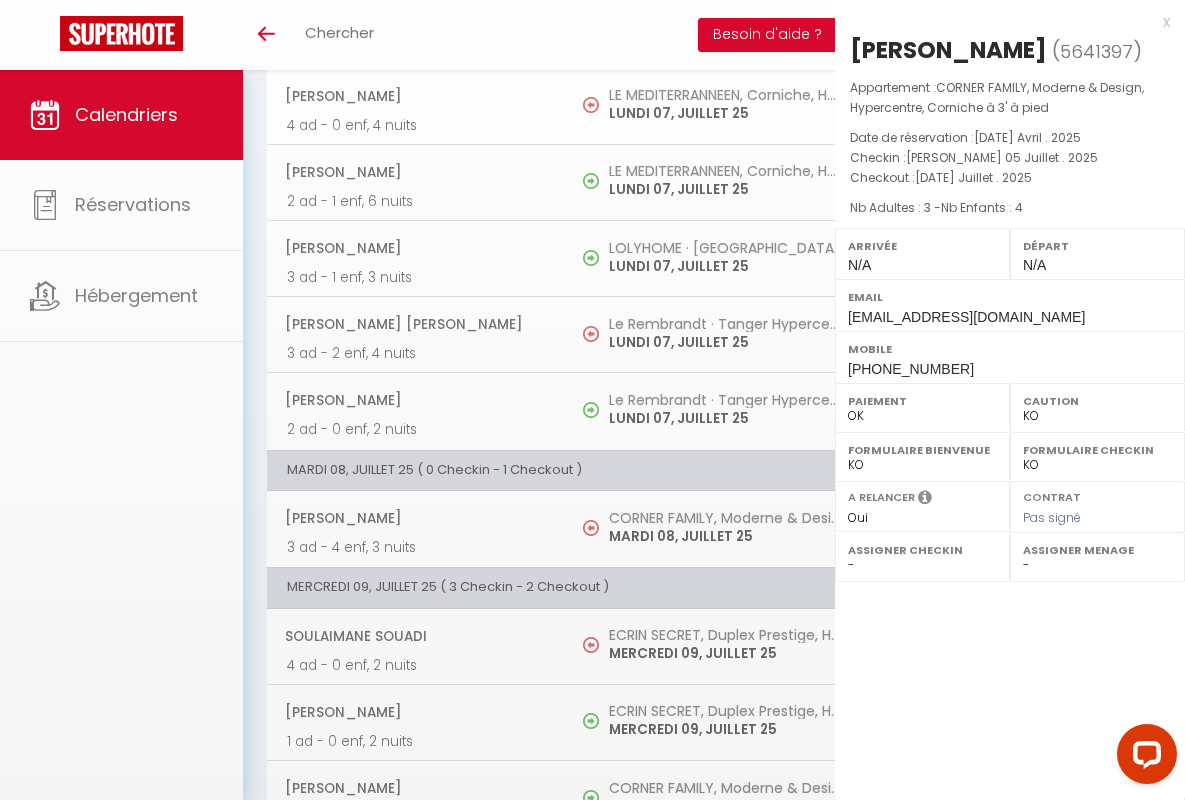click on "x" at bounding box center [1002, 22] 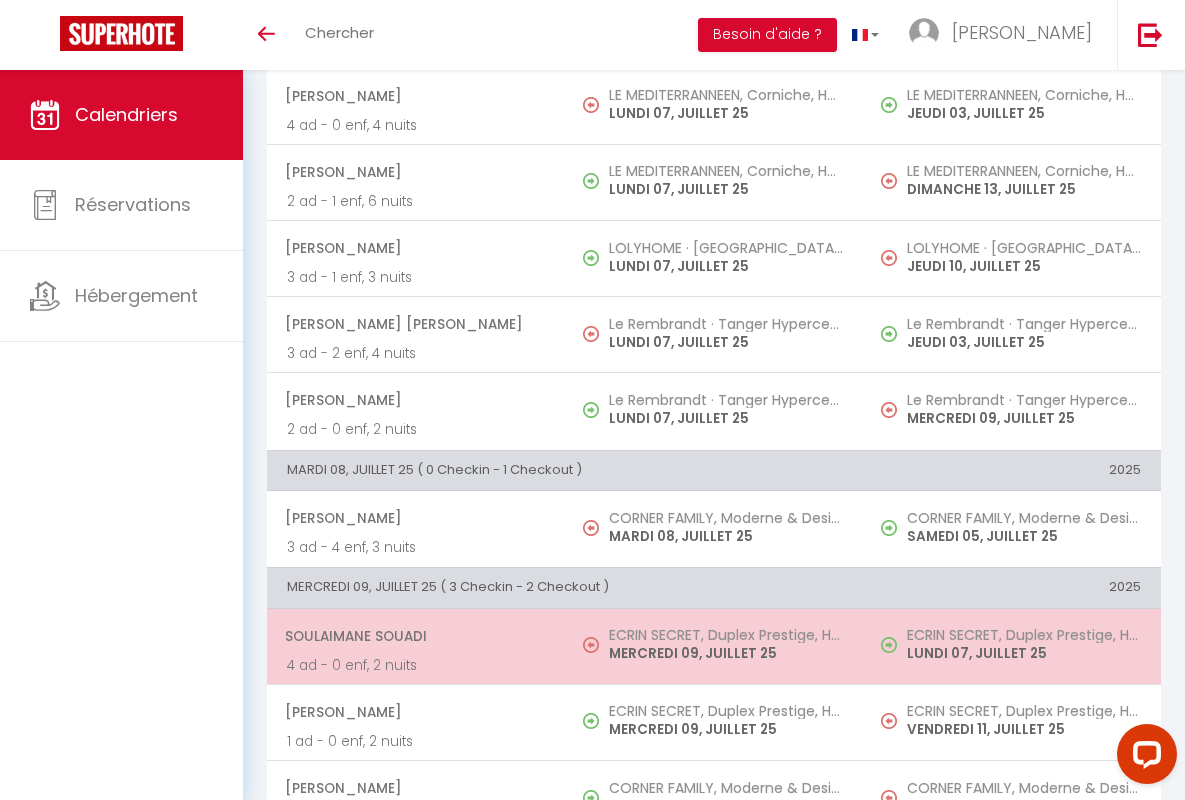 click on "Soulaimane Souadi" at bounding box center [415, 636] 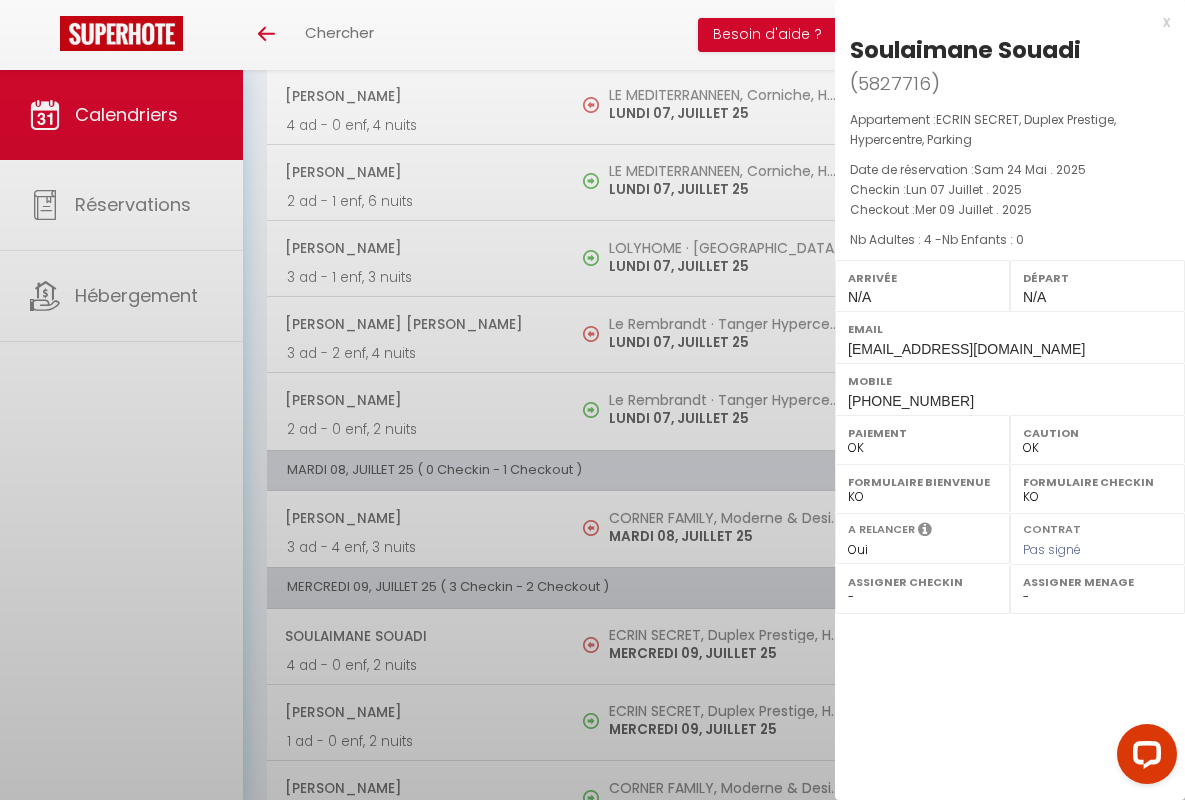 click on "x" at bounding box center (1002, 22) 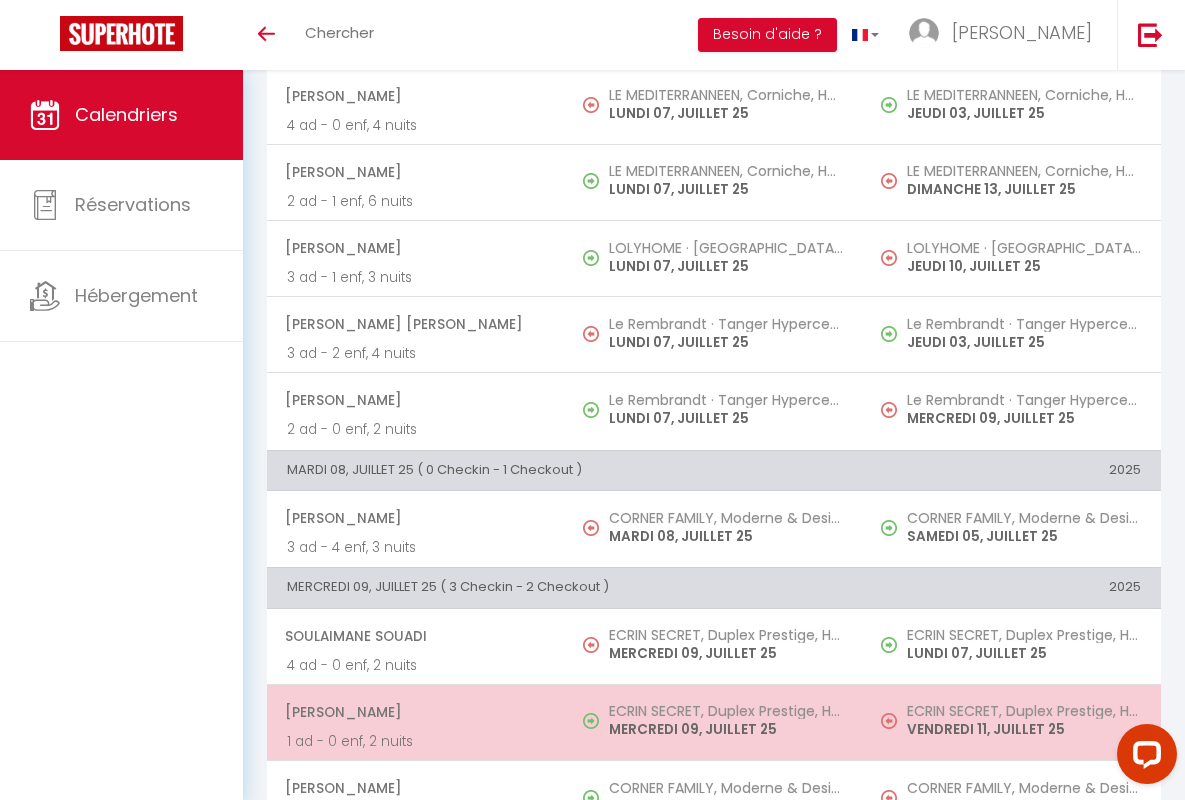 click on "[PERSON_NAME]" at bounding box center (415, 712) 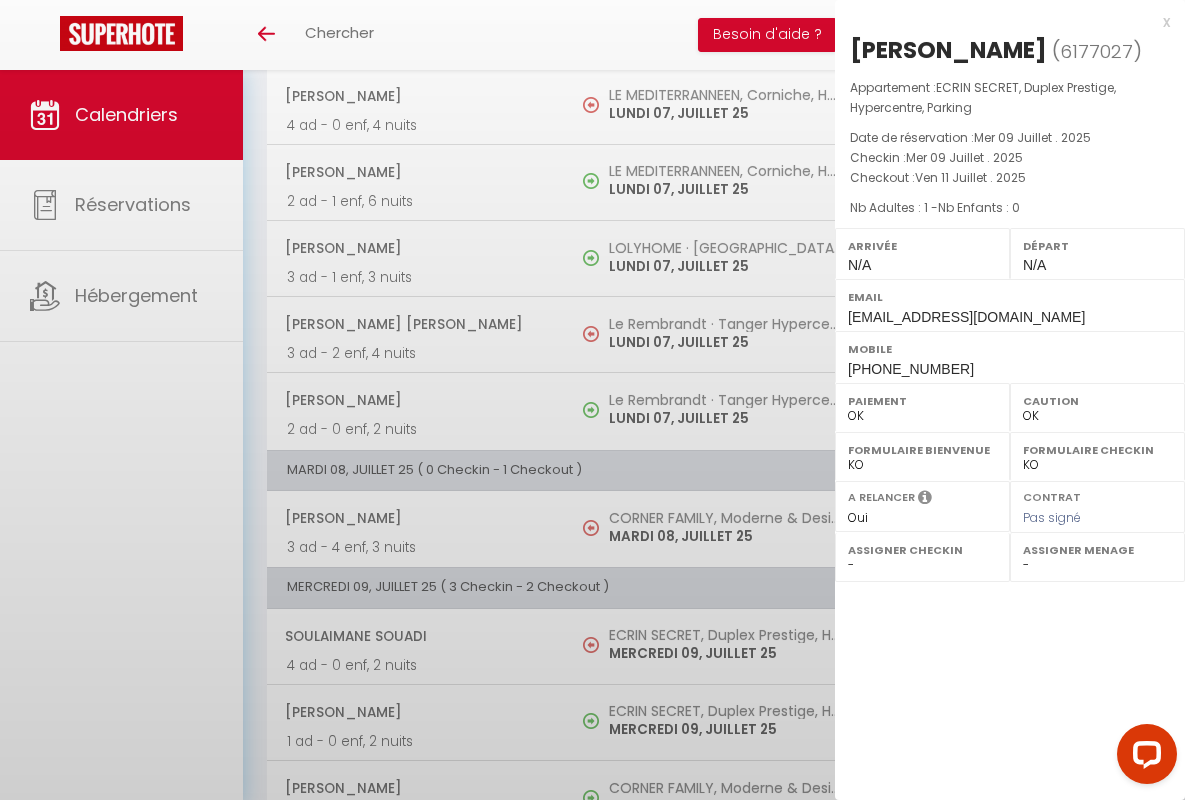 click on "x" at bounding box center (1002, 22) 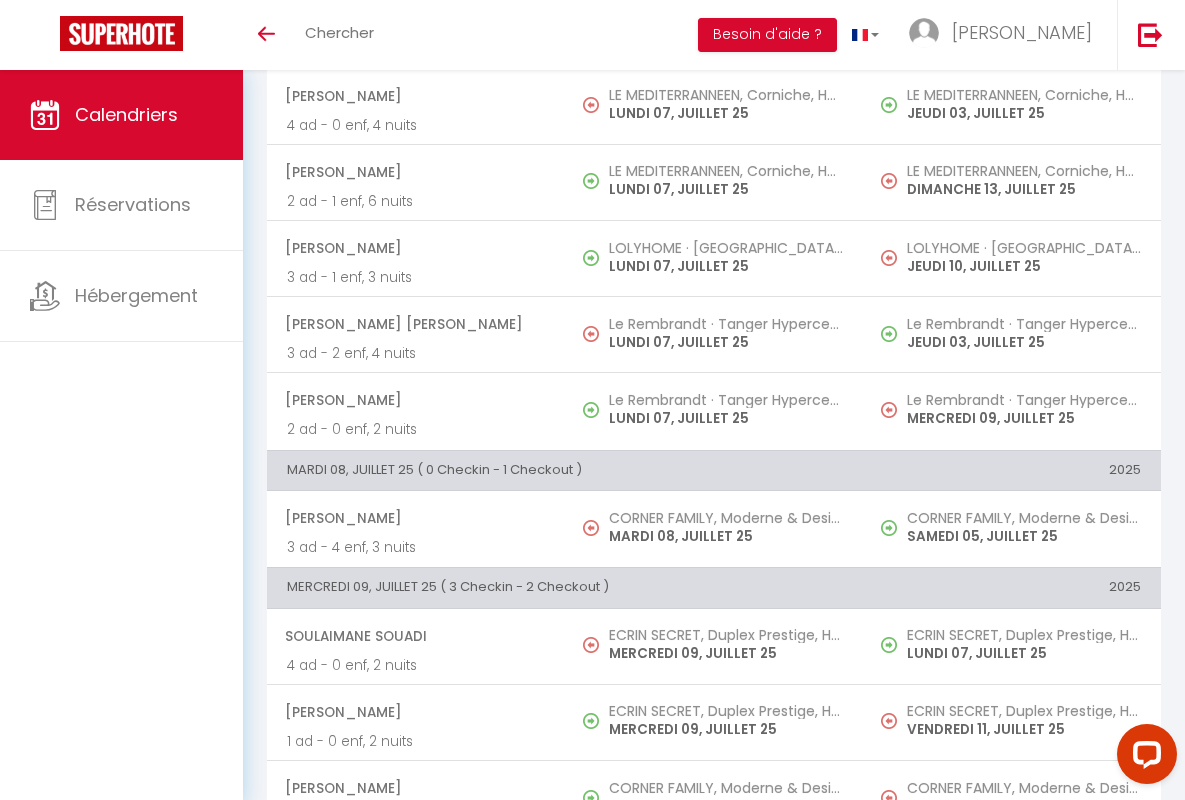 scroll, scrollTop: 456, scrollLeft: 0, axis: vertical 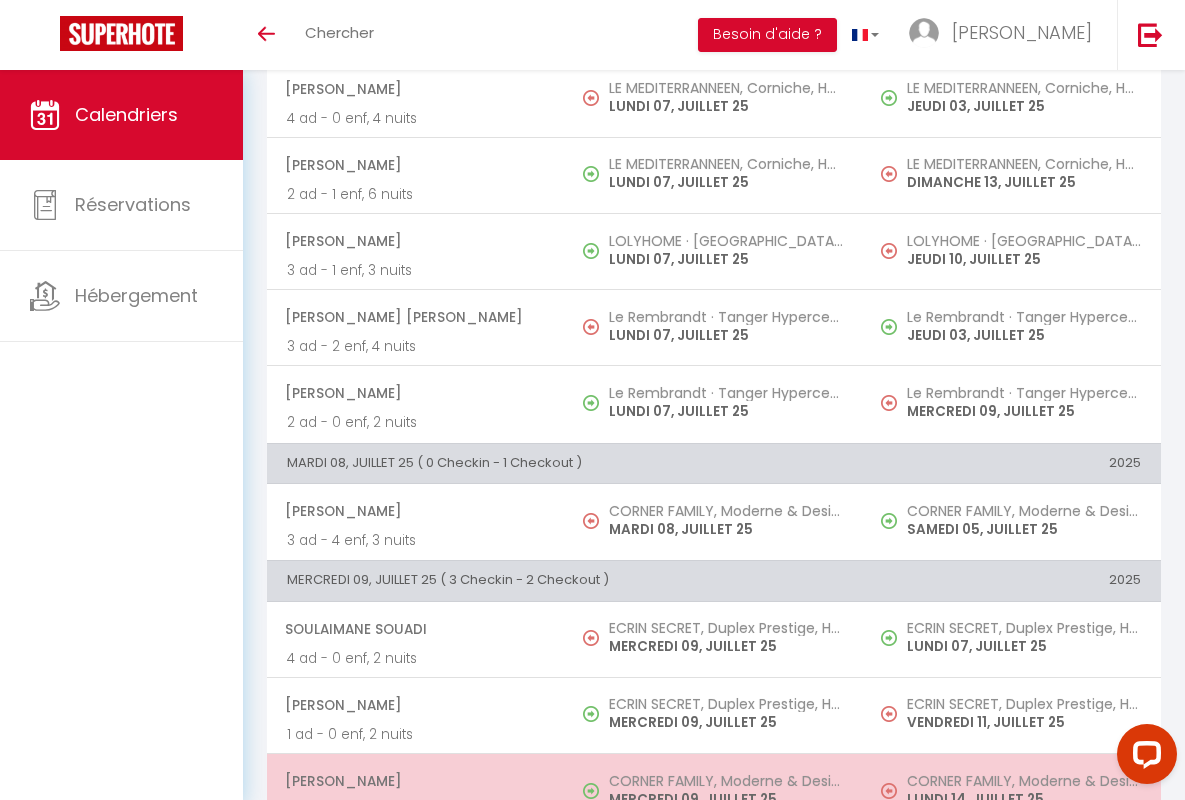click on "[PERSON_NAME]" at bounding box center [415, 781] 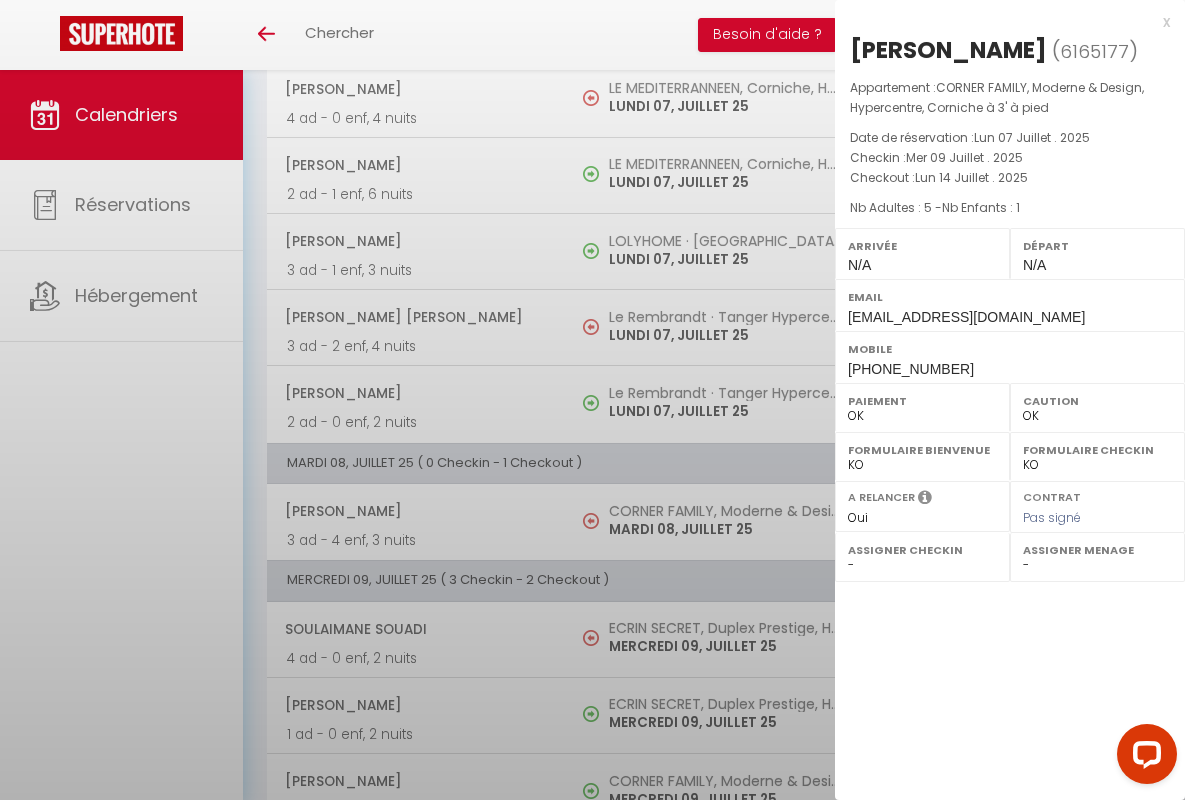 click on "x" at bounding box center [1002, 22] 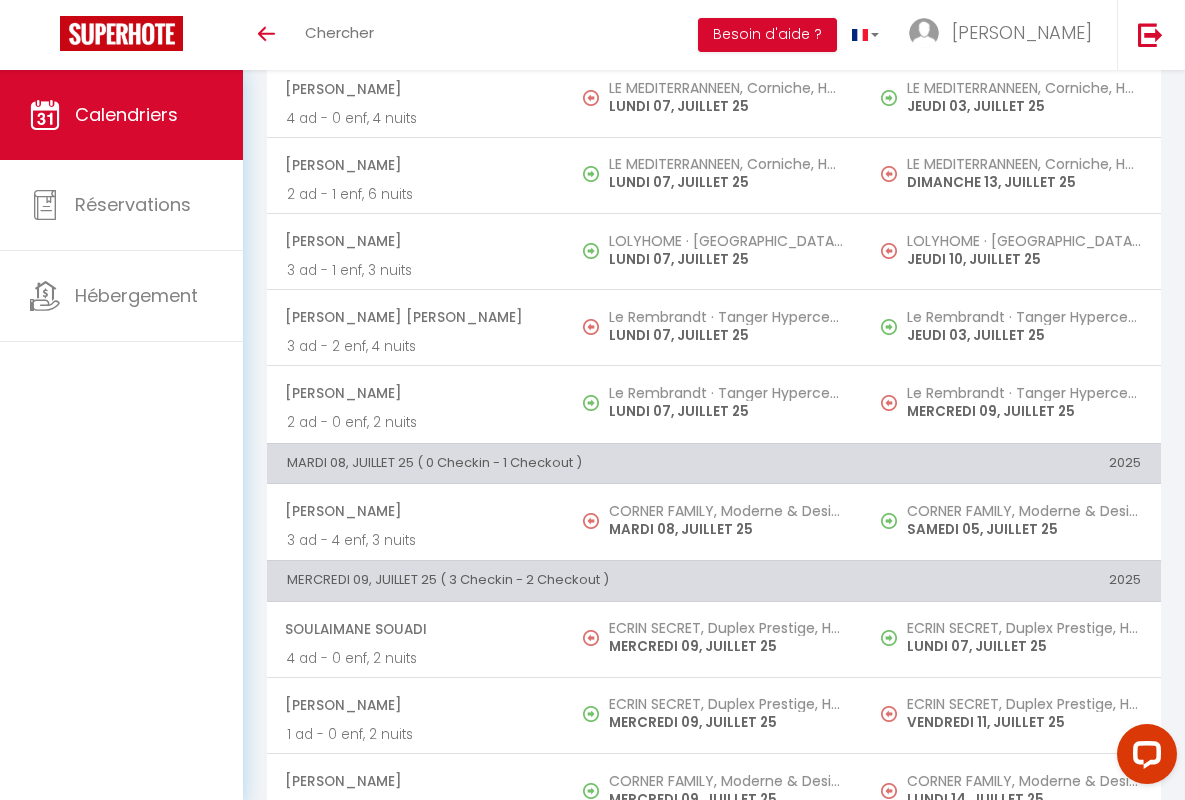 scroll, scrollTop: 913, scrollLeft: 0, axis: vertical 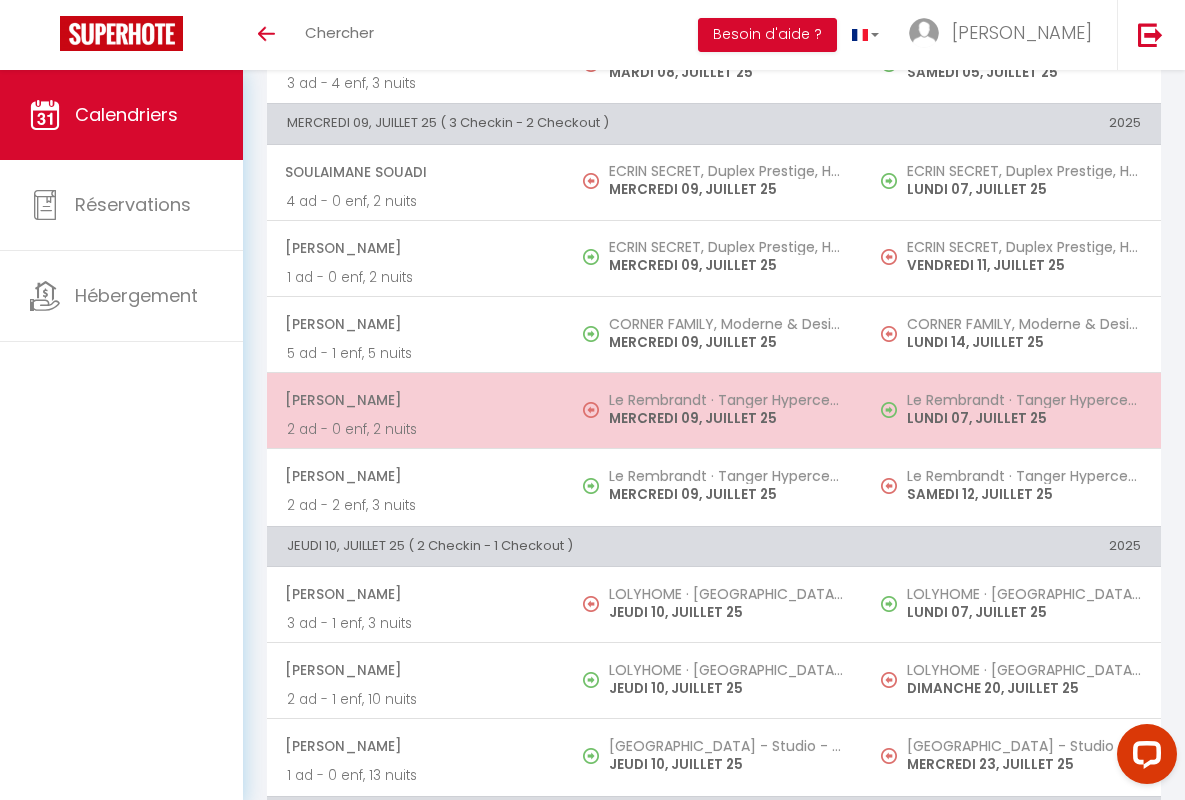 click on "[PERSON_NAME]" at bounding box center [415, 400] 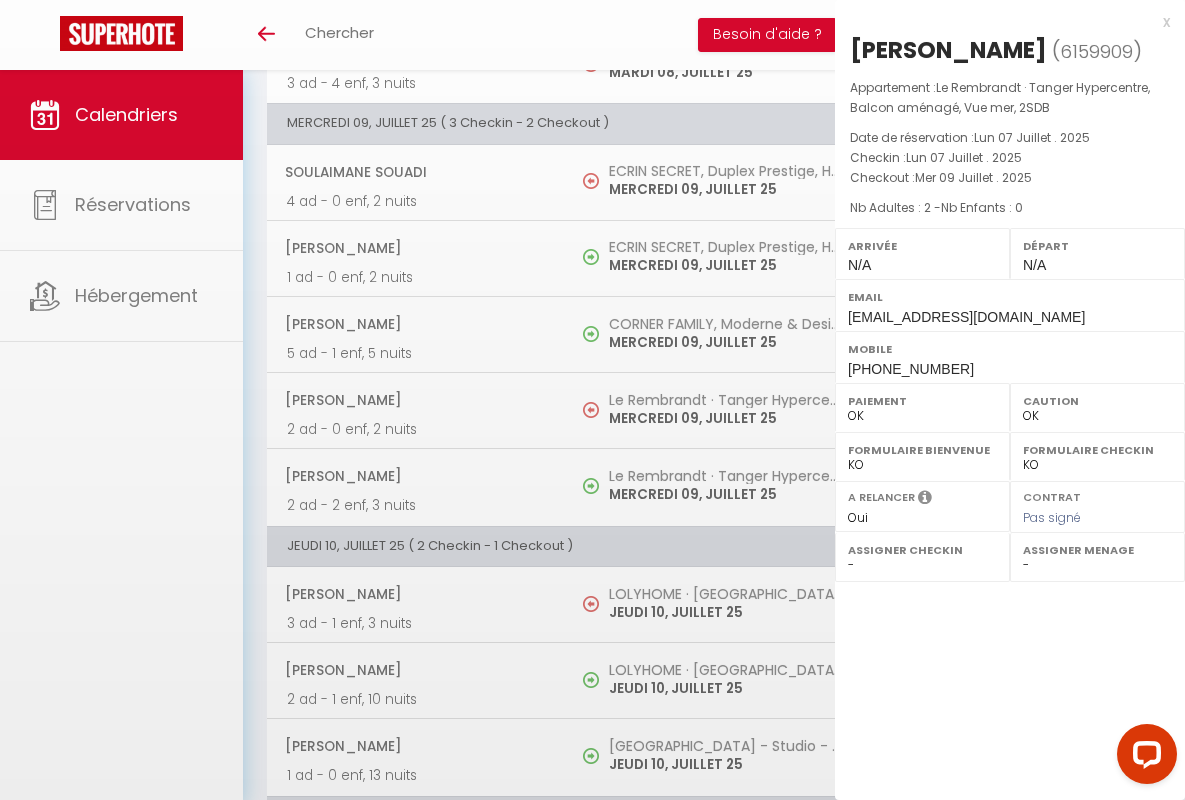 click on "x" at bounding box center [1002, 22] 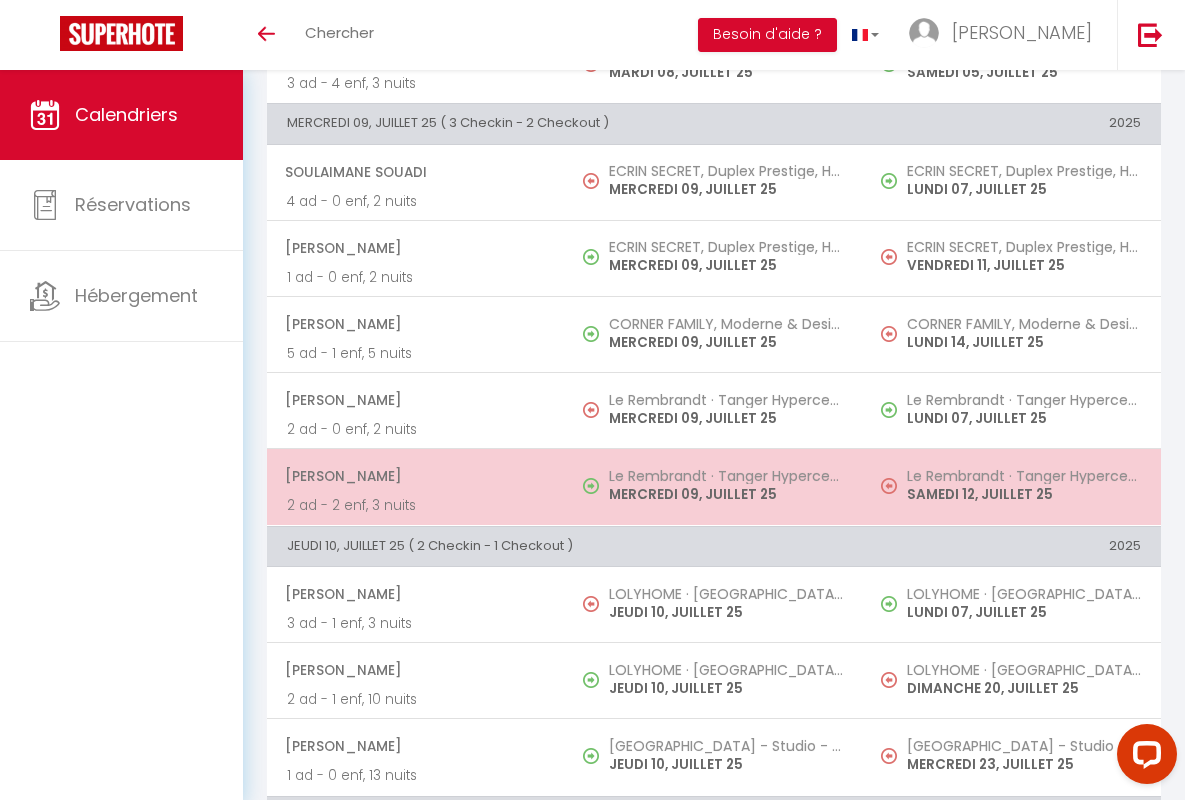click on "[PERSON_NAME]" at bounding box center [415, 476] 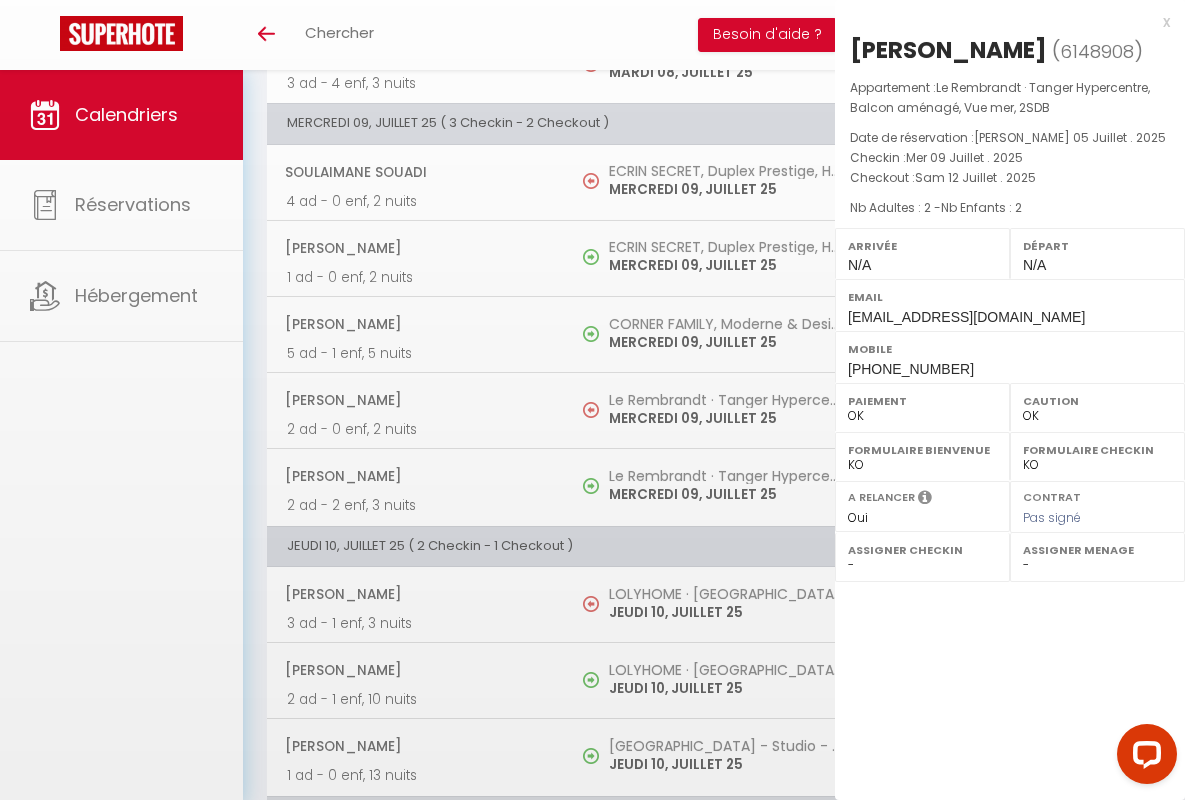 click on "x" at bounding box center (1002, 22) 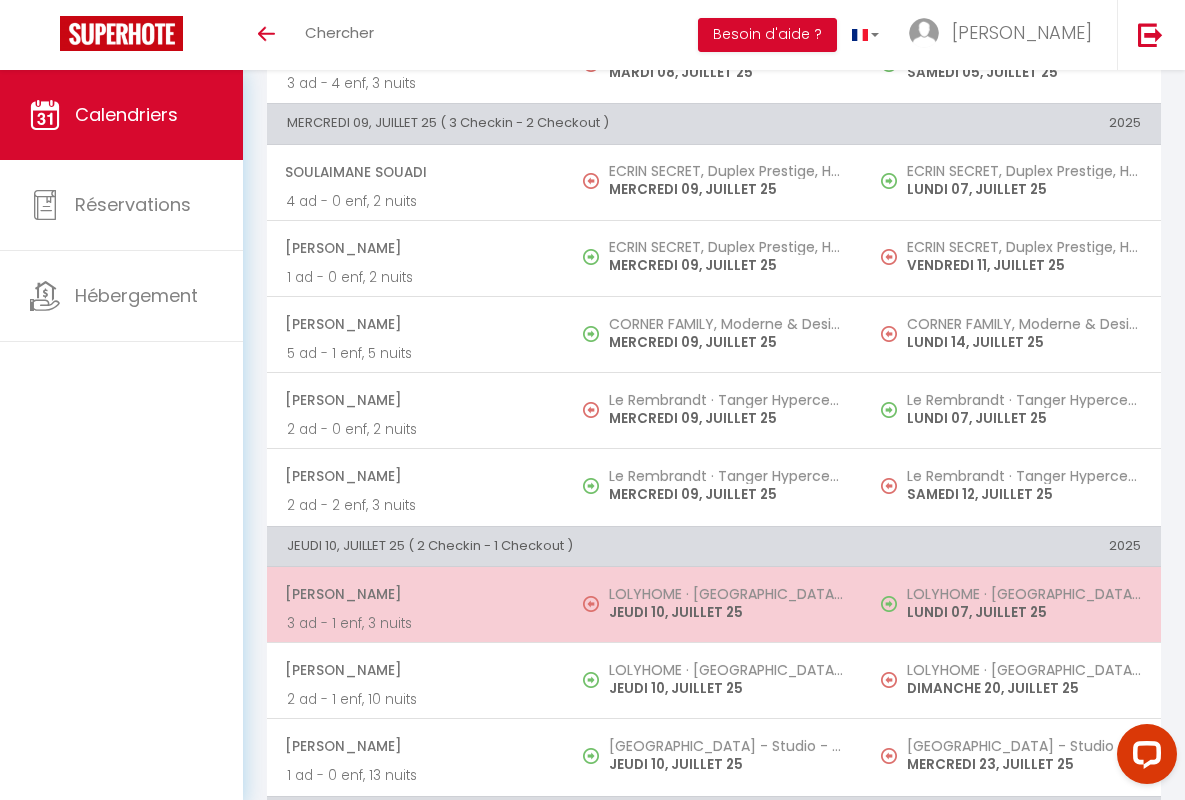 click on "[PERSON_NAME]" at bounding box center (415, 594) 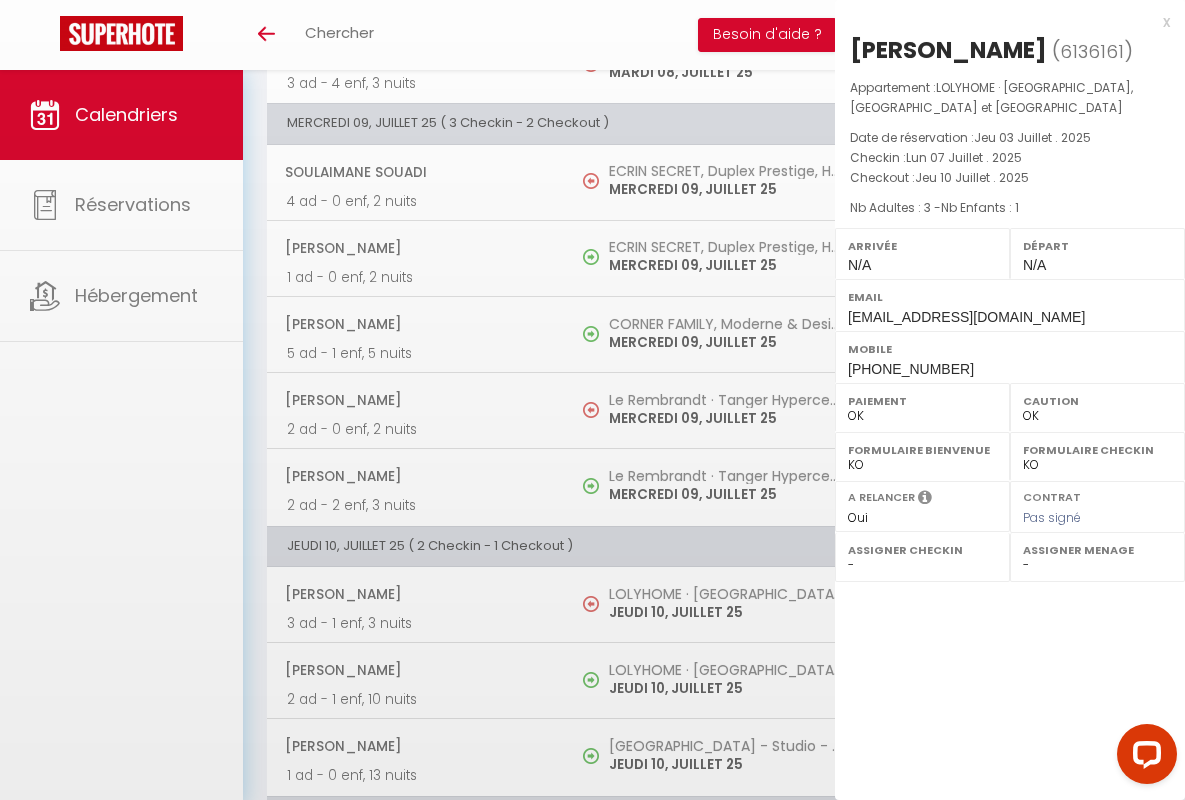 click on "x" at bounding box center [1002, 22] 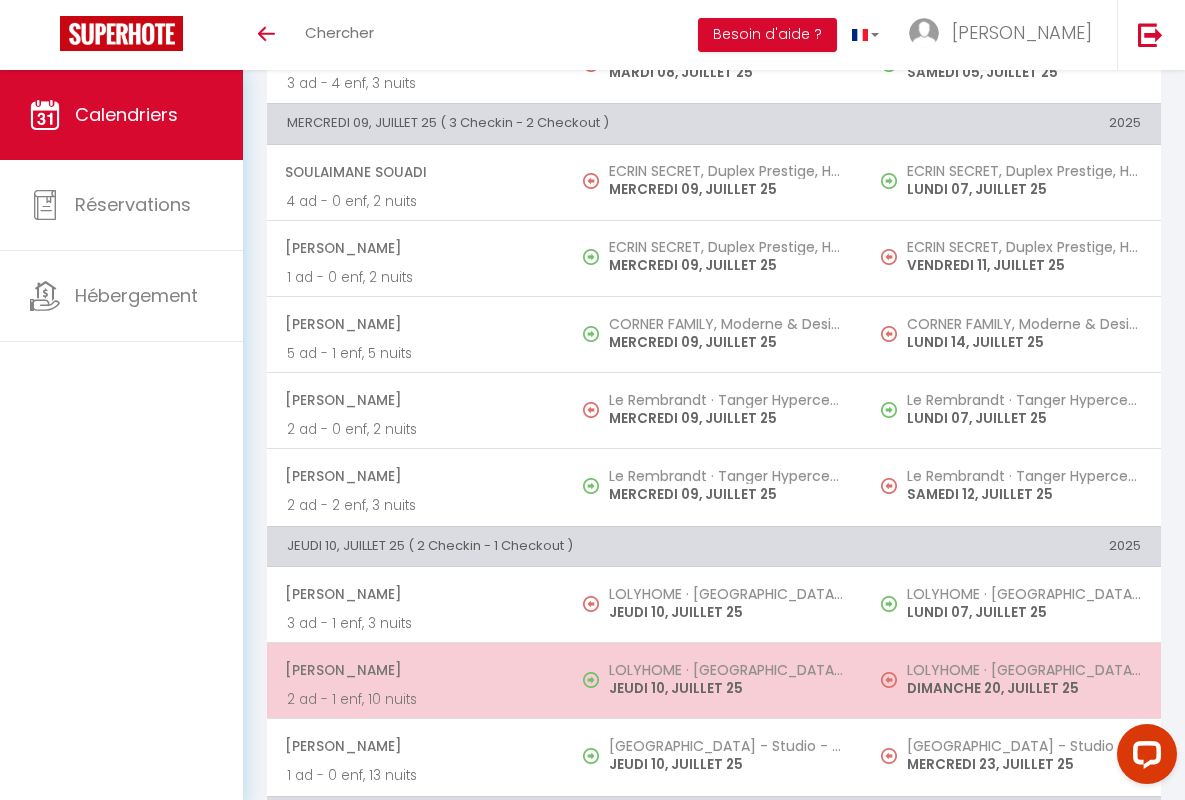 click on "[PERSON_NAME]" at bounding box center (415, 670) 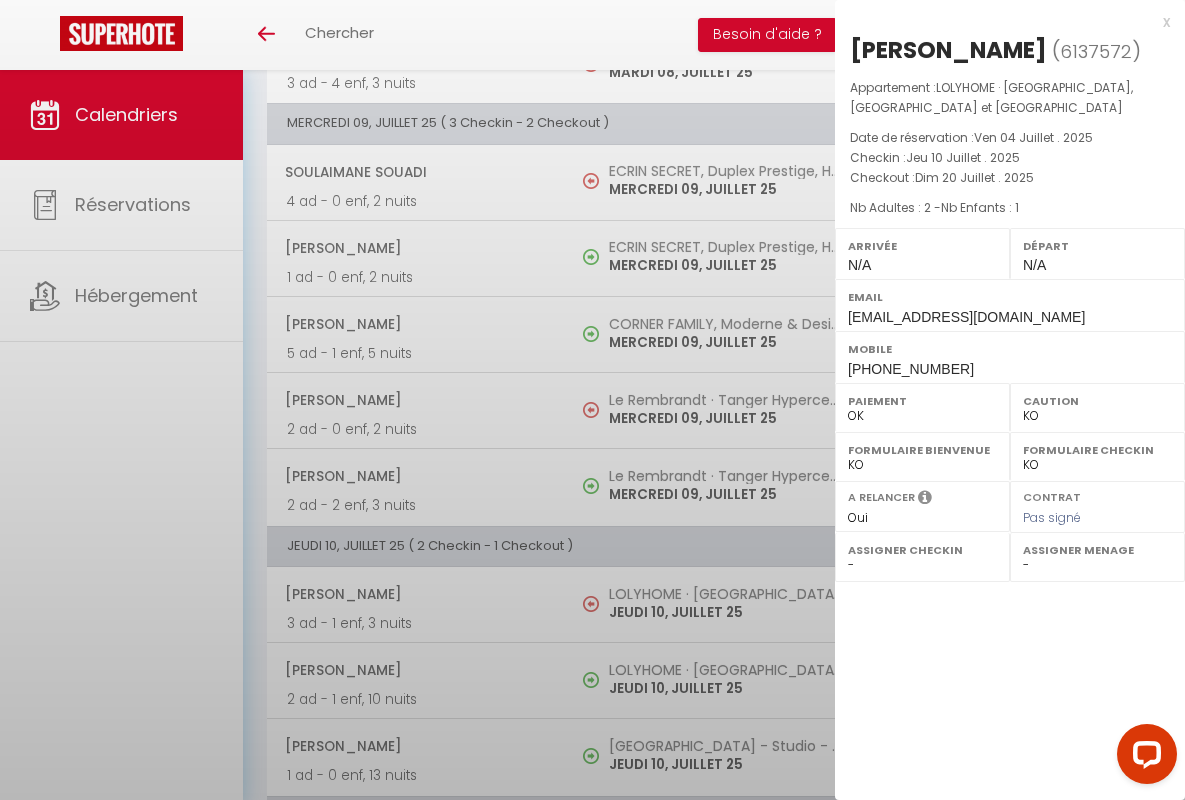 click on "x" at bounding box center (1002, 22) 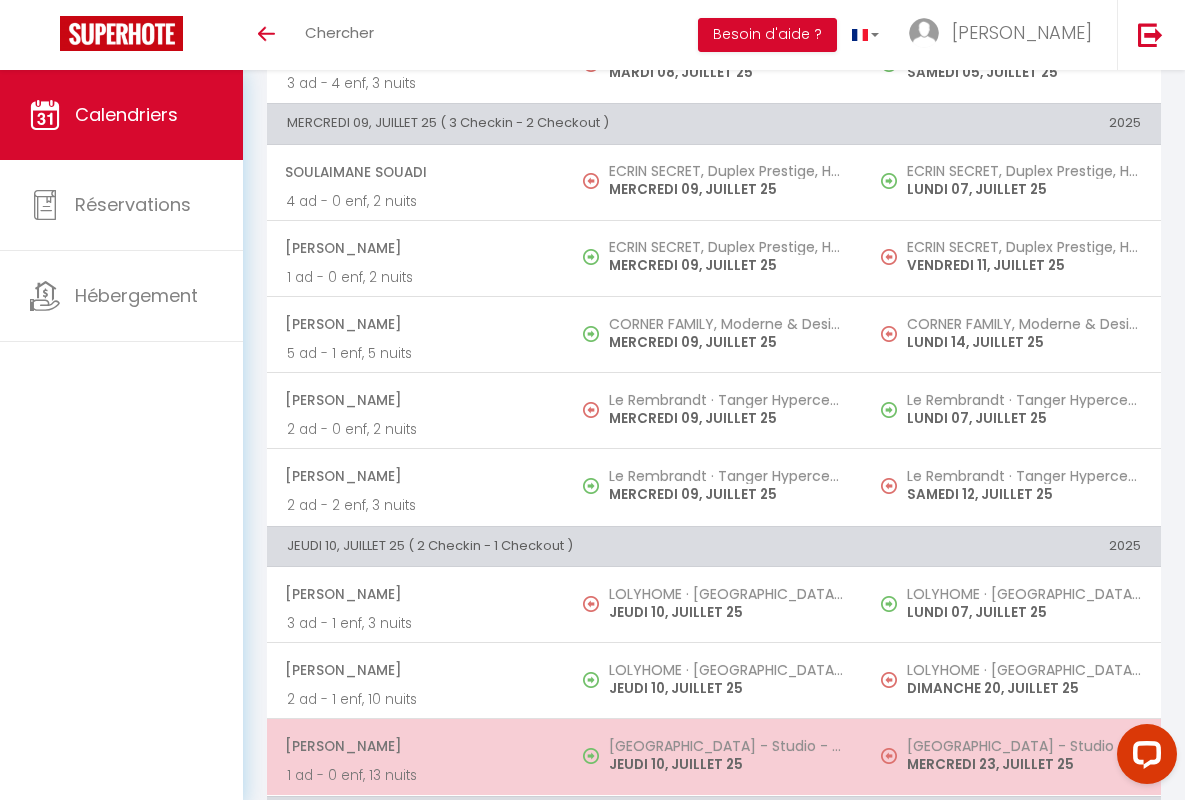 click on "[PERSON_NAME]" at bounding box center (415, 746) 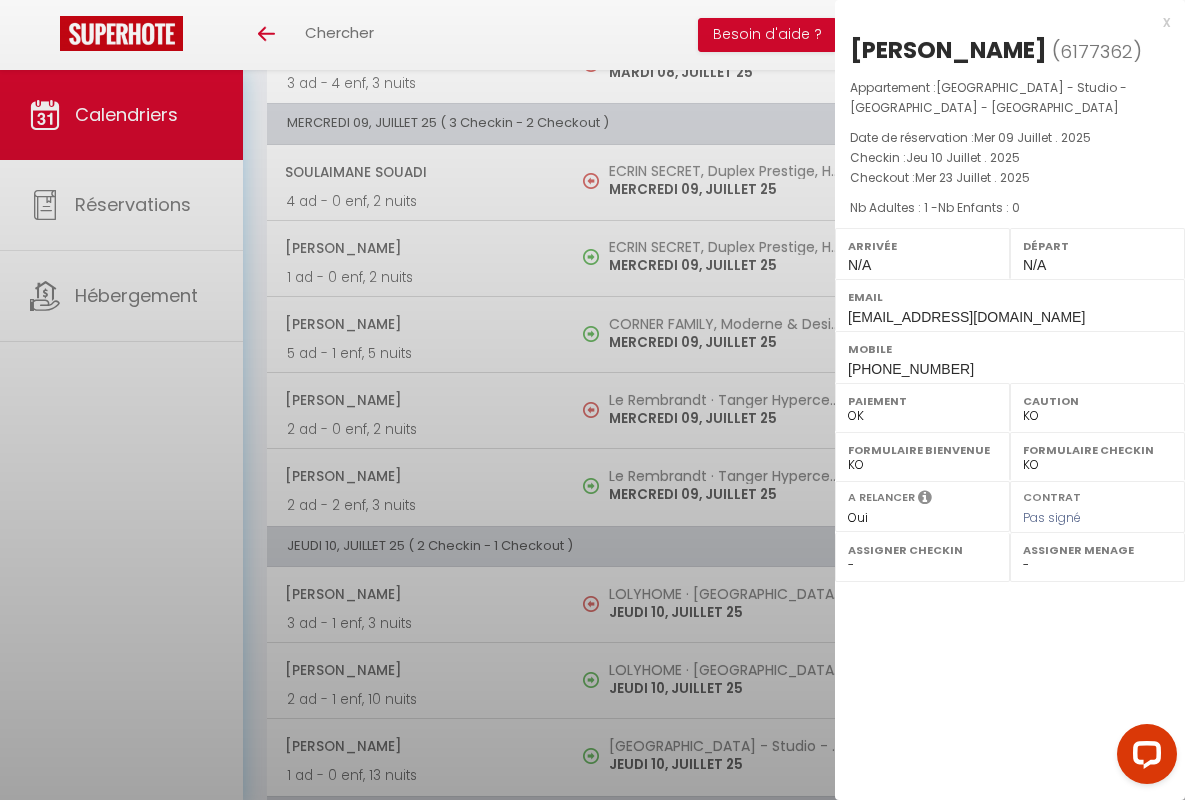 click on "x" at bounding box center [1002, 22] 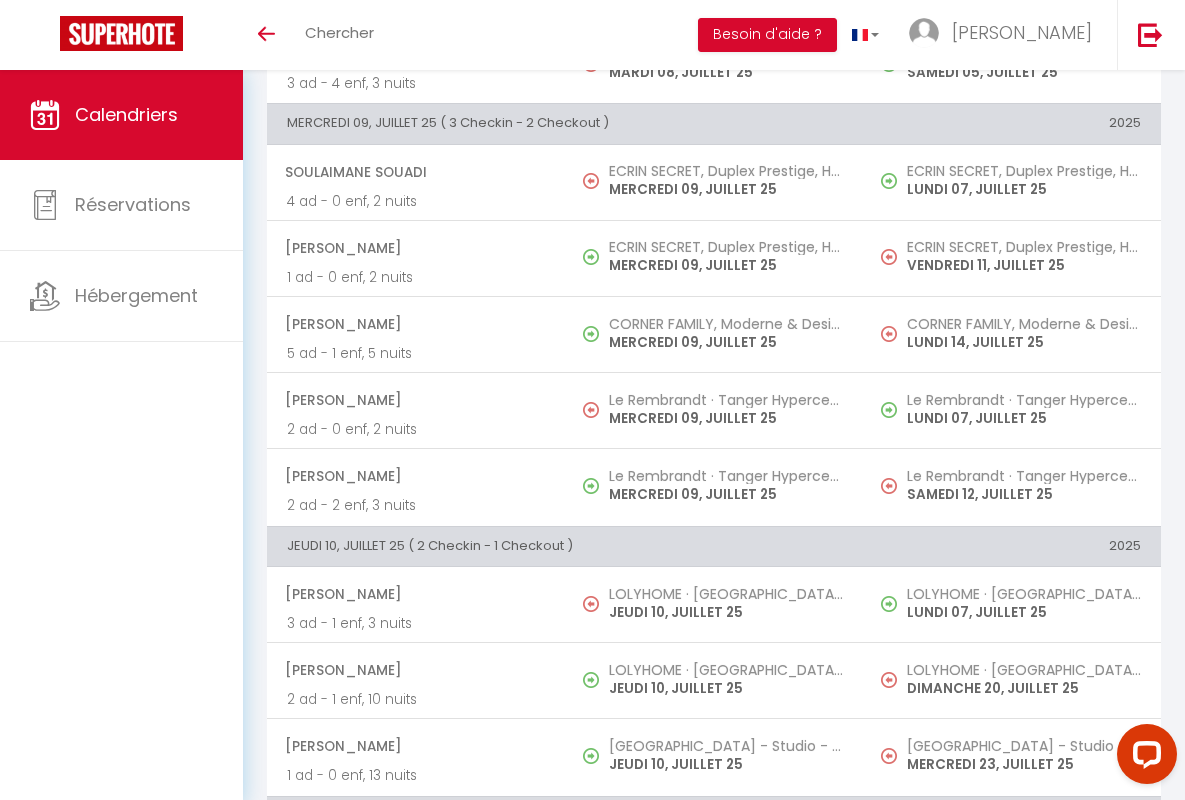scroll, scrollTop: 1377, scrollLeft: 0, axis: vertical 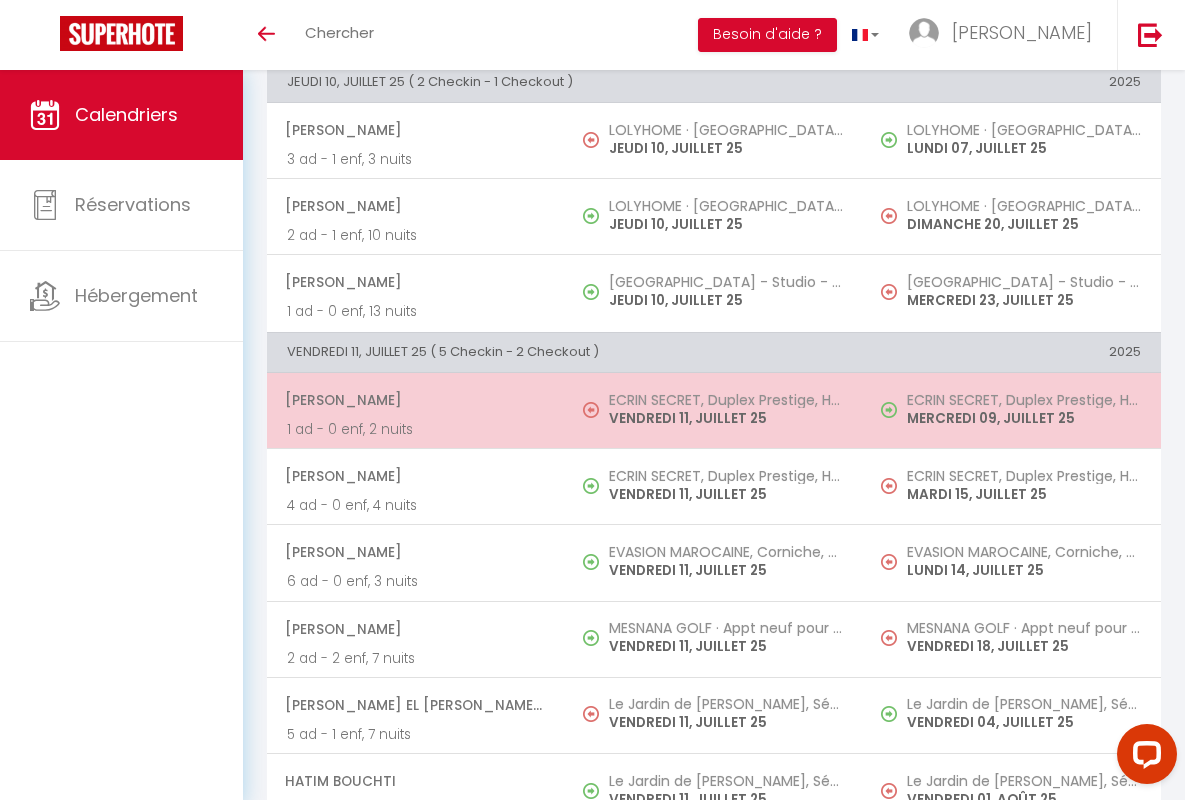 click on "[PERSON_NAME]" at bounding box center (415, 400) 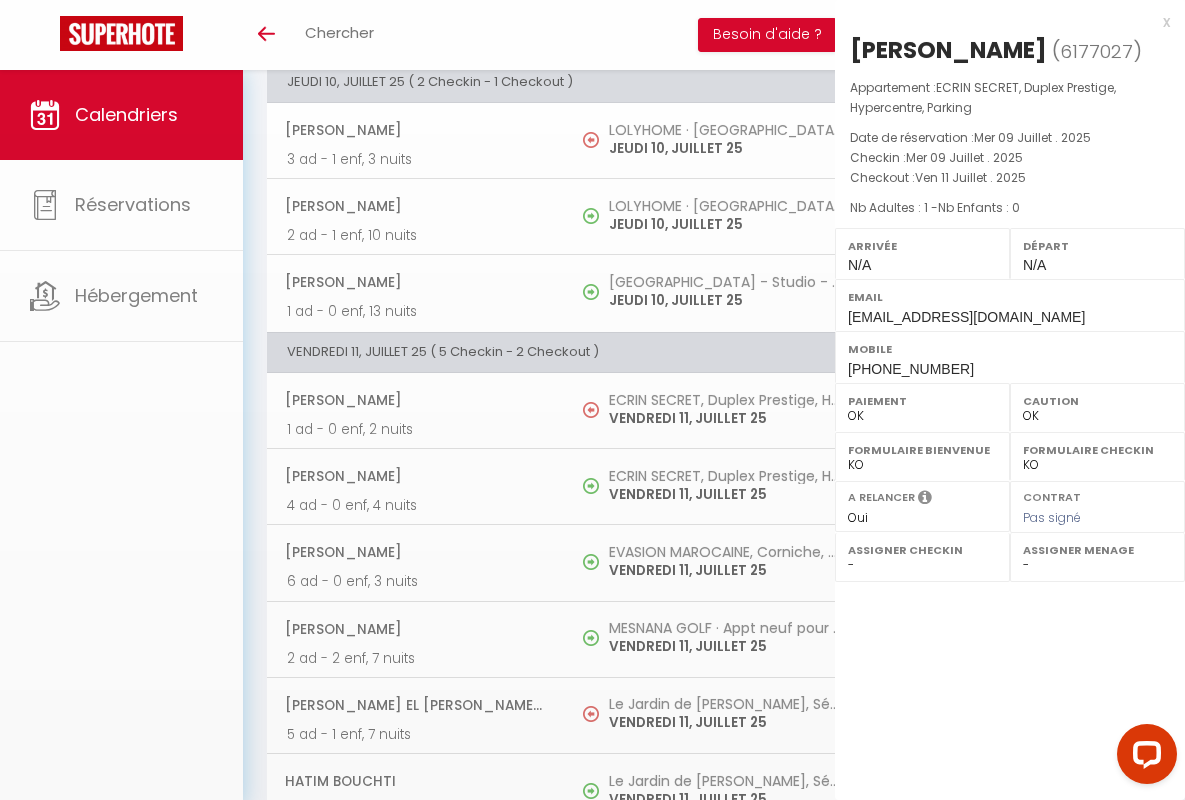 click on "x" at bounding box center [1002, 22] 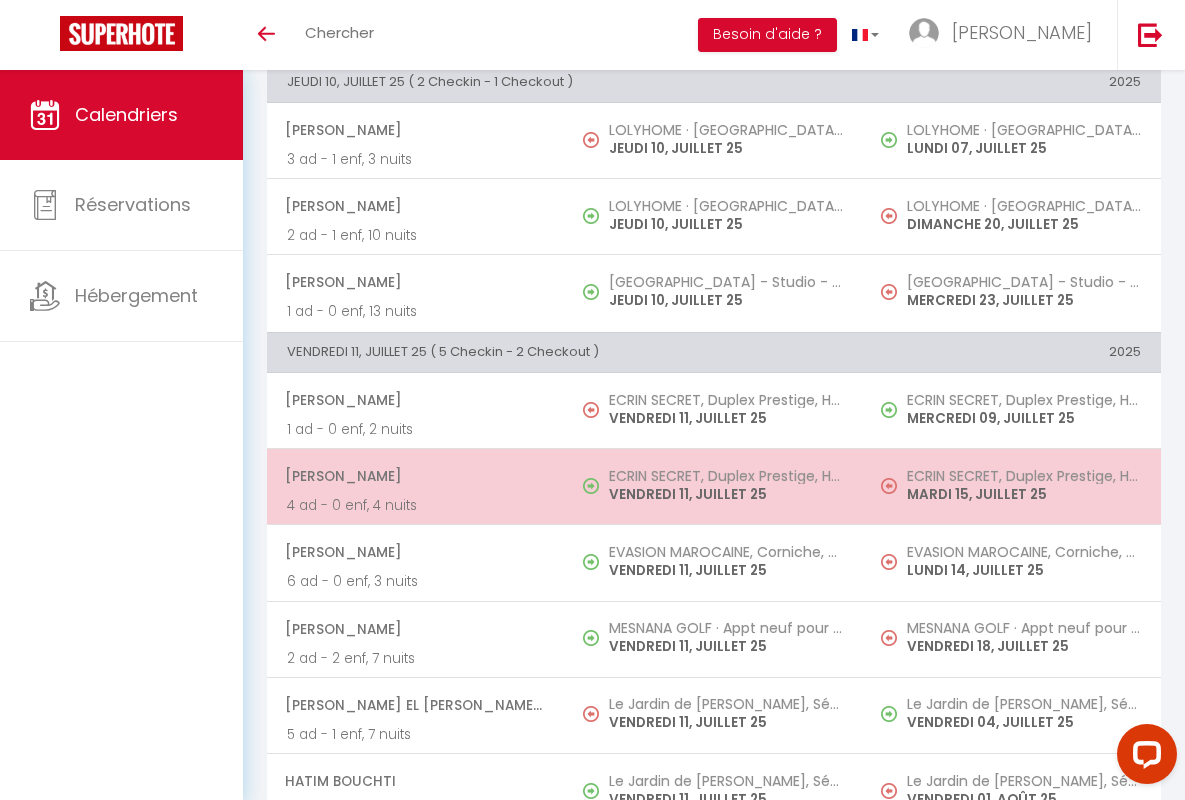 click on "[PERSON_NAME]" at bounding box center [415, 476] 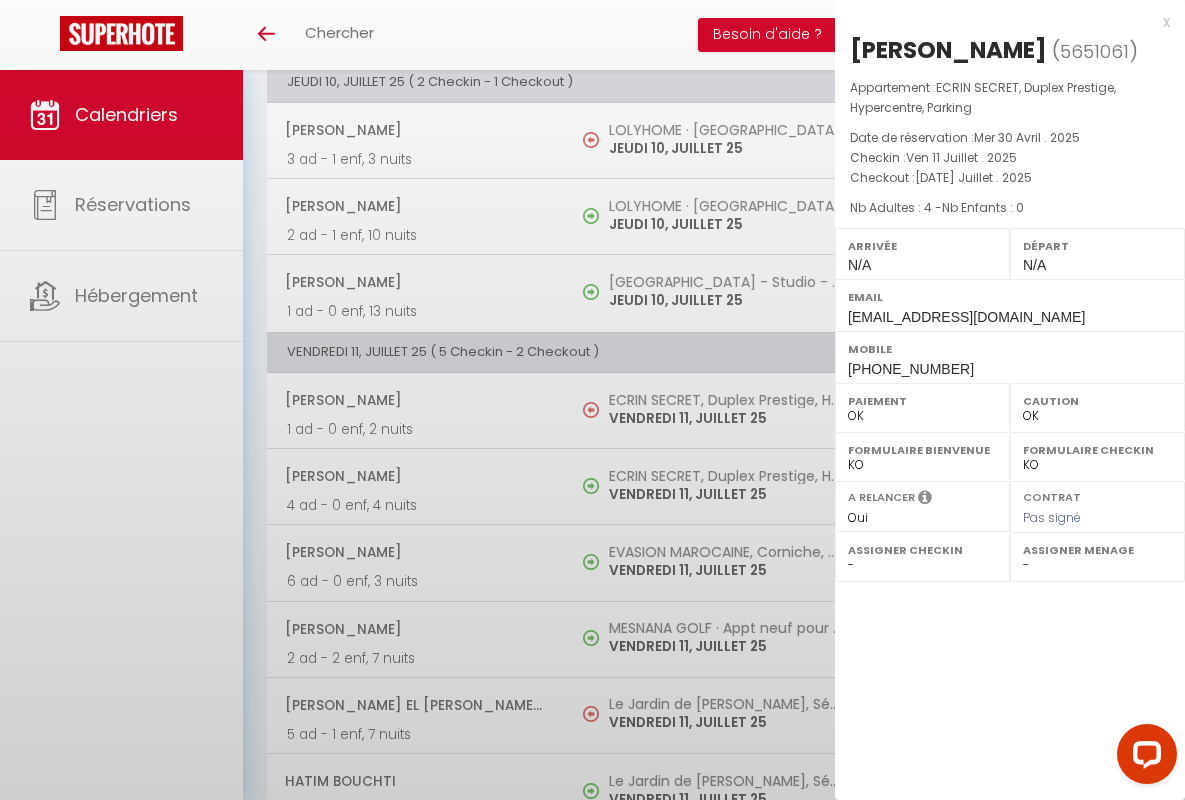 click on "x" at bounding box center [1002, 22] 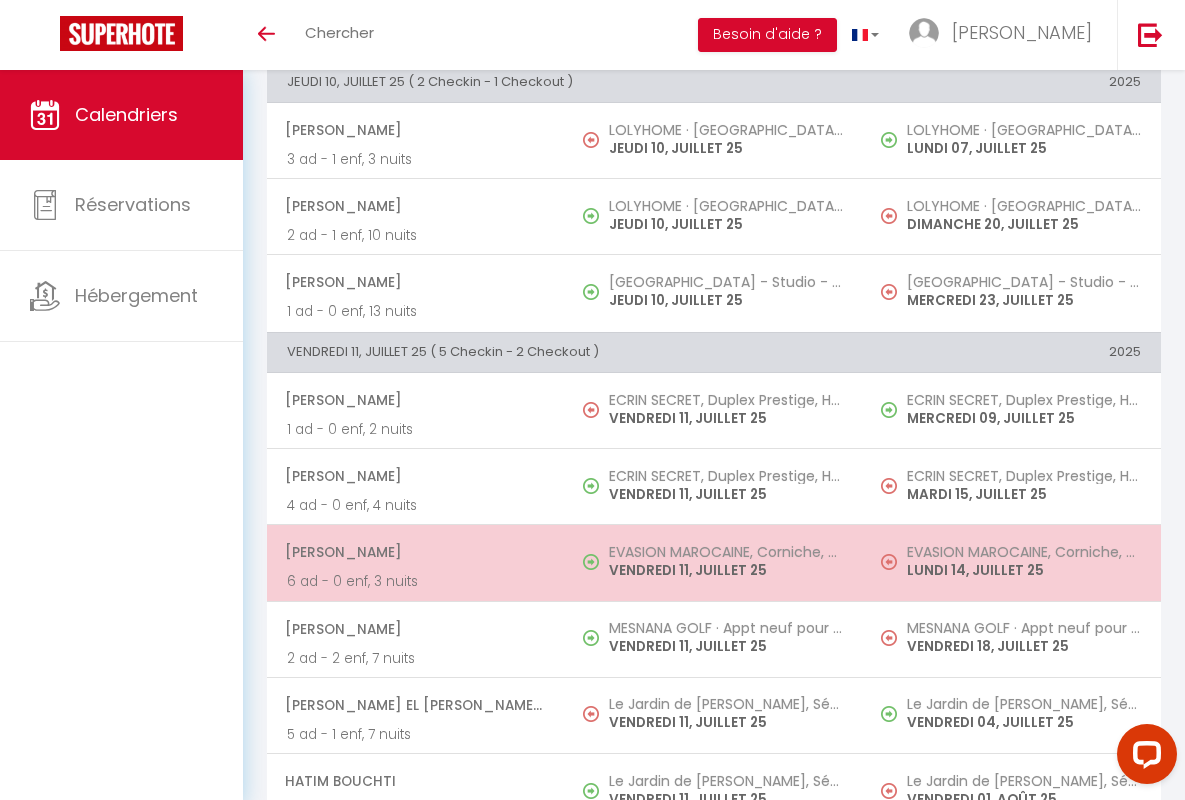 click on "[PERSON_NAME]" at bounding box center (415, 552) 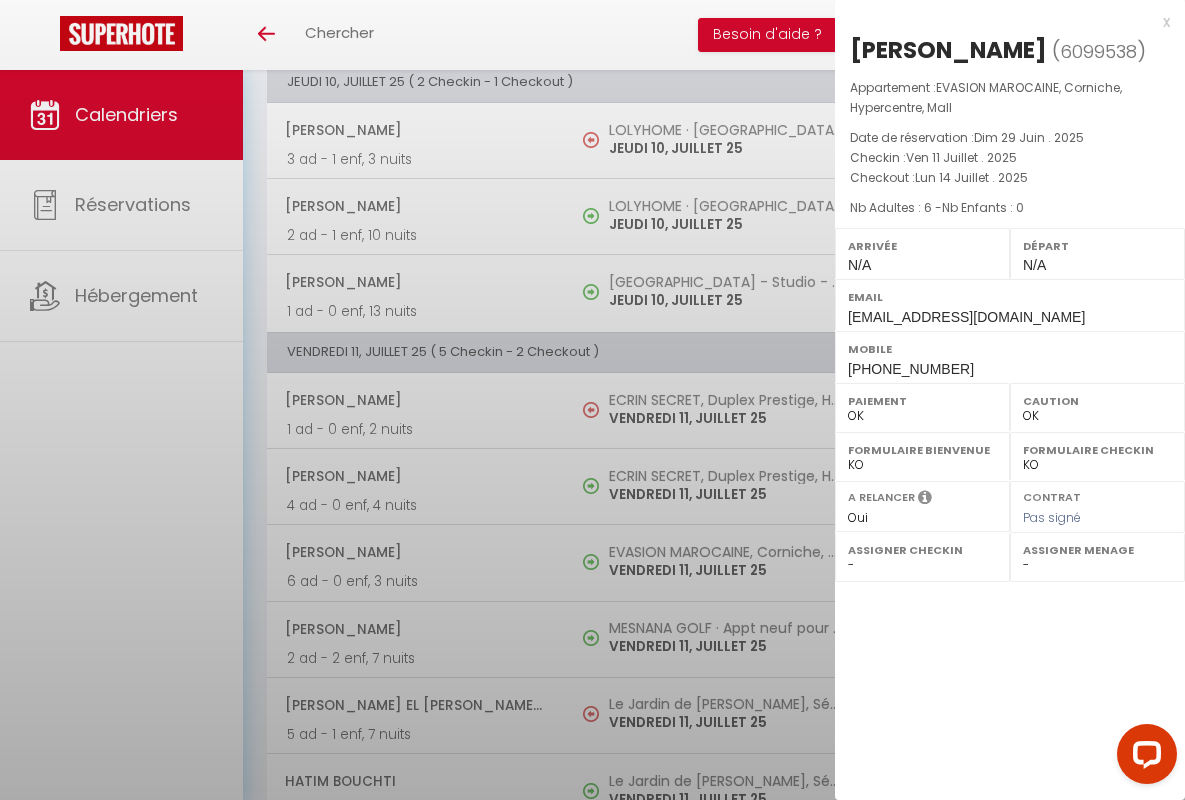 click on "x" at bounding box center (1002, 22) 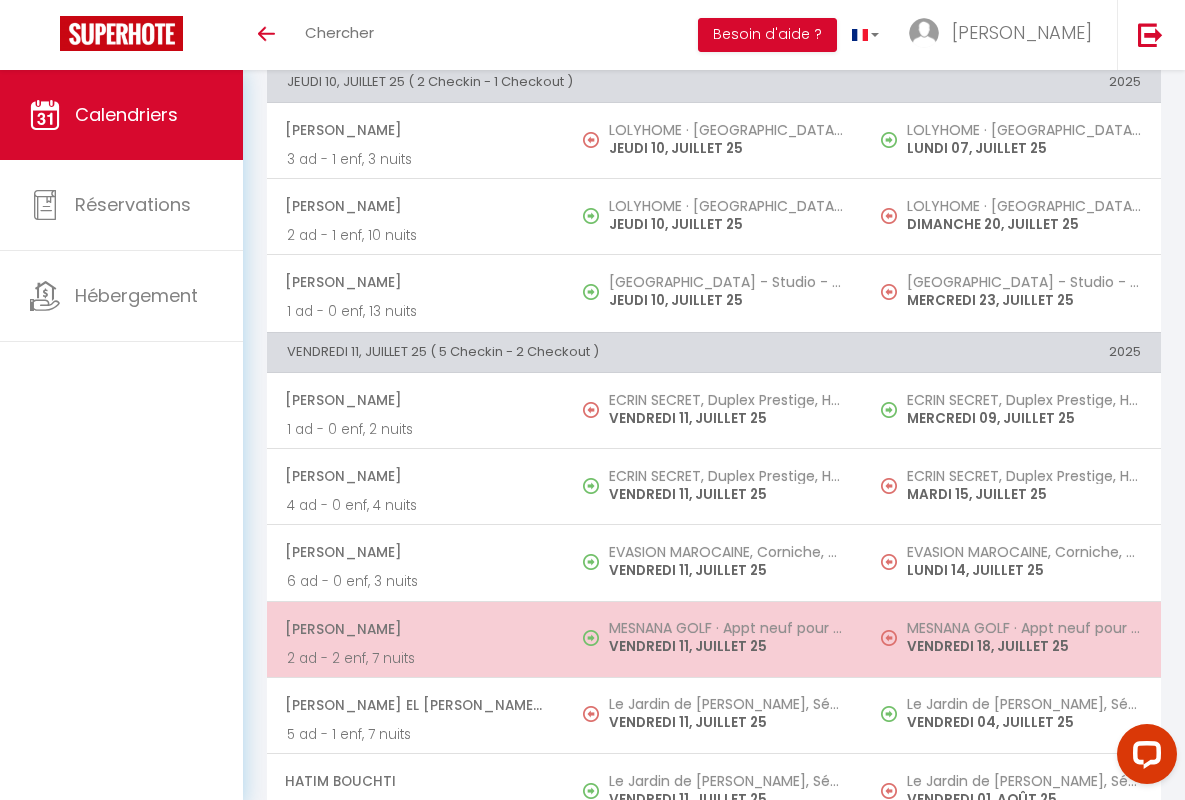 click on "[PERSON_NAME]" at bounding box center [415, 629] 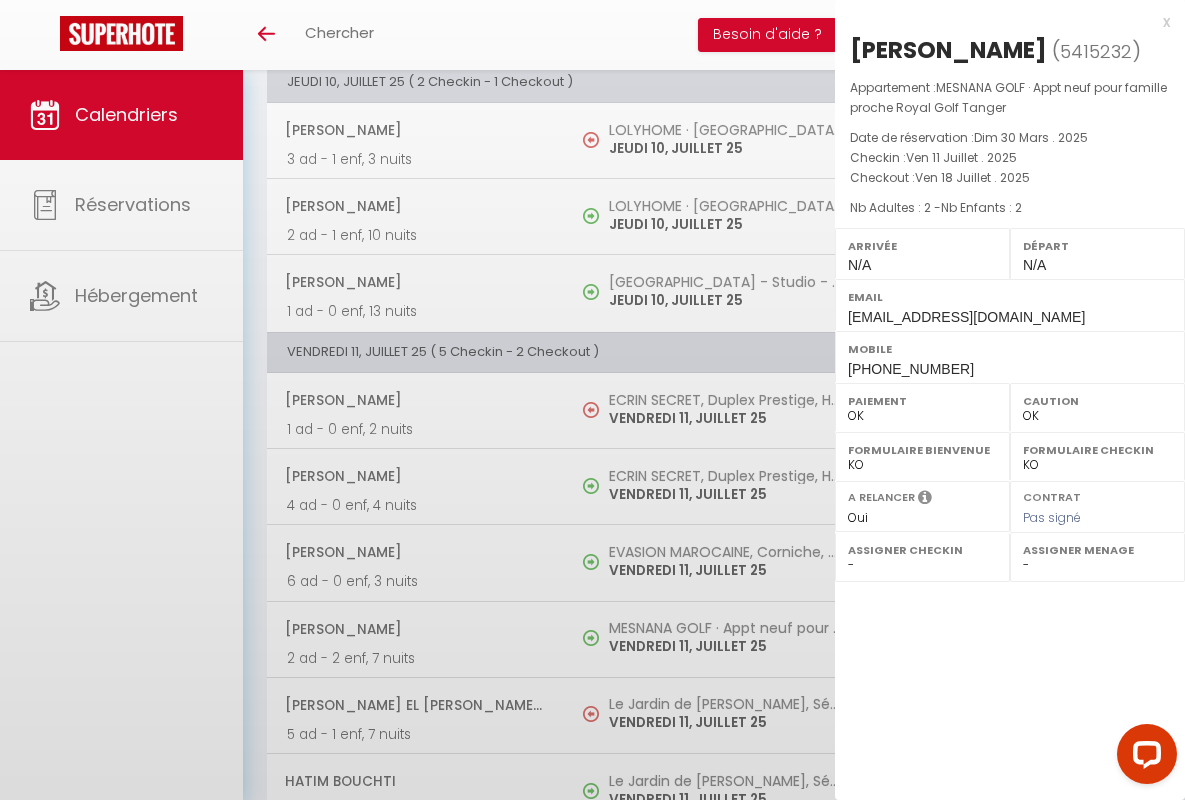 click on "x" at bounding box center [1002, 22] 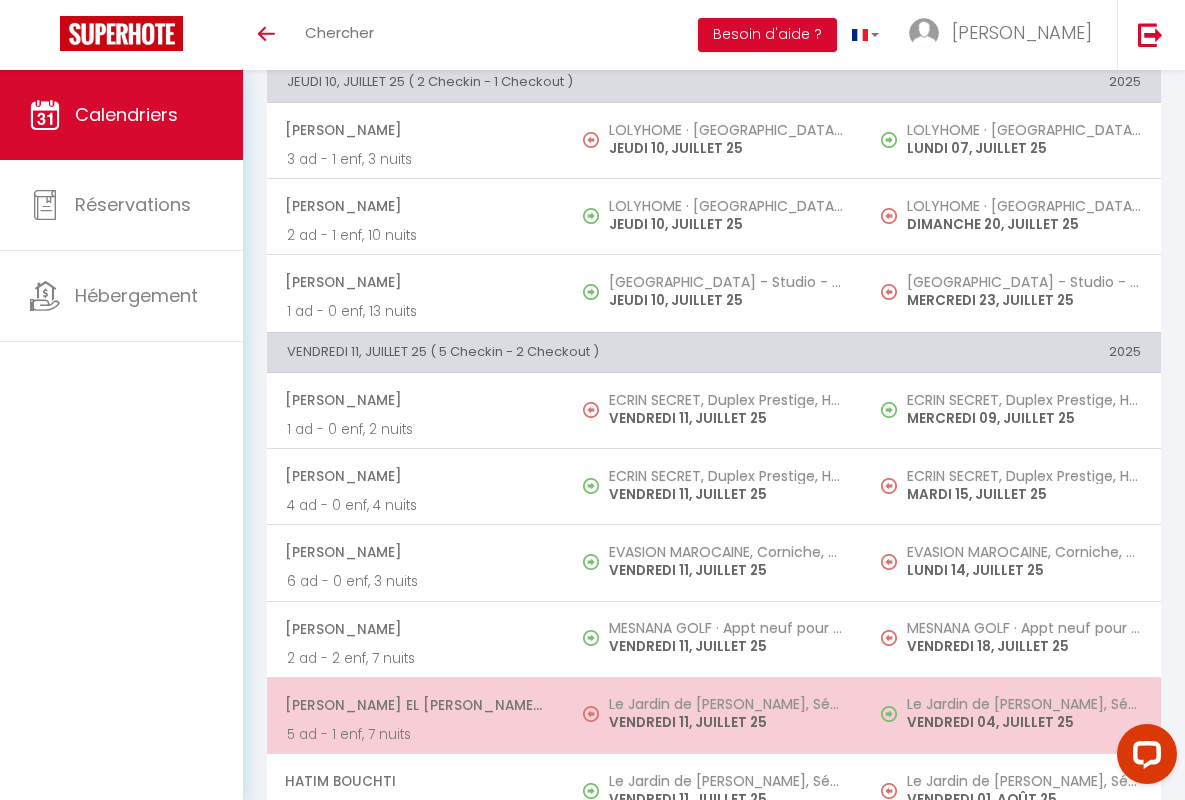 click on "[PERSON_NAME] El [PERSON_NAME] Serroukh" at bounding box center (415, 705) 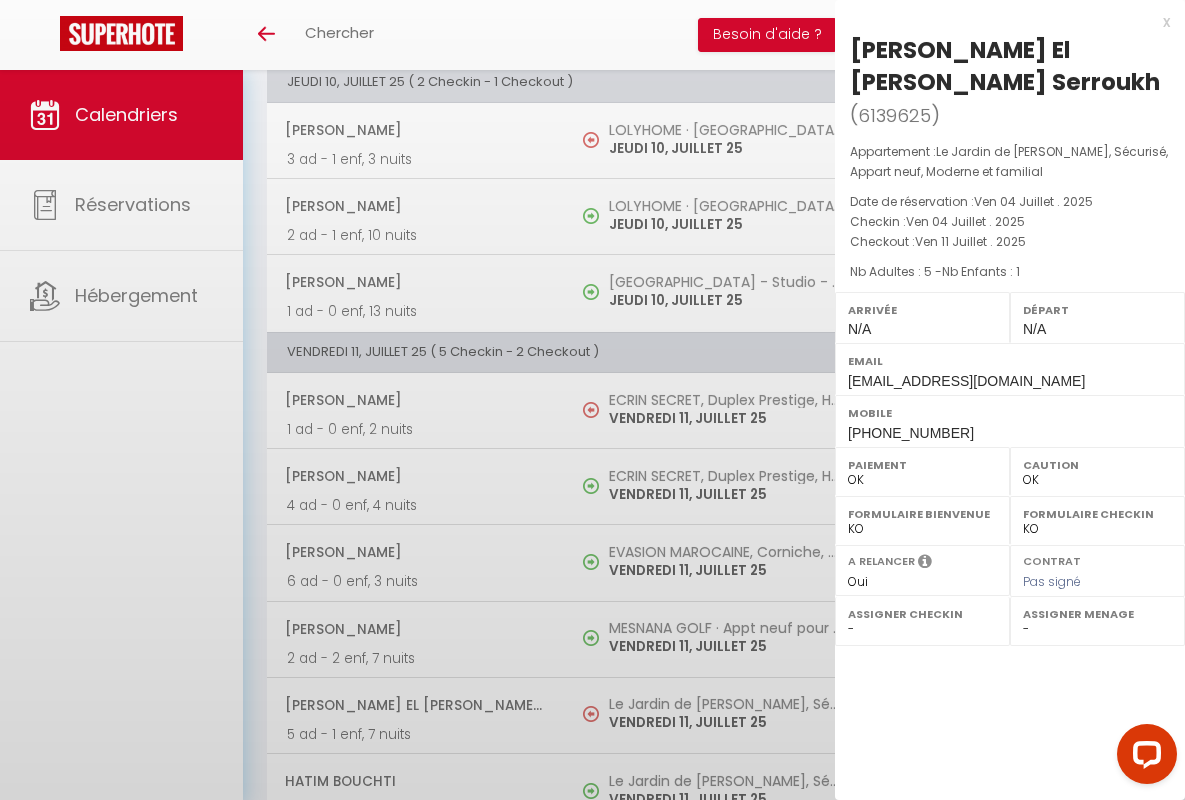 click on "x" at bounding box center (1002, 22) 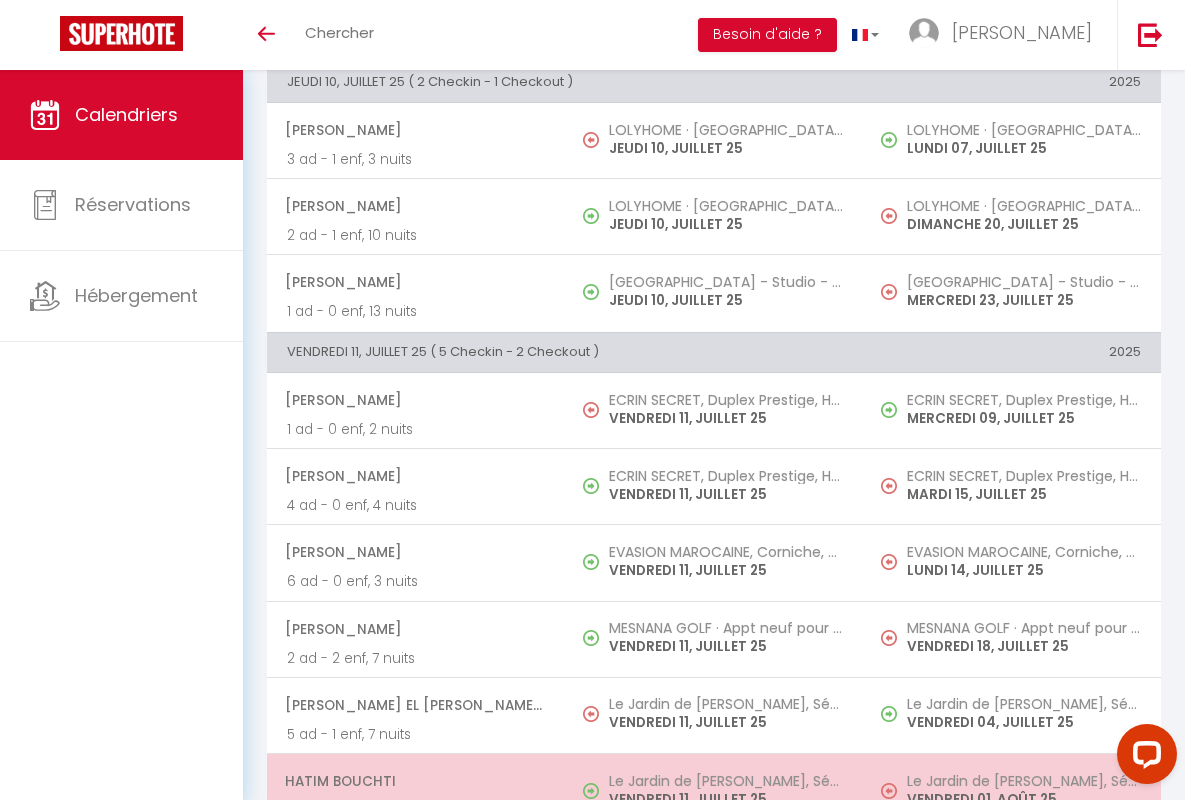 click on "Hatim Bouchti" at bounding box center [415, 781] 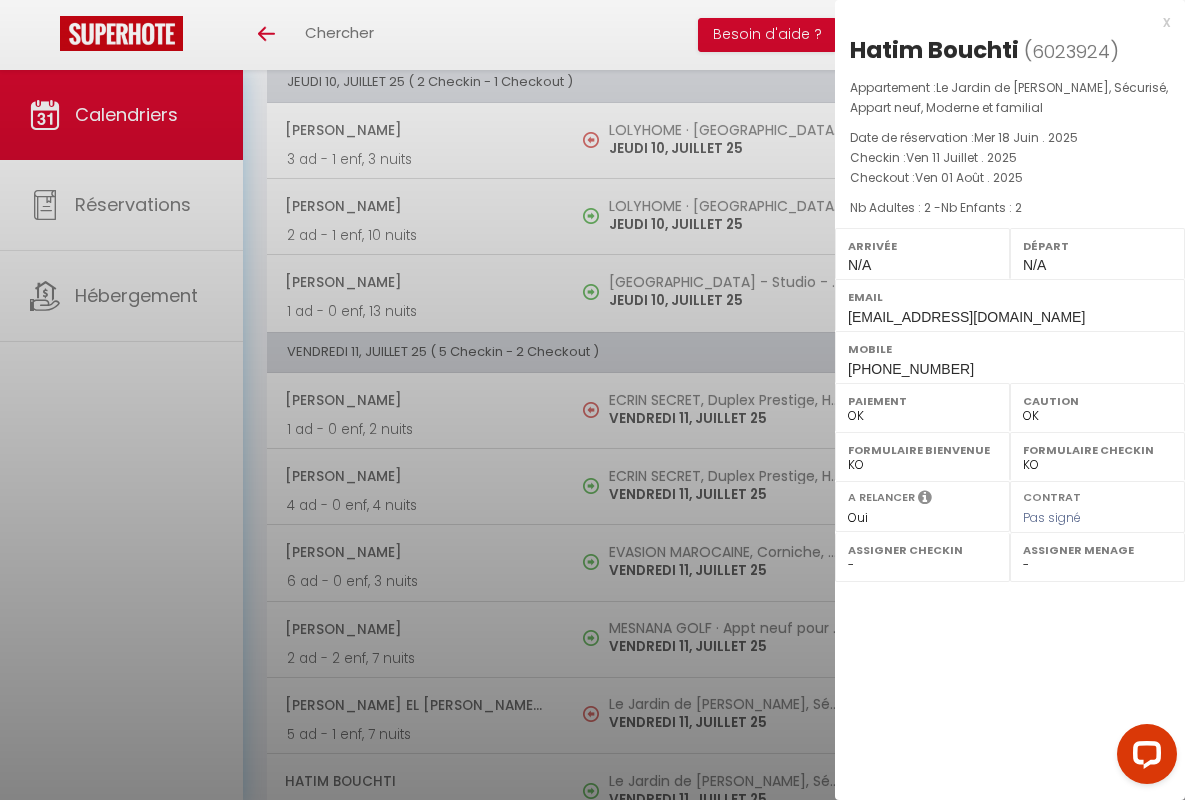 click on "x" at bounding box center [1002, 22] 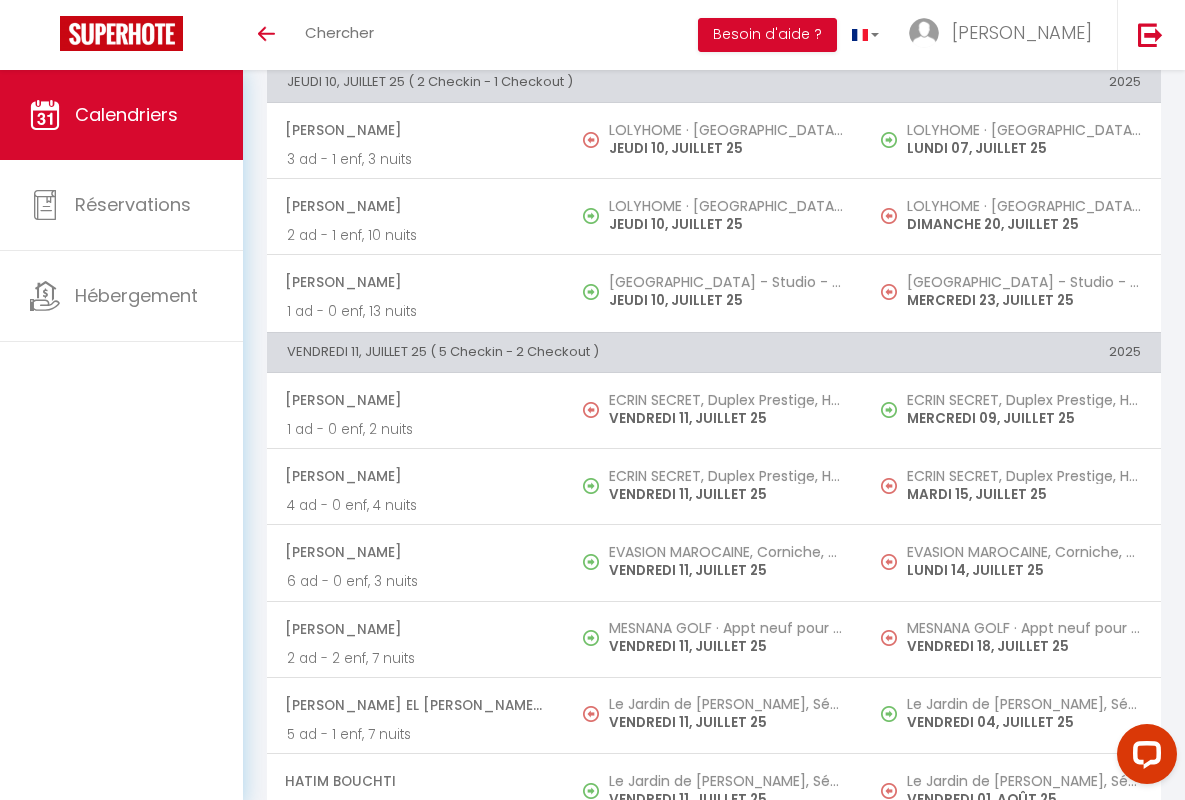 scroll, scrollTop: 1834, scrollLeft: 0, axis: vertical 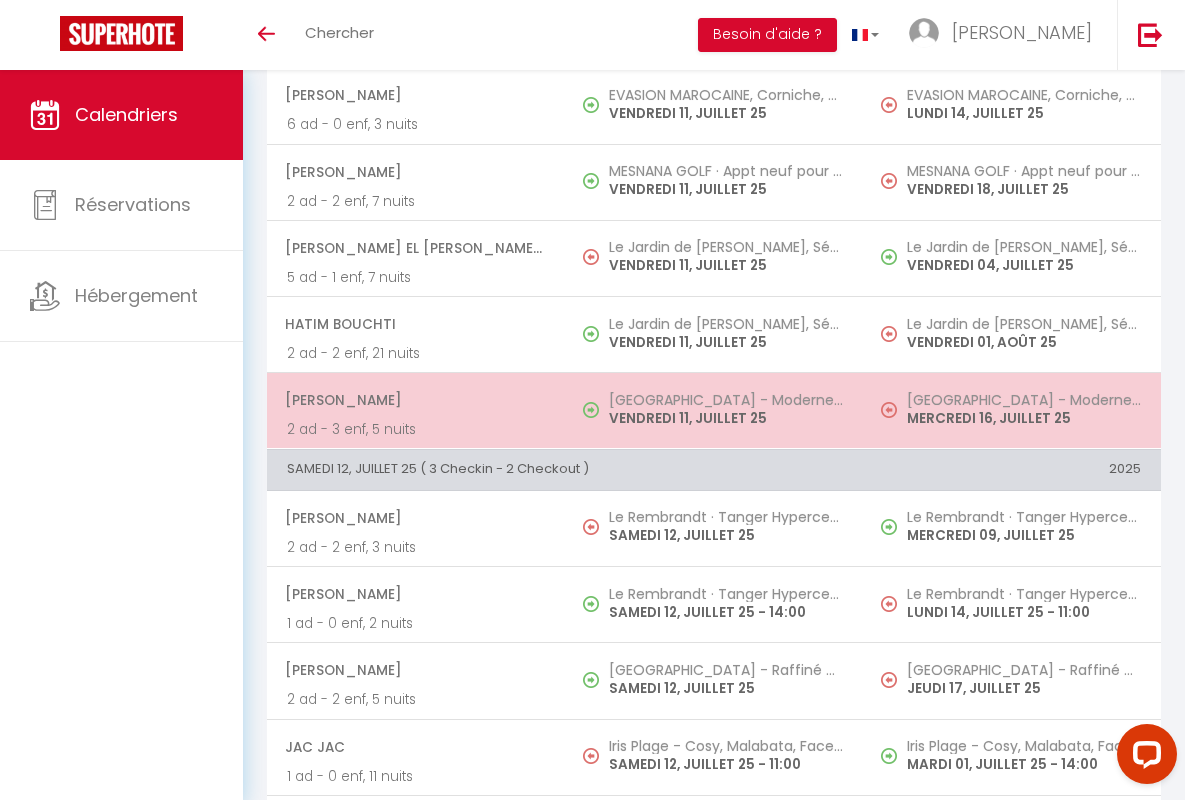 click on "[PERSON_NAME]" at bounding box center (415, 400) 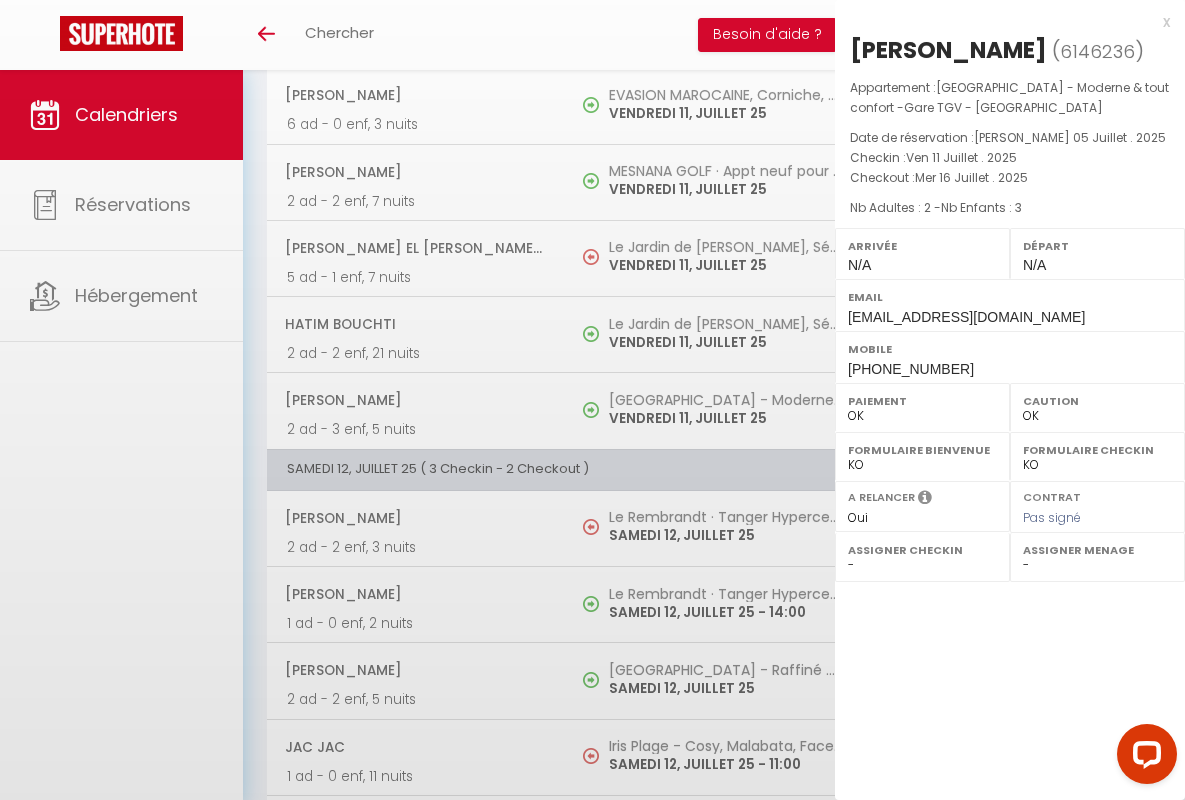 click on "x" at bounding box center [1002, 22] 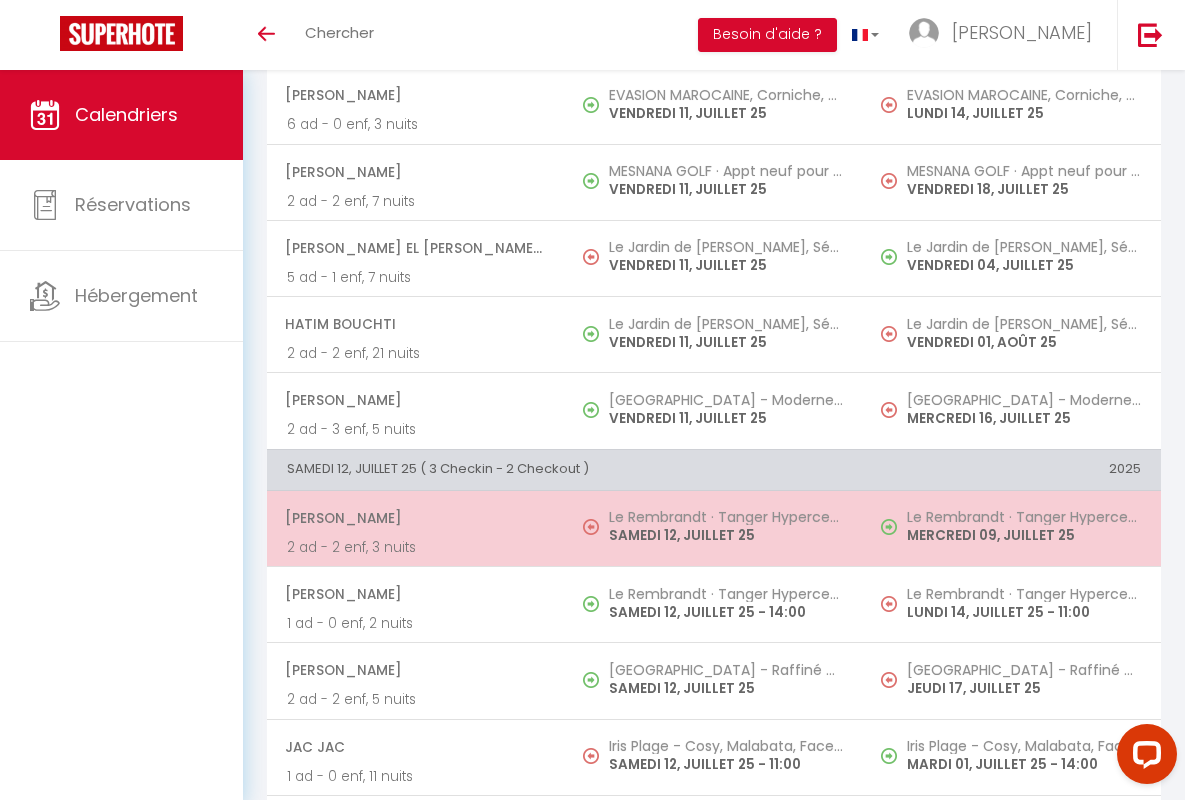 click on "[PERSON_NAME]" at bounding box center (415, 518) 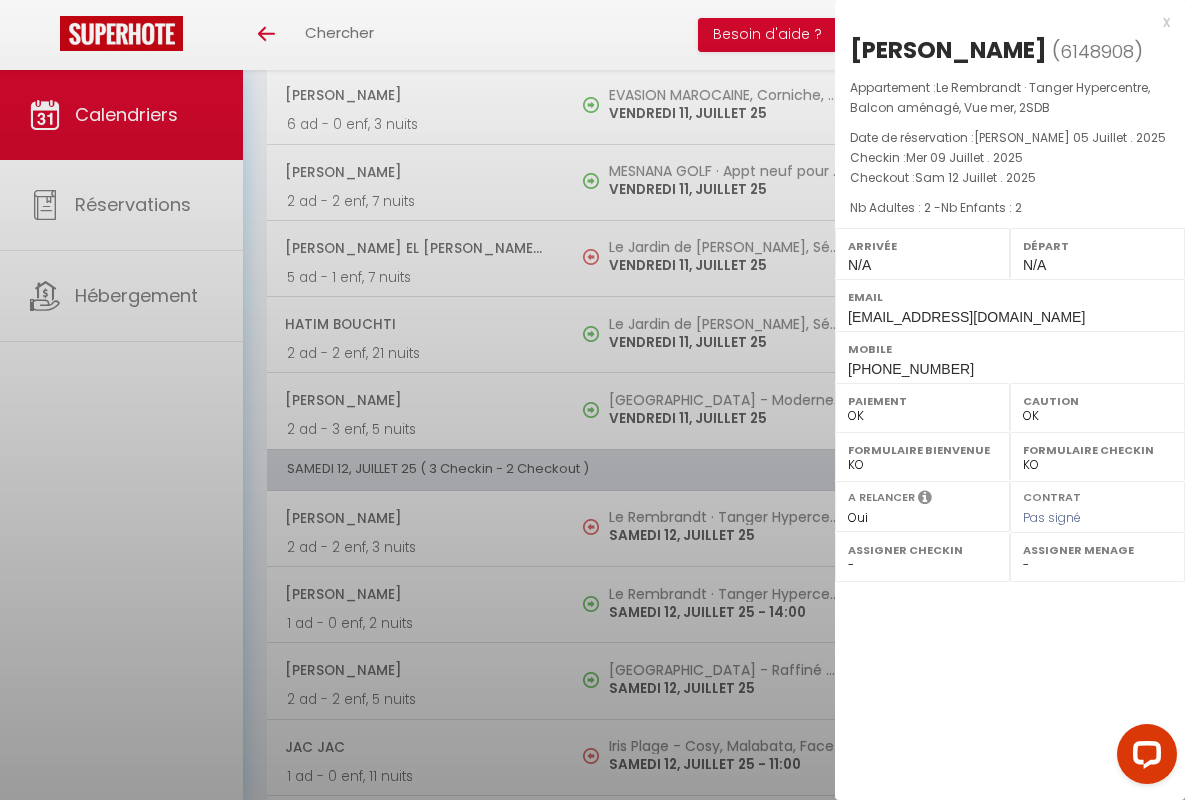 click on "x" at bounding box center (1002, 22) 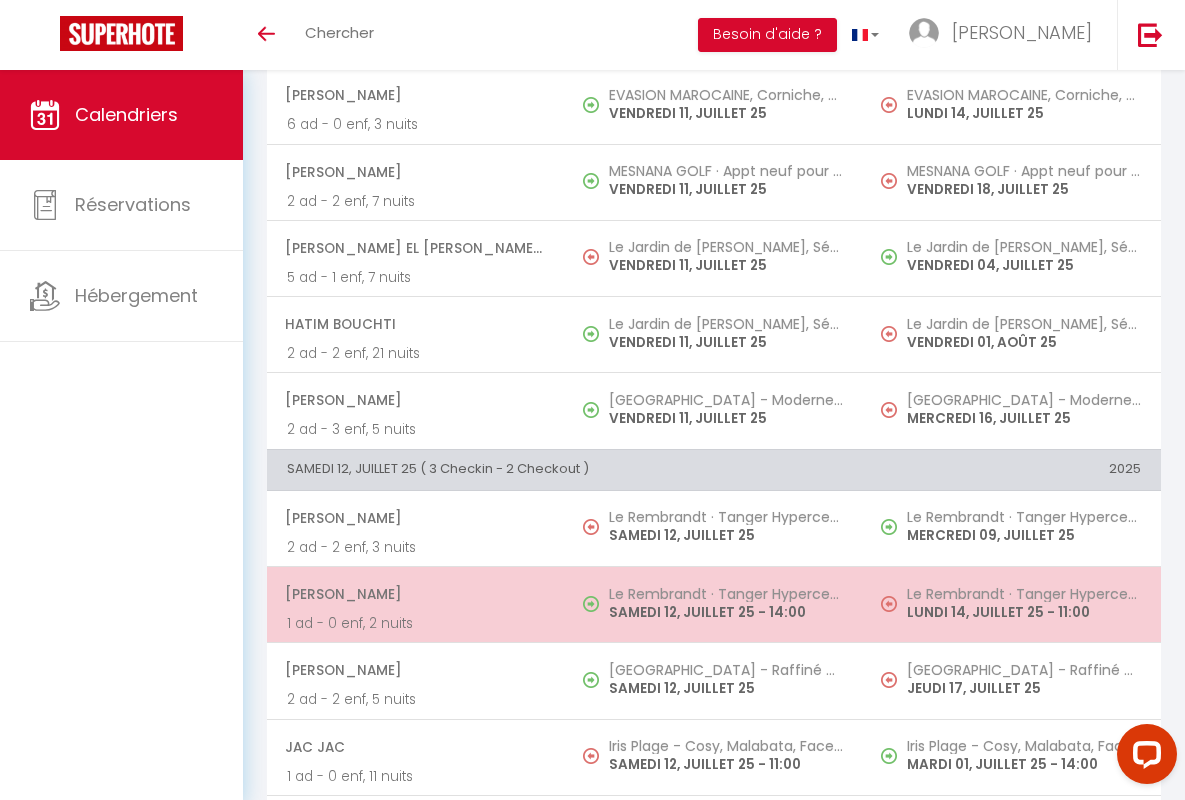click on "[PERSON_NAME]" at bounding box center (415, 594) 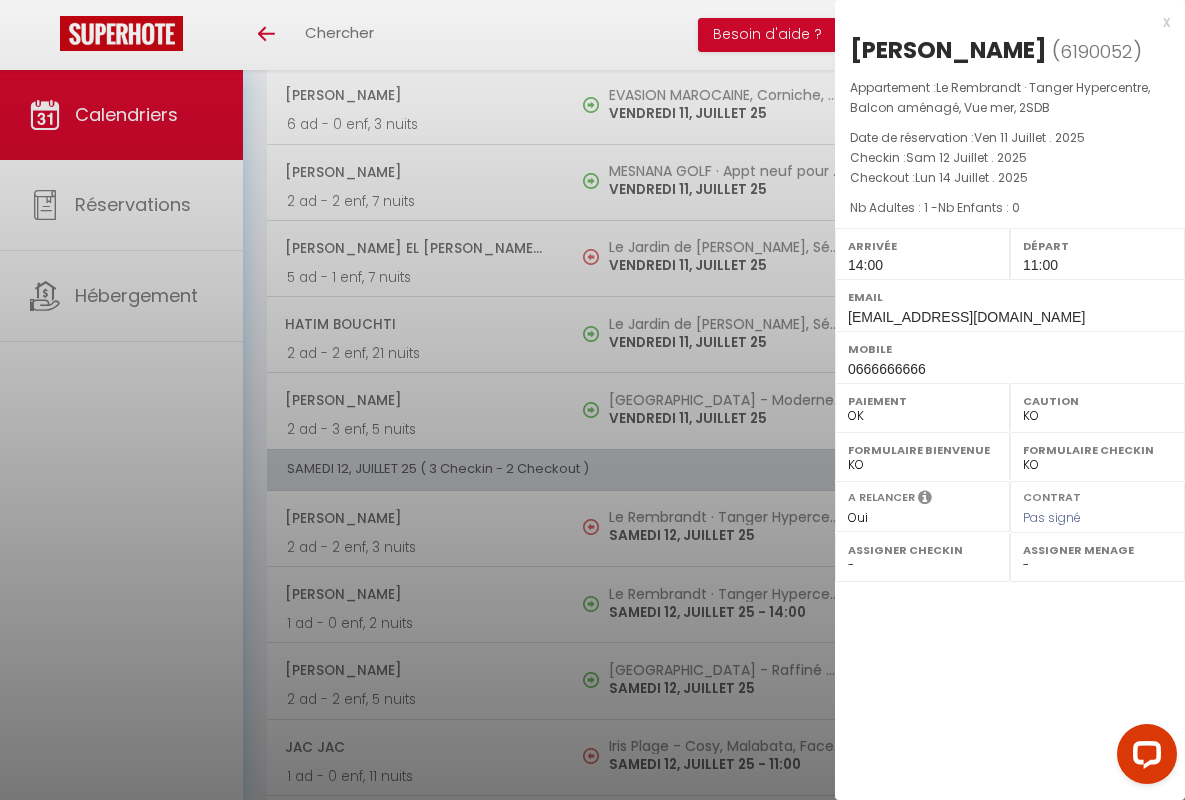 click on "x" at bounding box center (1002, 22) 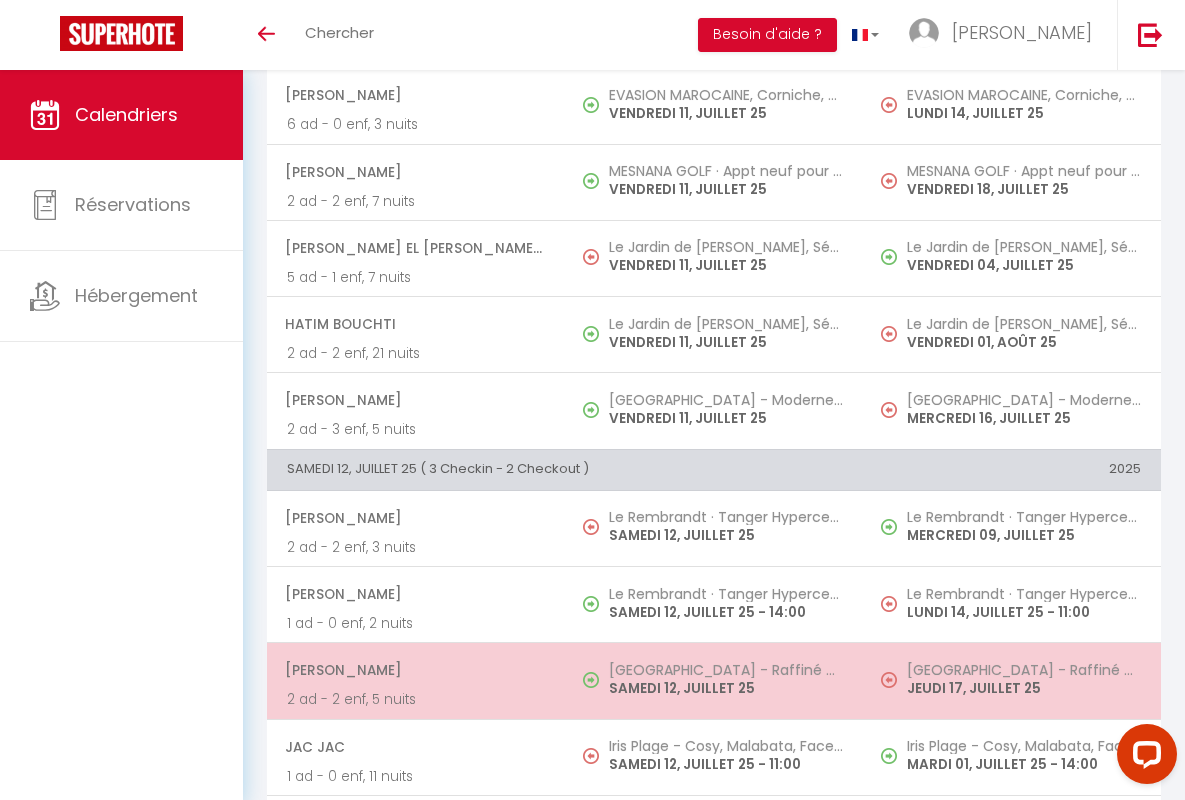 click on "[PERSON_NAME]" at bounding box center (415, 670) 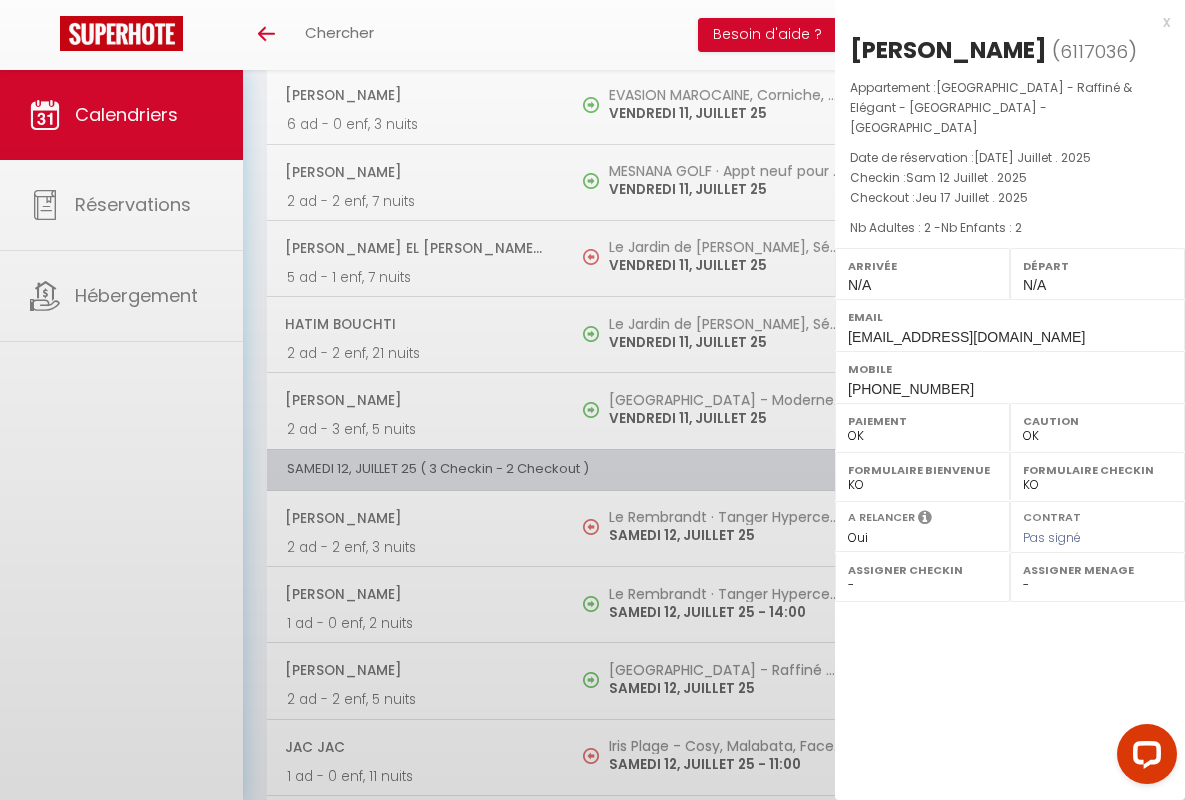 click on "x" at bounding box center (1002, 22) 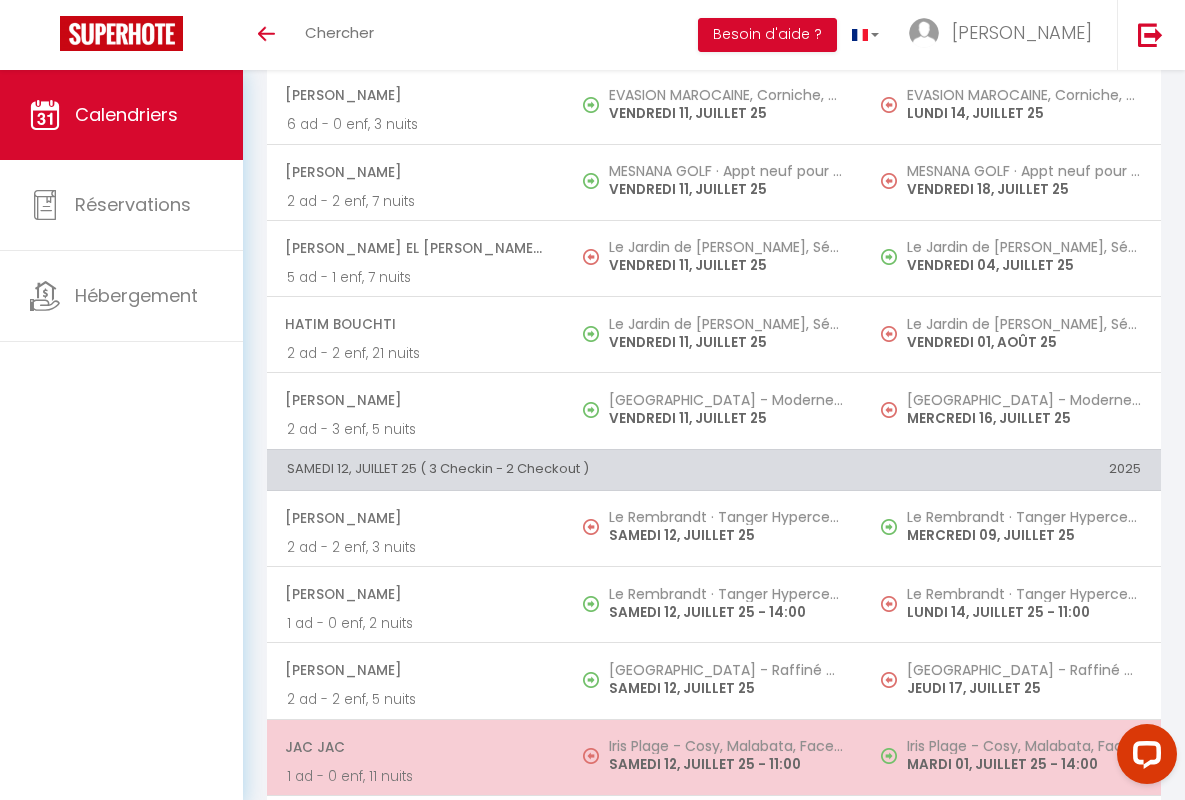 click on "JAC JAC" at bounding box center (415, 747) 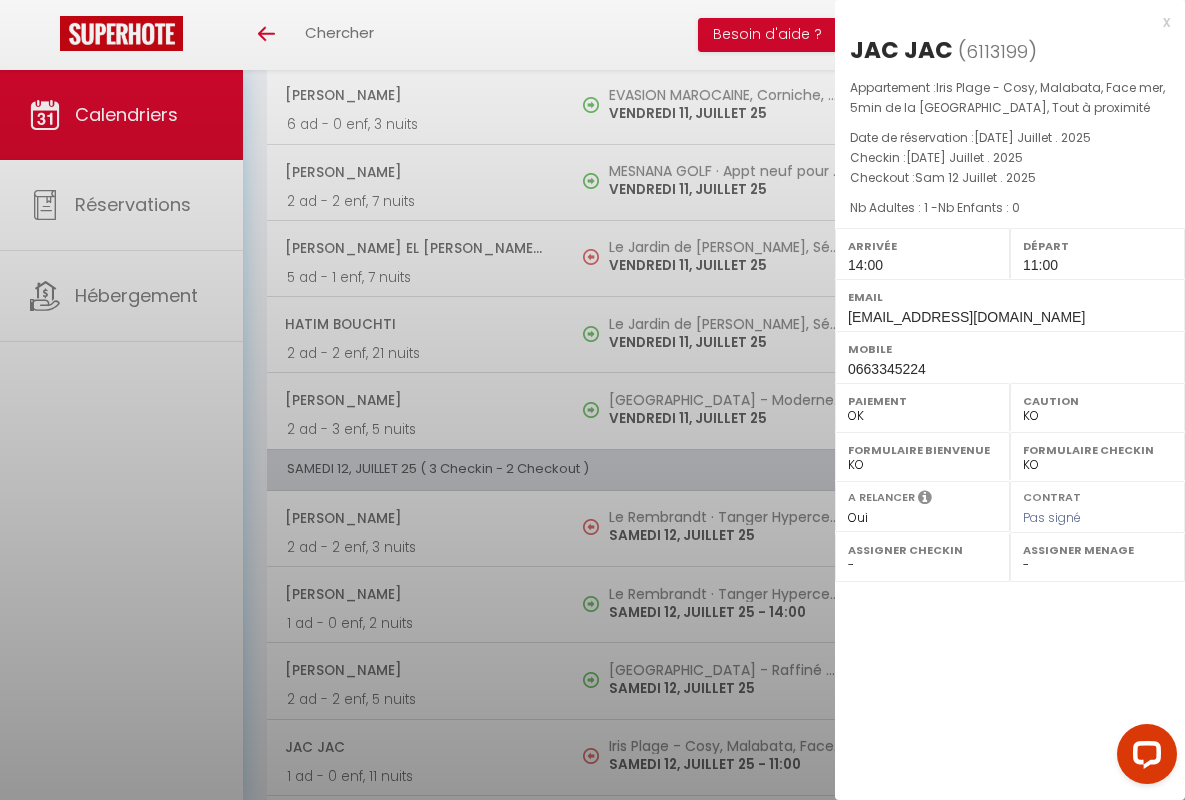 click on "x" at bounding box center (1002, 22) 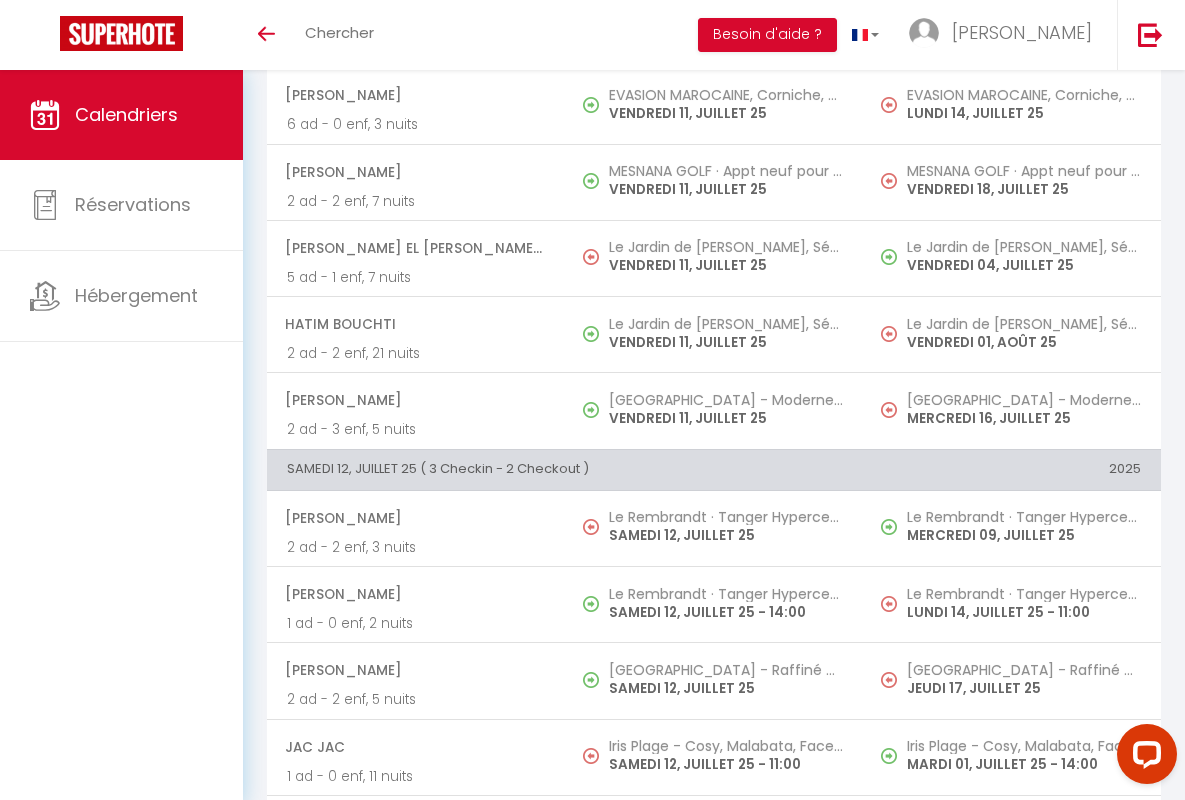 scroll, scrollTop: 2139, scrollLeft: 0, axis: vertical 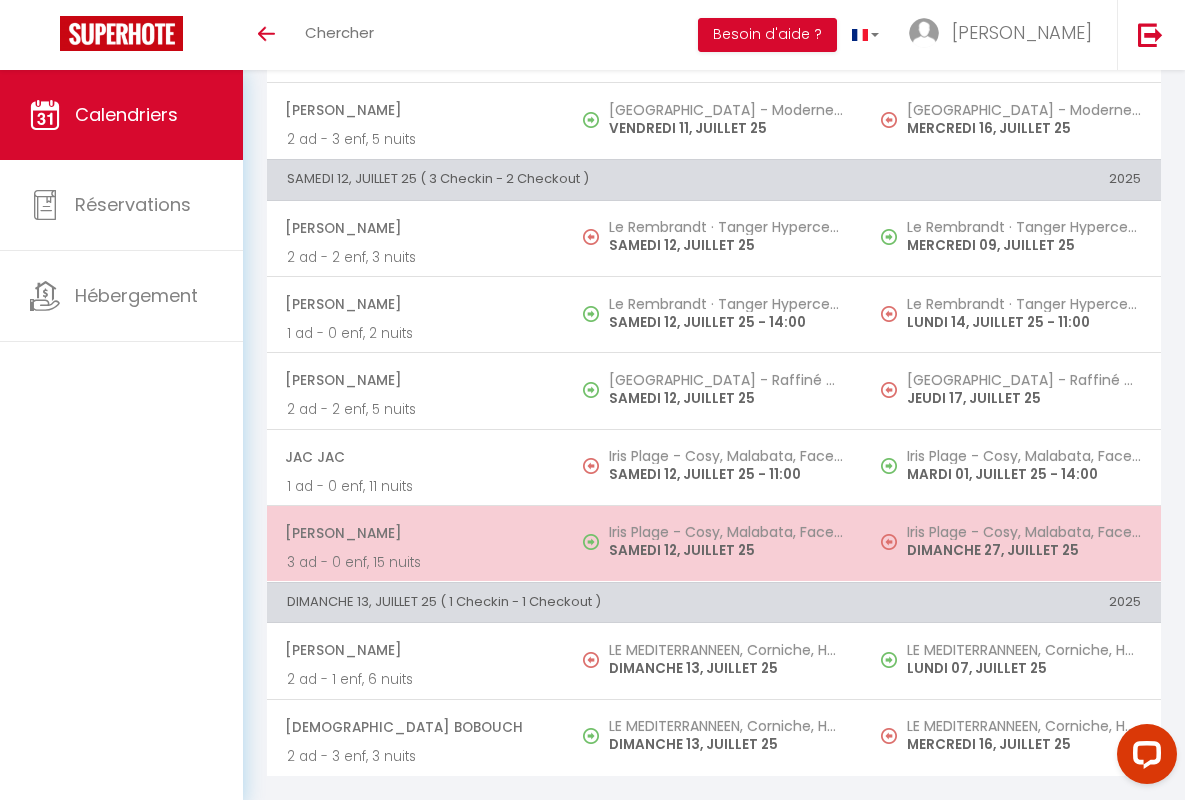 click on "[PERSON_NAME]" at bounding box center (415, 533) 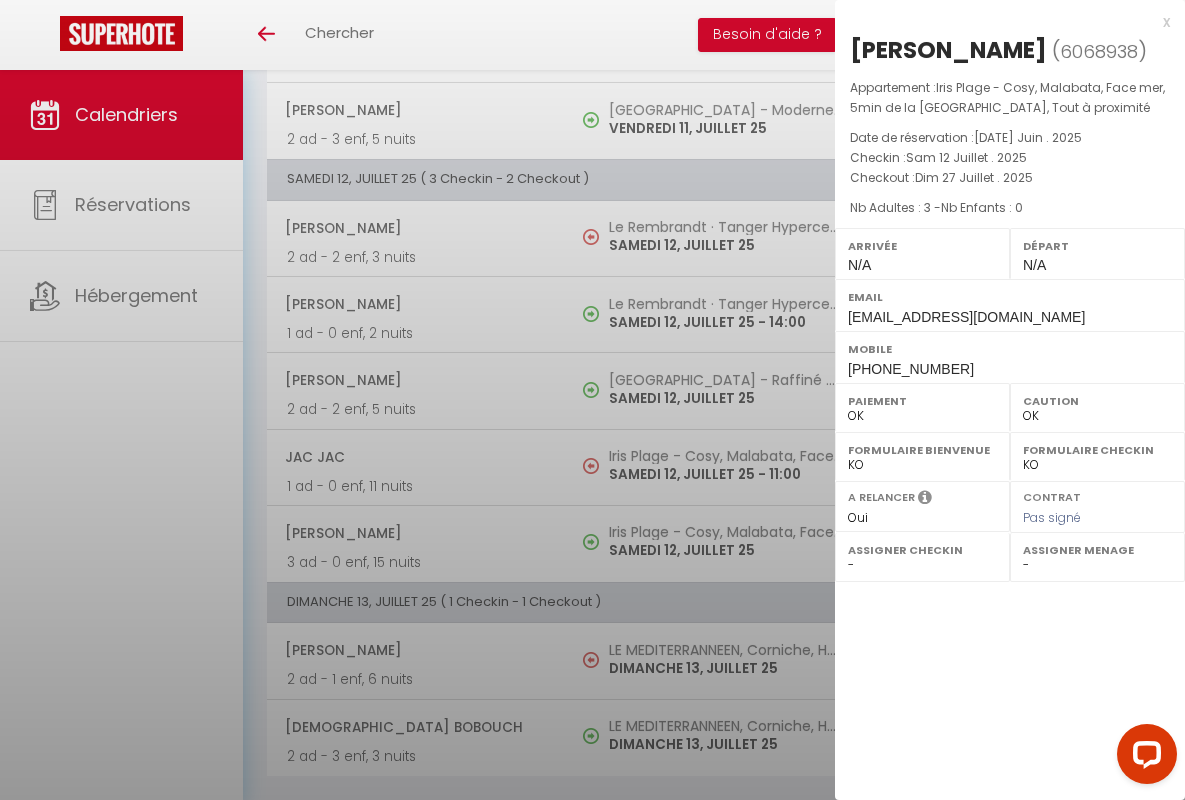 click on "x" at bounding box center [1002, 22] 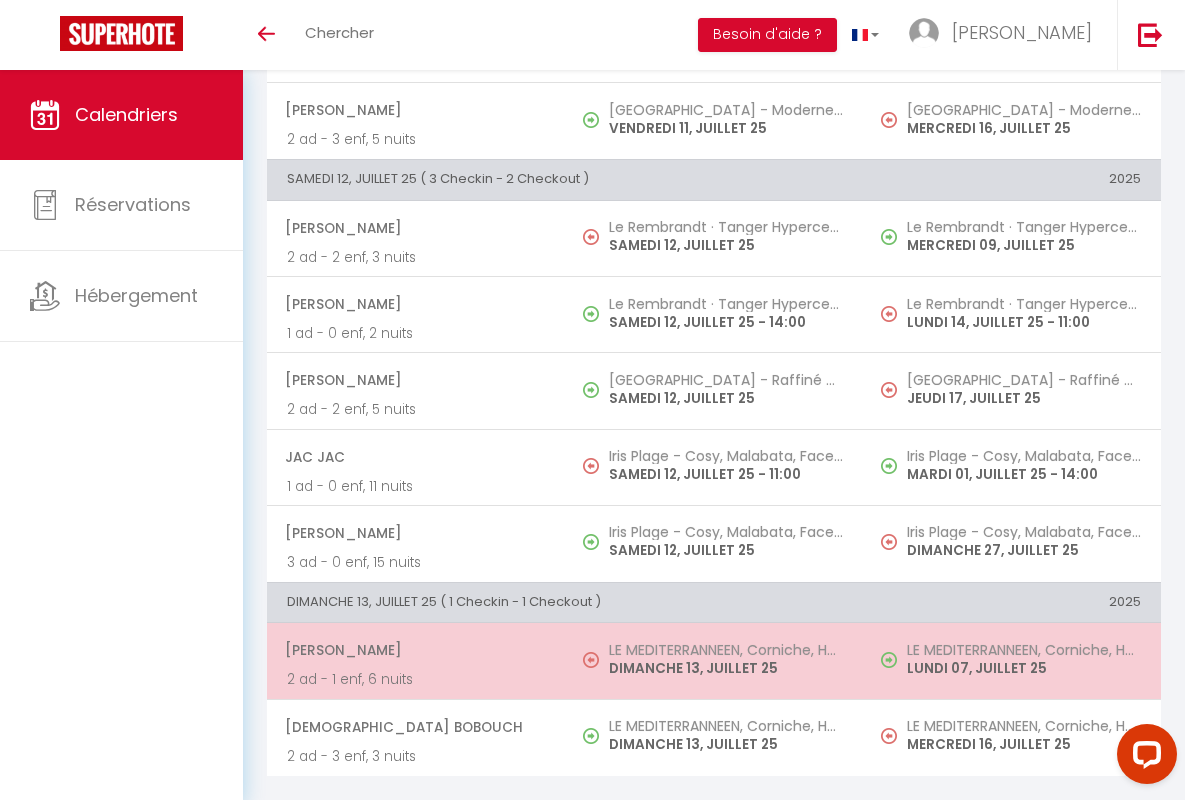 click on "[PERSON_NAME]" at bounding box center [415, 650] 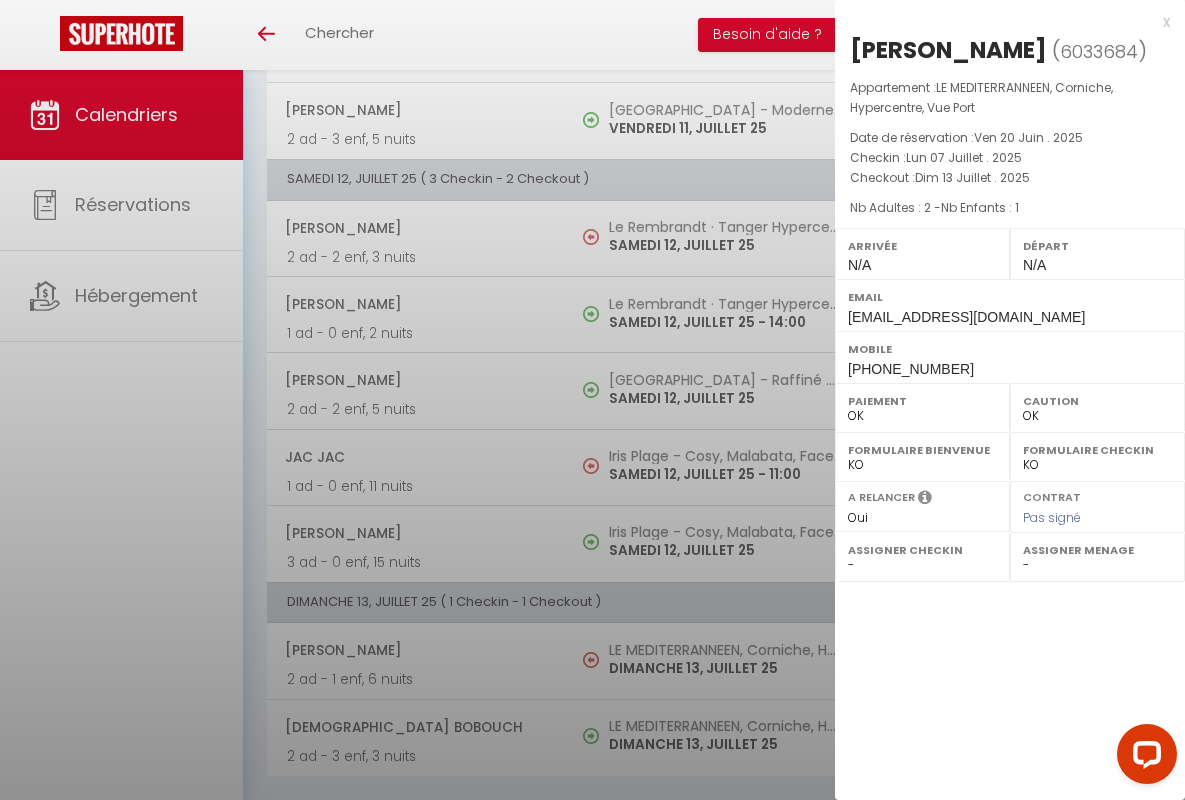 click on "x" at bounding box center (1002, 22) 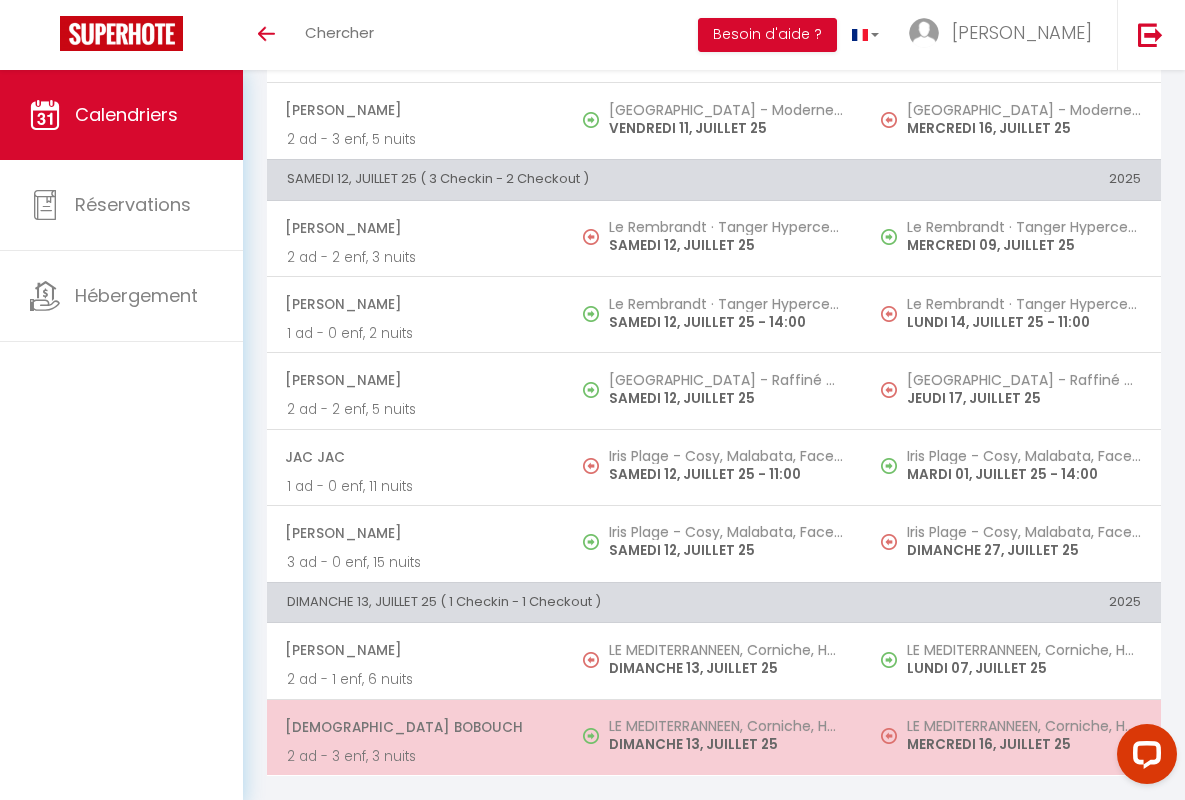 click on "[DEMOGRAPHIC_DATA] Bobouch" at bounding box center (415, 727) 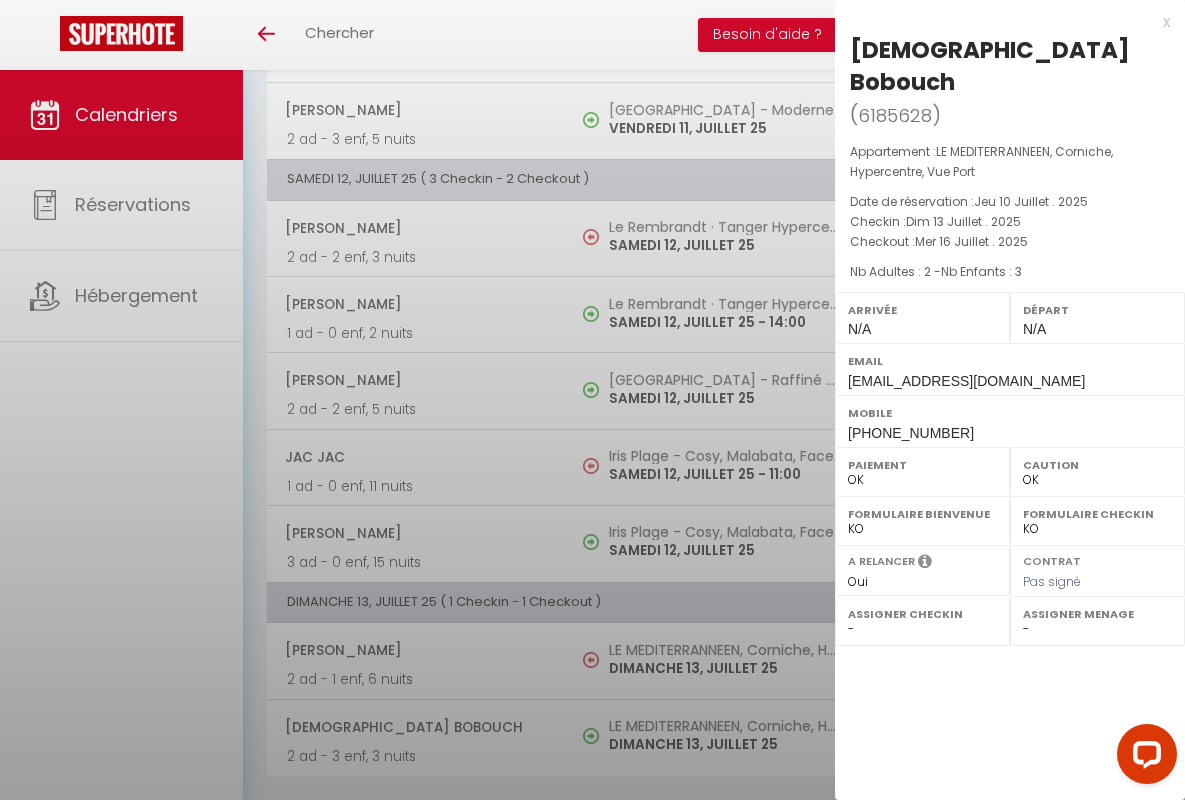 click on "x" at bounding box center (1002, 22) 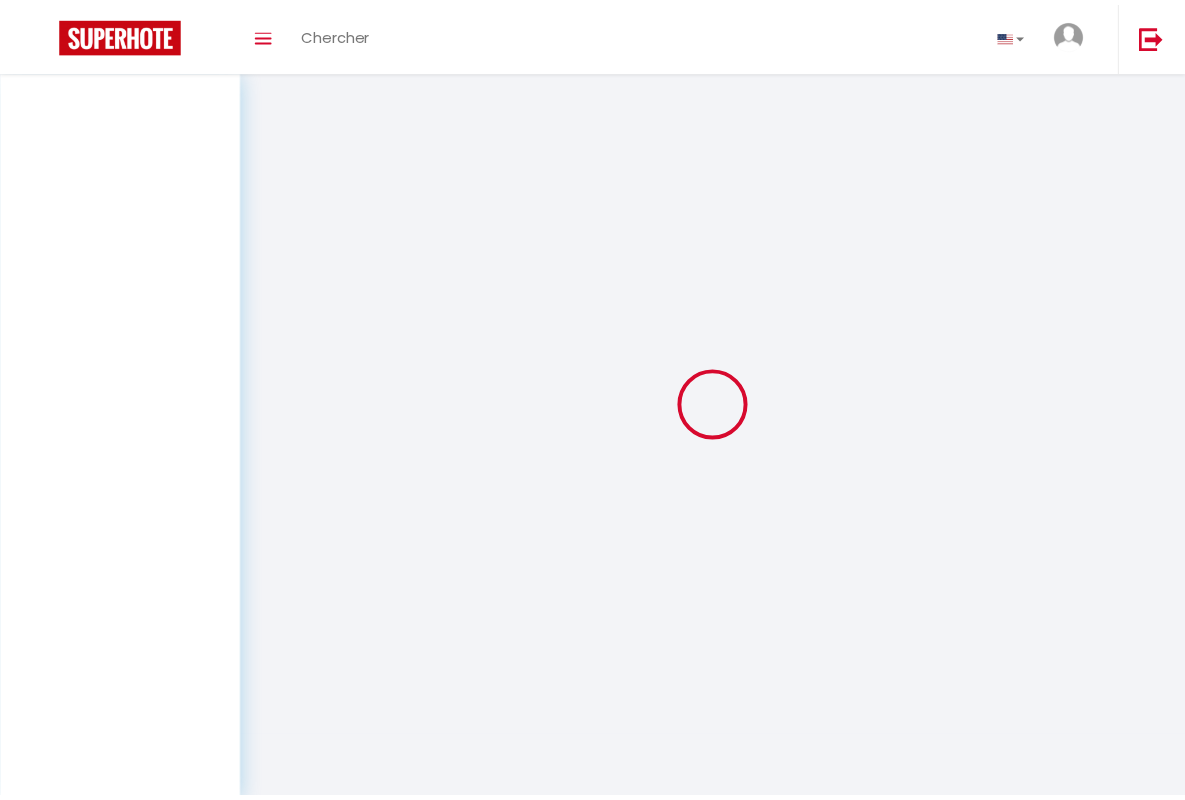 scroll, scrollTop: 0, scrollLeft: 0, axis: both 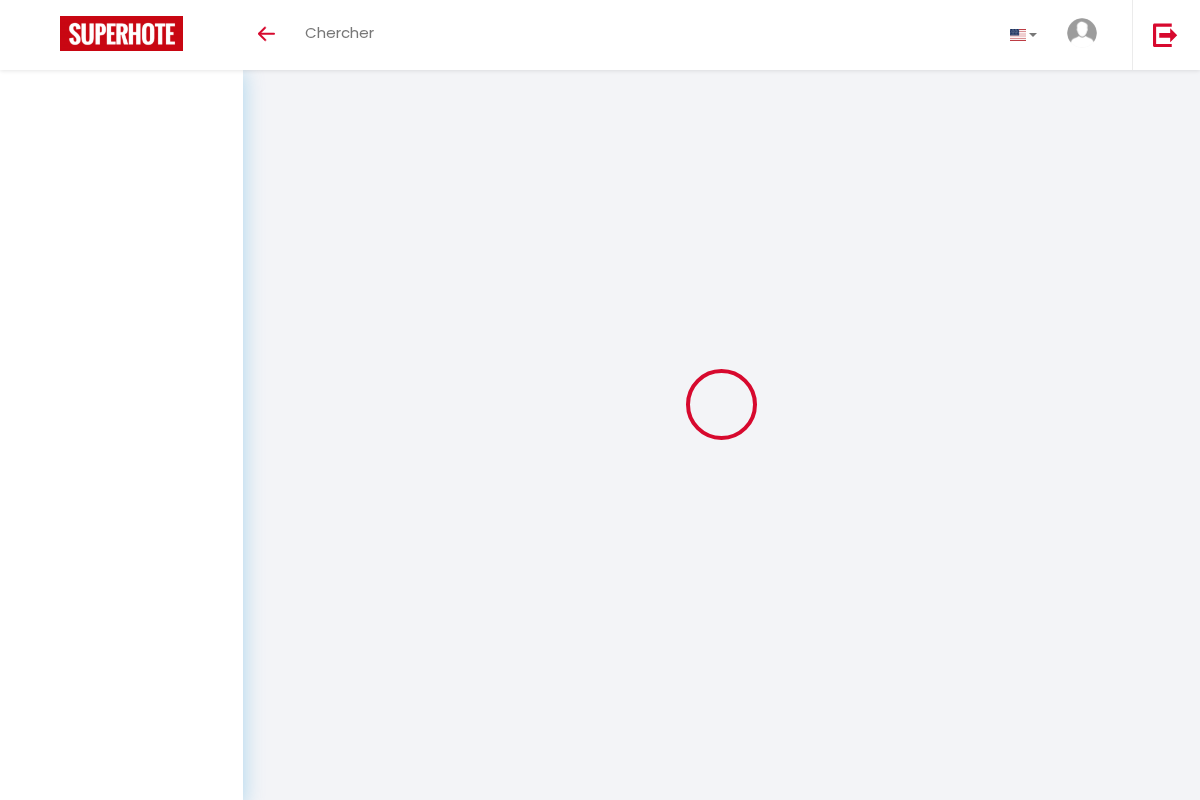 select 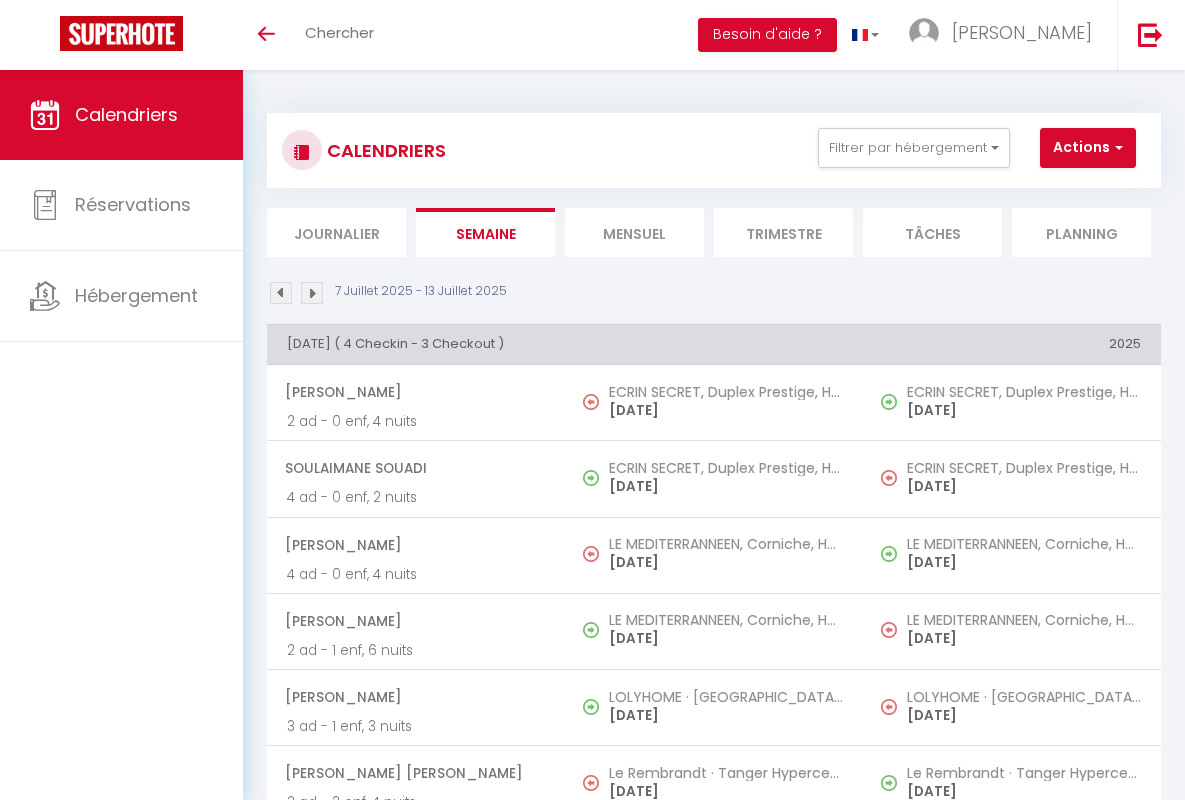select 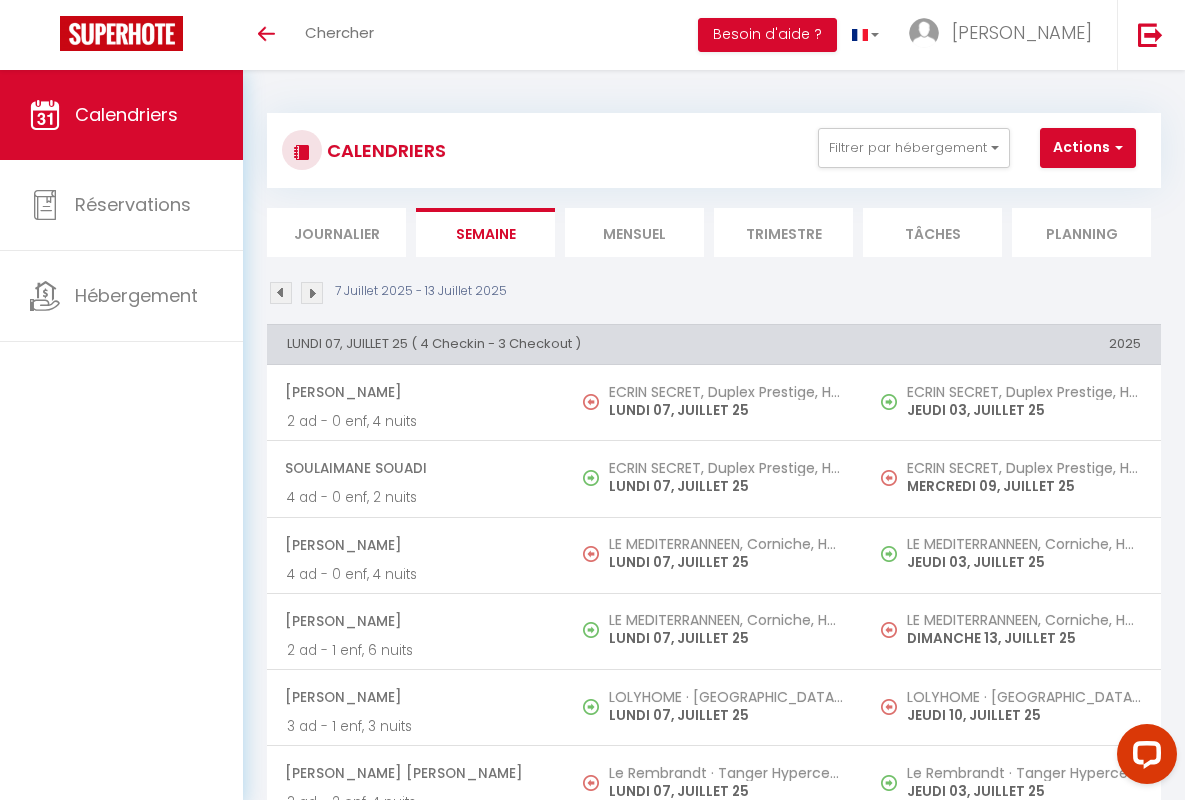 scroll, scrollTop: 0, scrollLeft: 0, axis: both 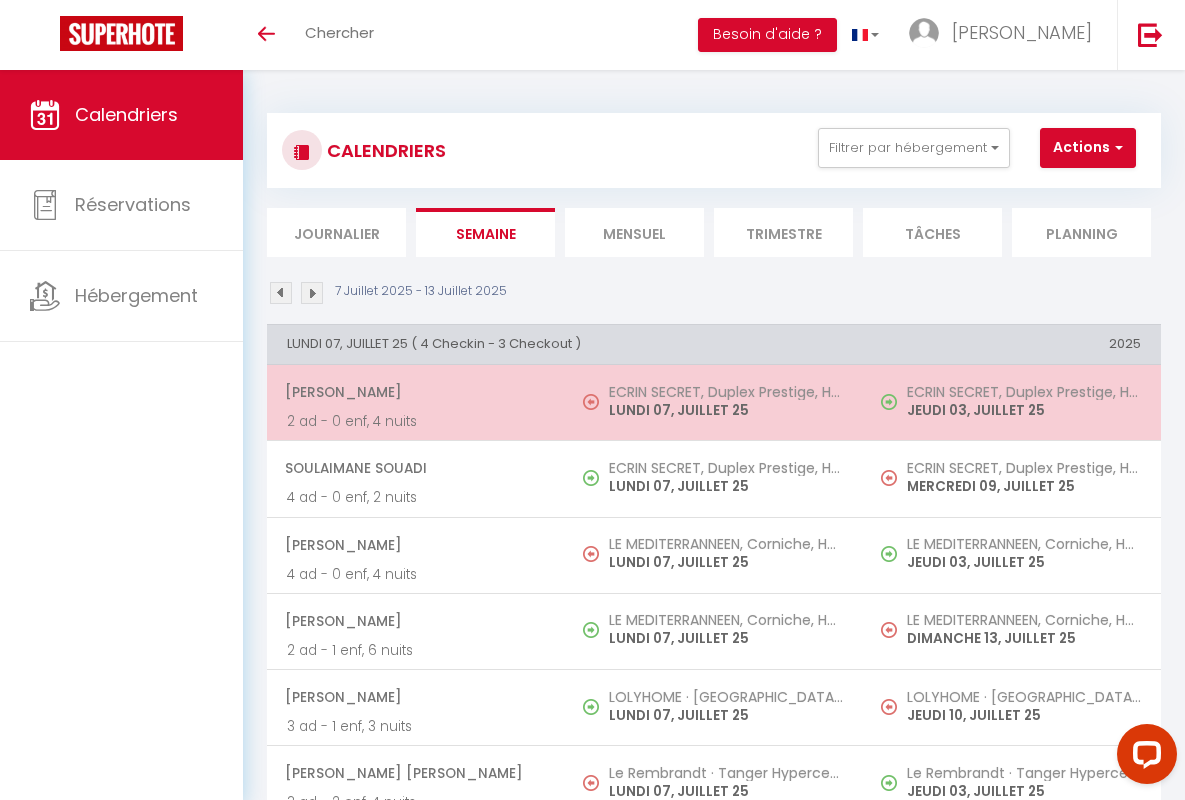 click on "[PERSON_NAME]" at bounding box center [415, 392] 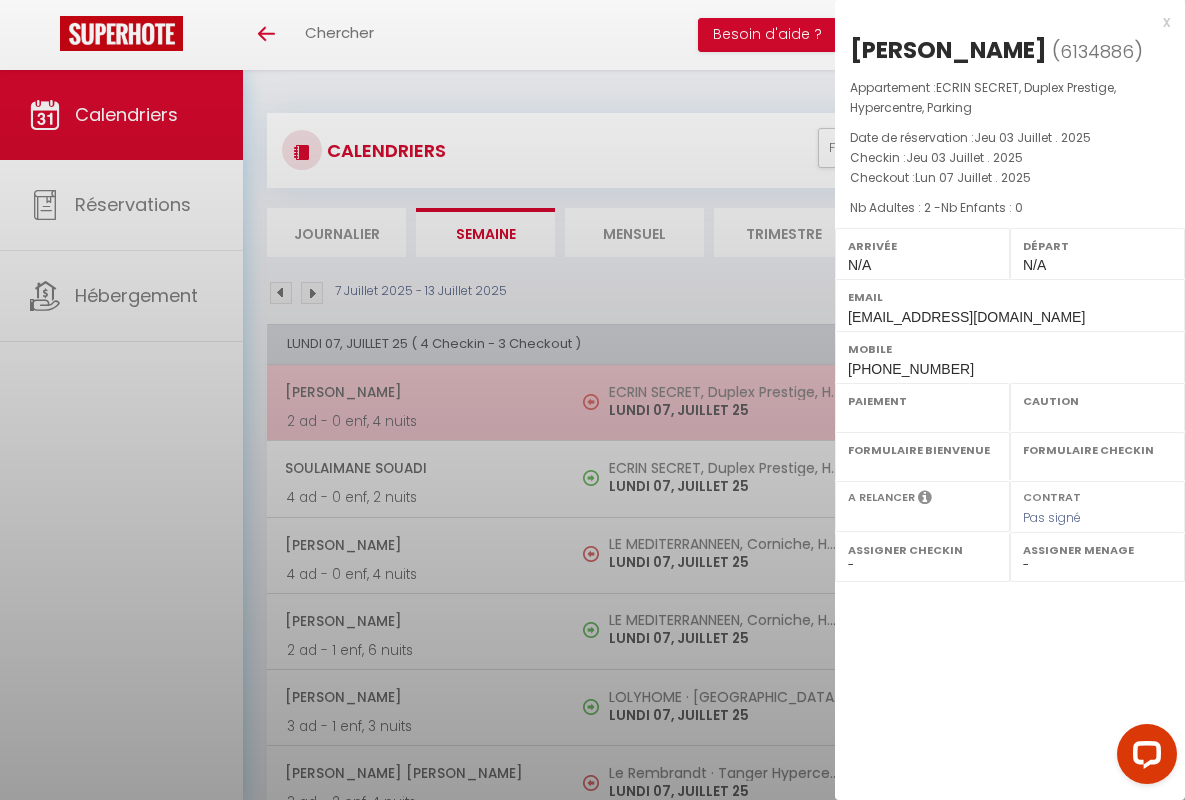 select on "OK" 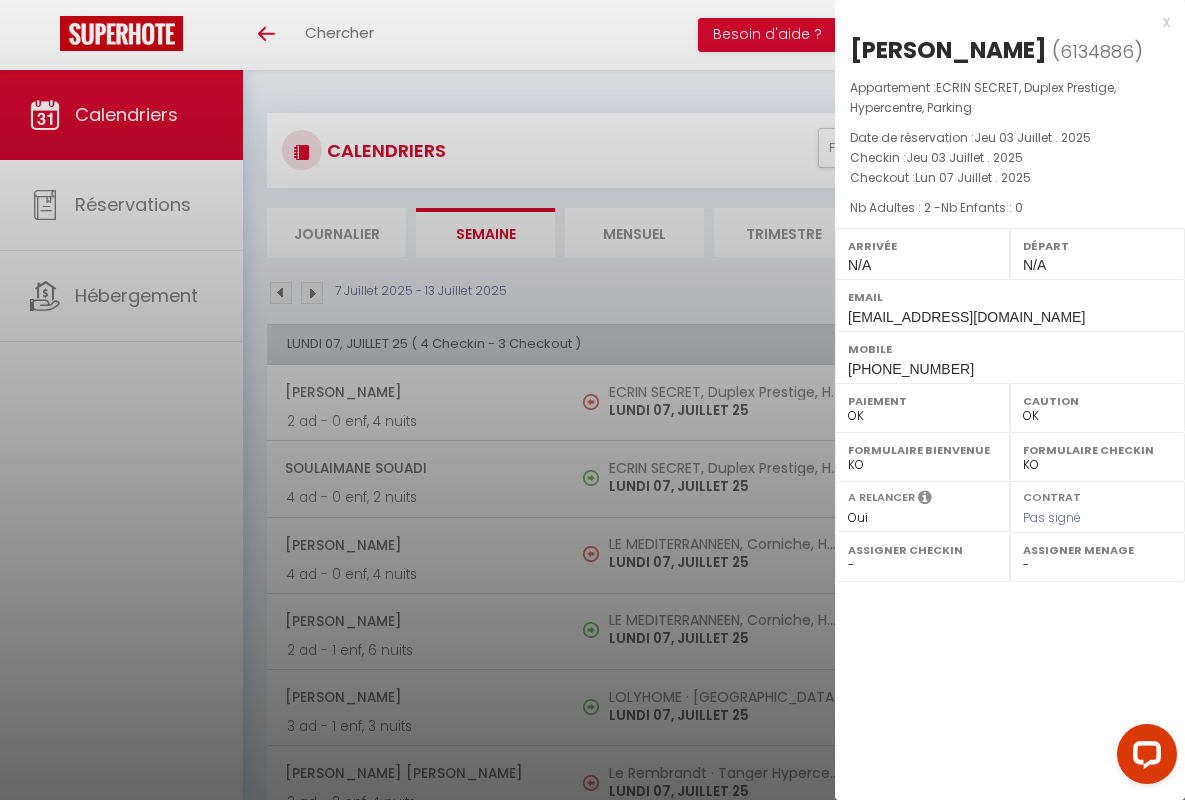 click on "x" at bounding box center (1002, 22) 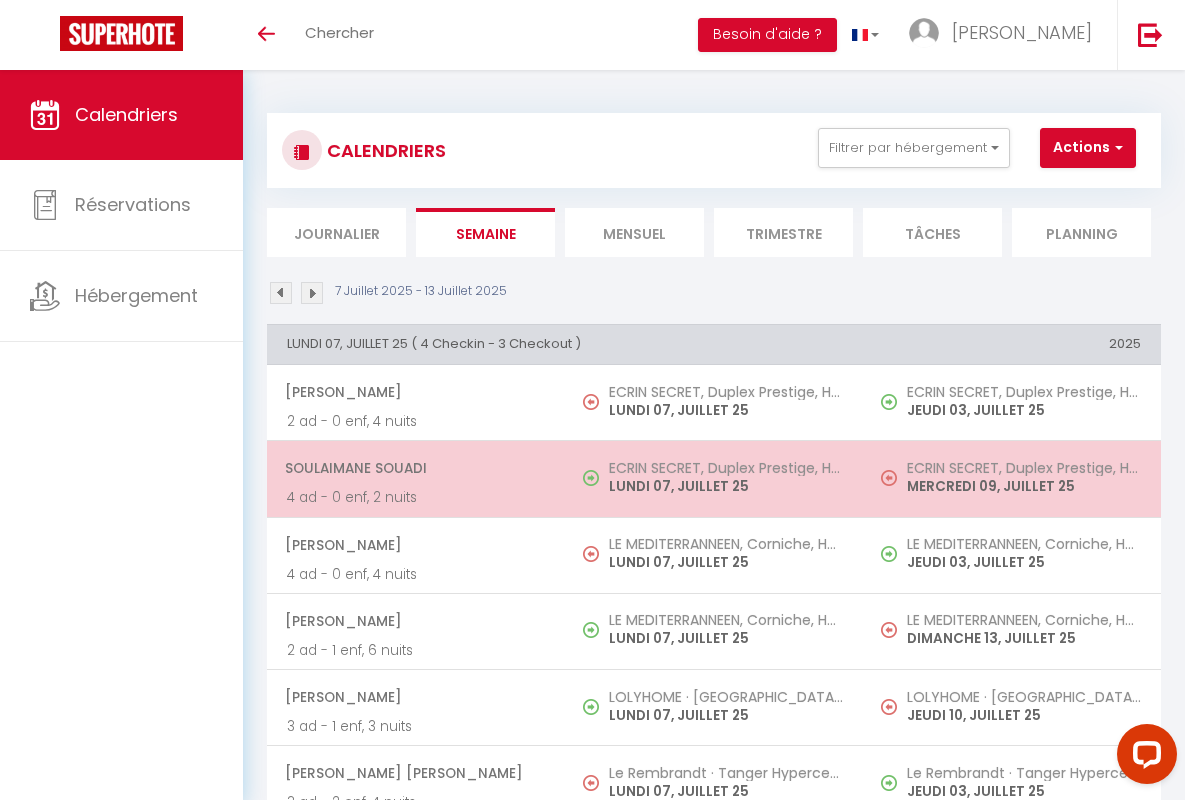 click on "Soulaimane Souadi" at bounding box center (415, 468) 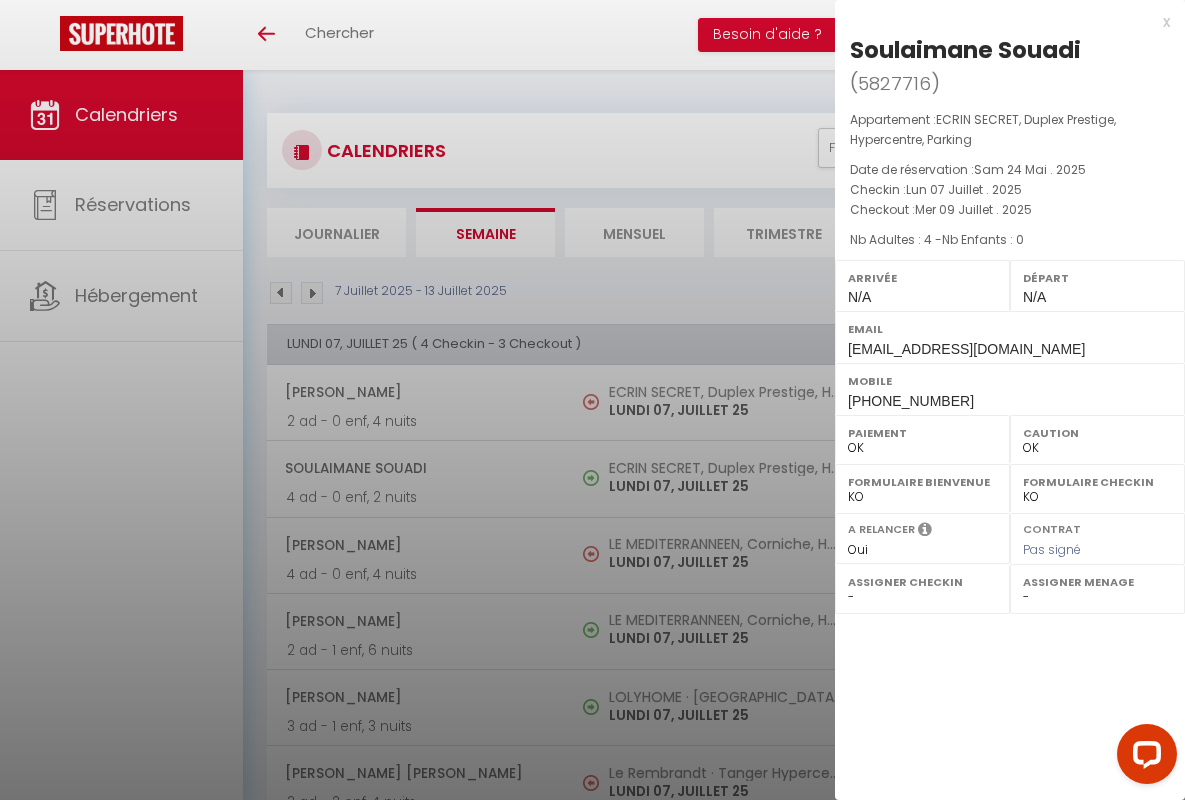 click on "x" at bounding box center (1002, 22) 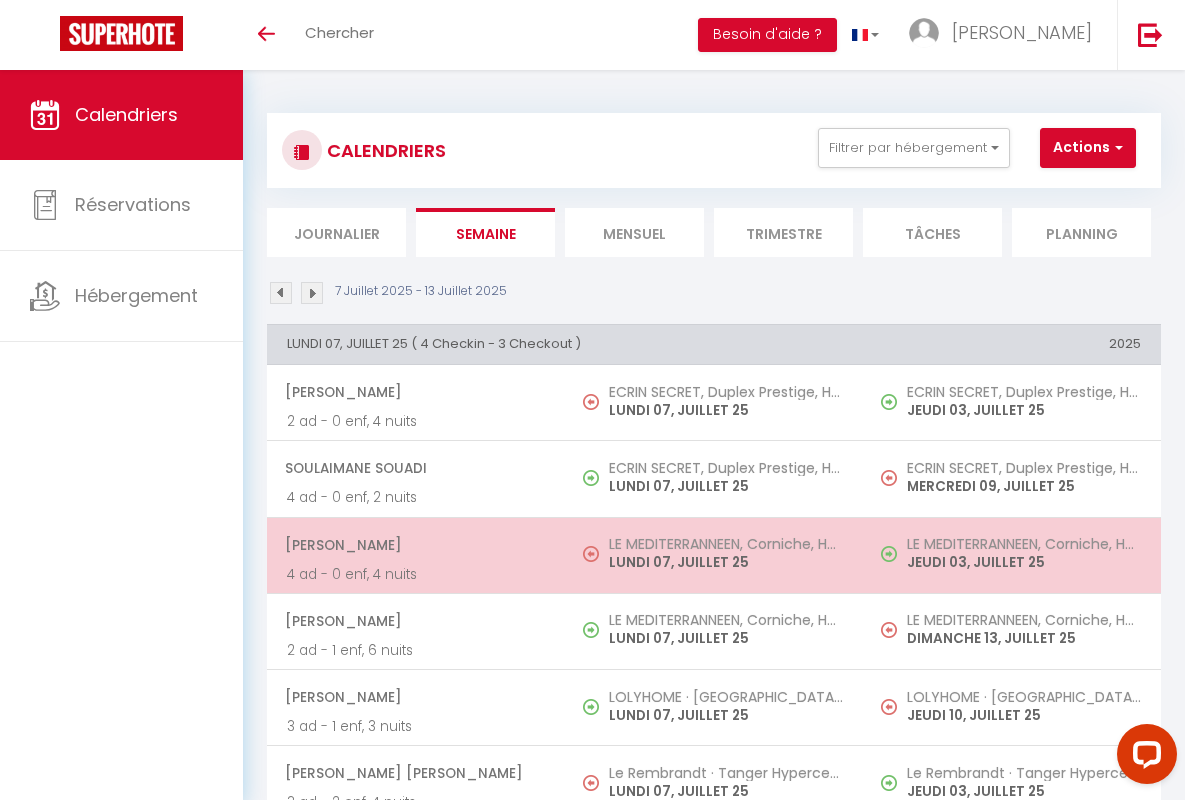 click on "[PERSON_NAME]" at bounding box center [415, 545] 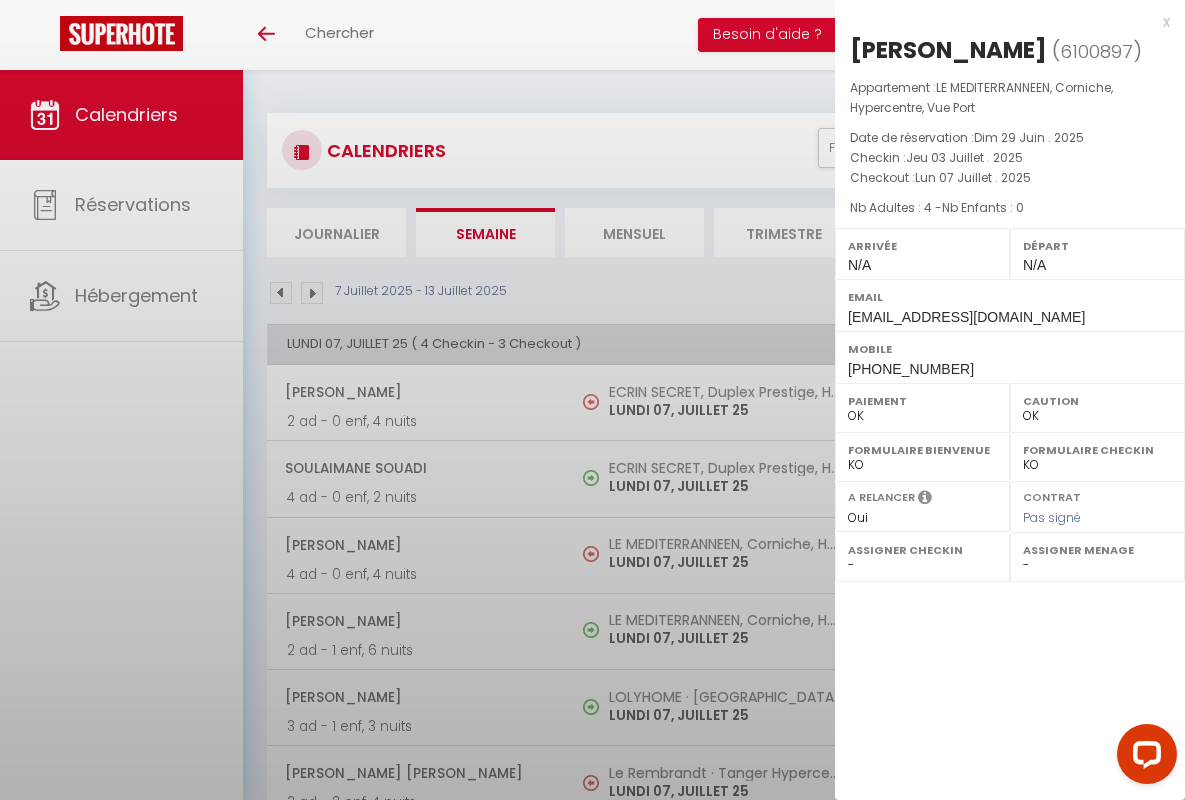 click on "x" at bounding box center (1002, 22) 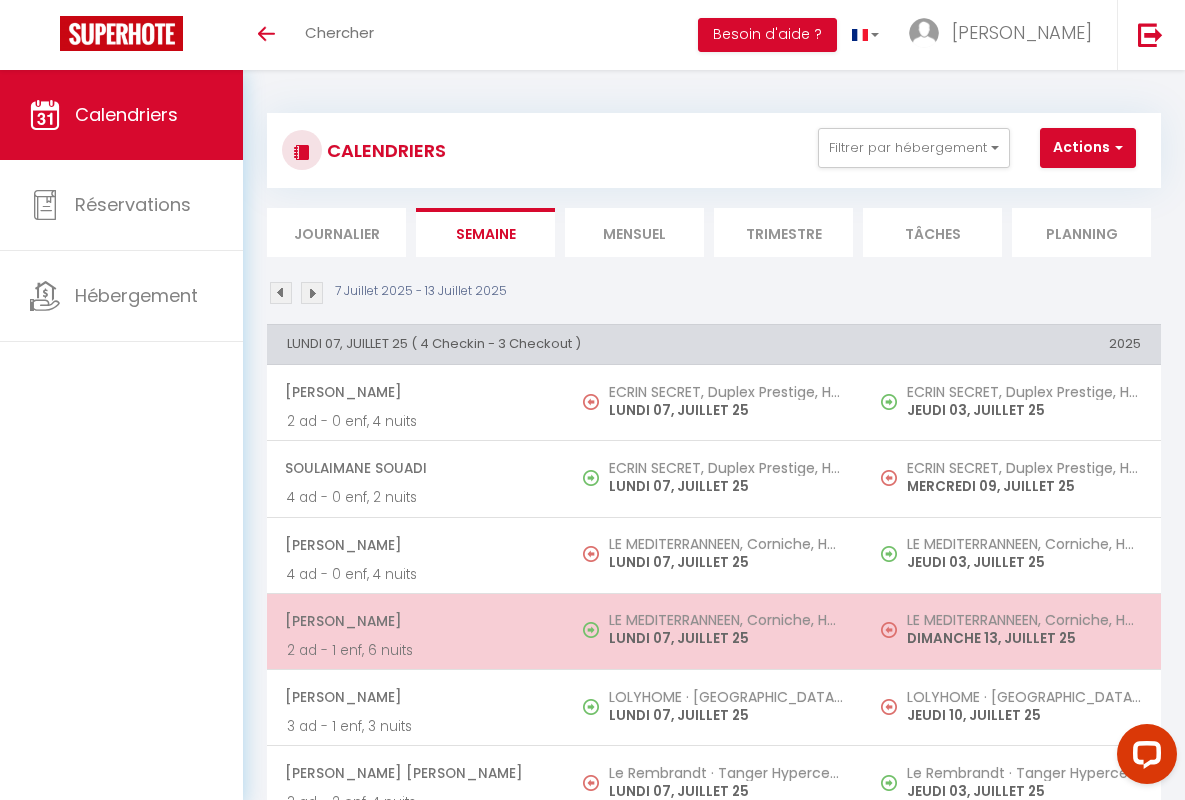 click on "[PERSON_NAME]" at bounding box center (415, 621) 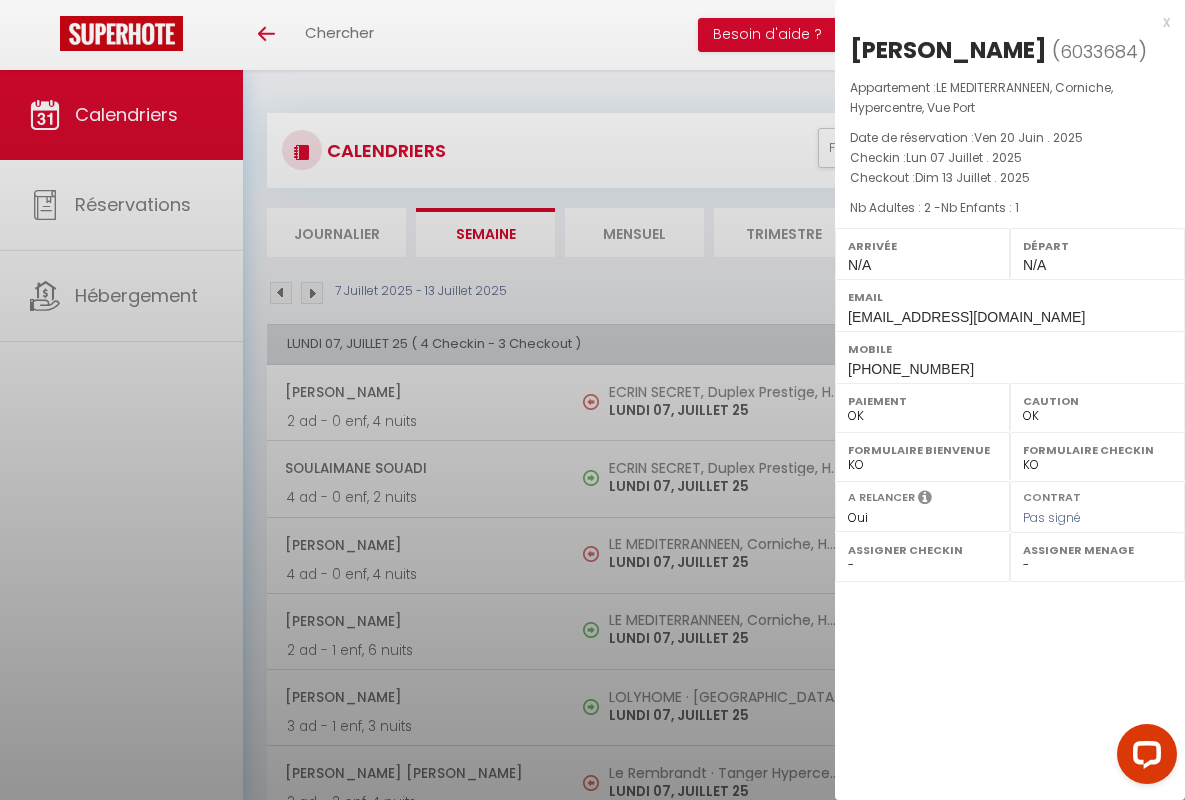 click on "x" at bounding box center (1002, 22) 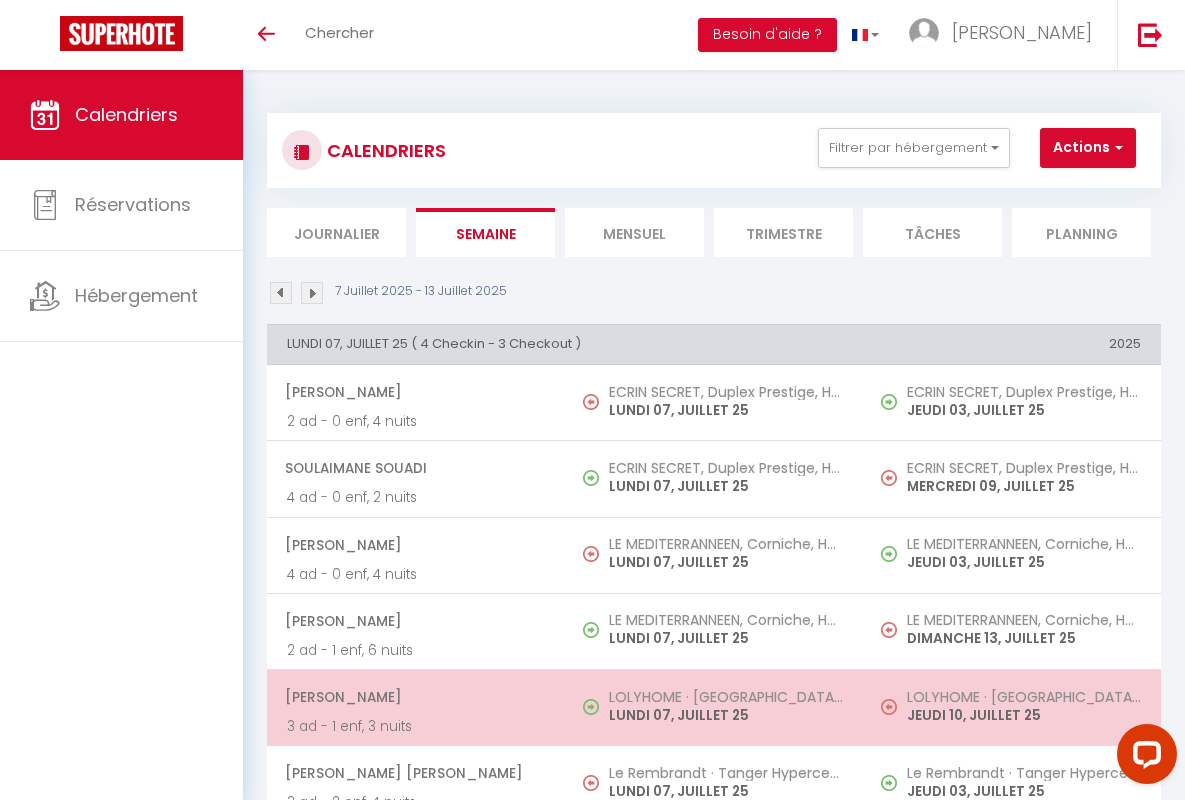 click on "[PERSON_NAME]" at bounding box center (415, 697) 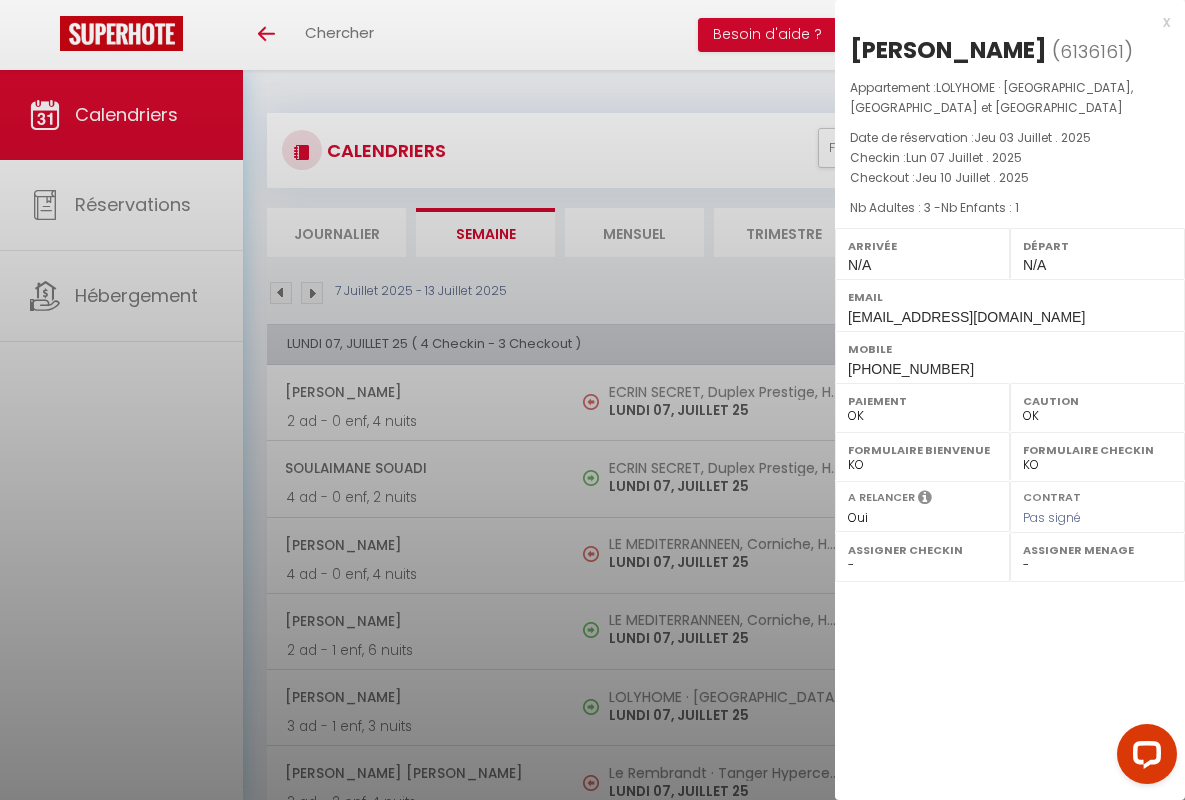 click on "x" at bounding box center (1002, 22) 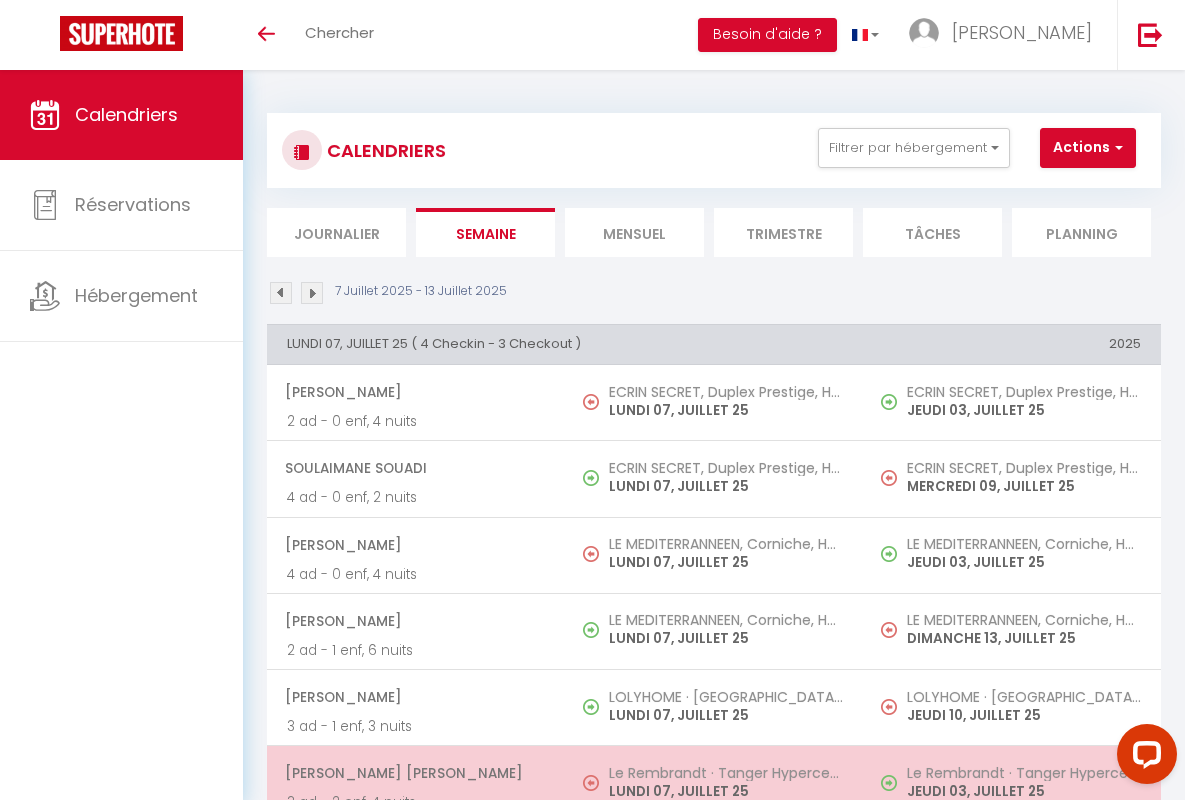 click on "[PERSON_NAME] [PERSON_NAME]" at bounding box center (415, 773) 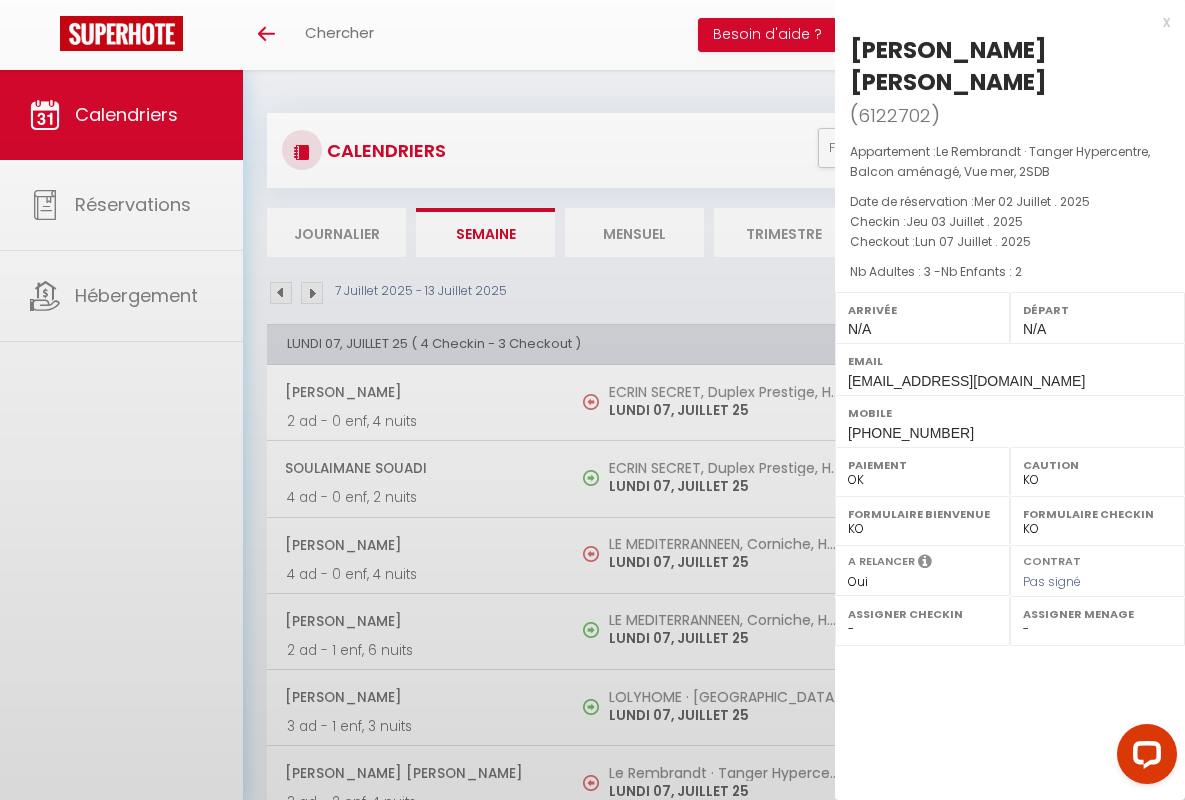 click on "x" at bounding box center [1002, 22] 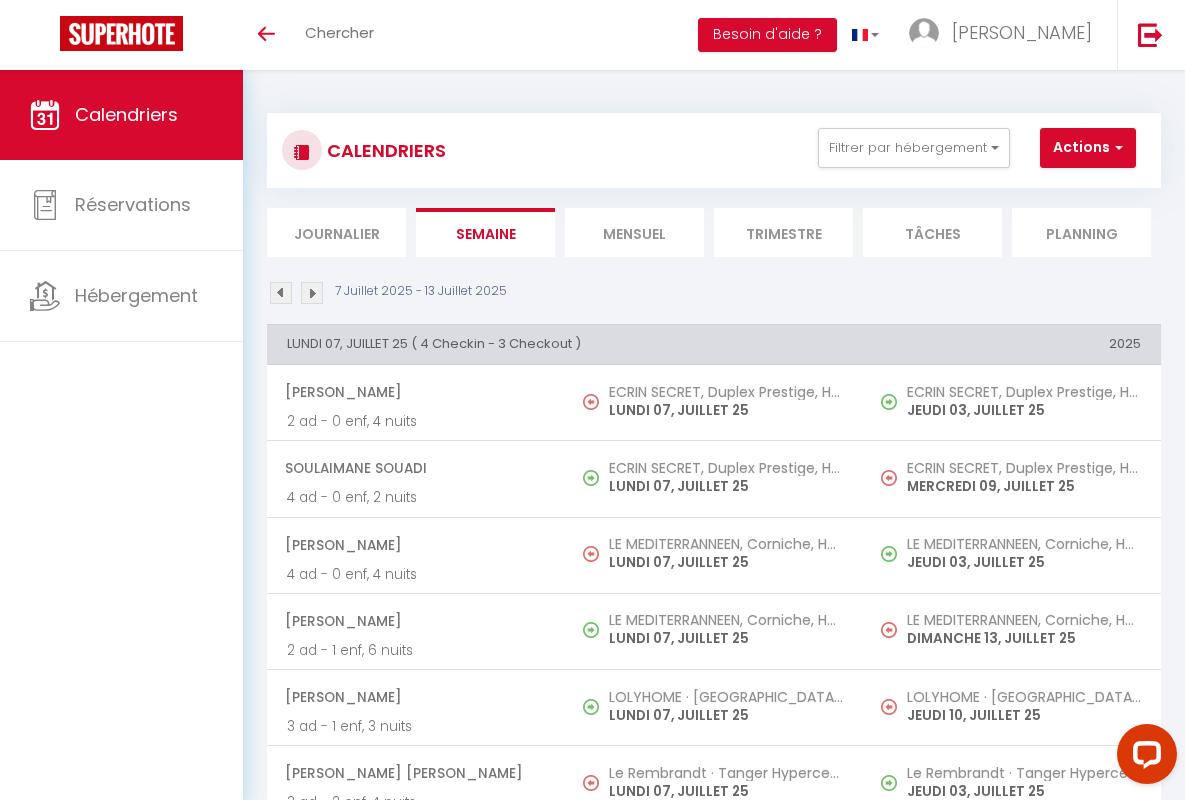 scroll, scrollTop: 449, scrollLeft: 0, axis: vertical 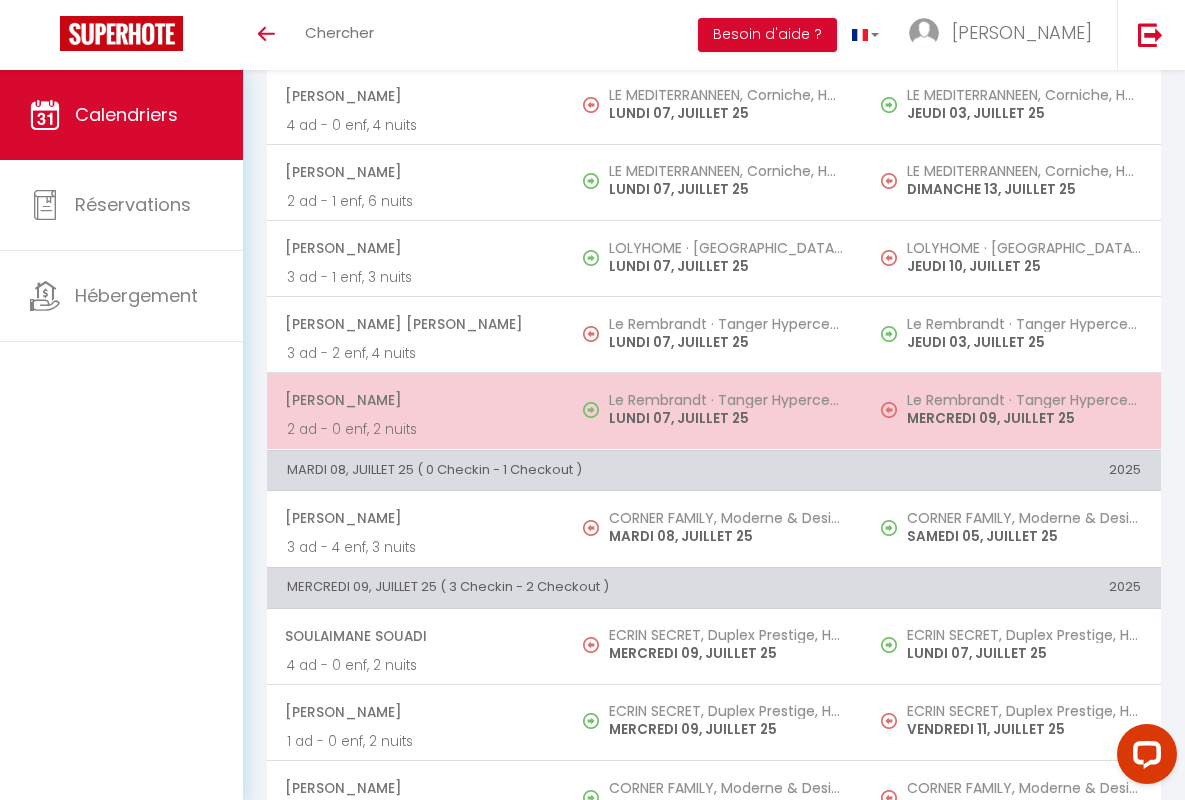 click on "[PERSON_NAME]" at bounding box center [415, 400] 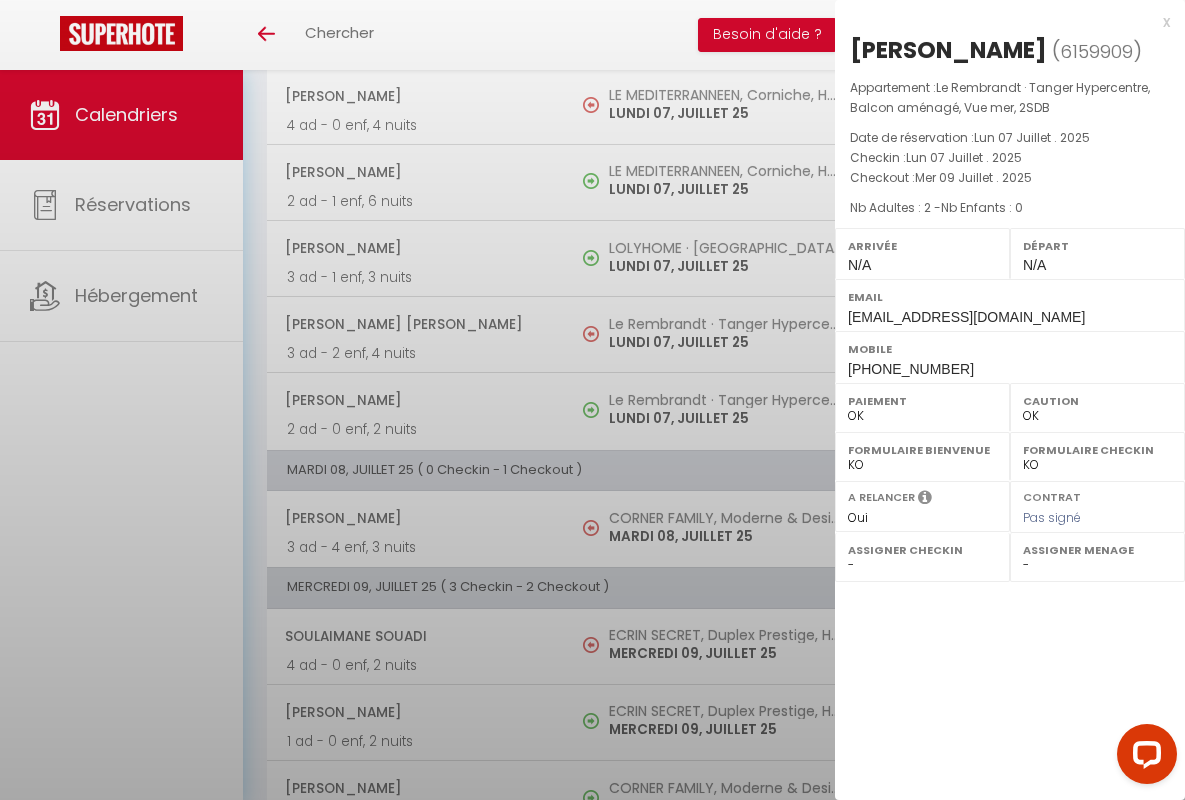 click on "x" at bounding box center [1002, 22] 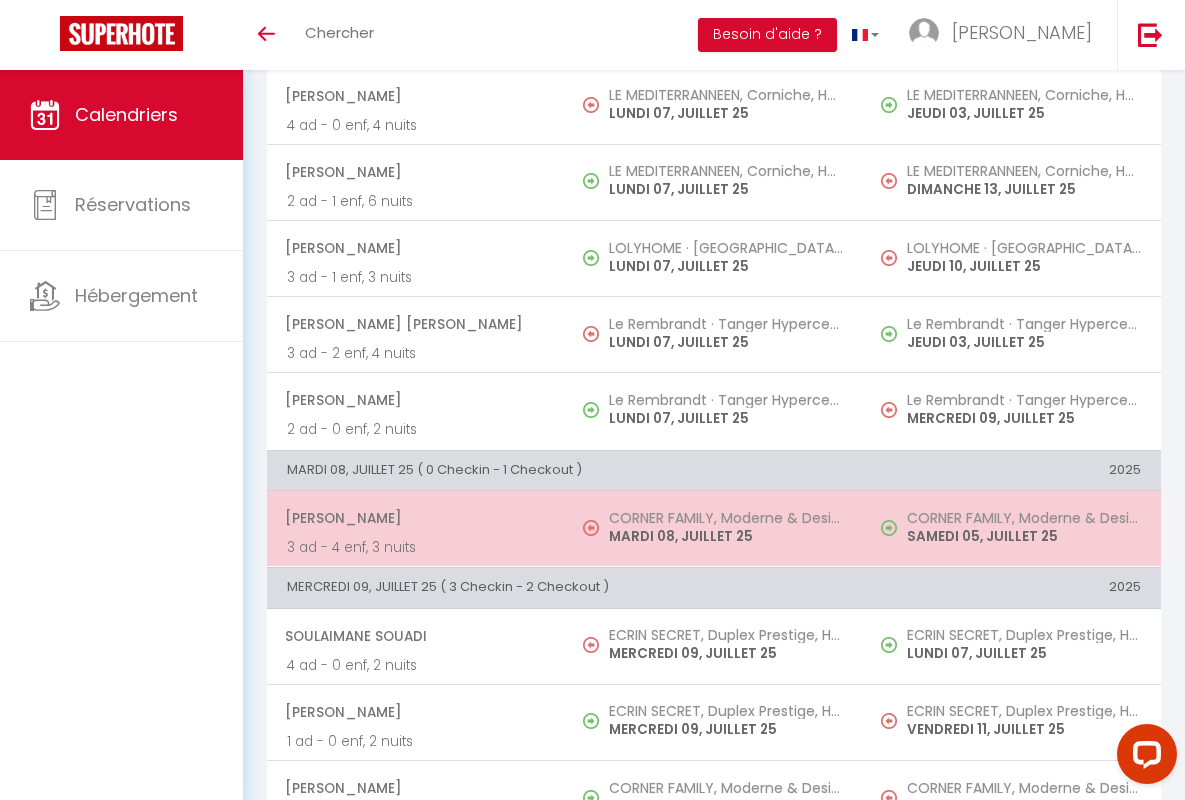 click on "[PERSON_NAME]" at bounding box center [415, 518] 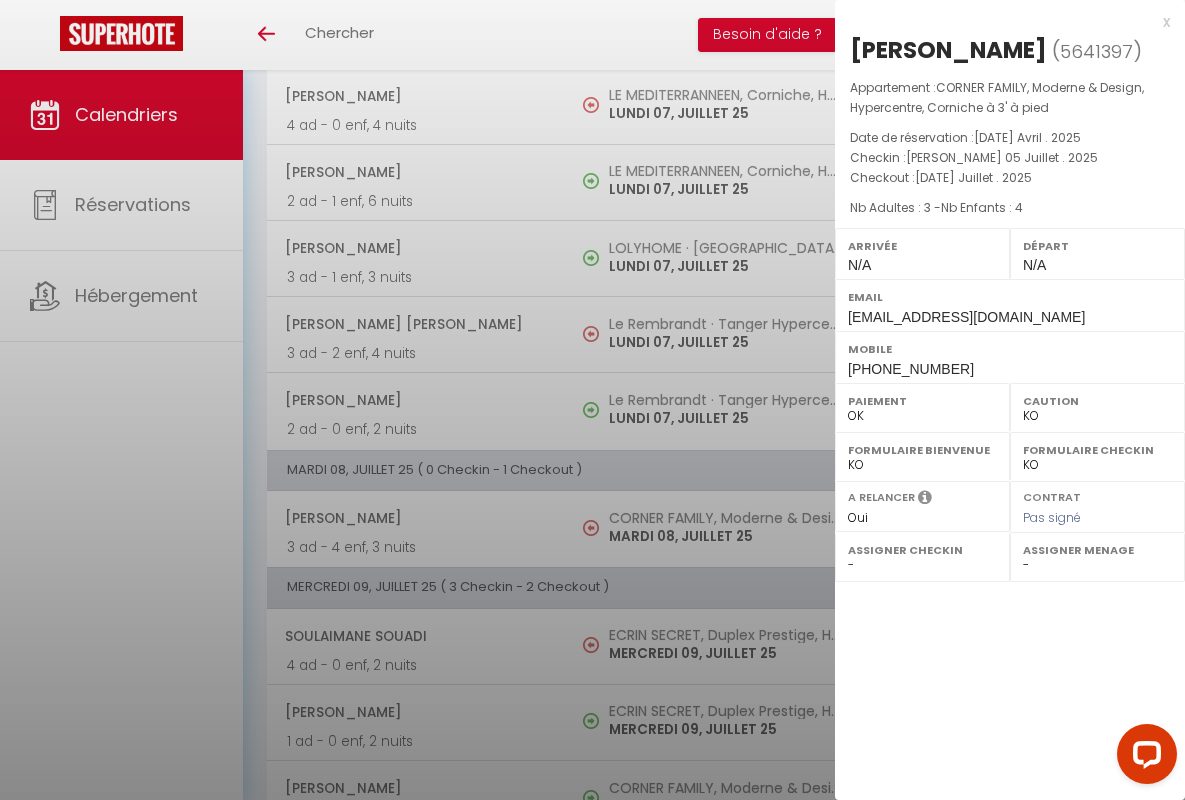 click on "x" at bounding box center (1002, 22) 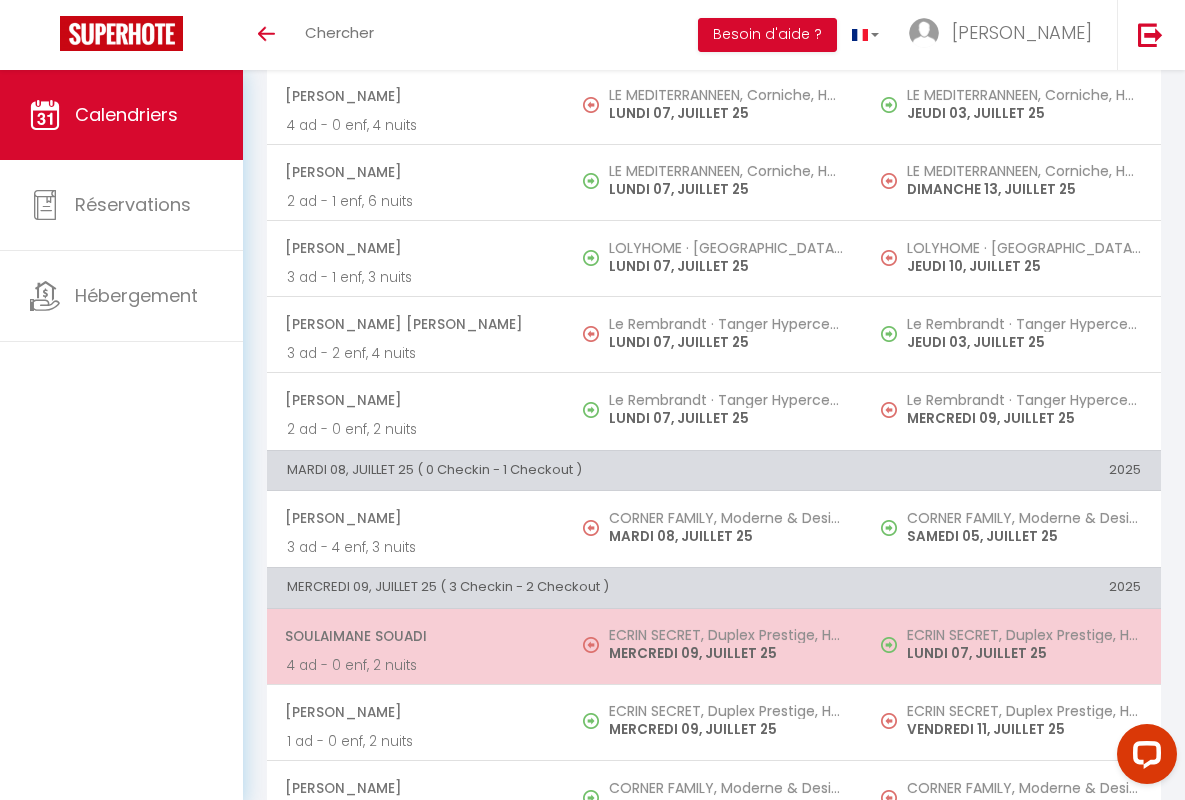 click on "Soulaimane Souadi" at bounding box center [415, 636] 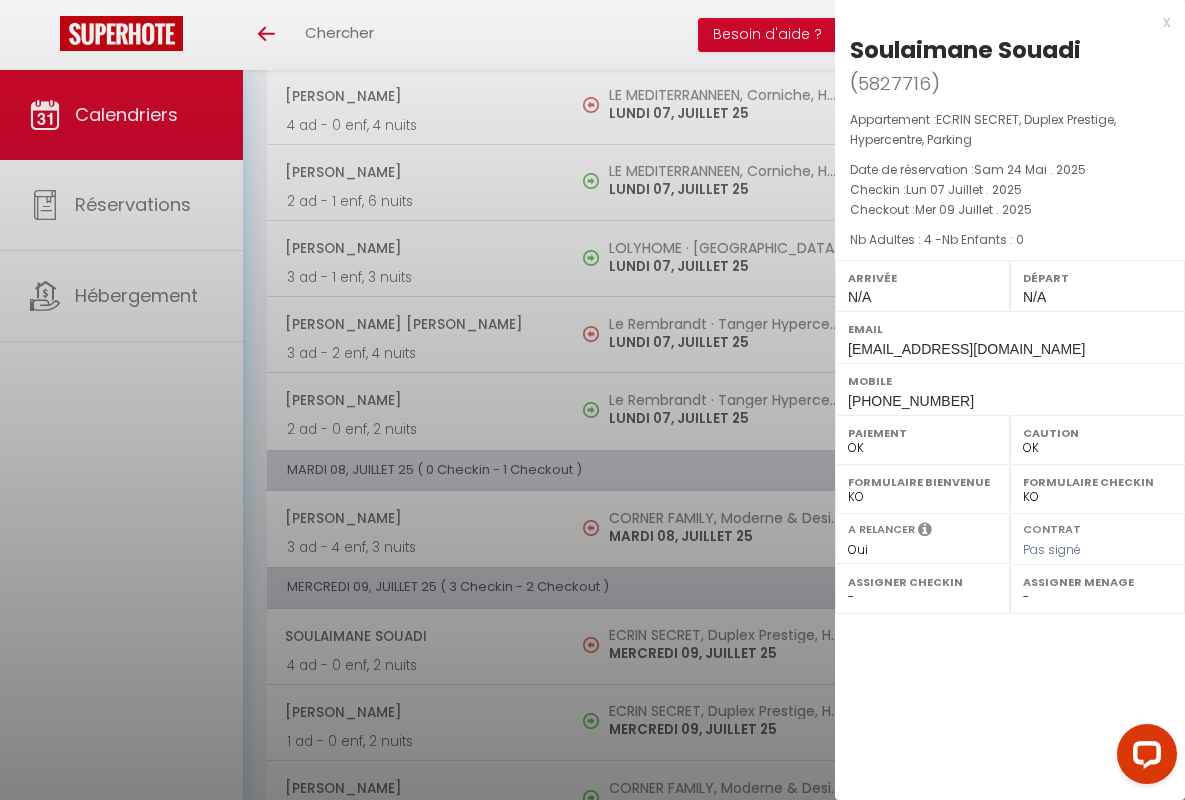 click on "x" at bounding box center (1002, 22) 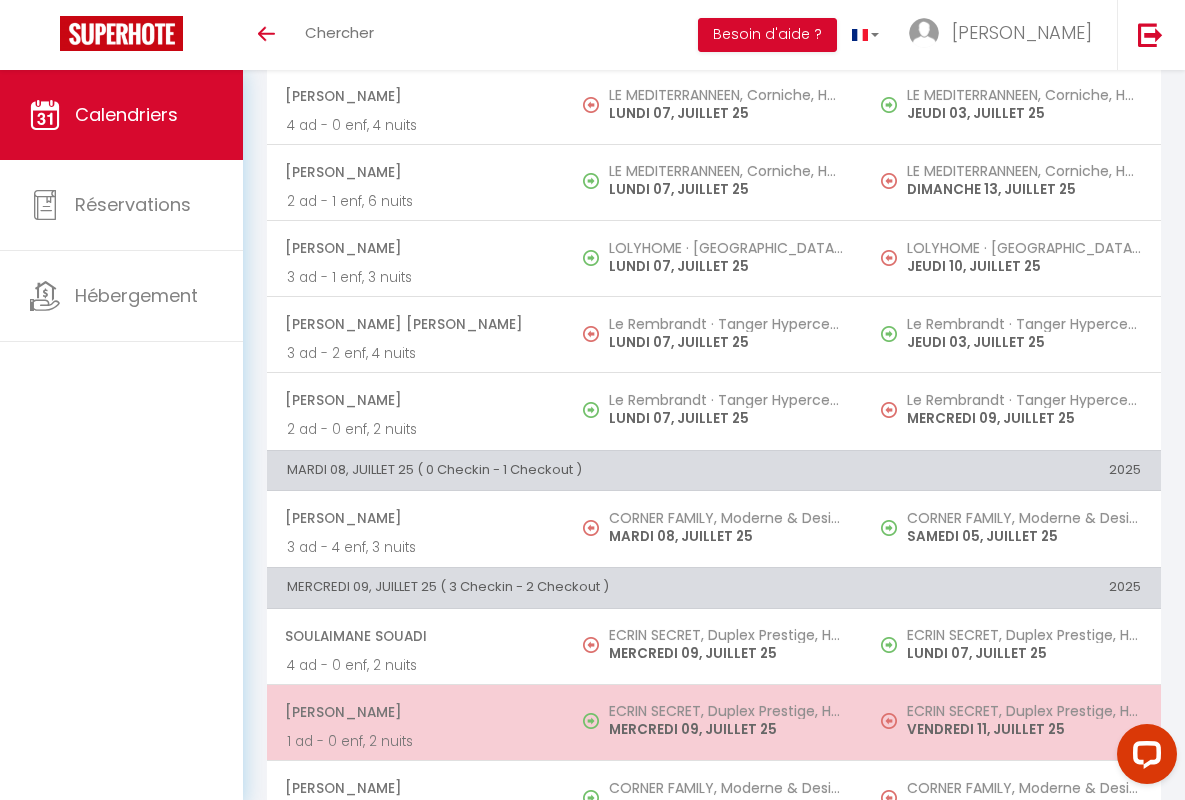 click on "[PERSON_NAME]" at bounding box center [415, 712] 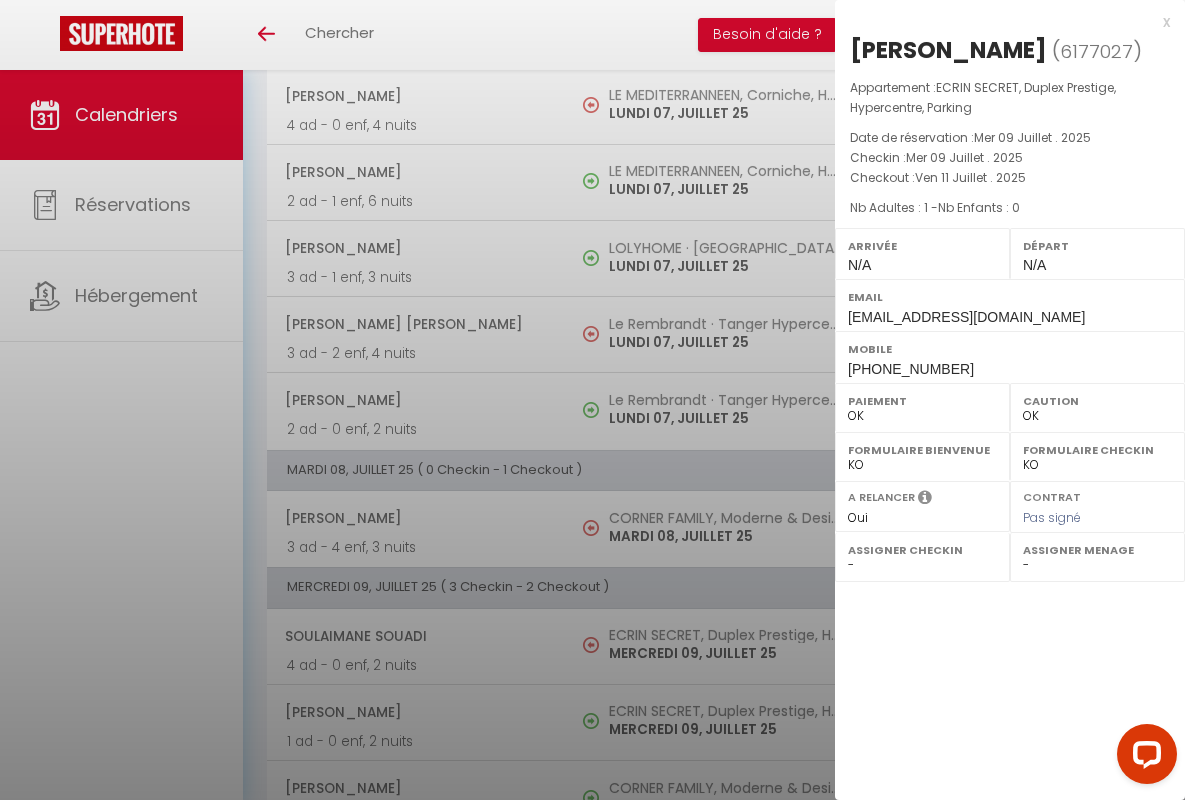 click on "x" at bounding box center [1002, 22] 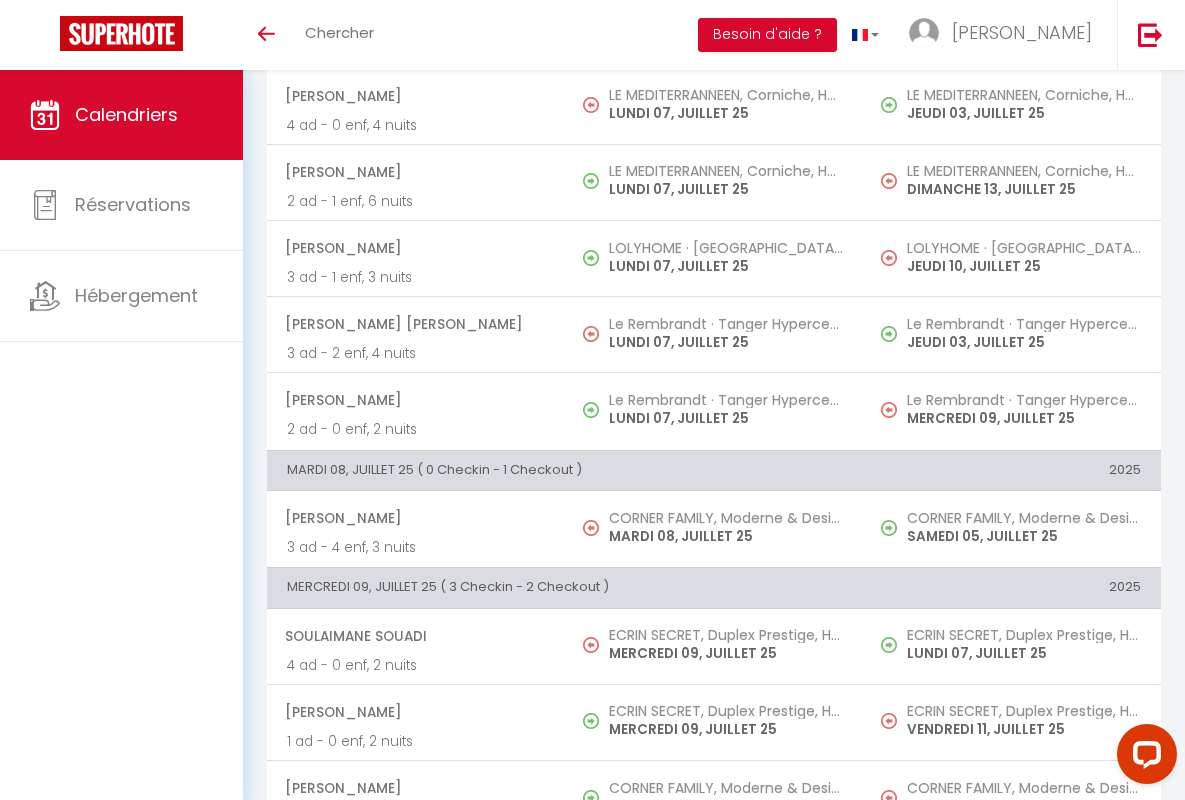 scroll, scrollTop: 456, scrollLeft: 0, axis: vertical 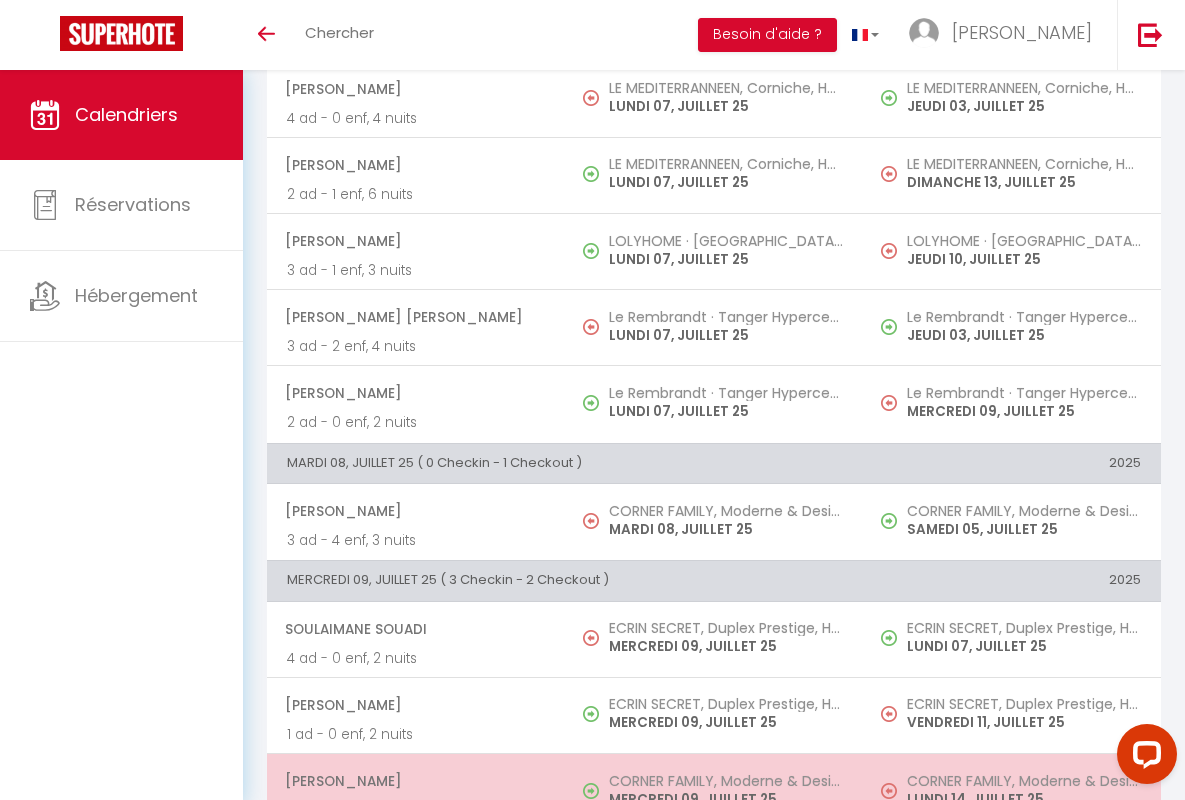 click on "[PERSON_NAME]" at bounding box center [415, 781] 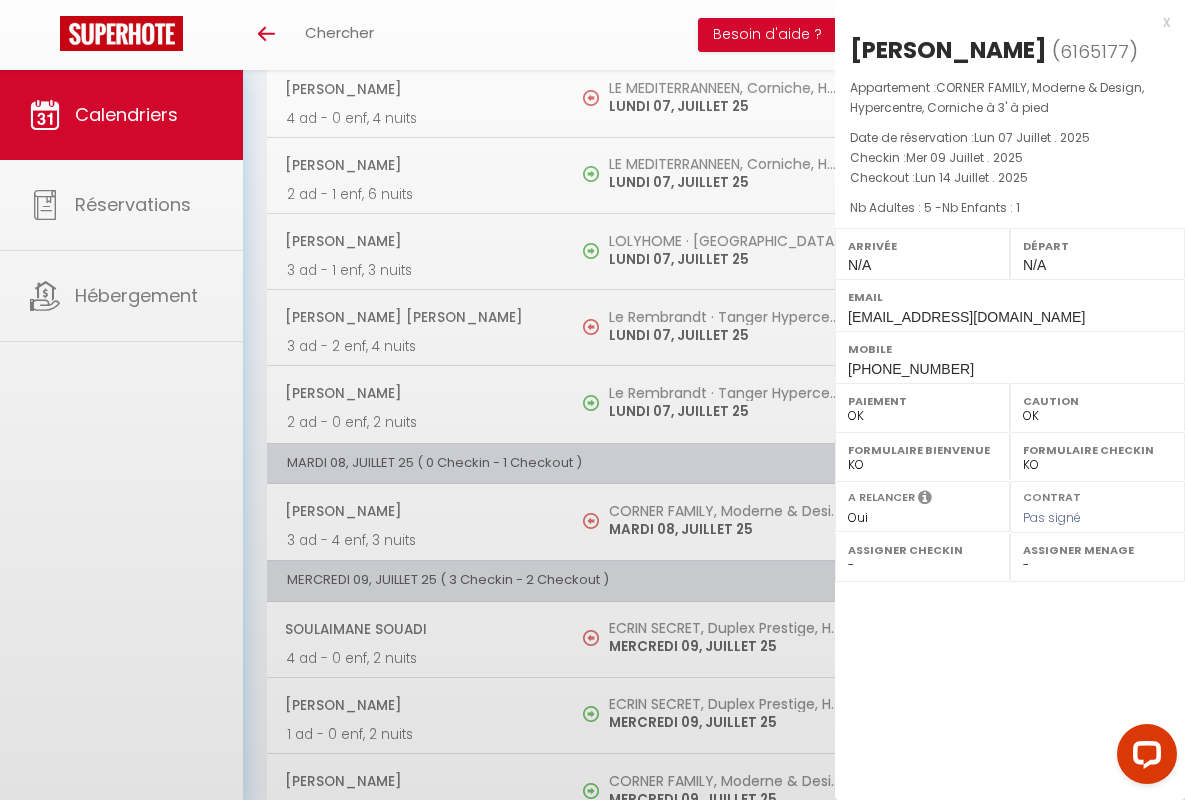 click on "x" at bounding box center (1002, 22) 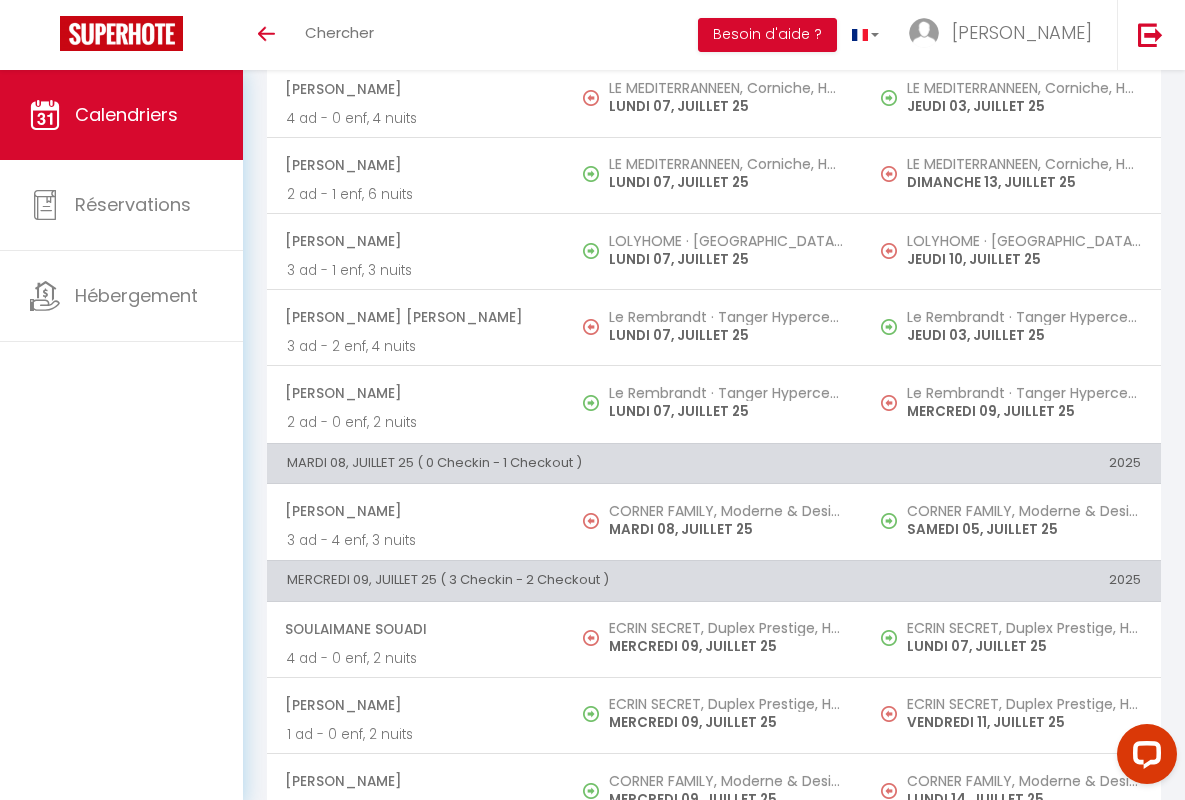 scroll, scrollTop: 913, scrollLeft: 0, axis: vertical 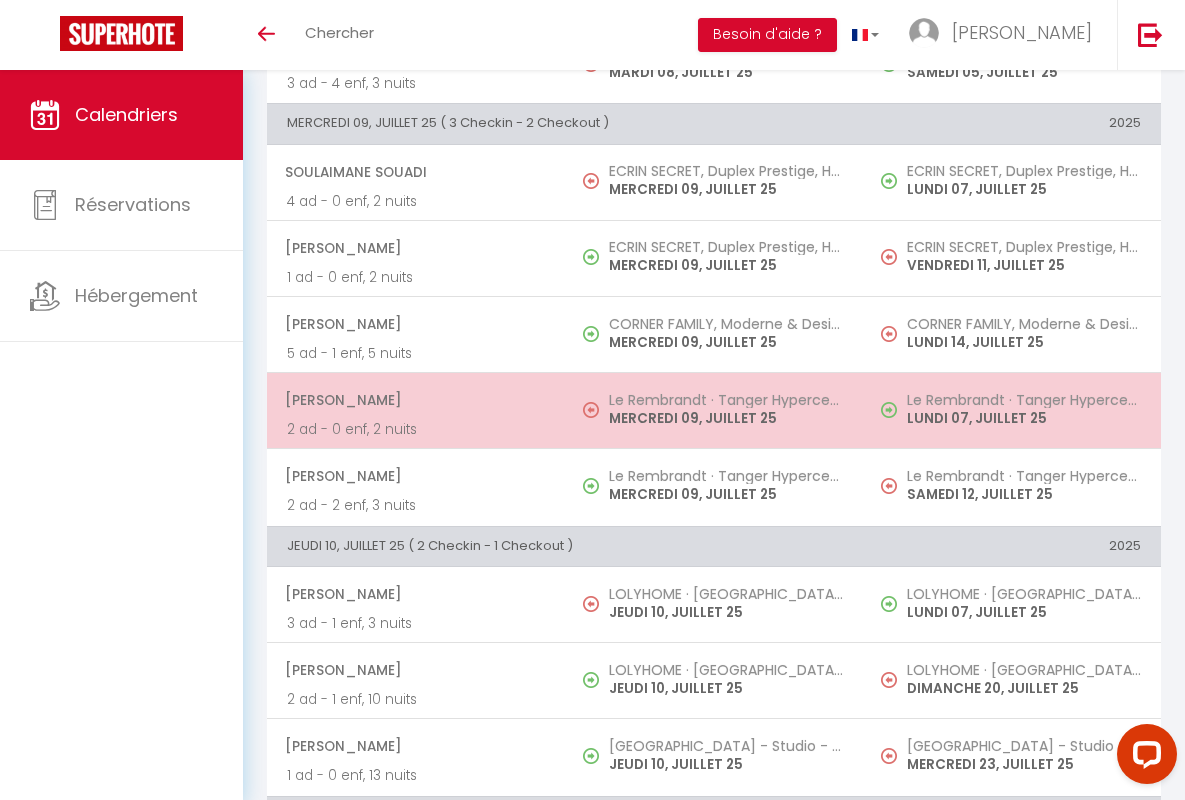 click on "[PERSON_NAME]" at bounding box center (415, 400) 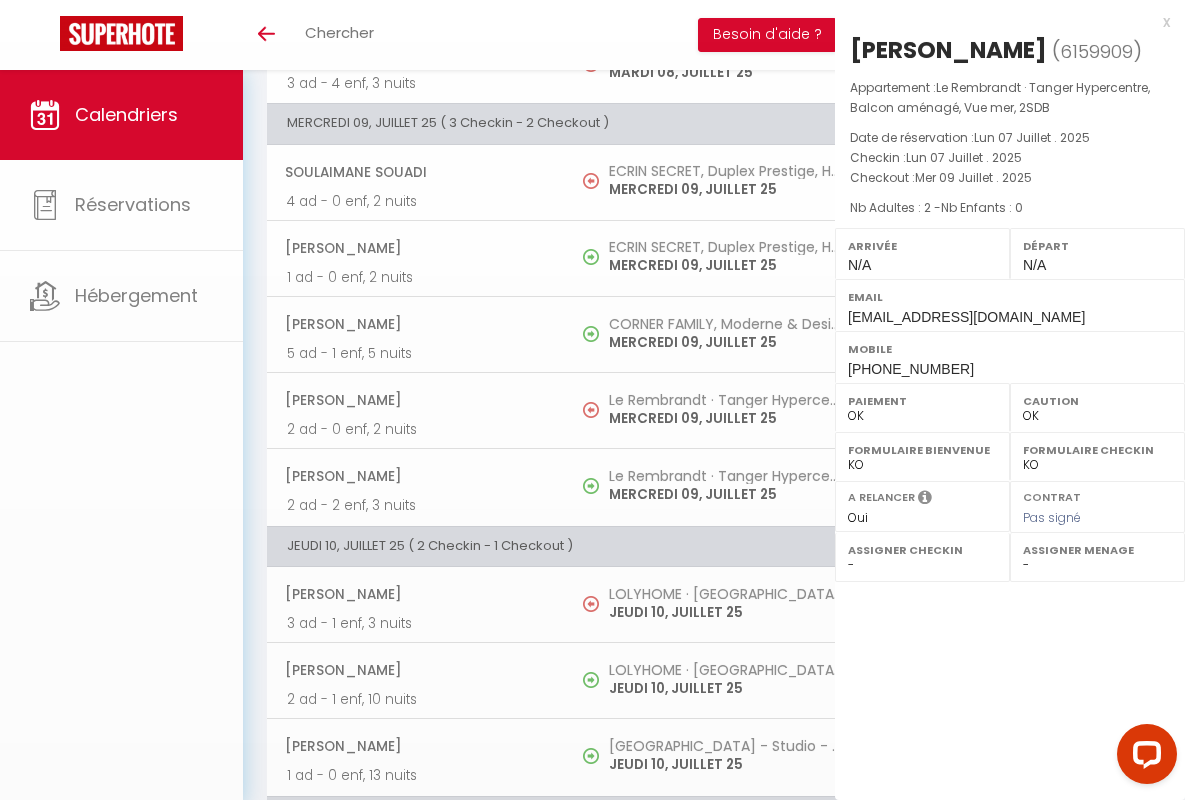click on "x" at bounding box center [1002, 22] 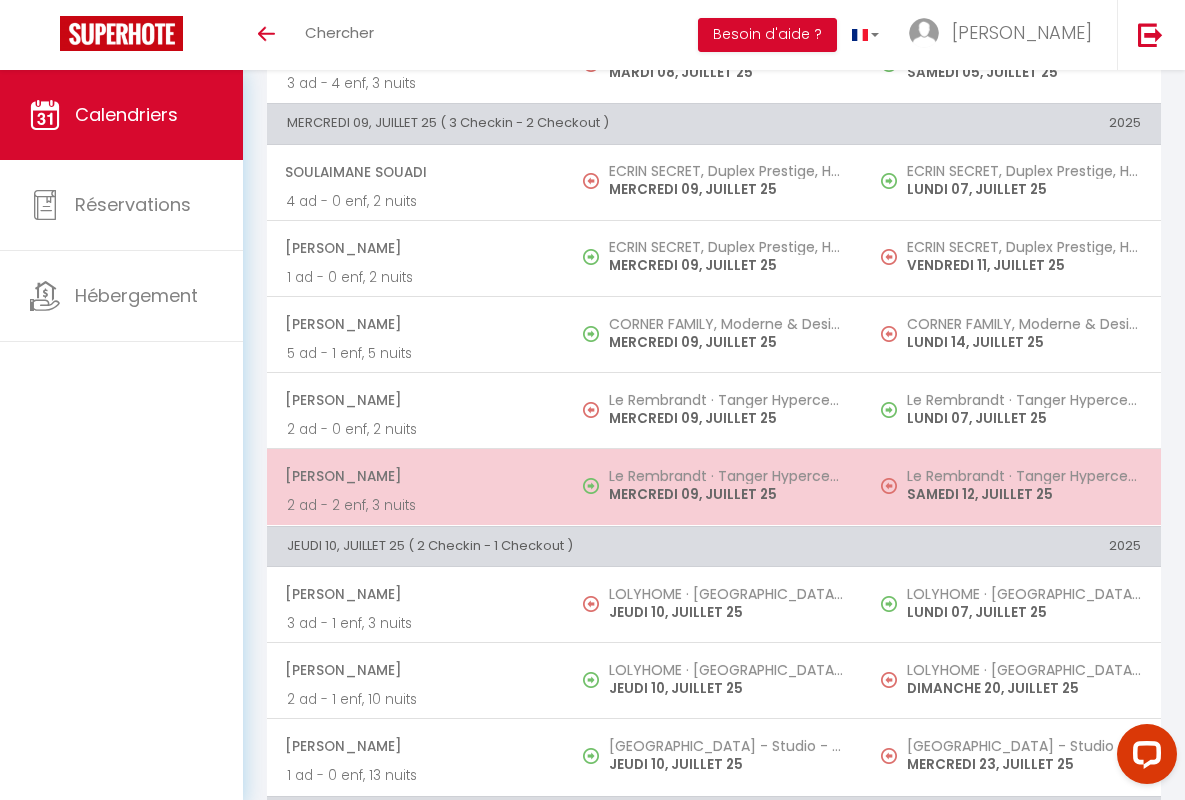 click on "[PERSON_NAME]" at bounding box center [415, 476] 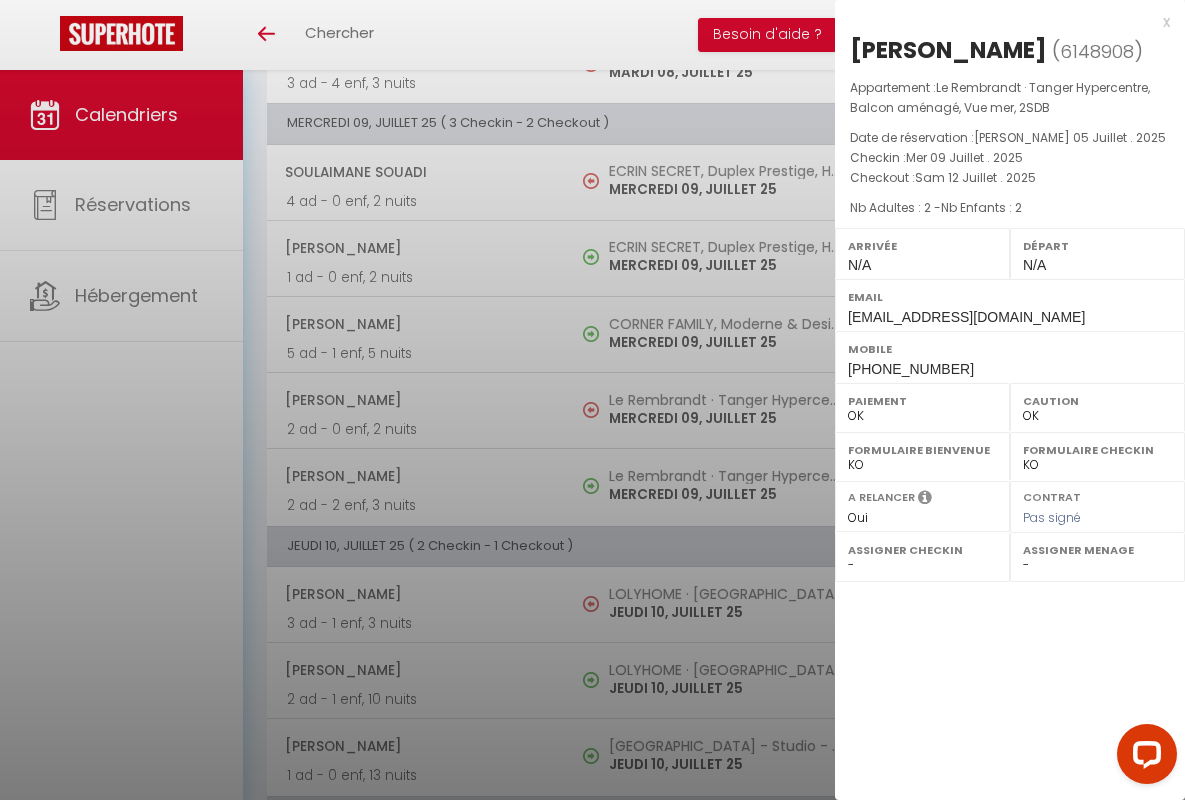 click on "x" at bounding box center (1002, 22) 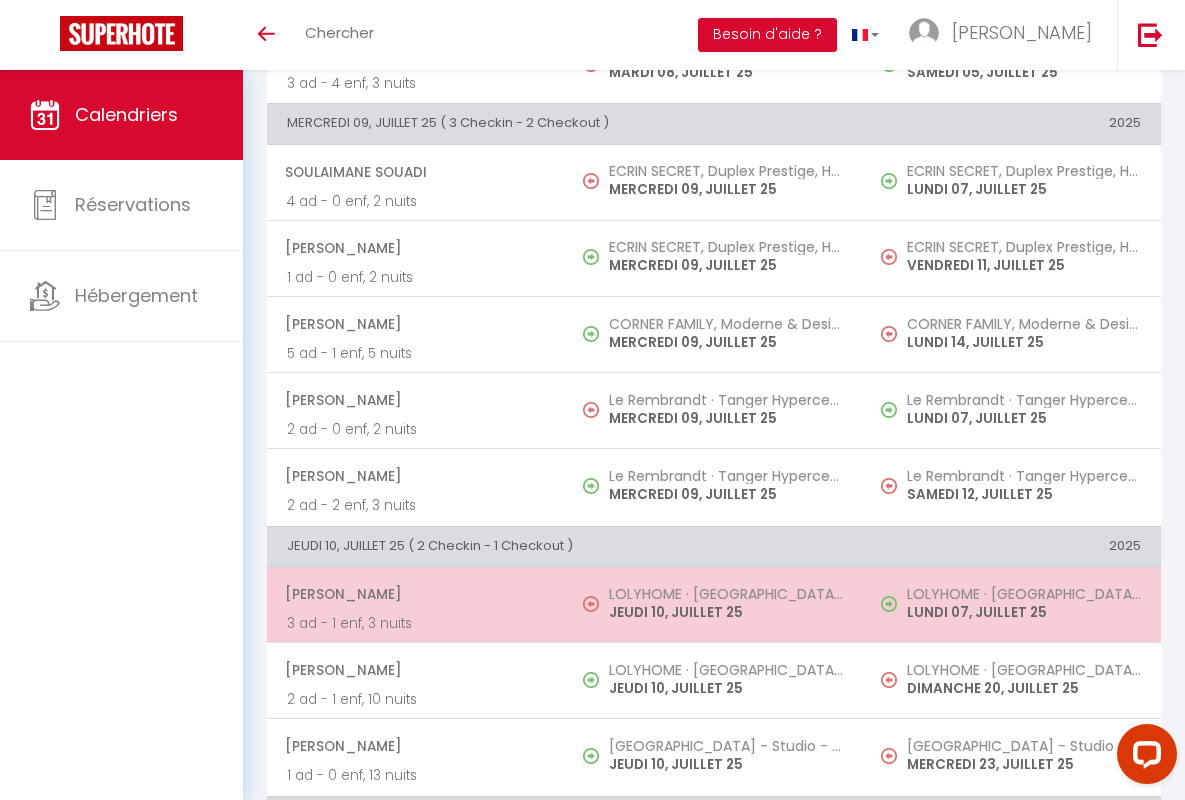 click on "[PERSON_NAME]" at bounding box center [415, 594] 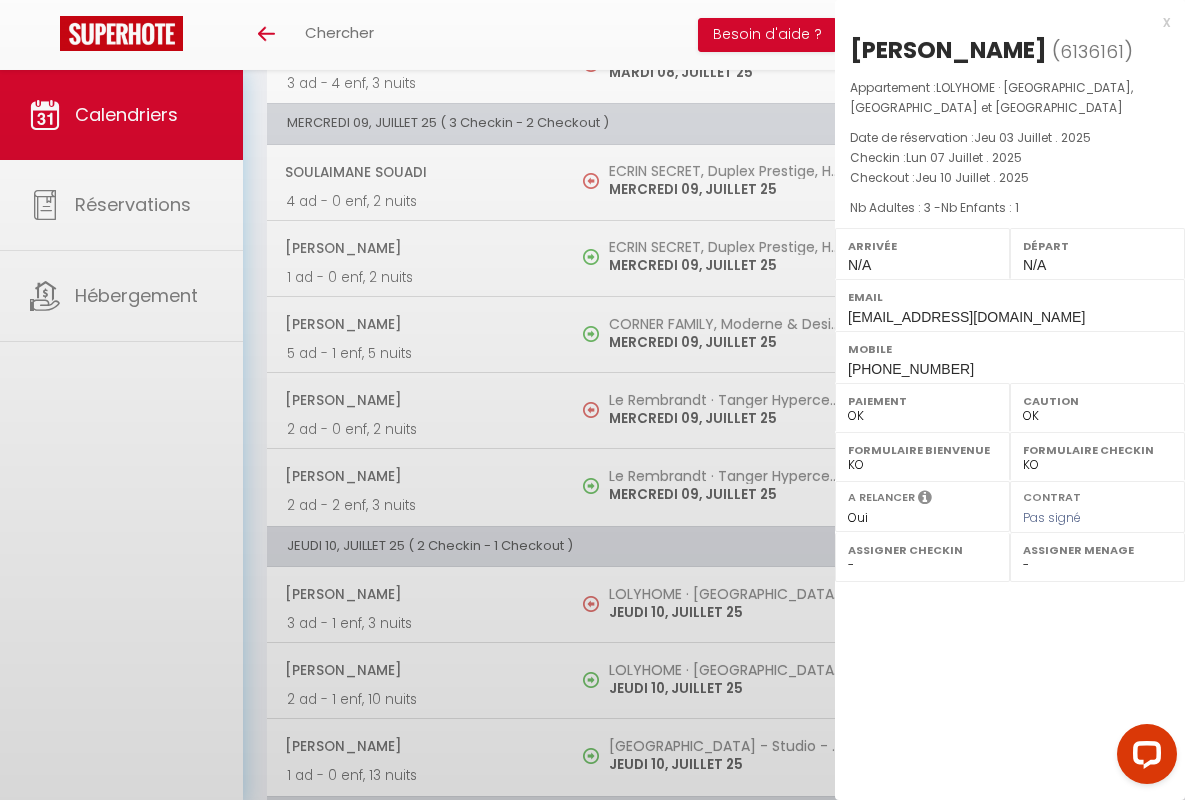 click on "x" at bounding box center [1002, 22] 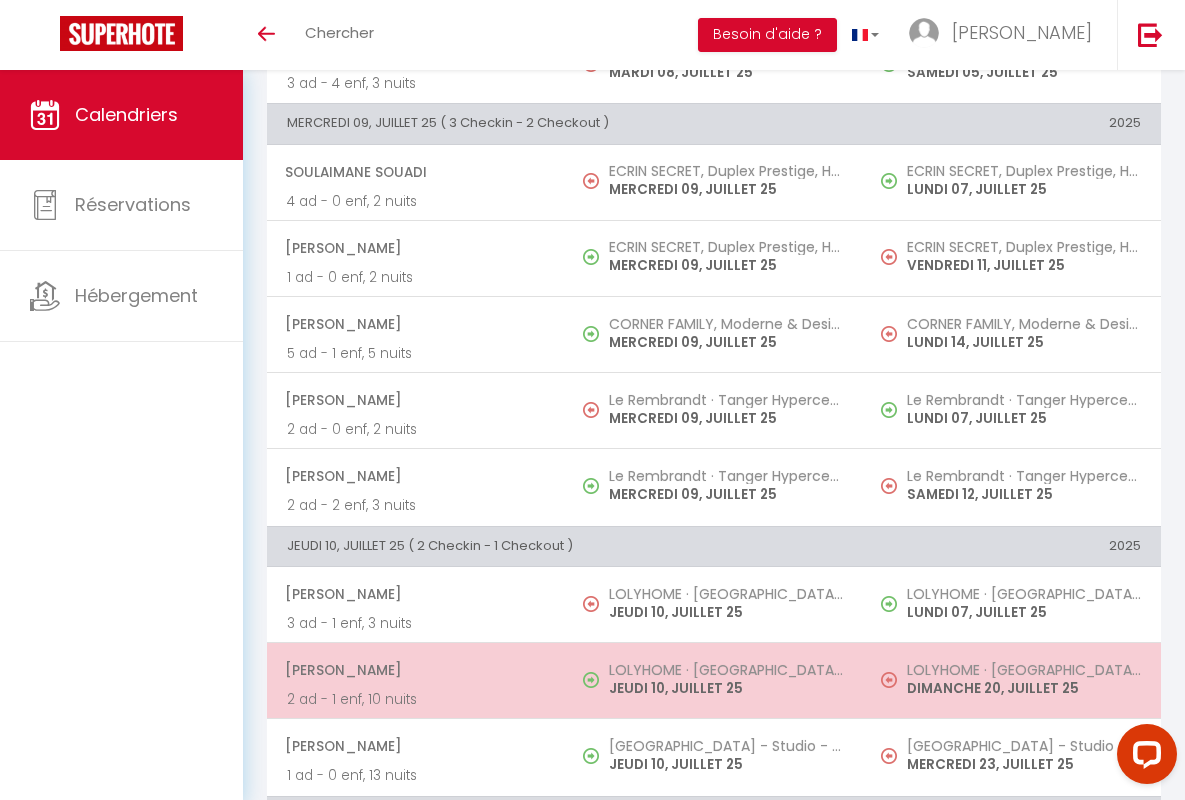 click on "[PERSON_NAME]" at bounding box center [415, 670] 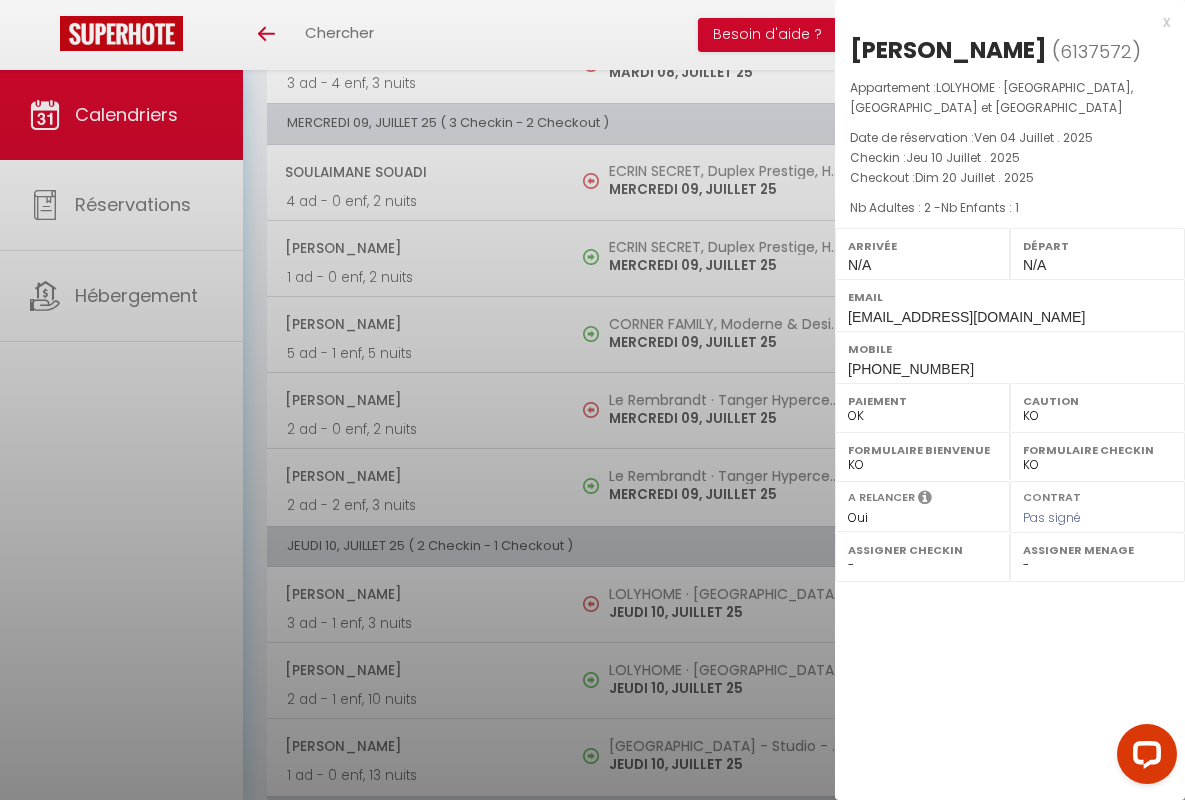 click on "x" at bounding box center [1002, 22] 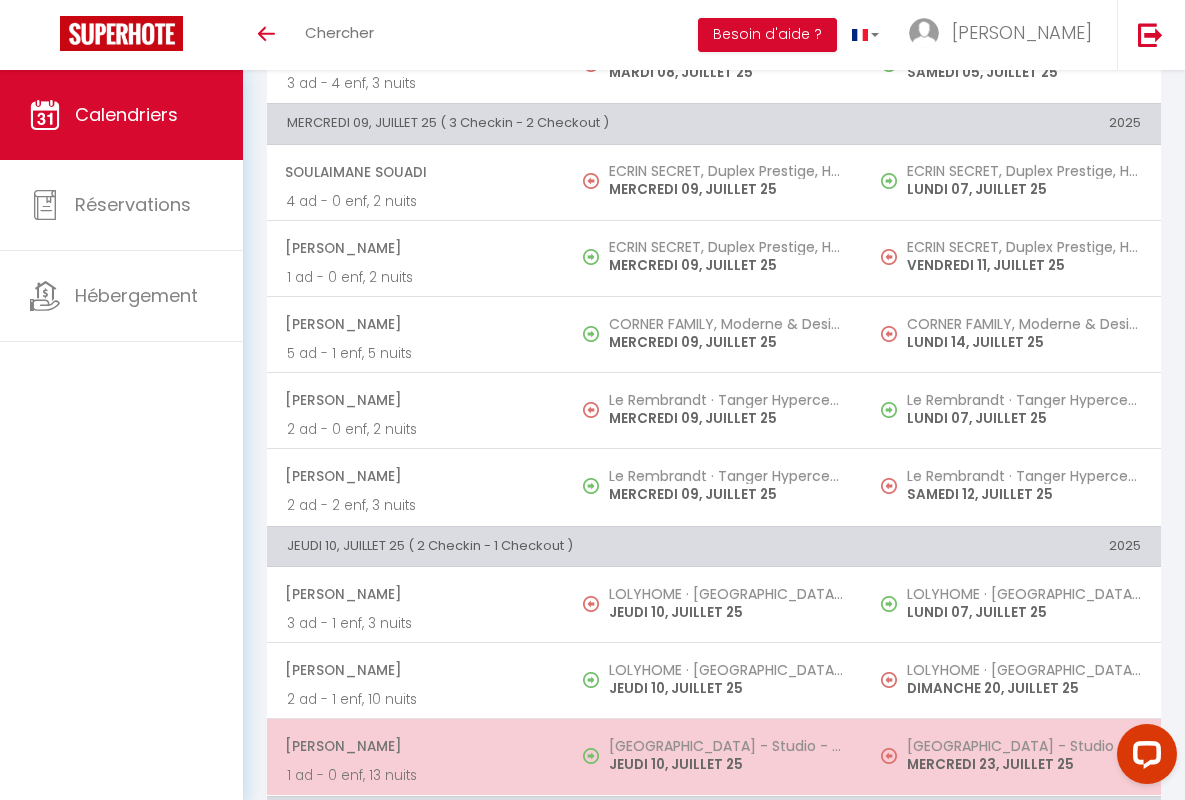 click on "[PERSON_NAME]" at bounding box center [415, 746] 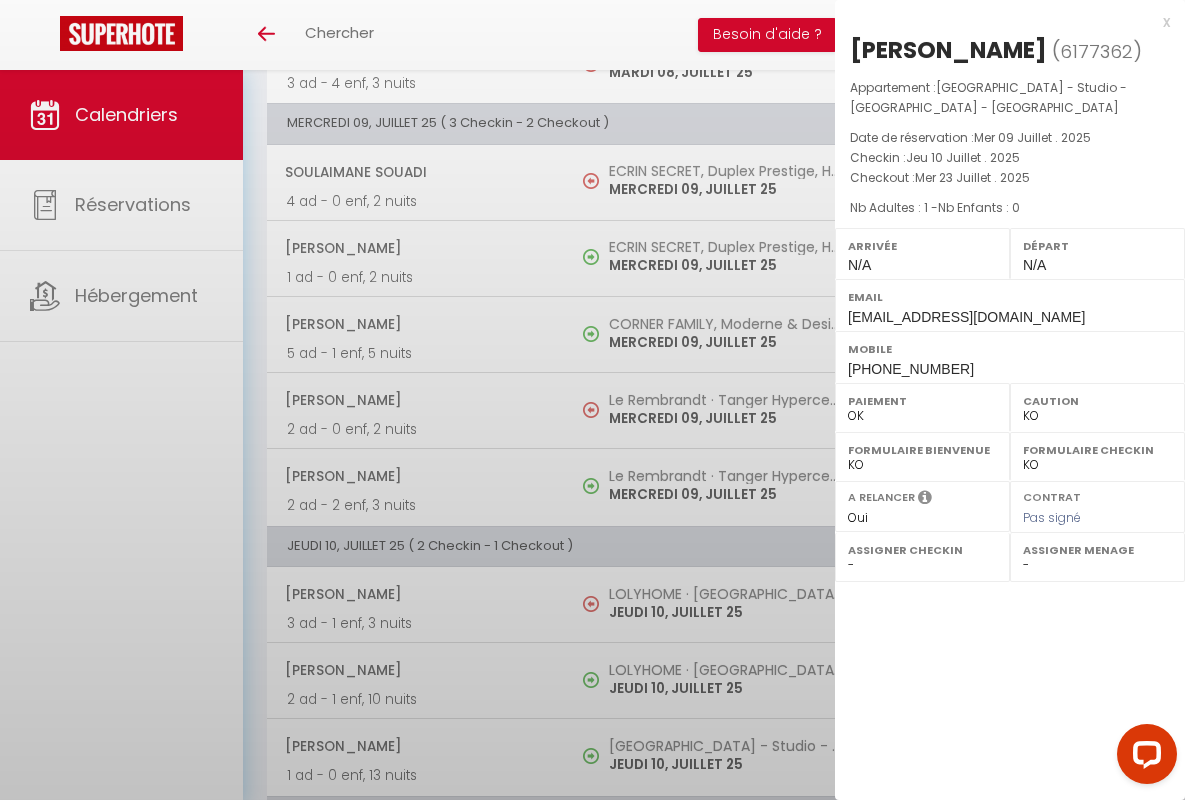 click on "x" at bounding box center (1002, 22) 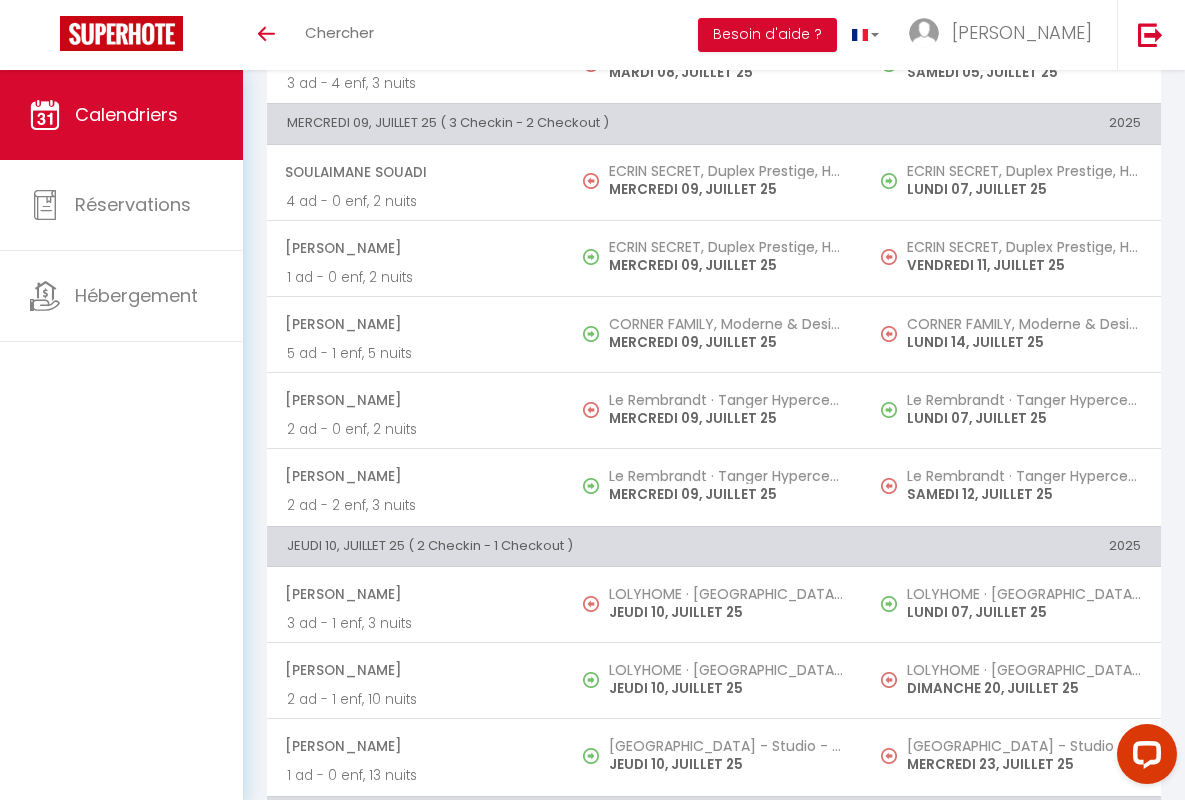 scroll, scrollTop: 1377, scrollLeft: 0, axis: vertical 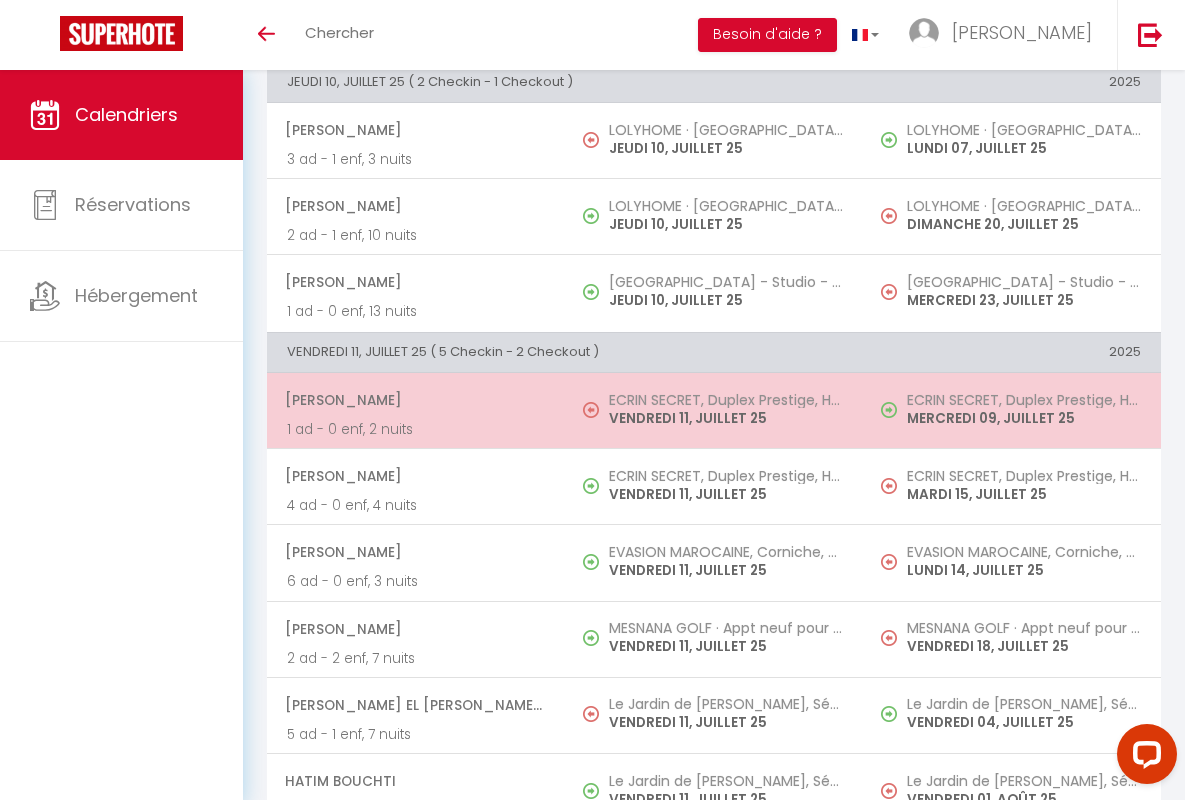 click on "[PERSON_NAME]" at bounding box center [415, 400] 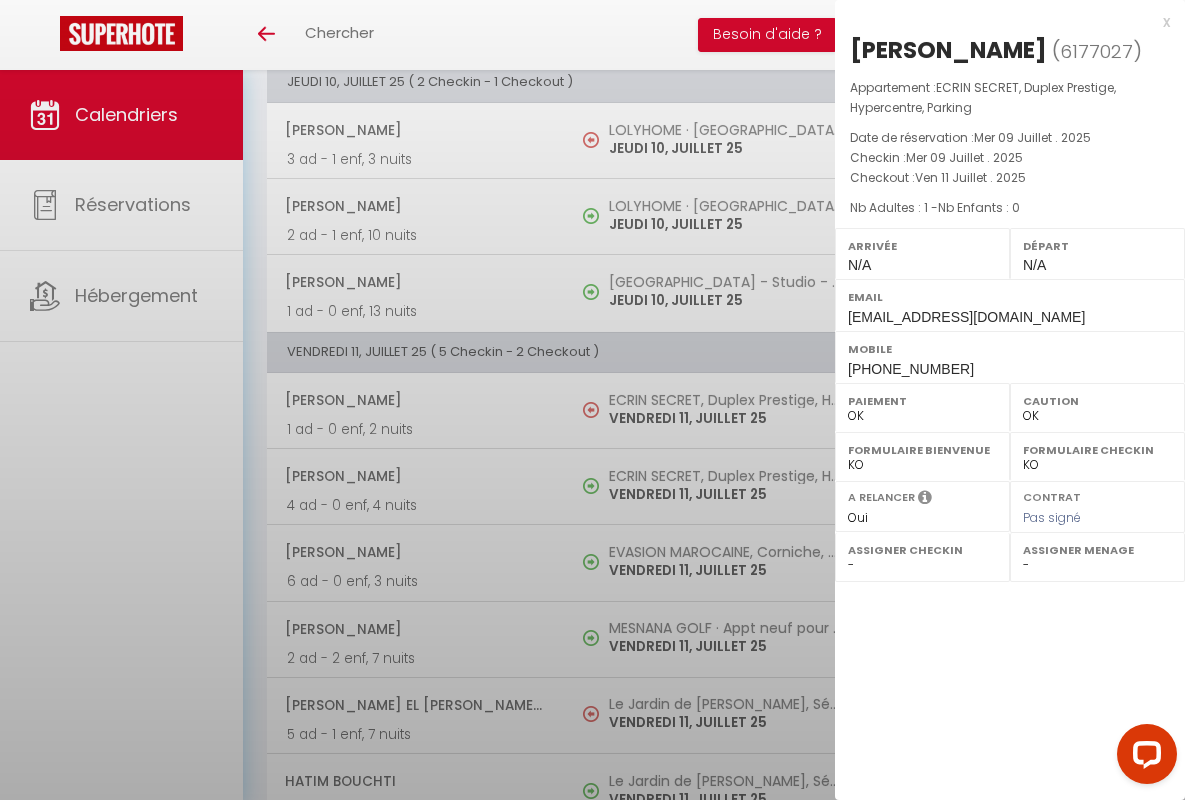 click on "x" at bounding box center [1002, 22] 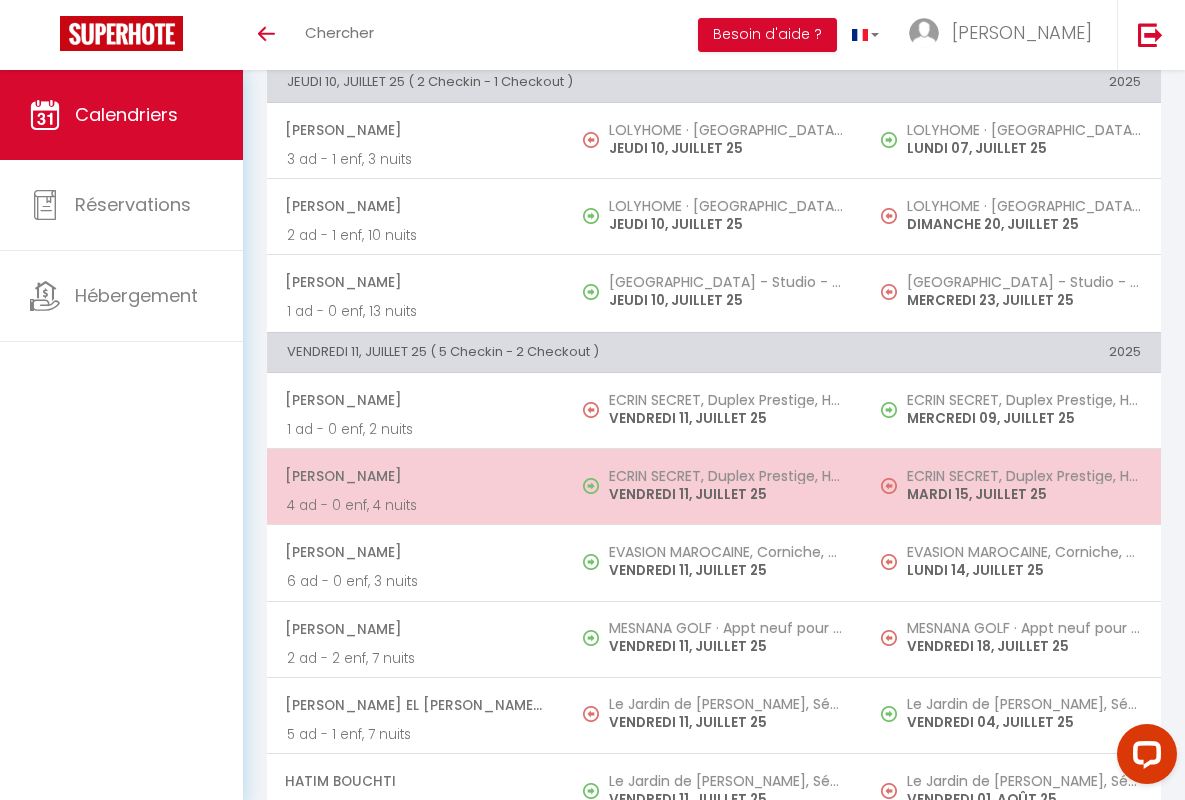 click on "[PERSON_NAME]" at bounding box center [415, 476] 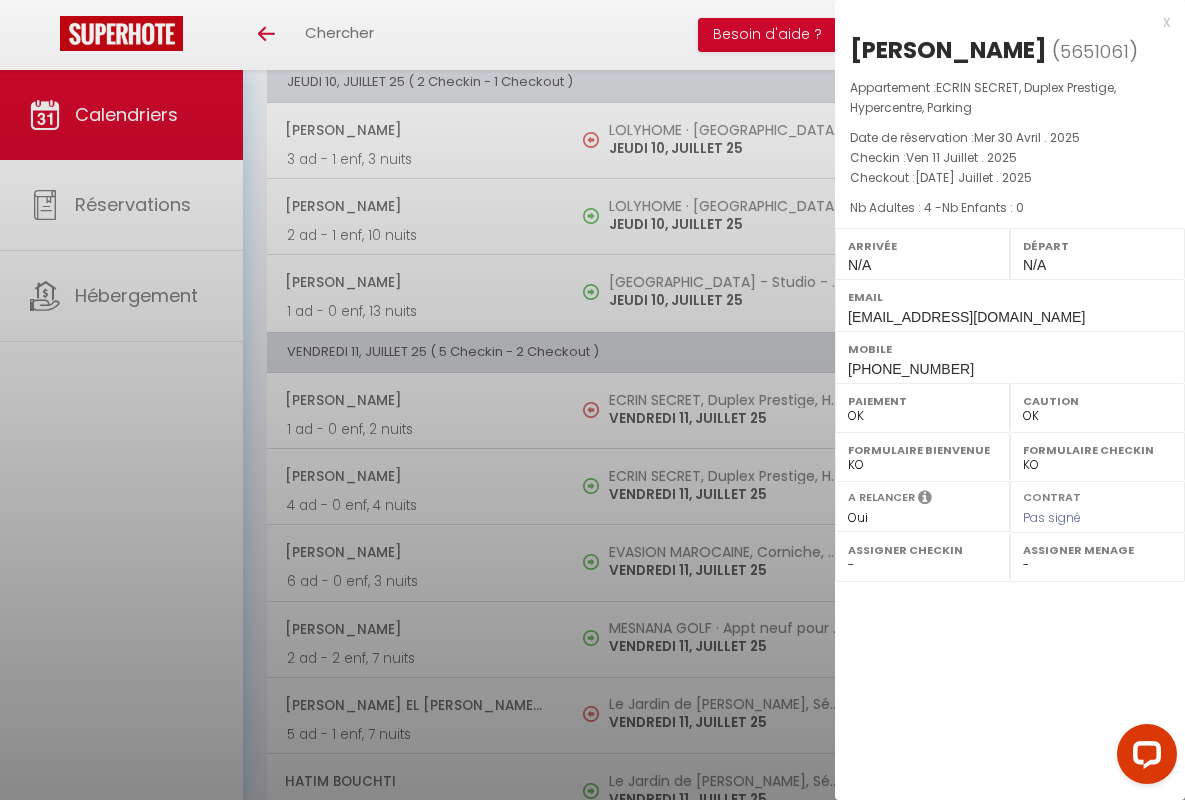 click on "x" at bounding box center [1002, 22] 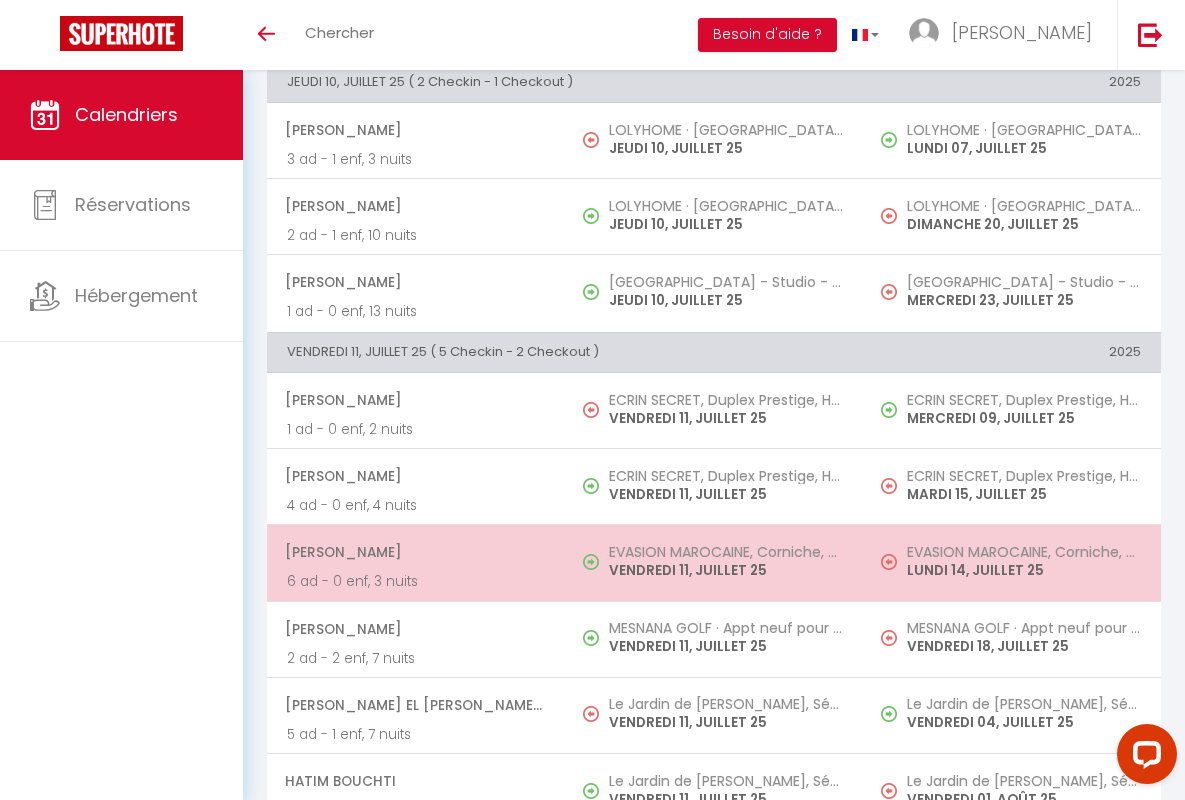 click on "[PERSON_NAME]" at bounding box center [415, 552] 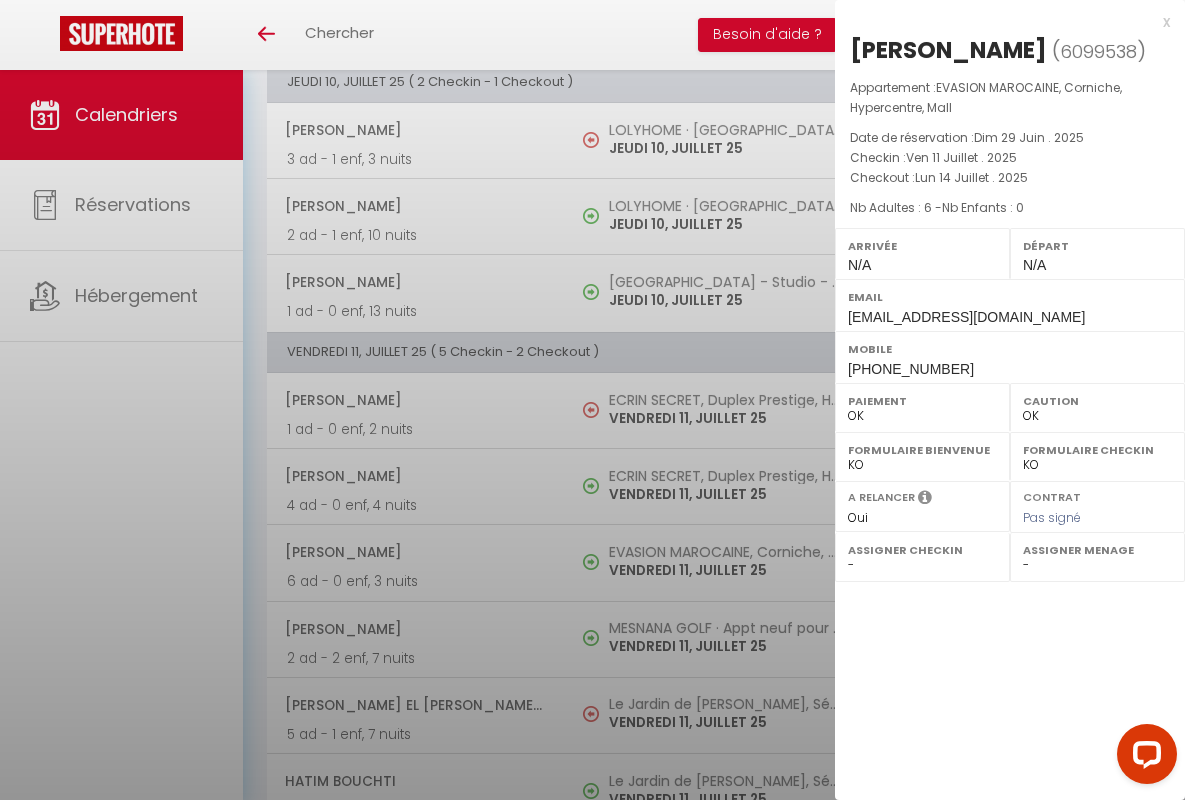 click on "x" at bounding box center [1002, 22] 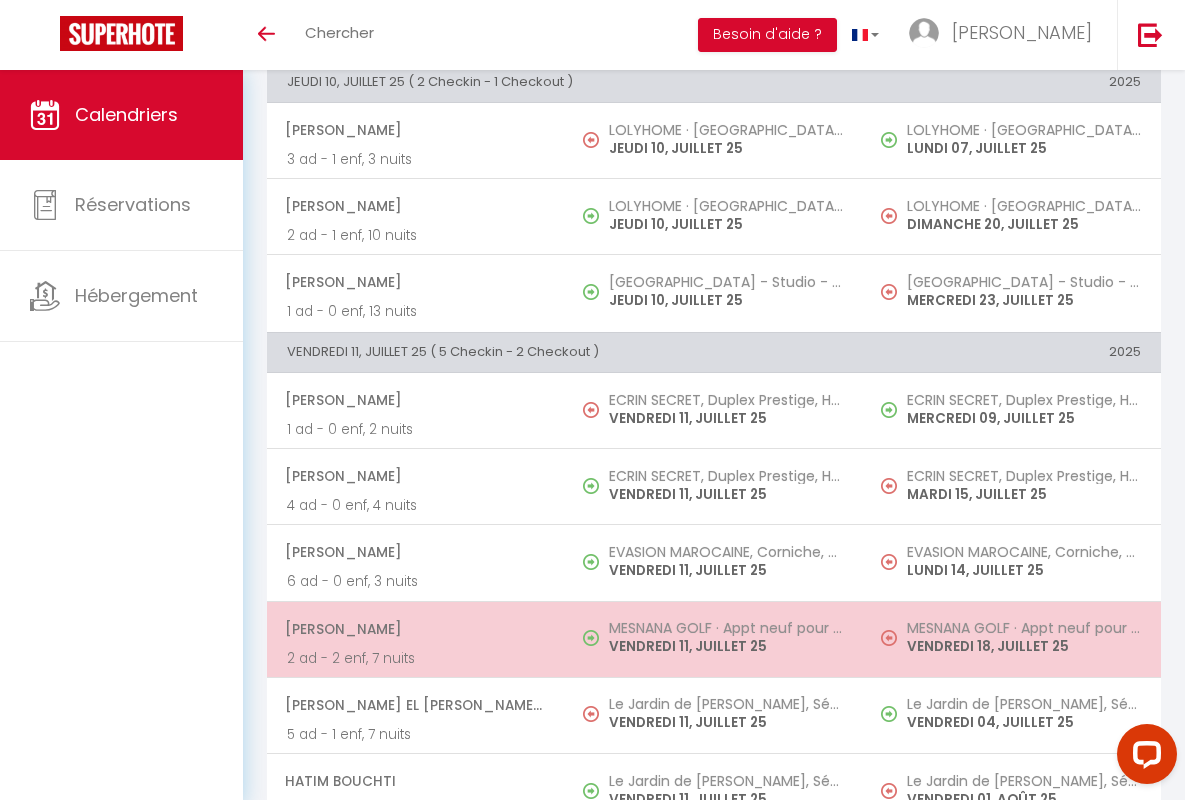 click on "[PERSON_NAME]" at bounding box center (415, 629) 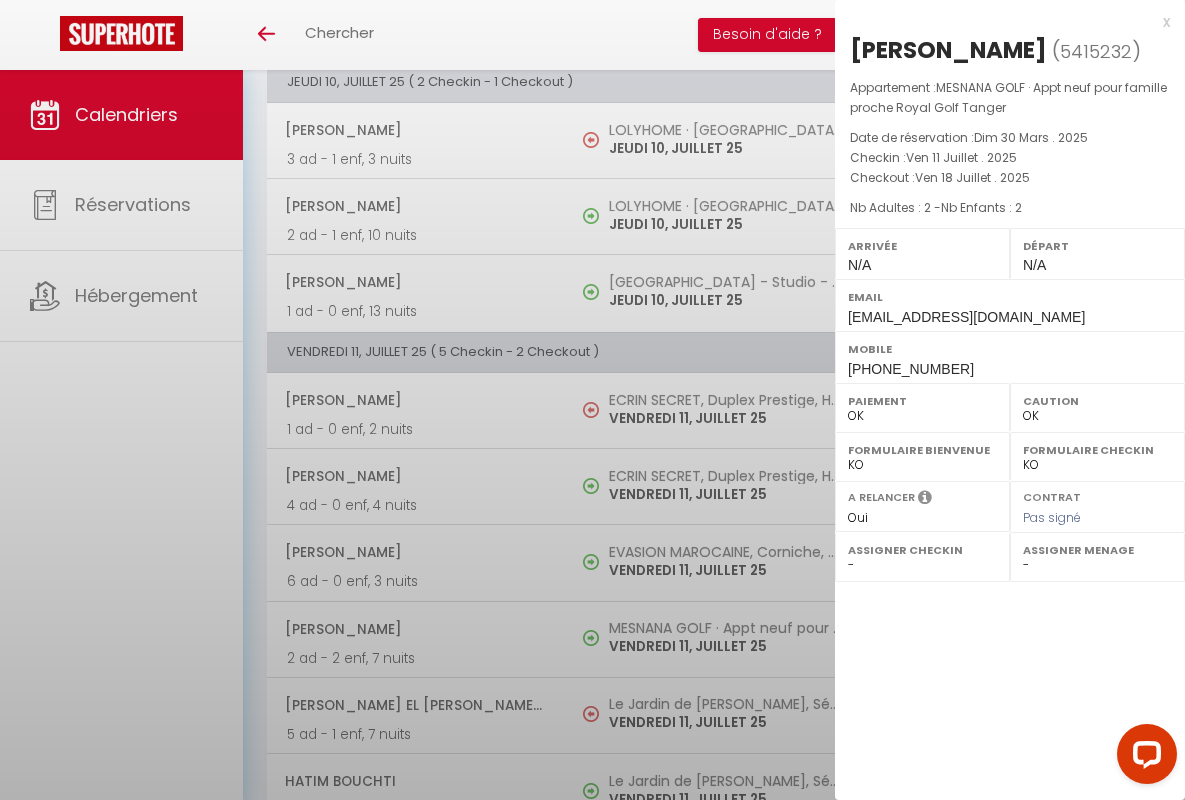 click on "x" at bounding box center [1002, 22] 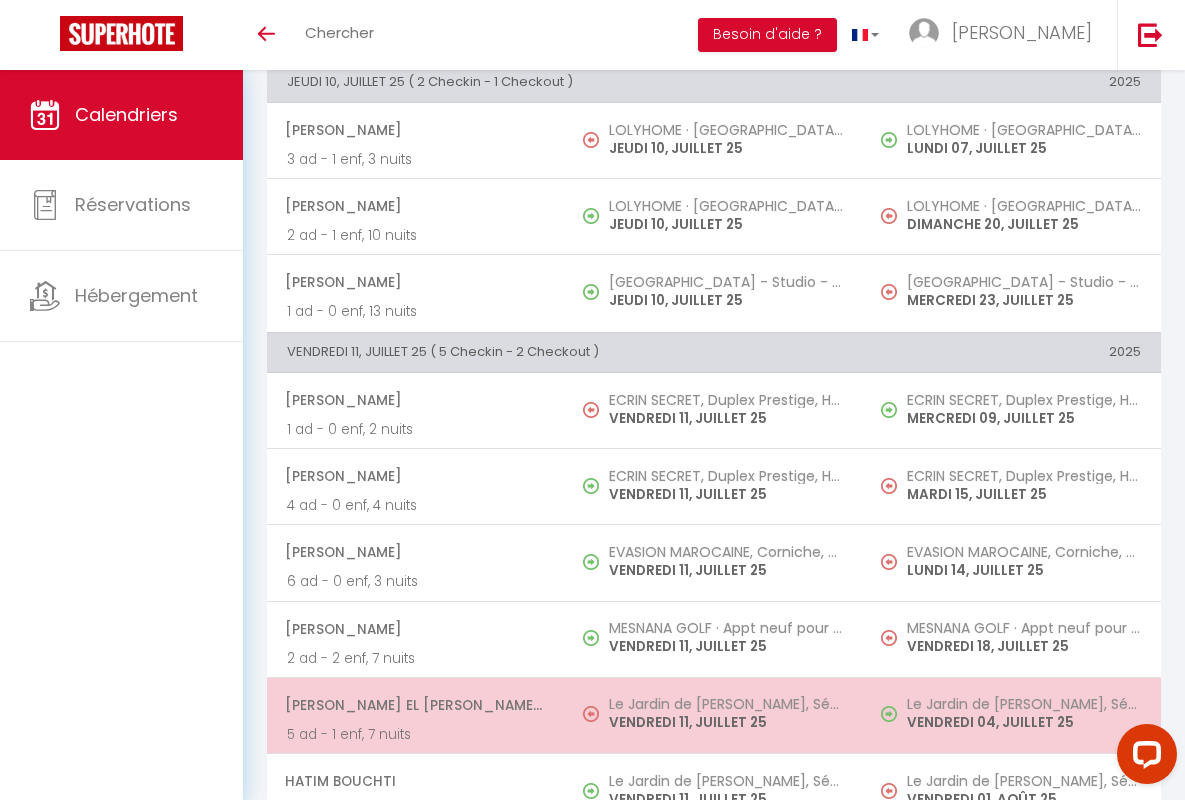 click on "[PERSON_NAME] El [PERSON_NAME] Serroukh" at bounding box center (415, 705) 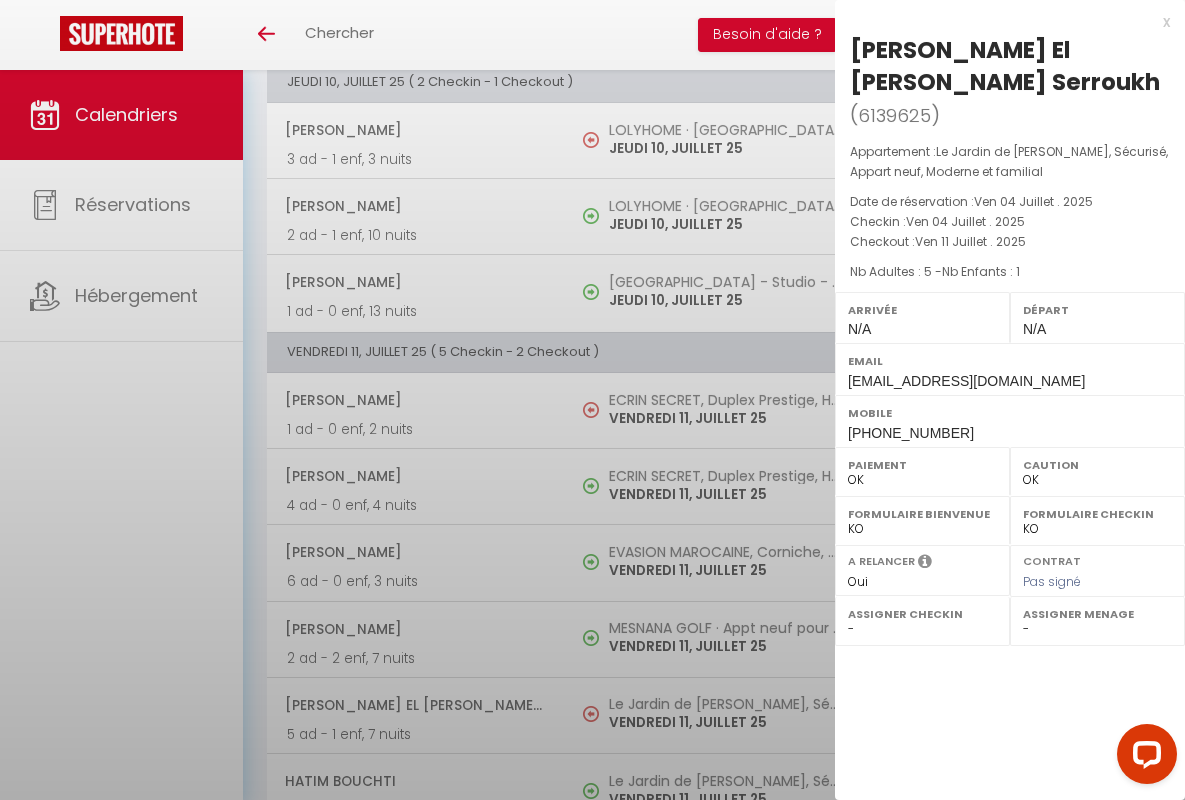 click on "x" at bounding box center [1002, 22] 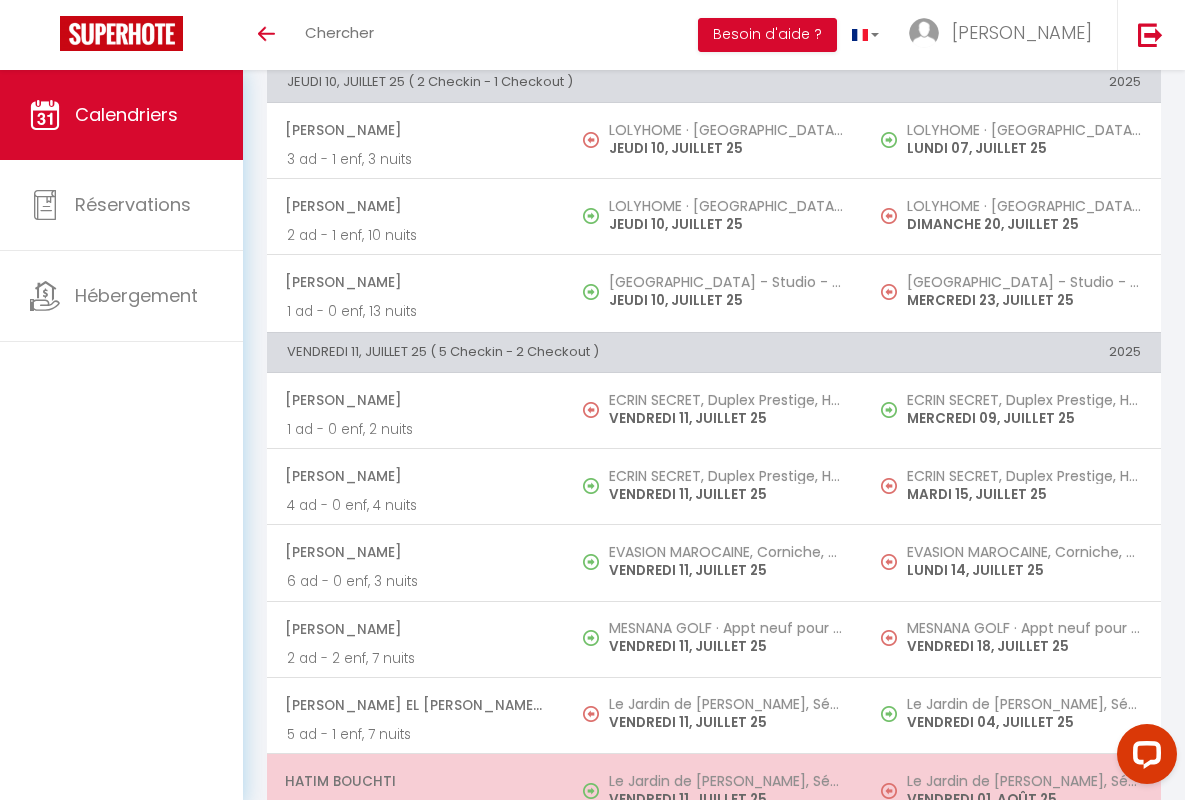click on "Hatim Bouchti" at bounding box center (415, 781) 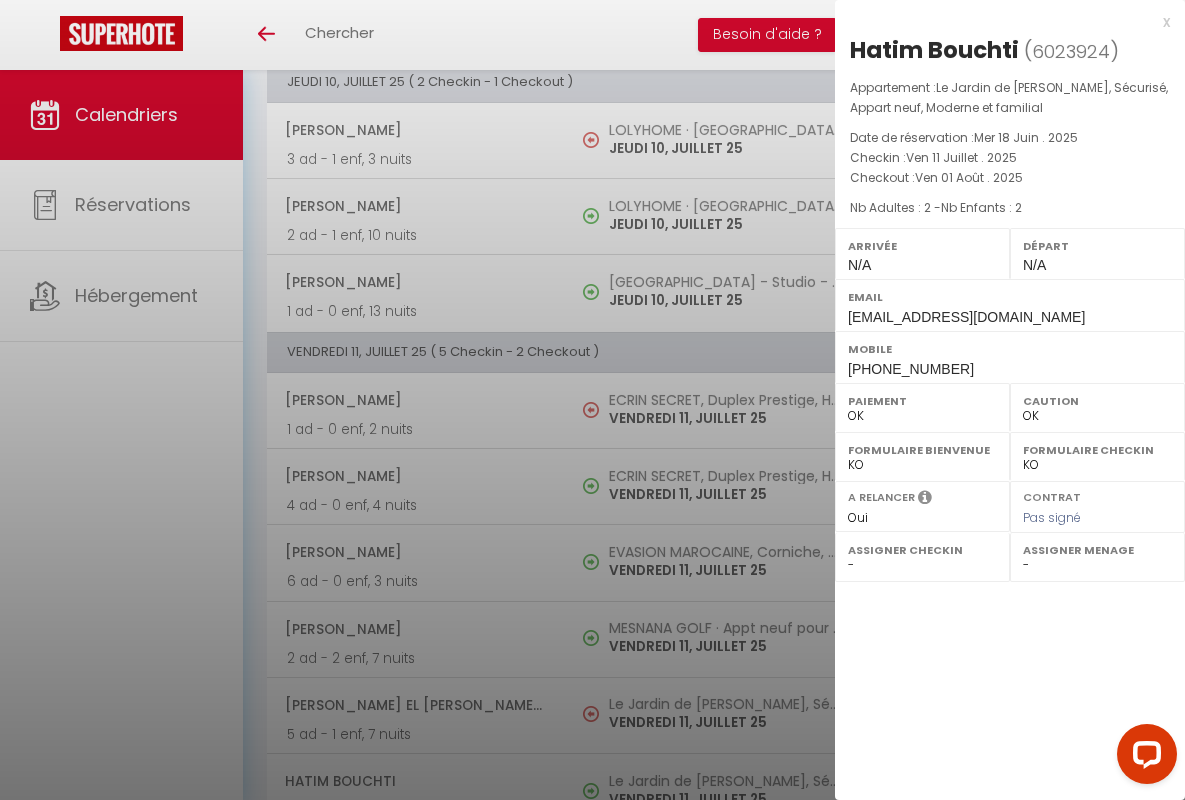 click on "x" at bounding box center [1002, 22] 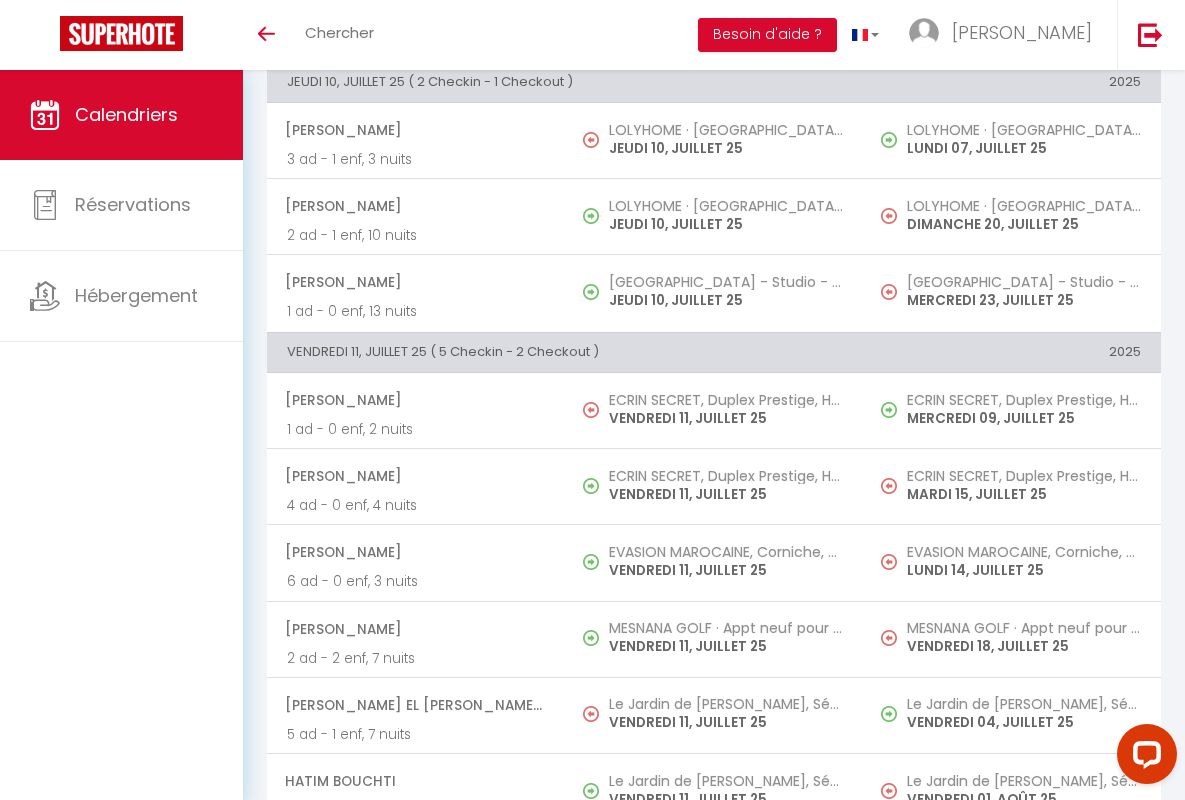 scroll, scrollTop: 1834, scrollLeft: 0, axis: vertical 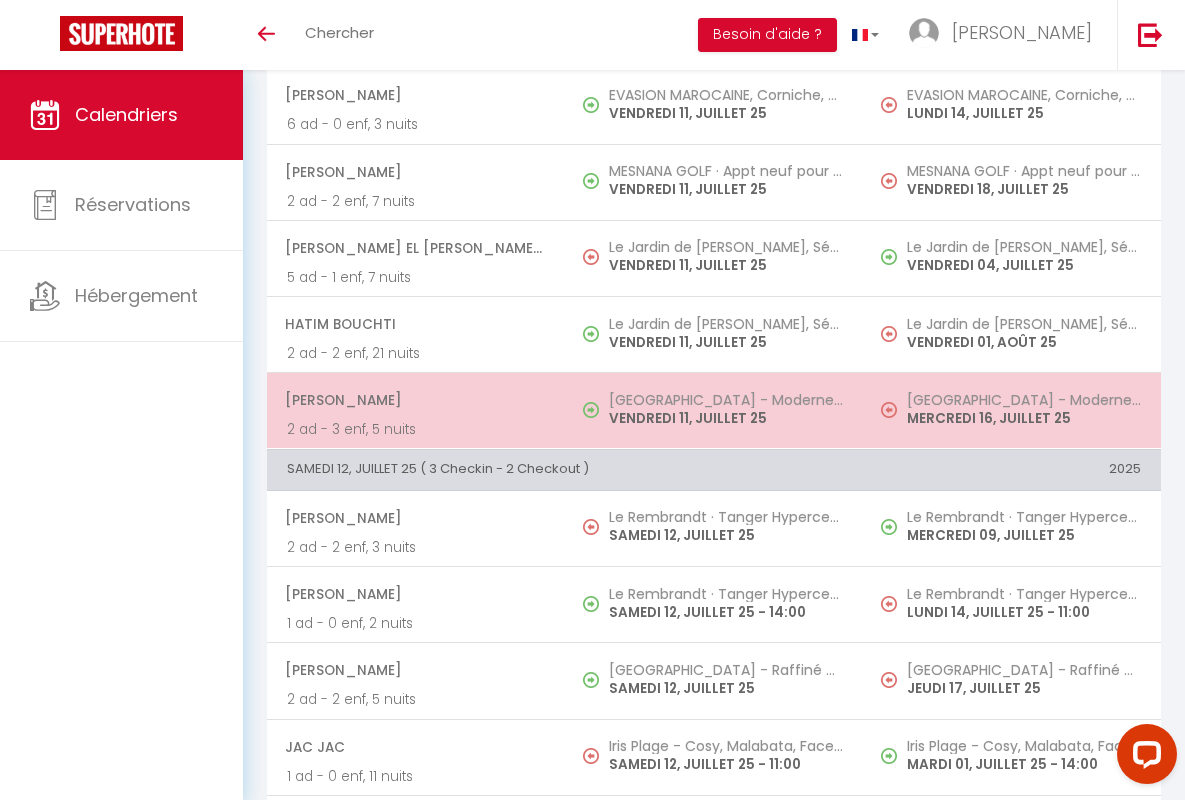 click on "[PERSON_NAME]" at bounding box center [415, 400] 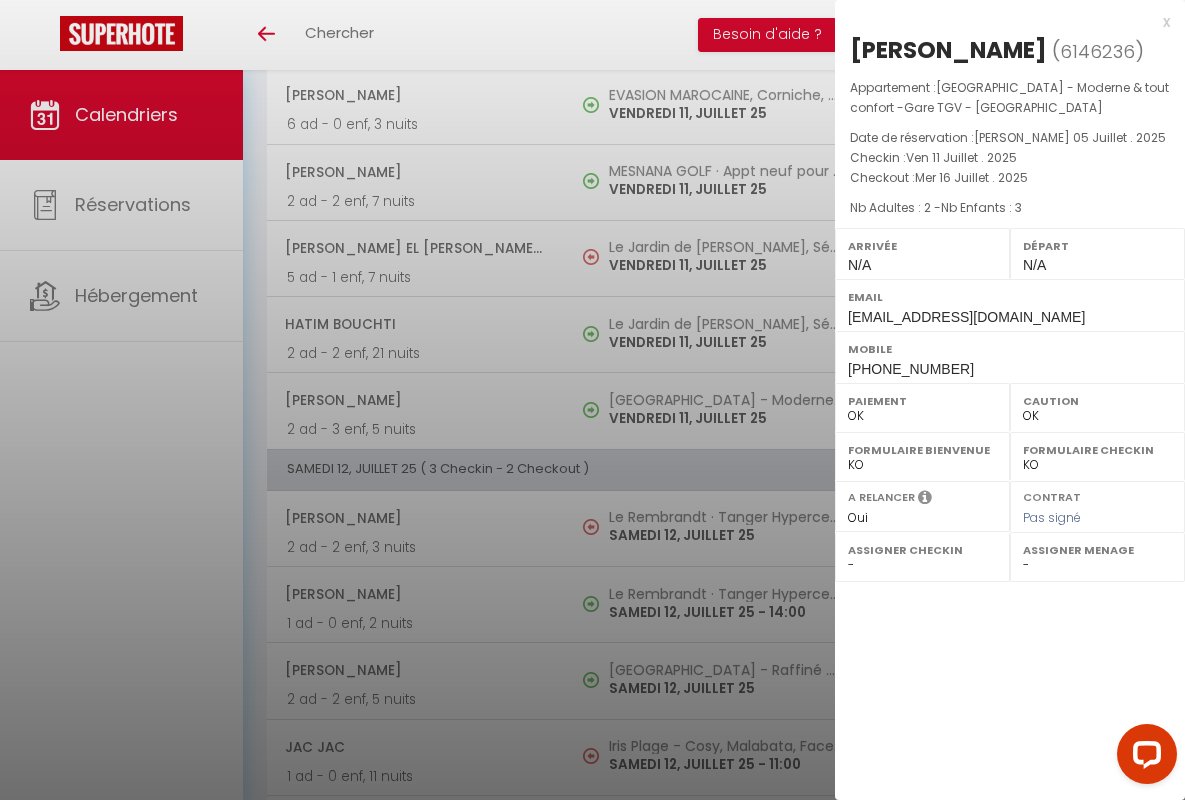 click on "x" at bounding box center (1002, 22) 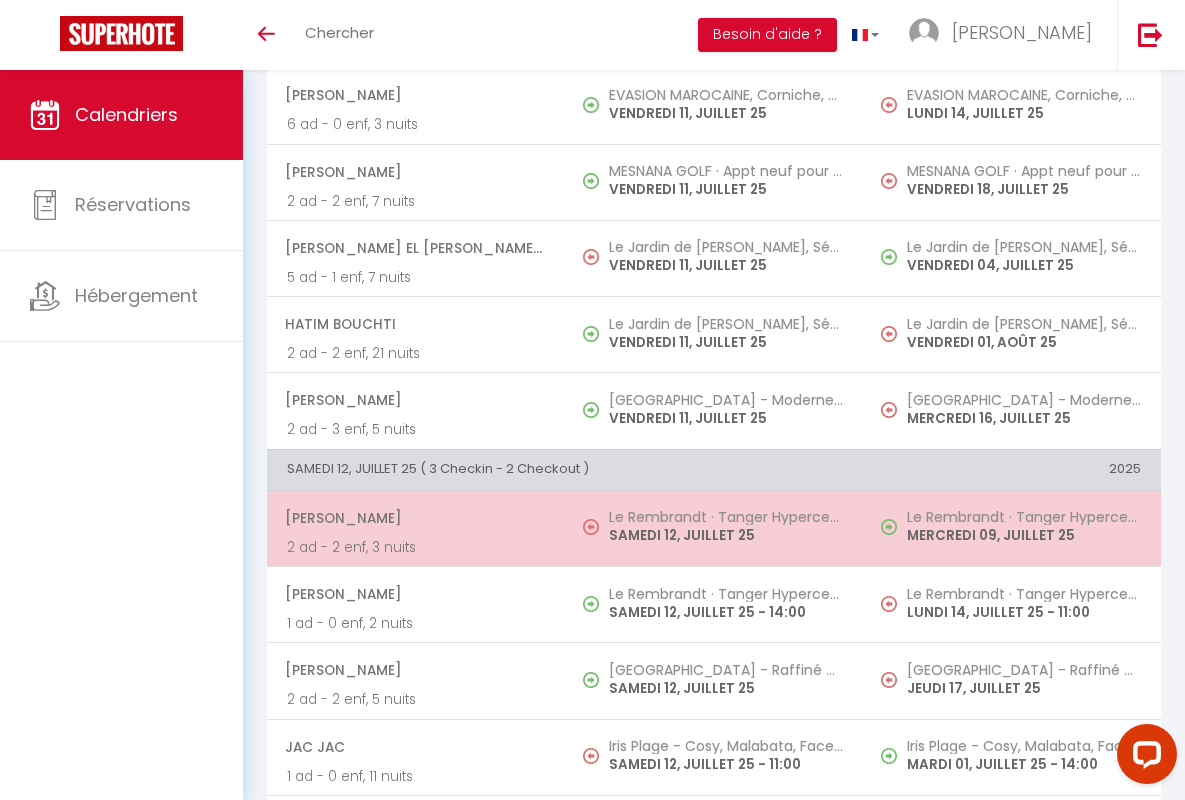 click on "[PERSON_NAME]" at bounding box center [415, 518] 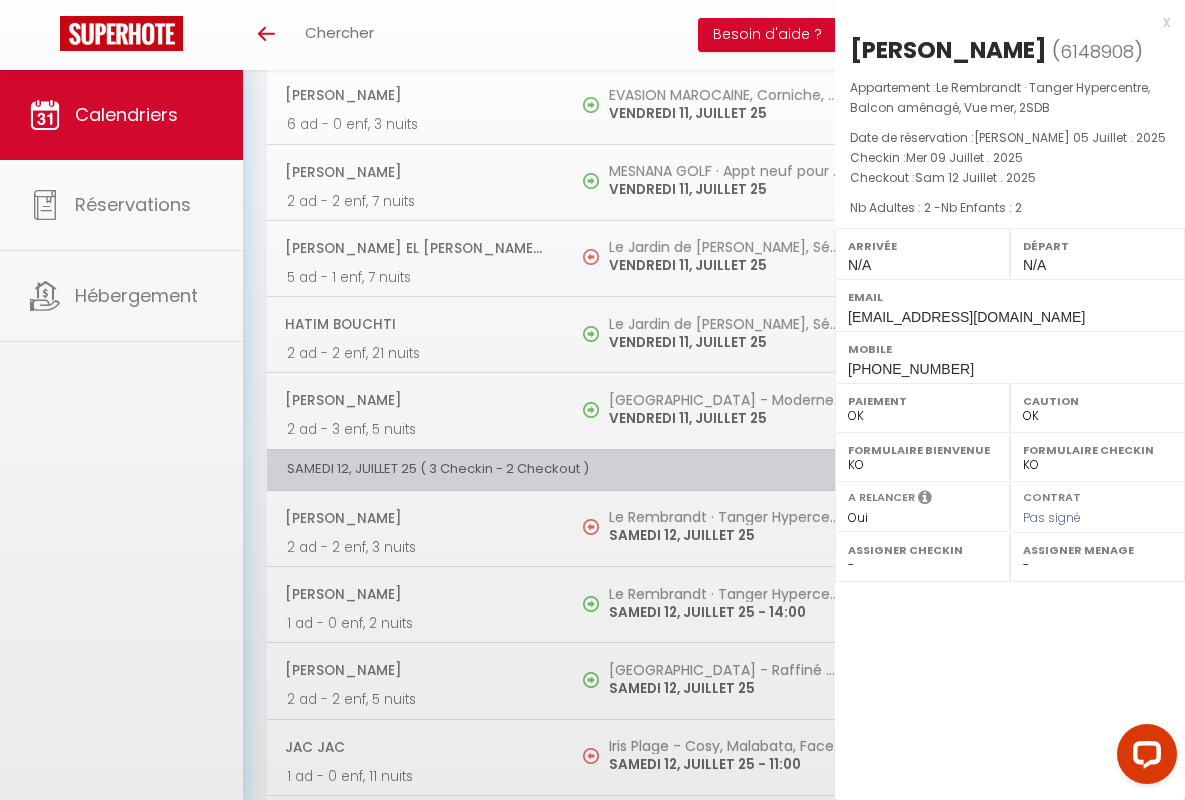 click on "x" at bounding box center (1002, 22) 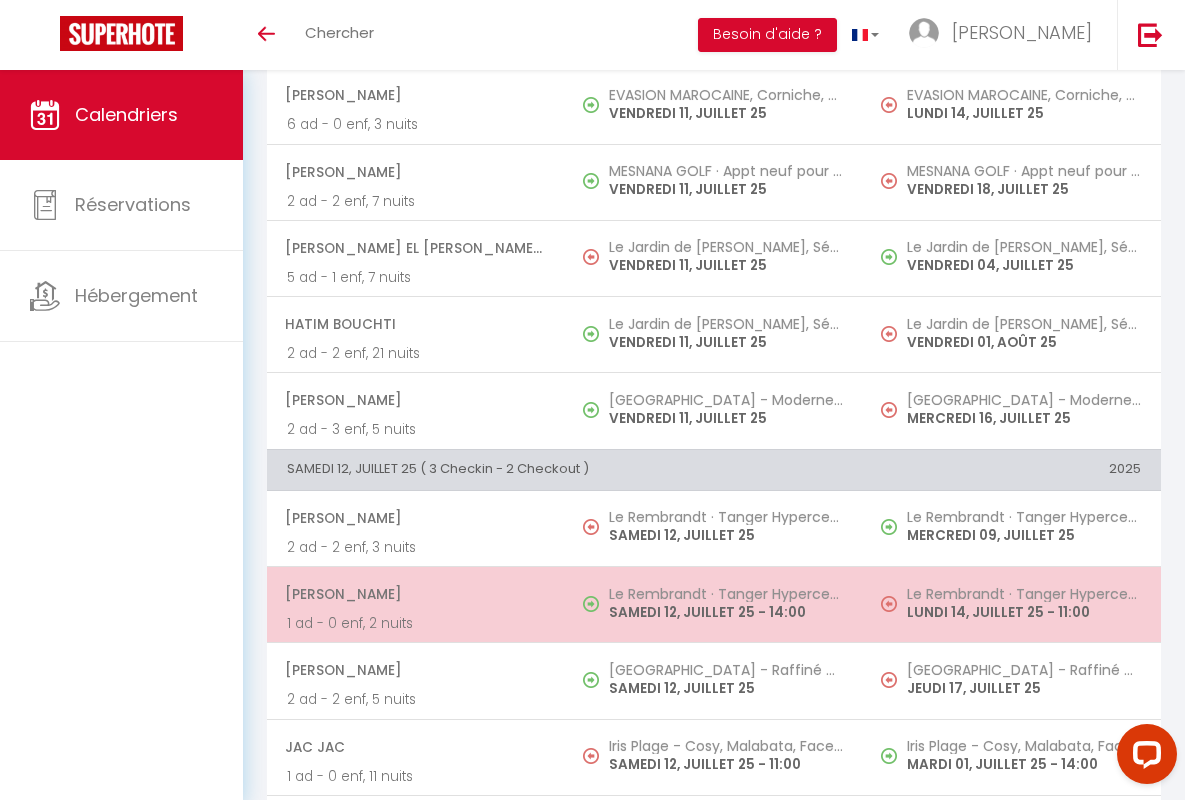 click on "[PERSON_NAME]" at bounding box center [415, 594] 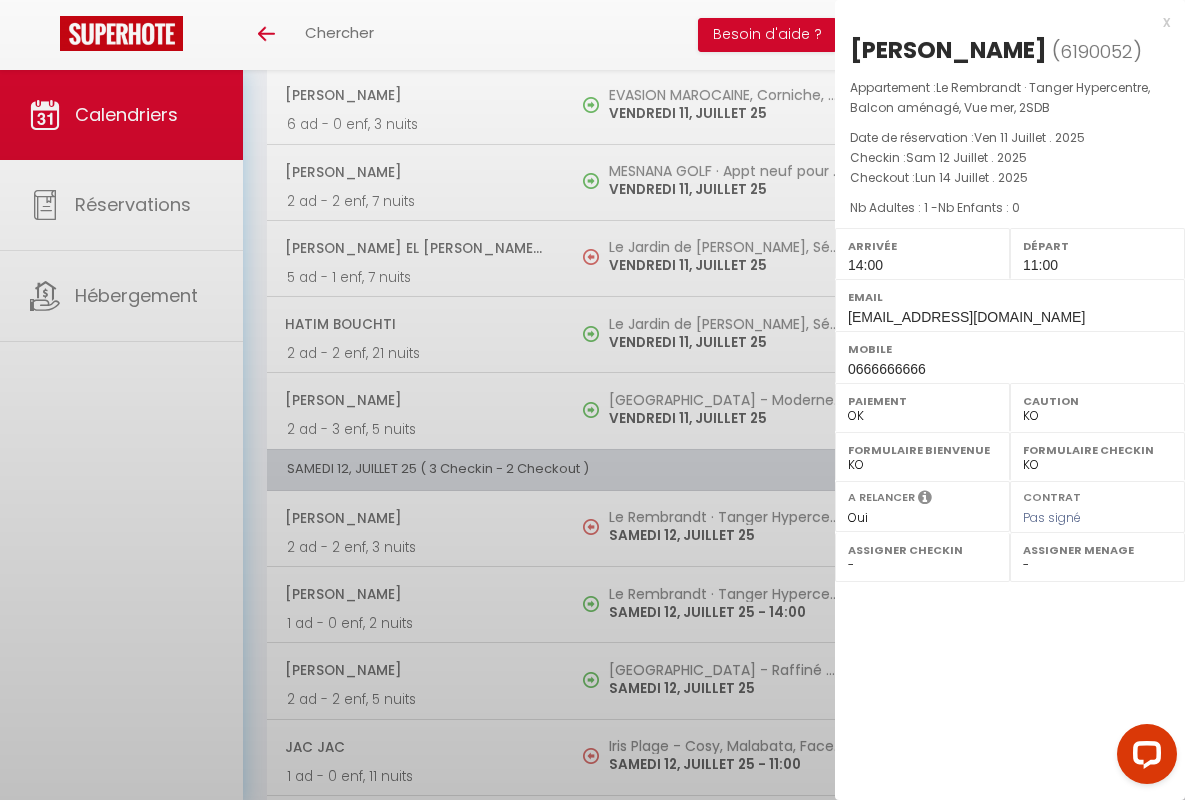 click on "x" at bounding box center [1002, 22] 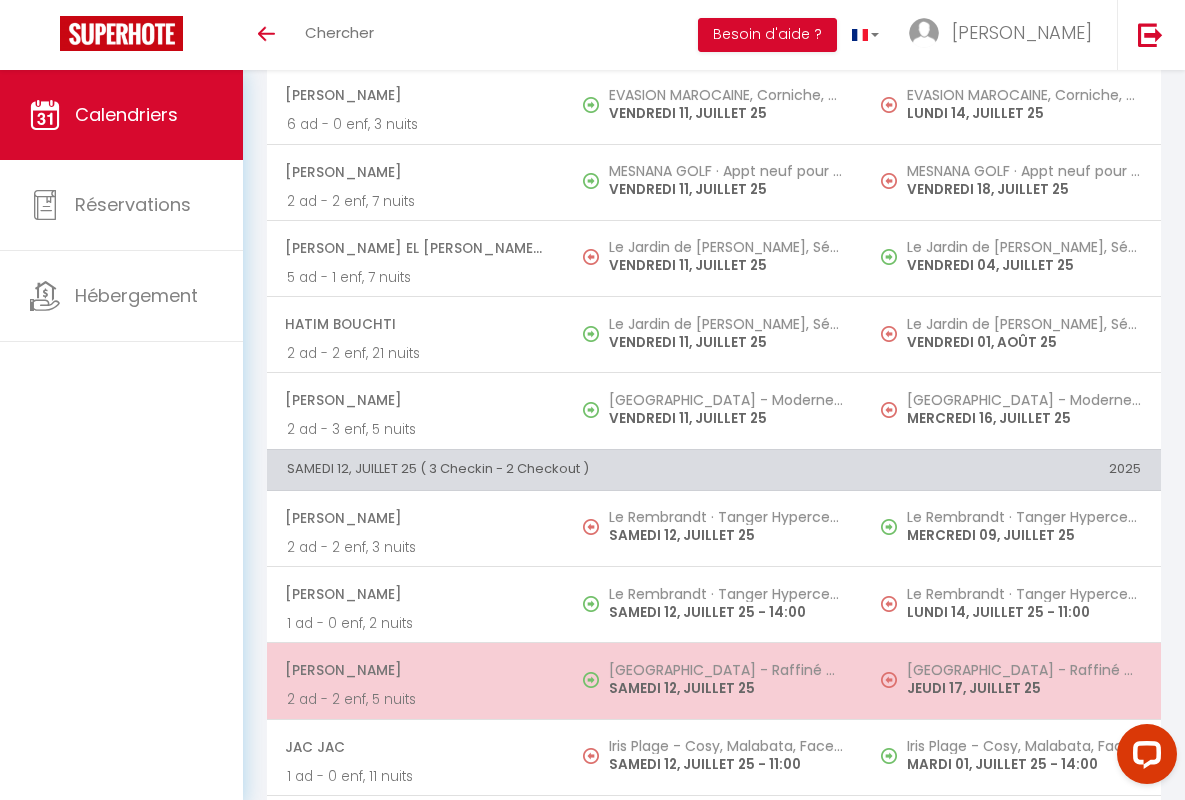 click on "[PERSON_NAME]" at bounding box center [415, 670] 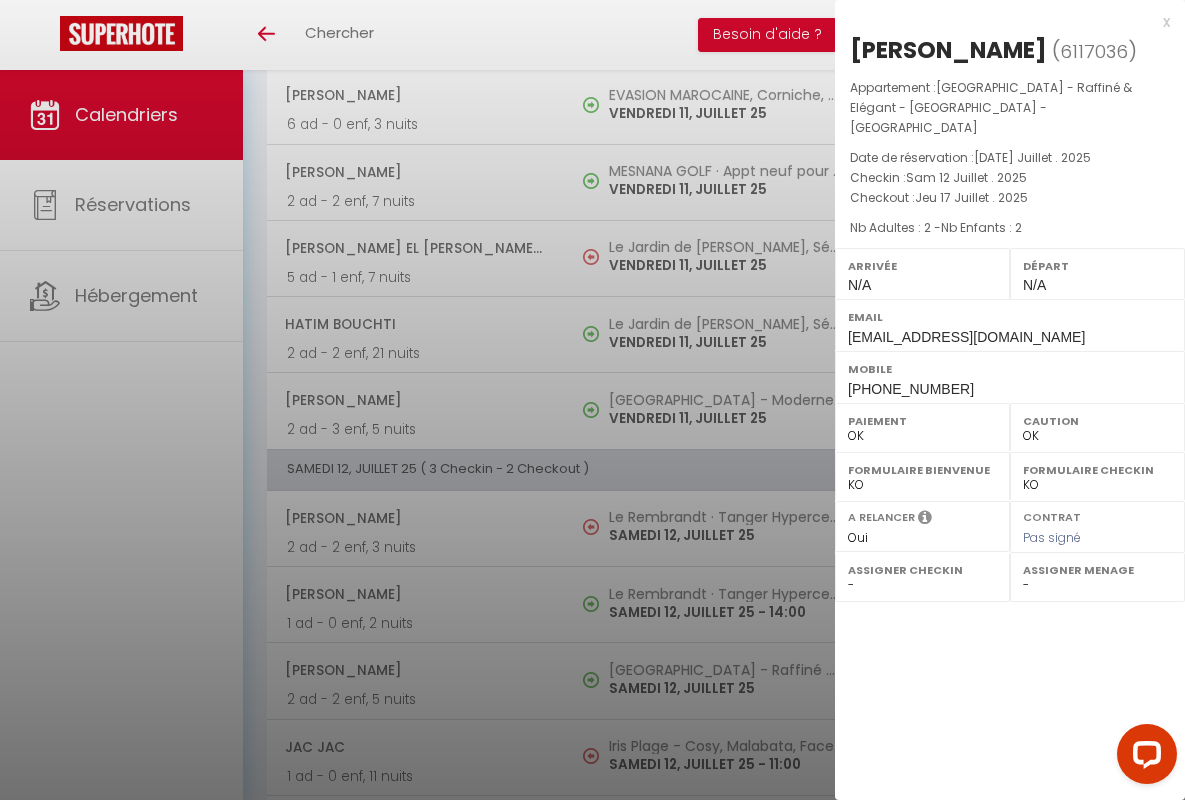 click on "x" at bounding box center (1002, 22) 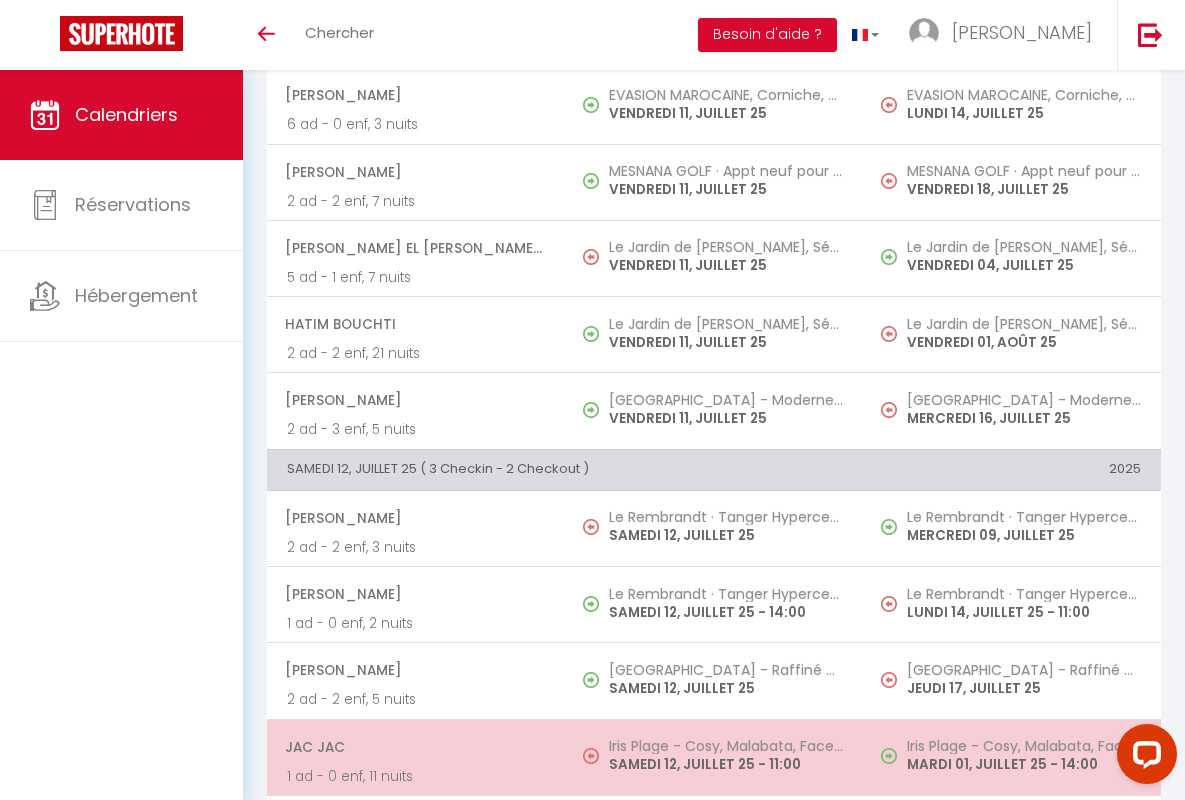 click on "JAC JAC" at bounding box center (415, 747) 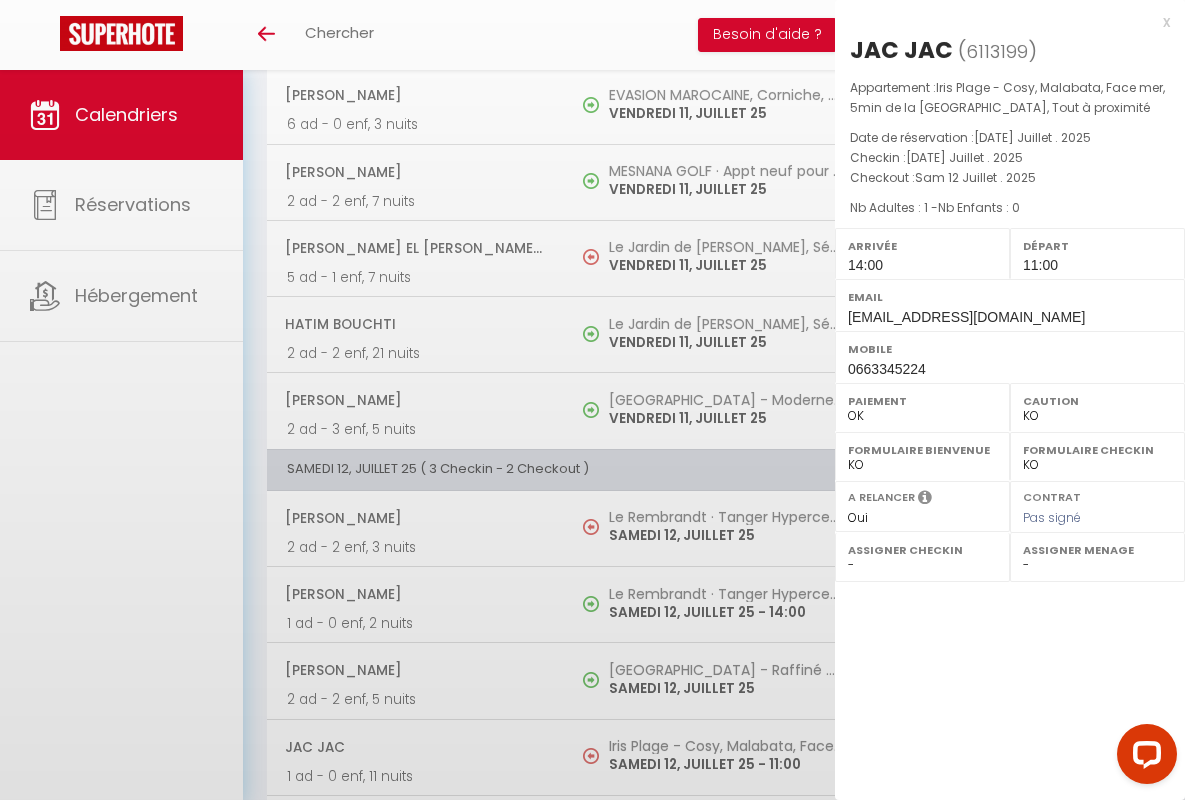 click on "x" at bounding box center (1002, 22) 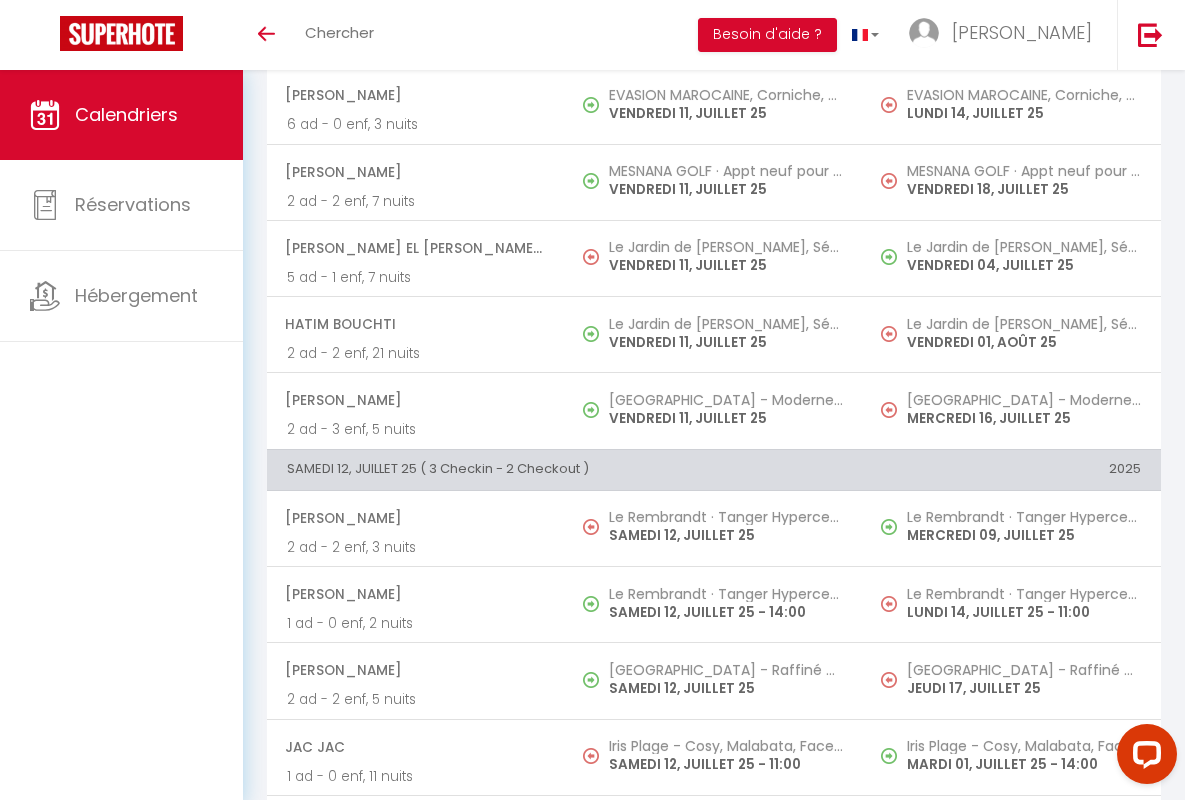 scroll, scrollTop: 2139, scrollLeft: 0, axis: vertical 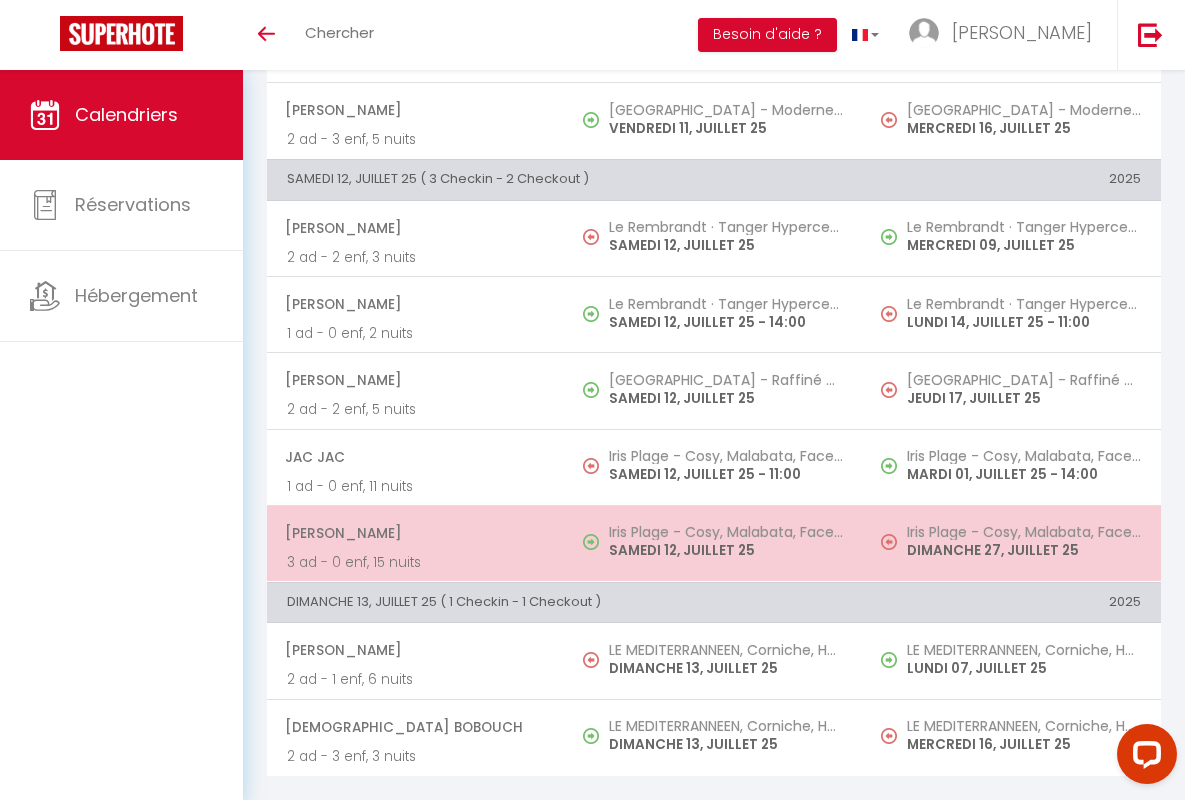 click on "[PERSON_NAME]" at bounding box center (415, 533) 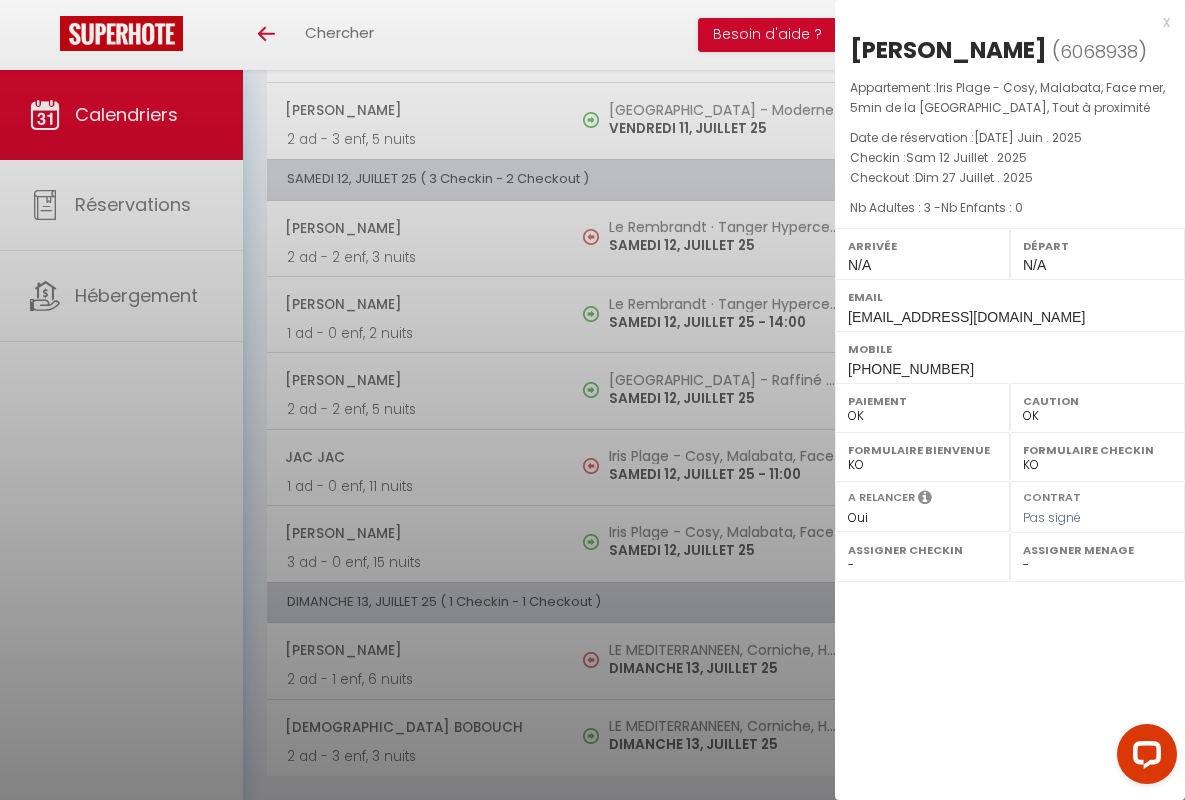 click on "x" at bounding box center (1002, 22) 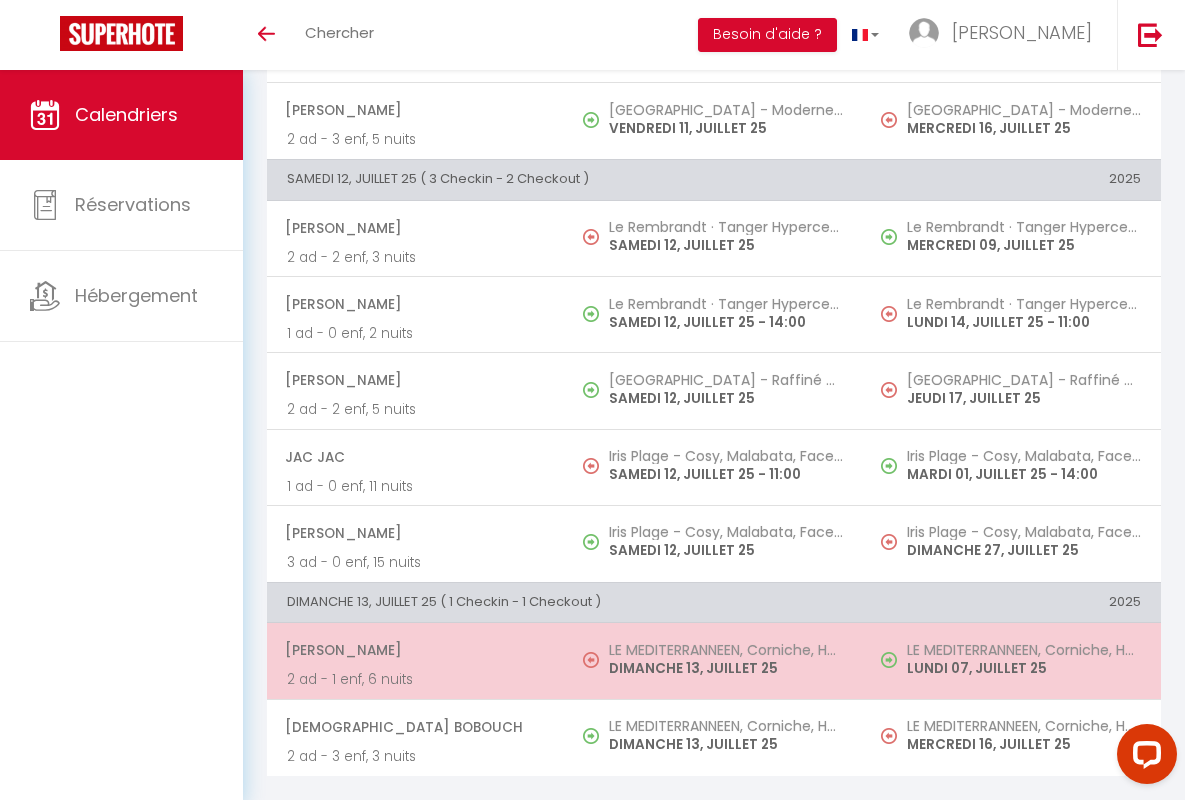 click on "[PERSON_NAME]" at bounding box center (415, 650) 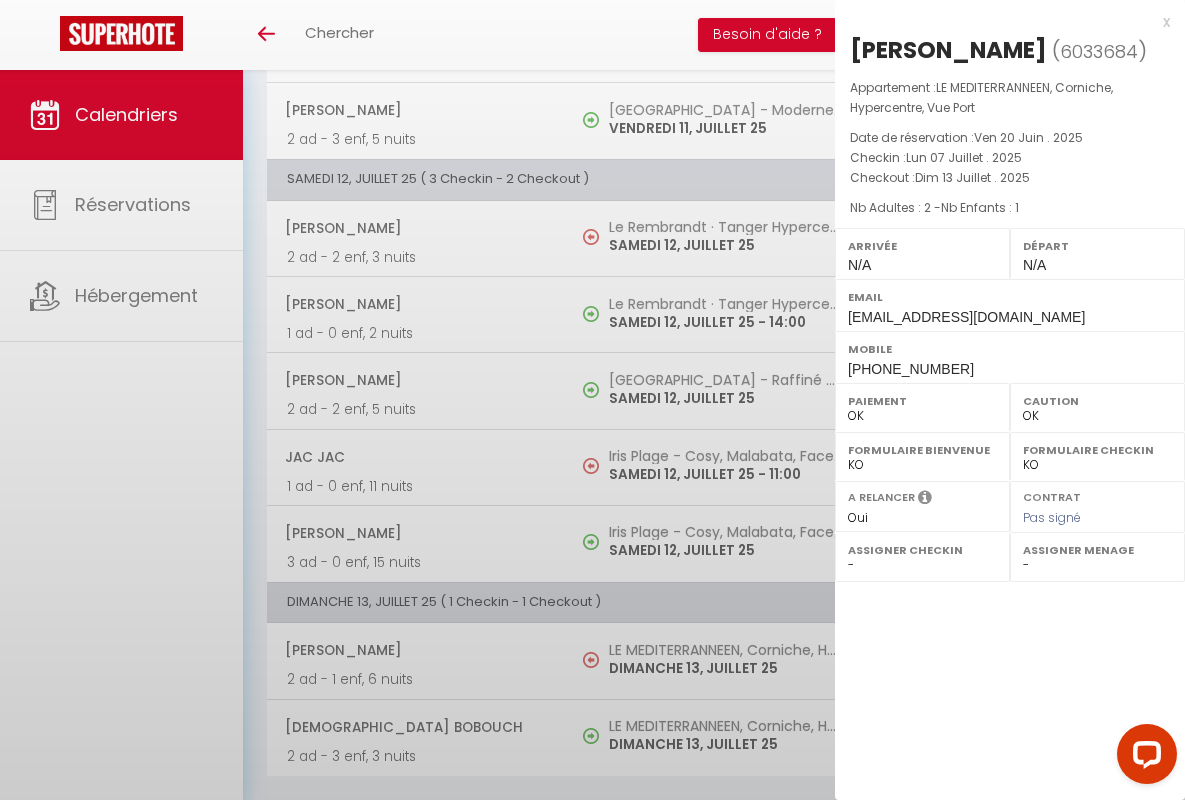 click on "x" at bounding box center [1002, 22] 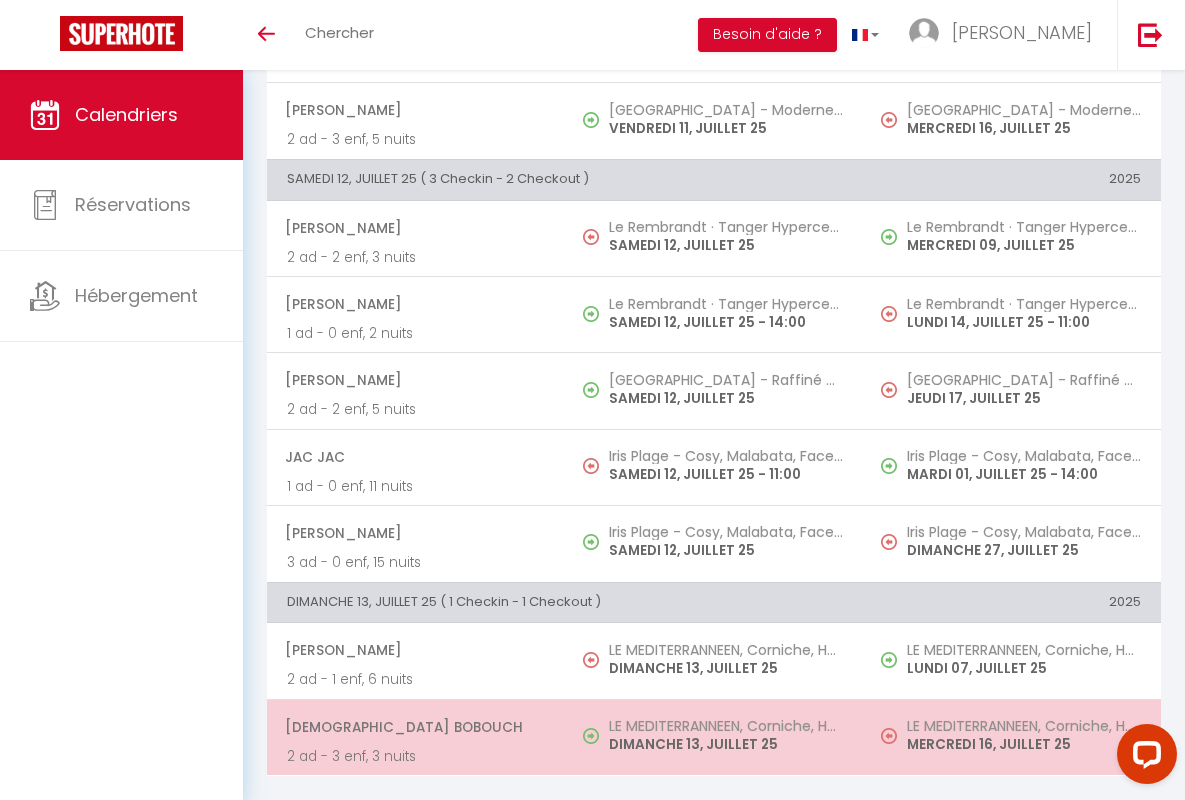 click on "[DEMOGRAPHIC_DATA] Bobouch" at bounding box center [415, 727] 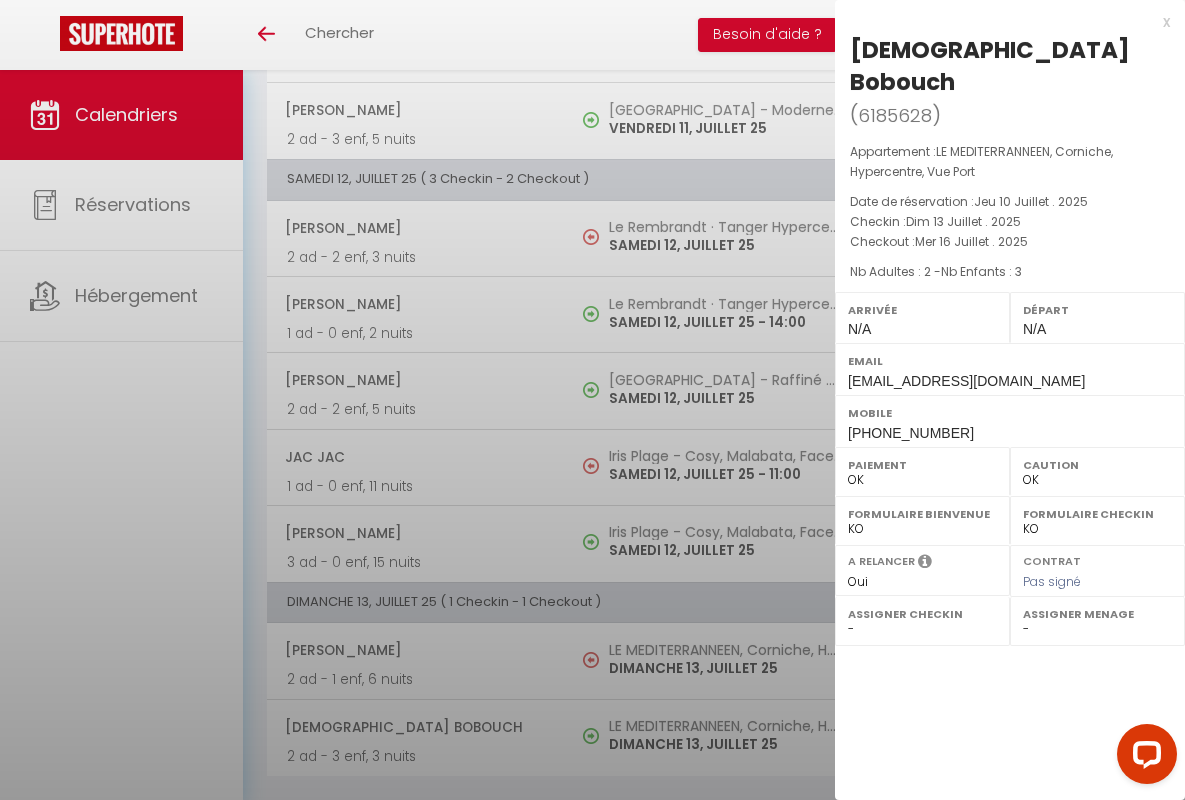 click on "x" at bounding box center (1002, 22) 